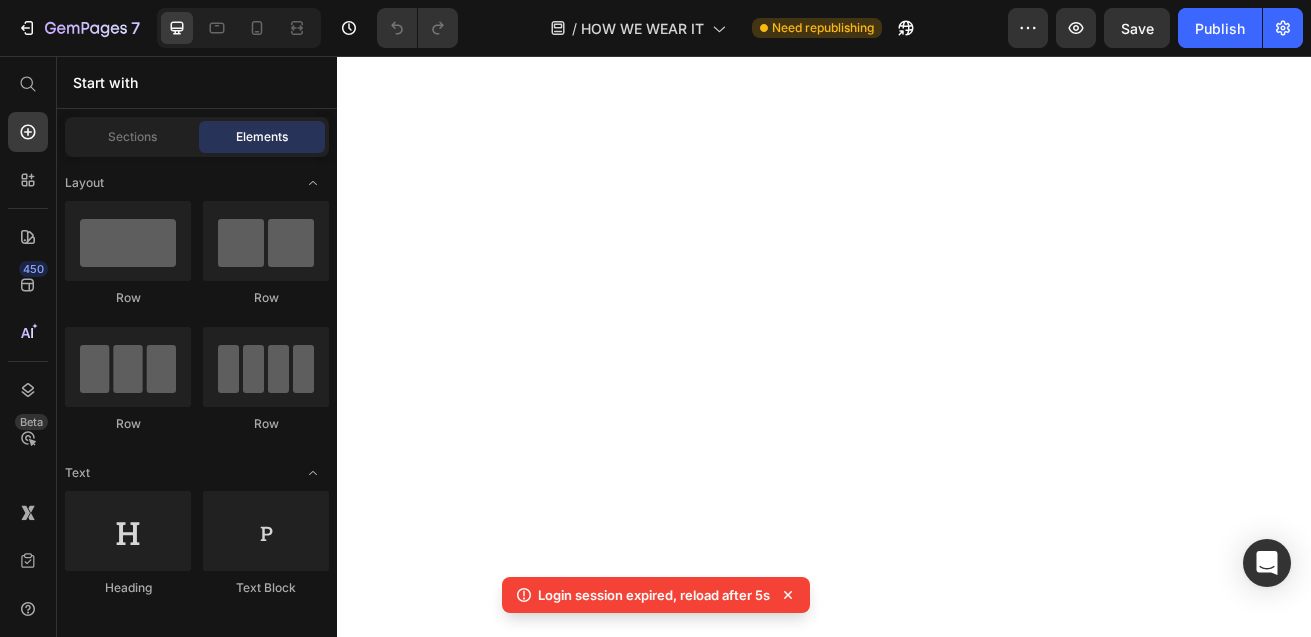 scroll, scrollTop: 0, scrollLeft: 0, axis: both 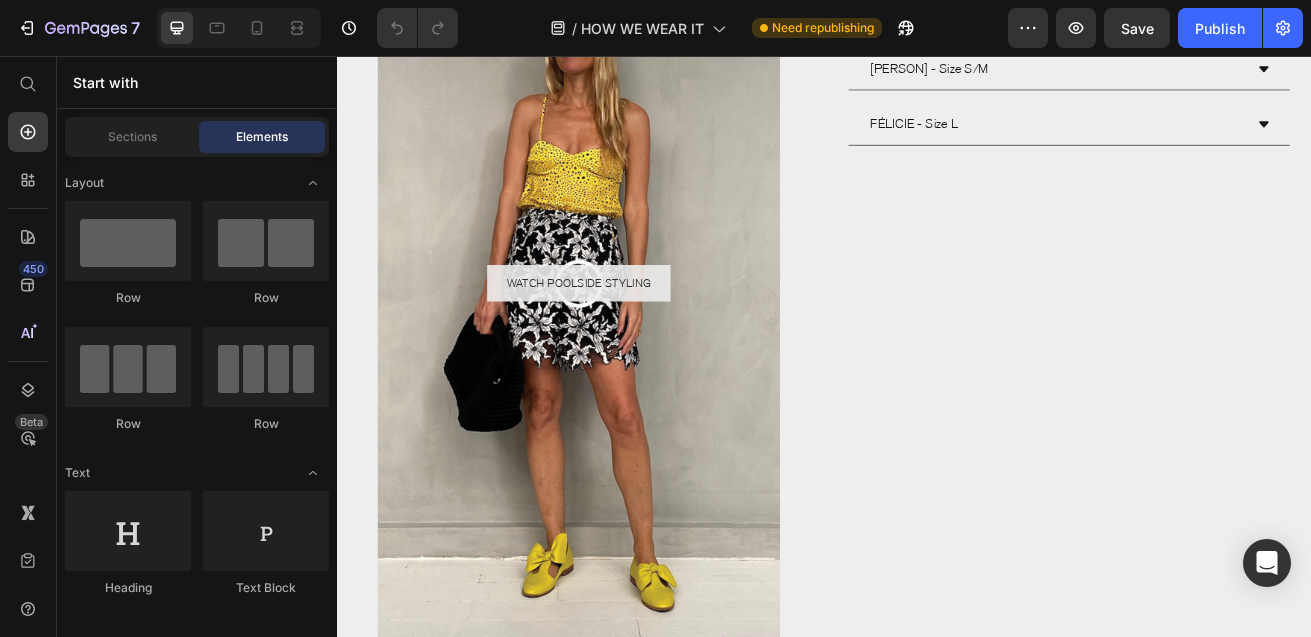 click at bounding box center (635, 336) 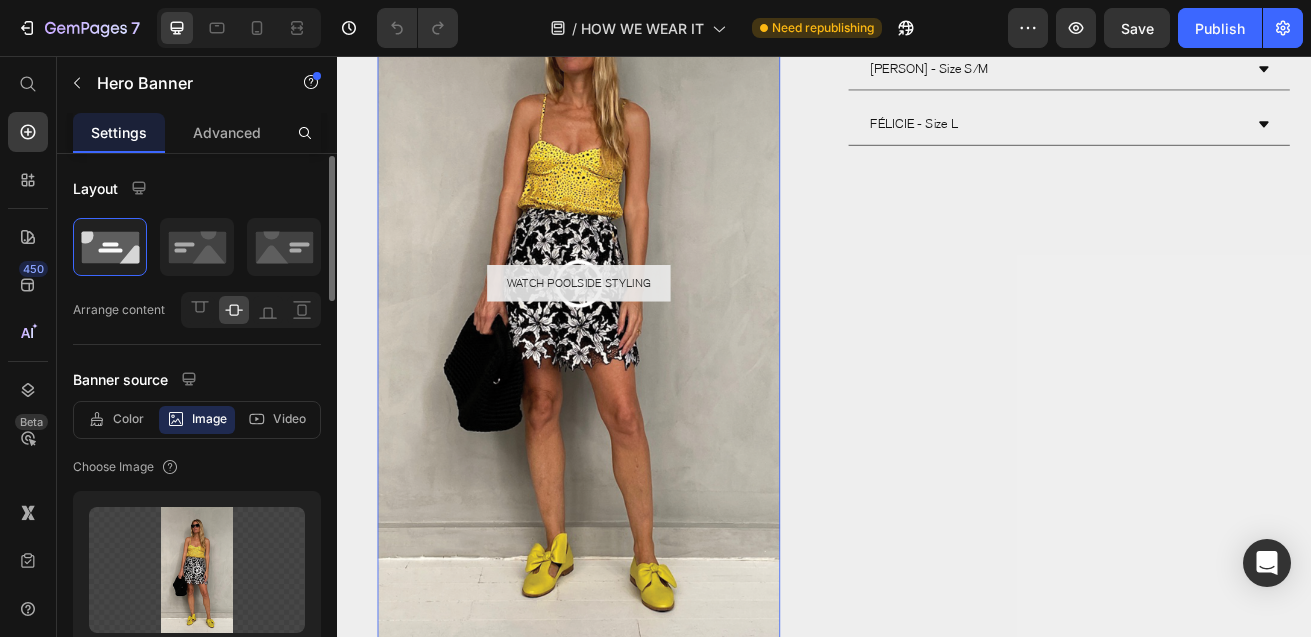 scroll, scrollTop: 220, scrollLeft: 0, axis: vertical 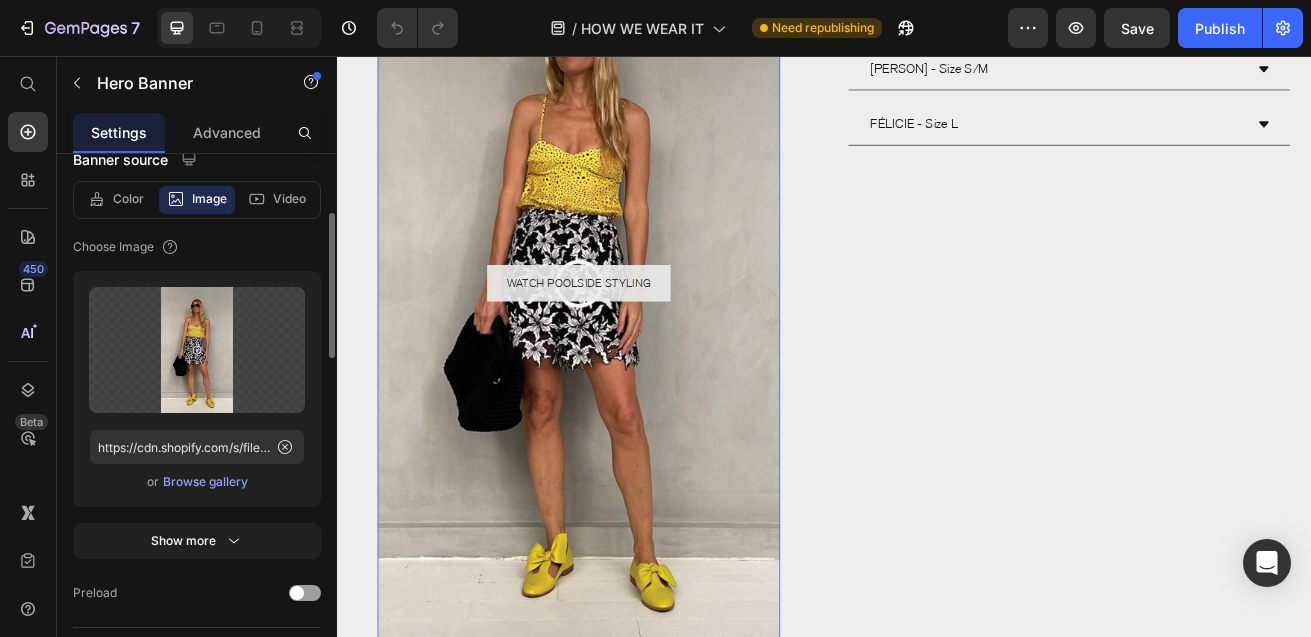 click on "Browse gallery" at bounding box center [205, 482] 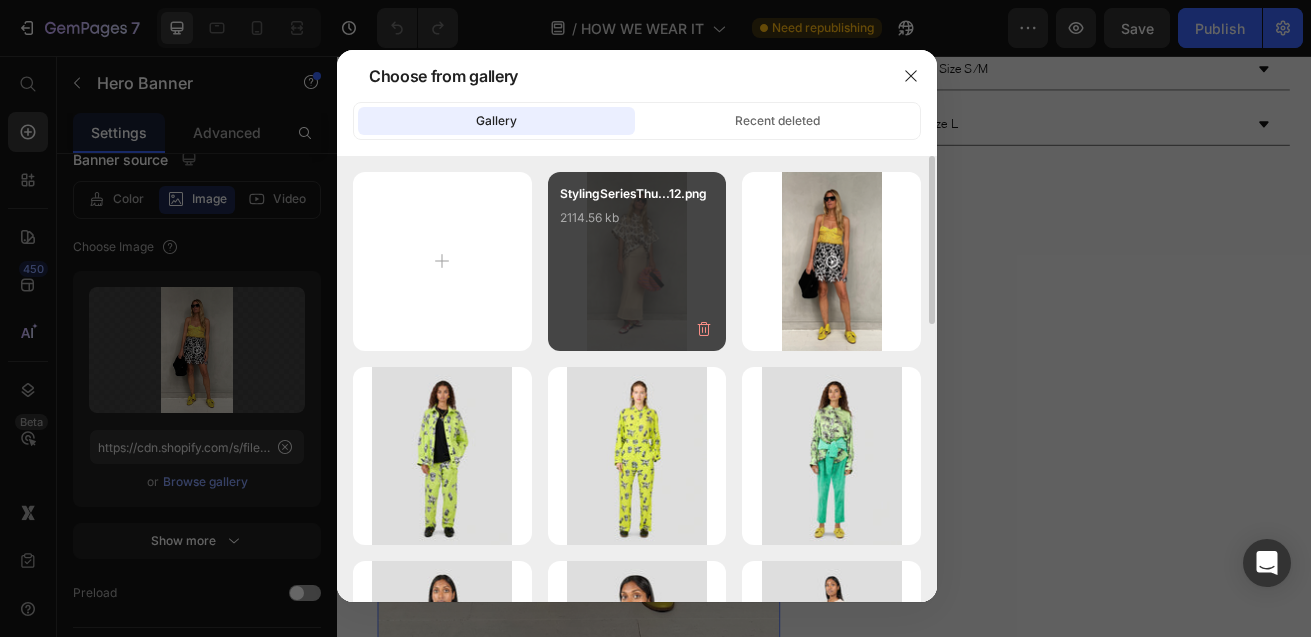 click on "StylingSeriesThu...12.png 2114.56 kb" at bounding box center [637, 224] 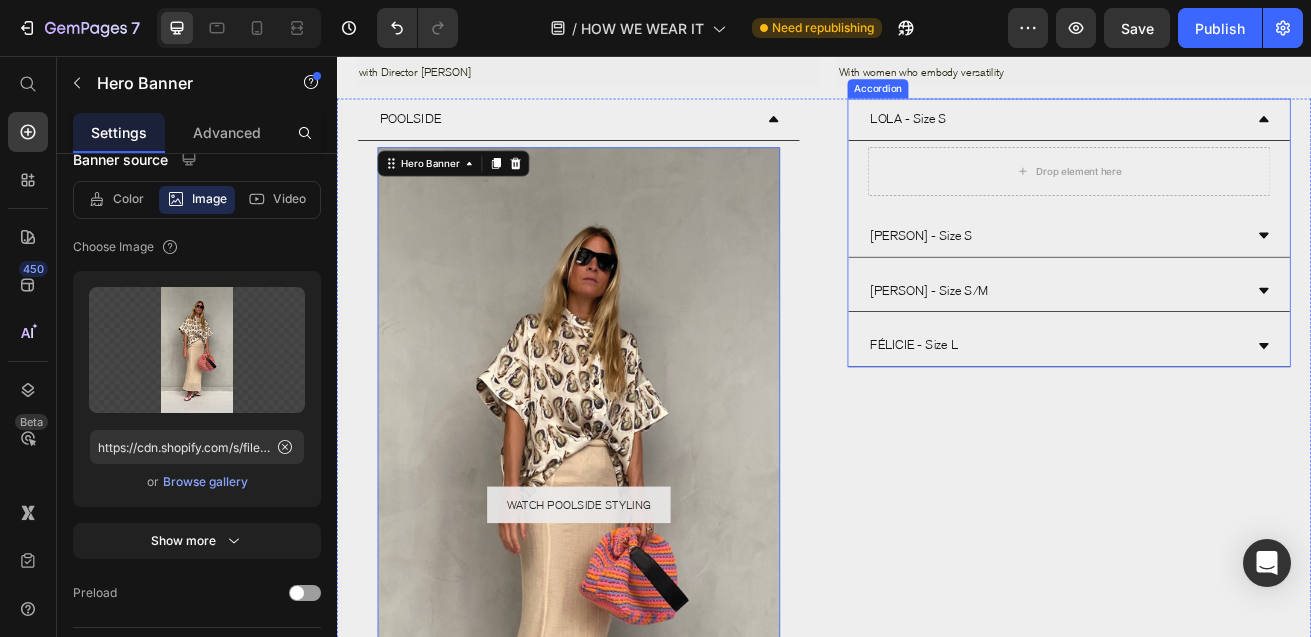 scroll, scrollTop: 420, scrollLeft: 0, axis: vertical 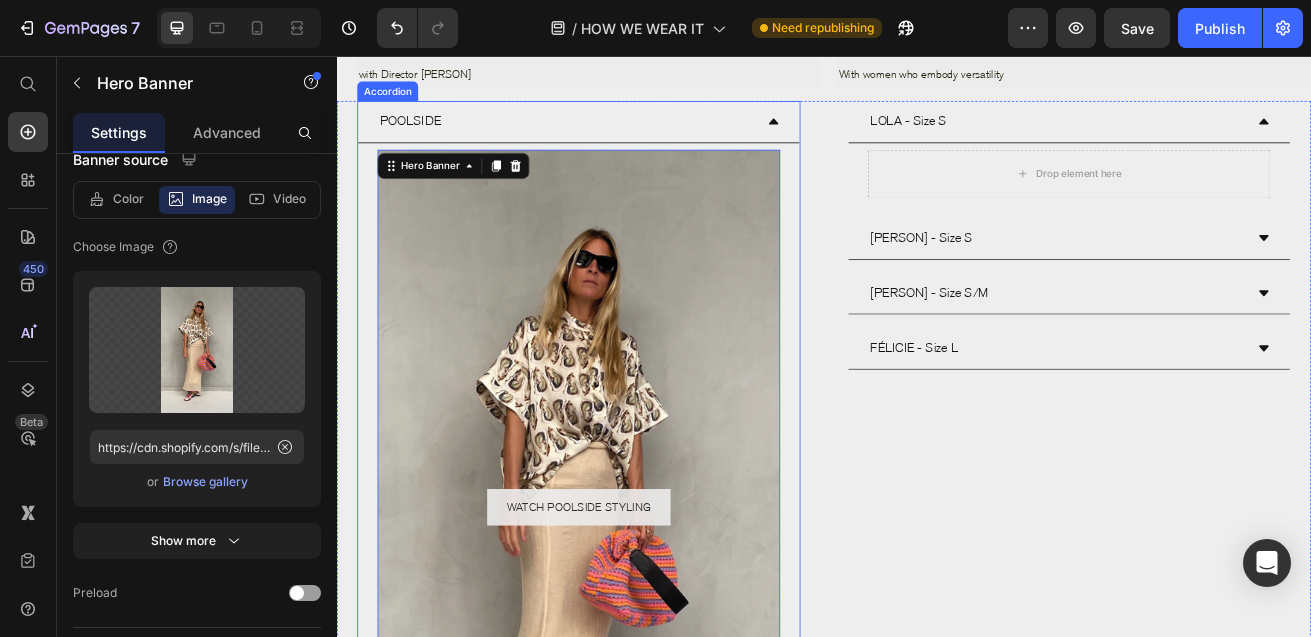 click 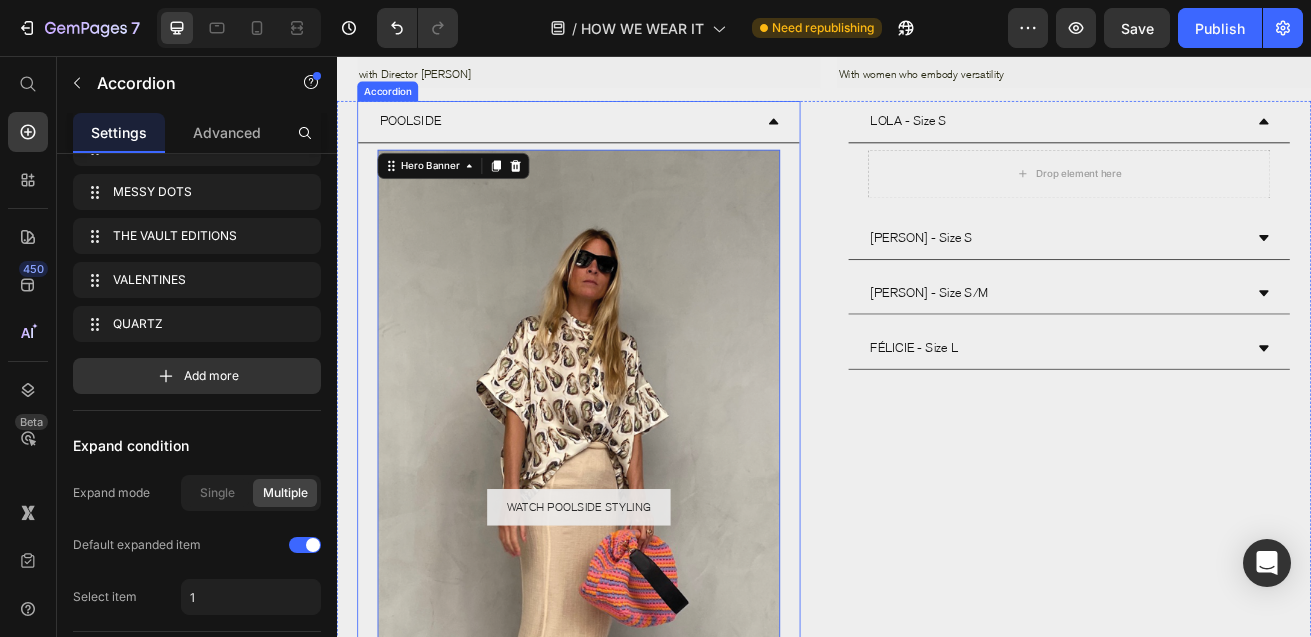 scroll, scrollTop: 0, scrollLeft: 0, axis: both 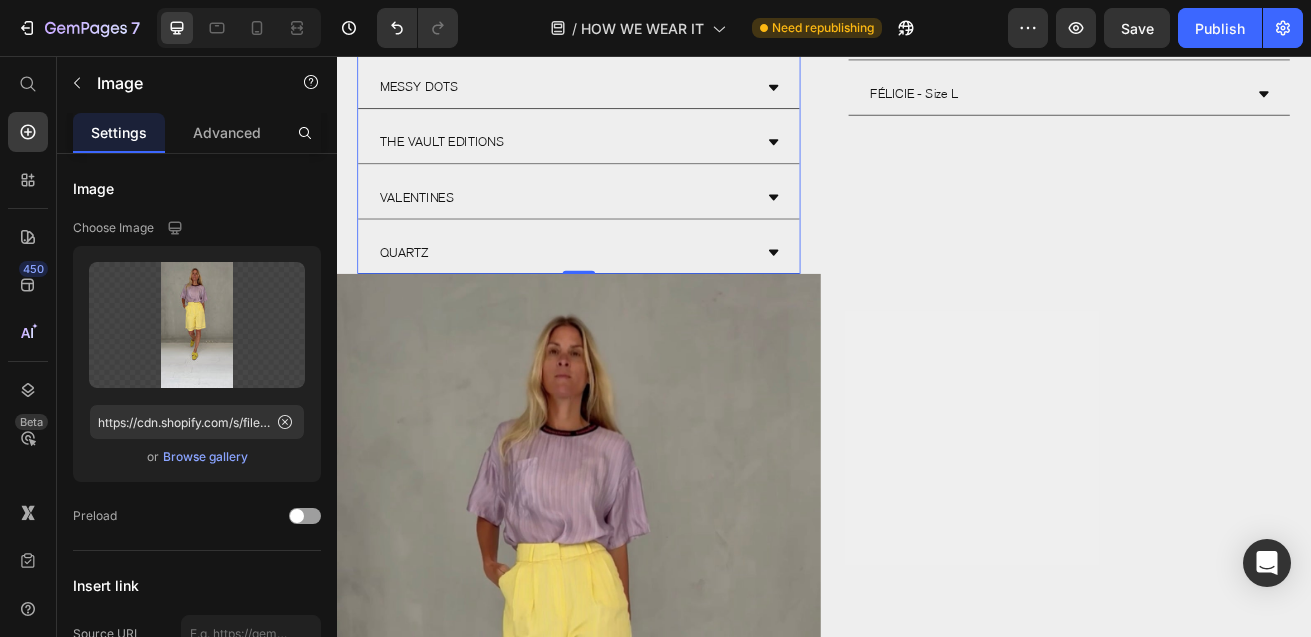click at bounding box center (635, 845) 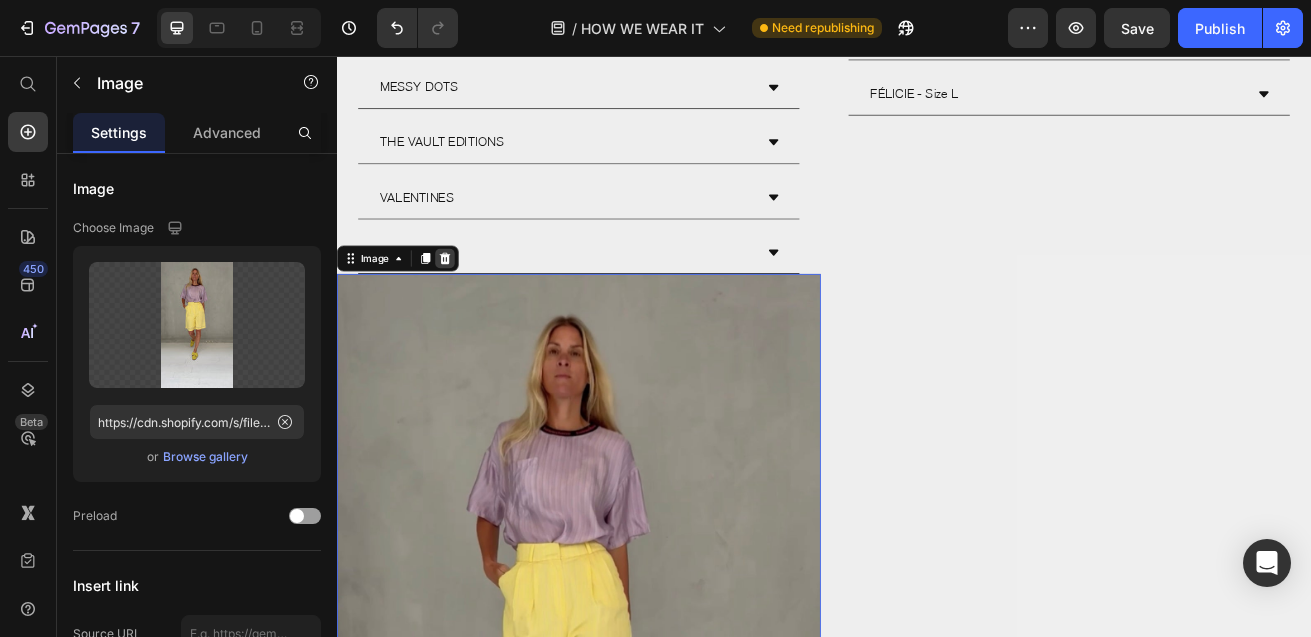 click at bounding box center [470, 305] 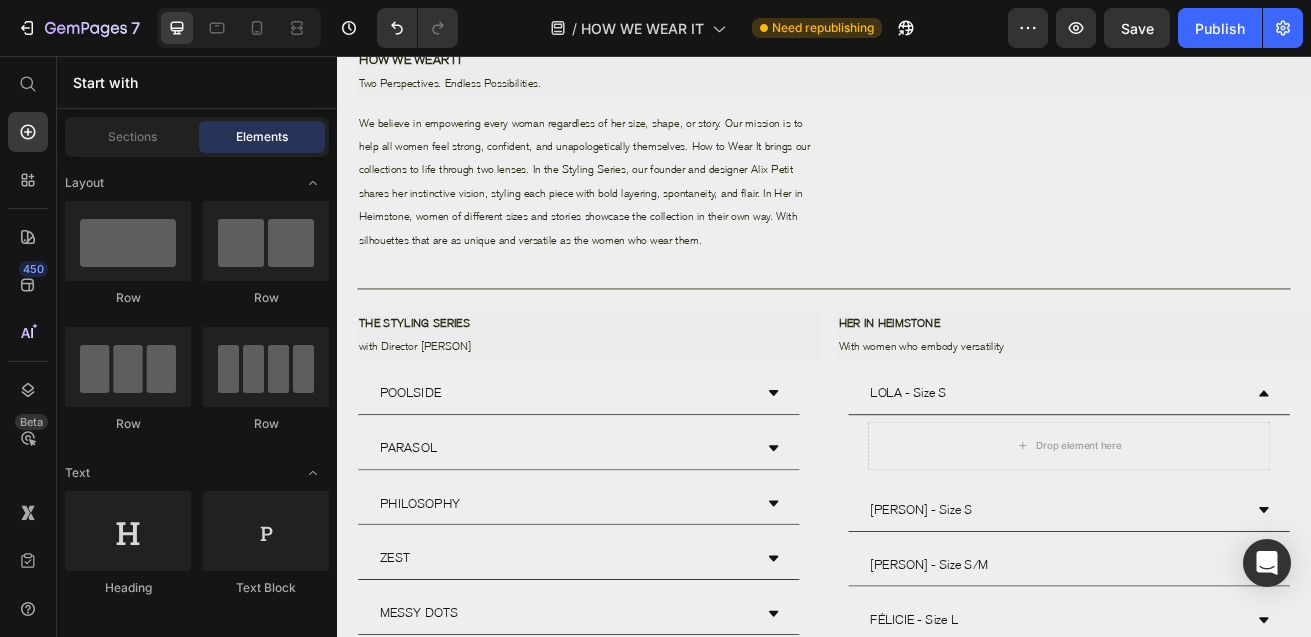 scroll, scrollTop: 0, scrollLeft: 0, axis: both 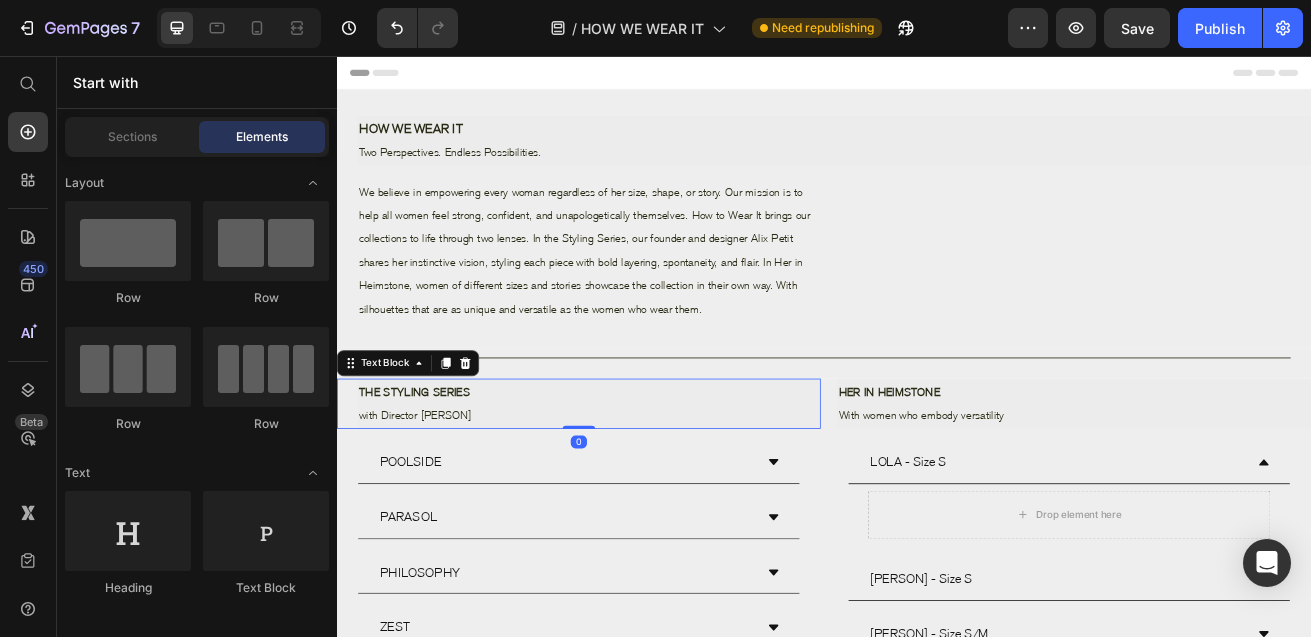 click on "THE STYLING SERIES" at bounding box center [647, 469] 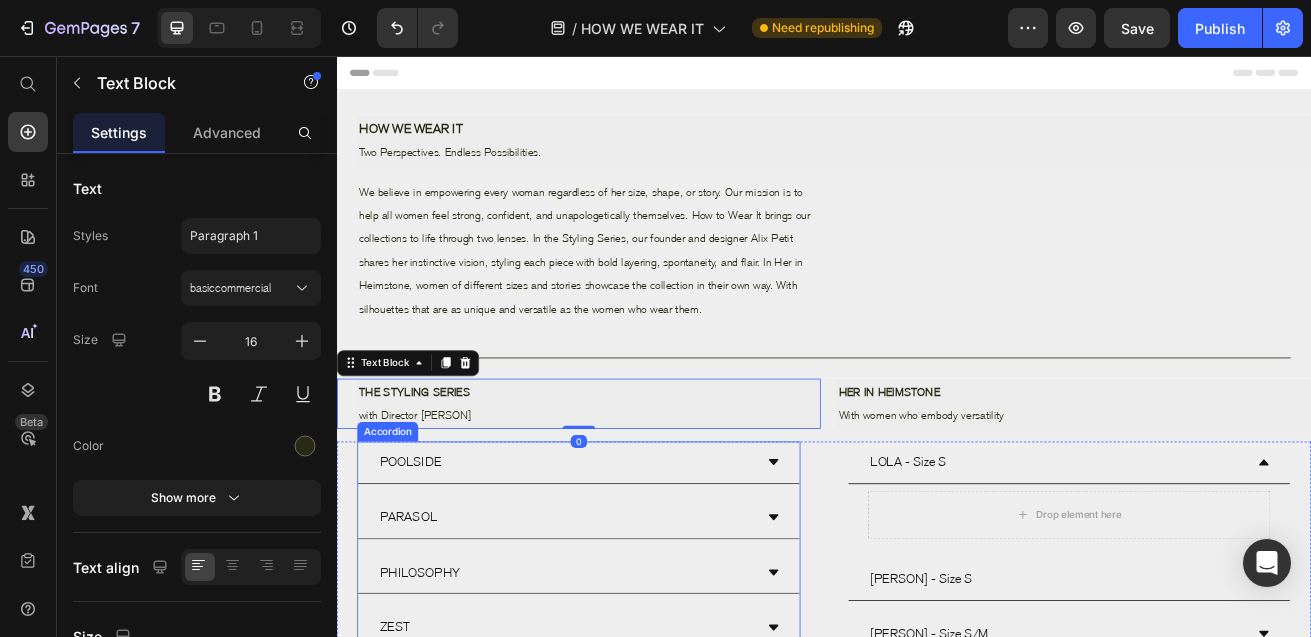 click on "PARASOL" at bounding box center [619, 624] 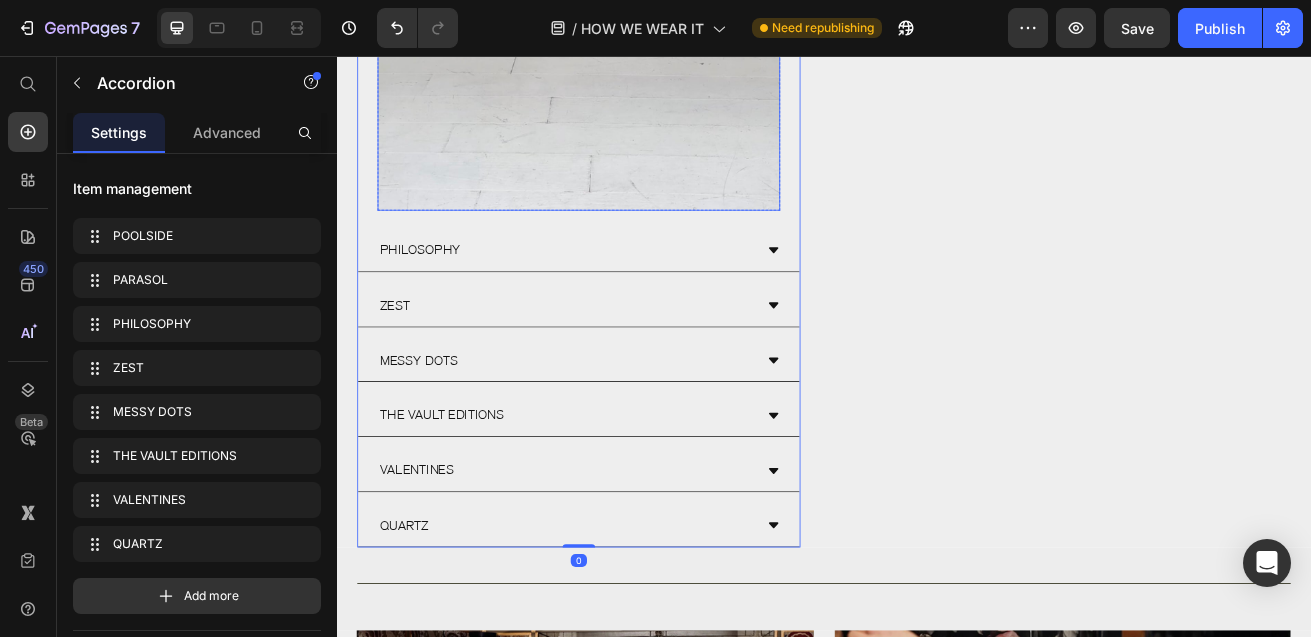 scroll, scrollTop: 1341, scrollLeft: 0, axis: vertical 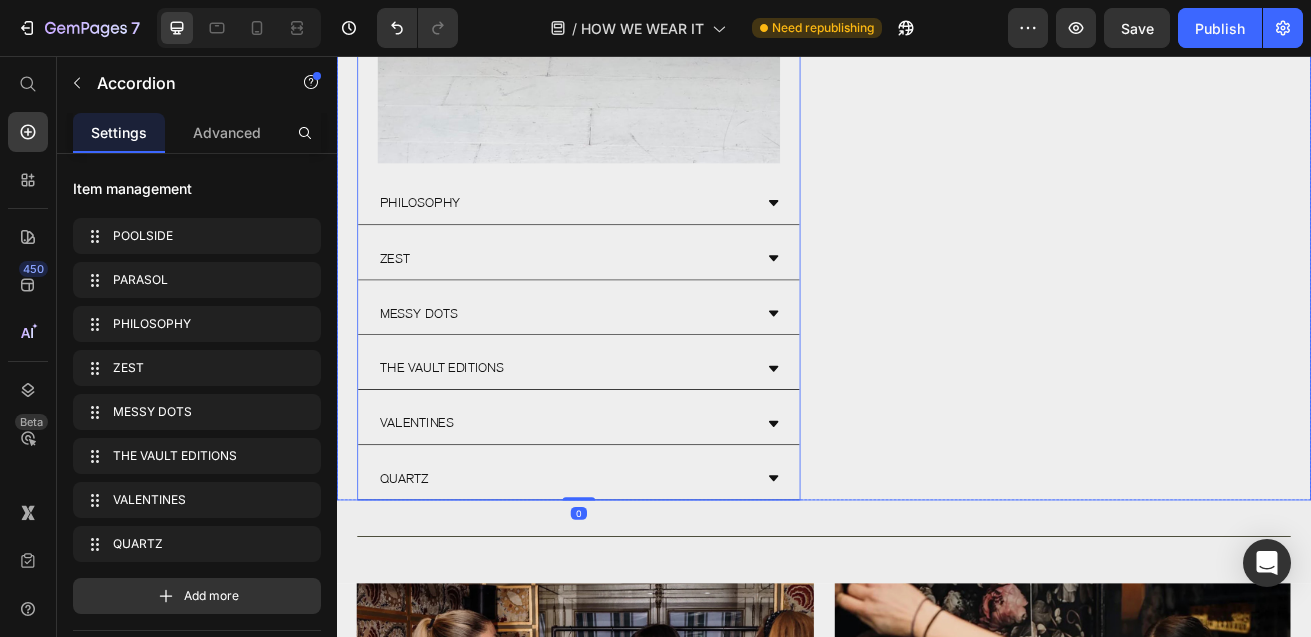 click on "LOLA - Size S
Drop element here
INES - Size S
SOPHIA - Size S/M
FÉLICIE - Size L  Accordion" at bounding box center [1239, -103] 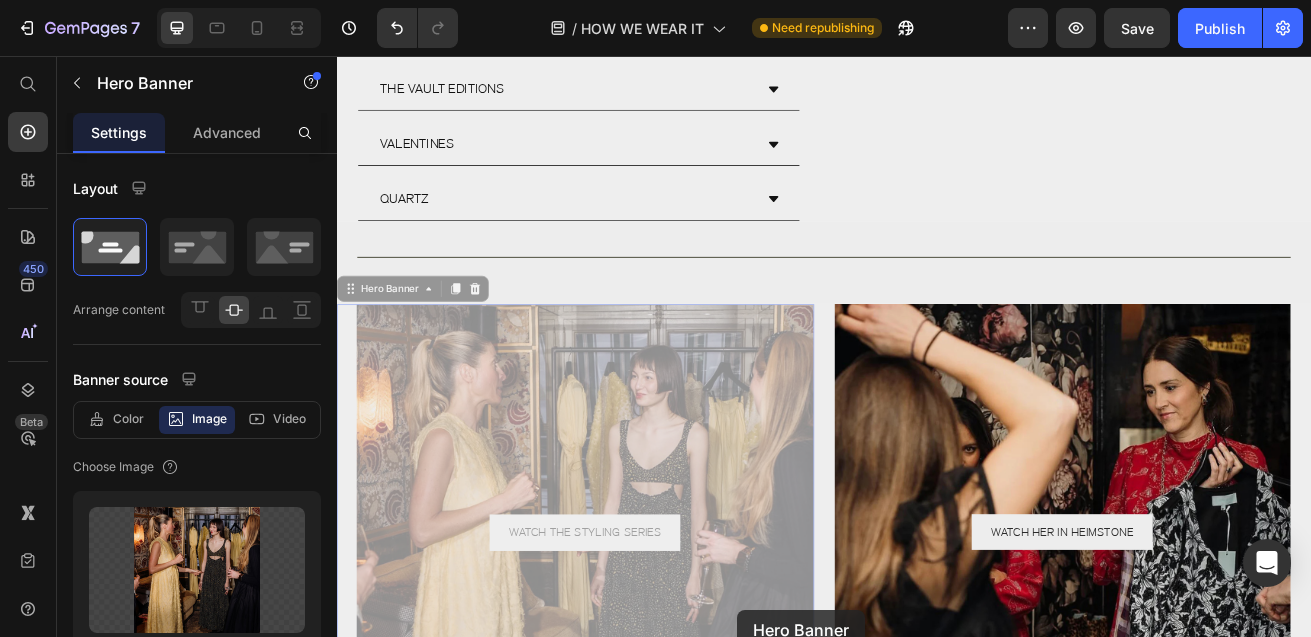 scroll, scrollTop: 2250, scrollLeft: 0, axis: vertical 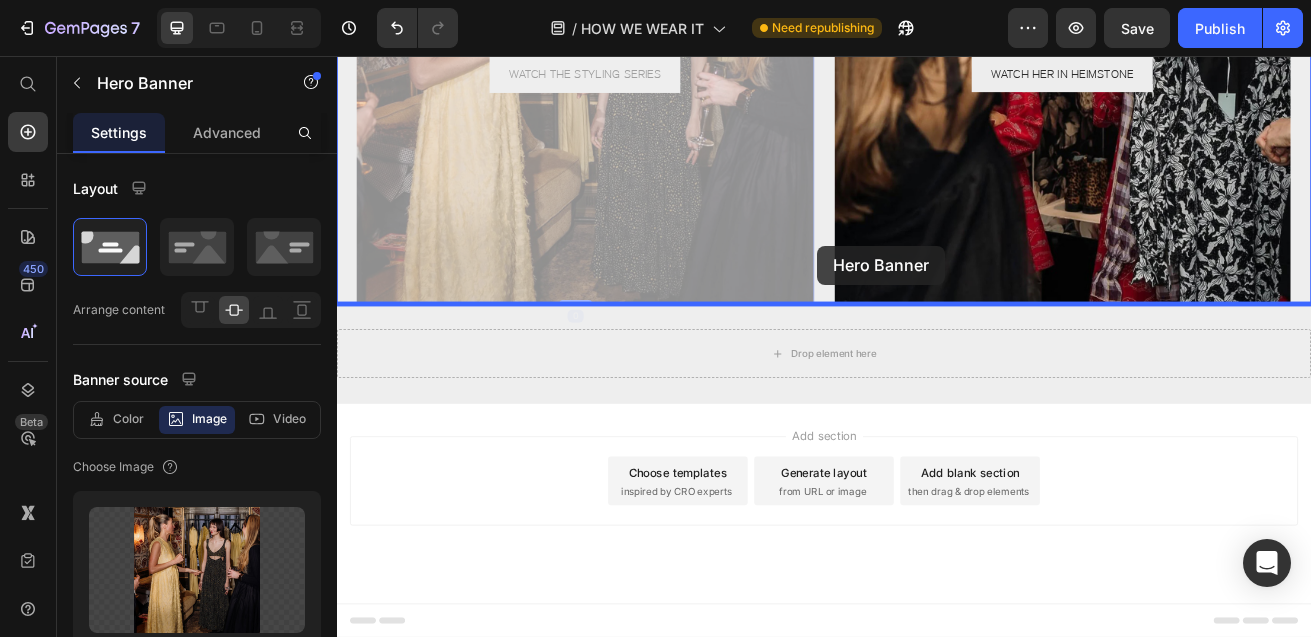 click at bounding box center (937, -711) 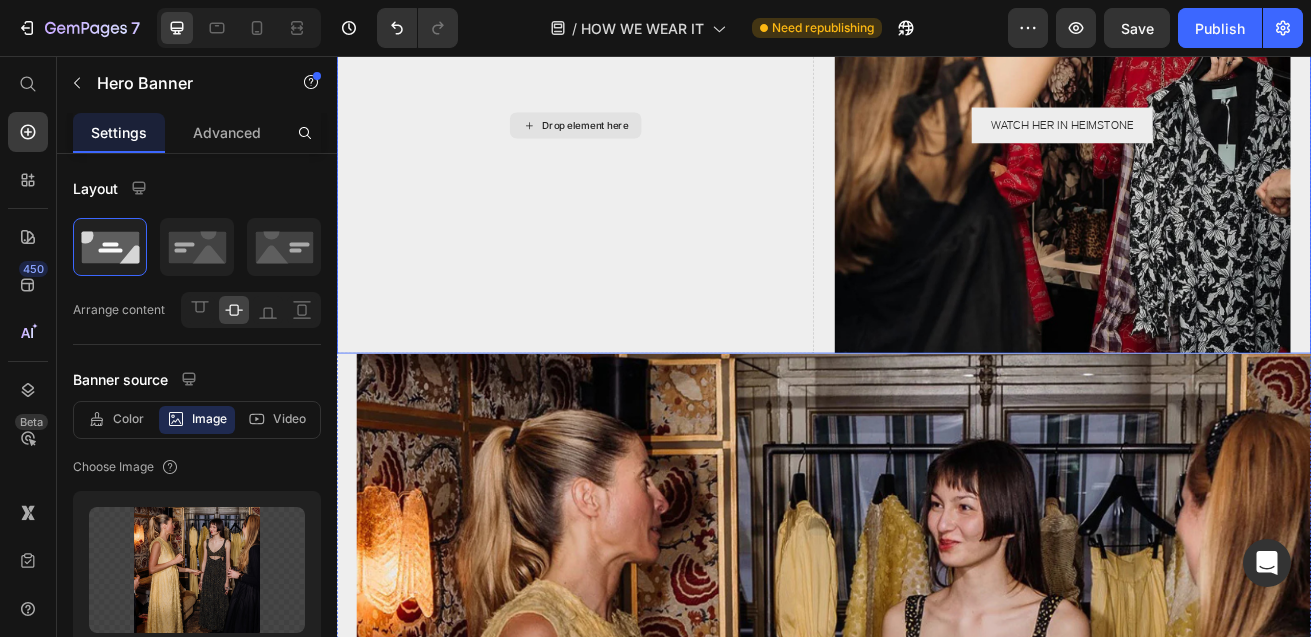 scroll, scrollTop: 2040, scrollLeft: 0, axis: vertical 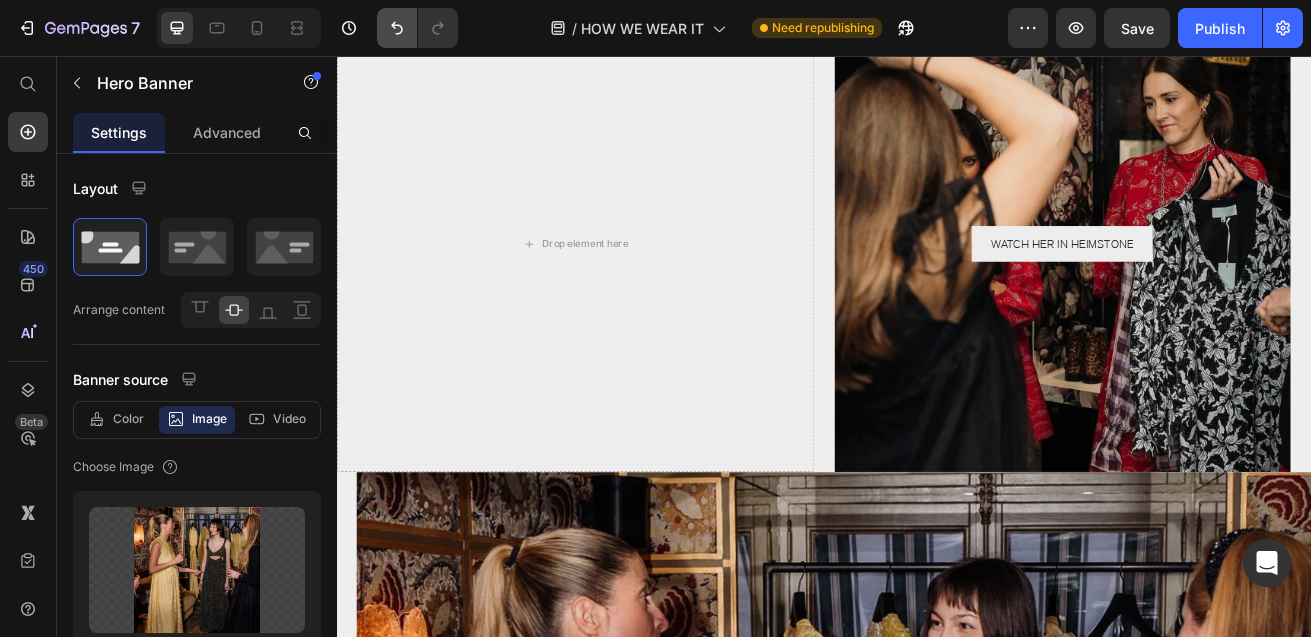 click 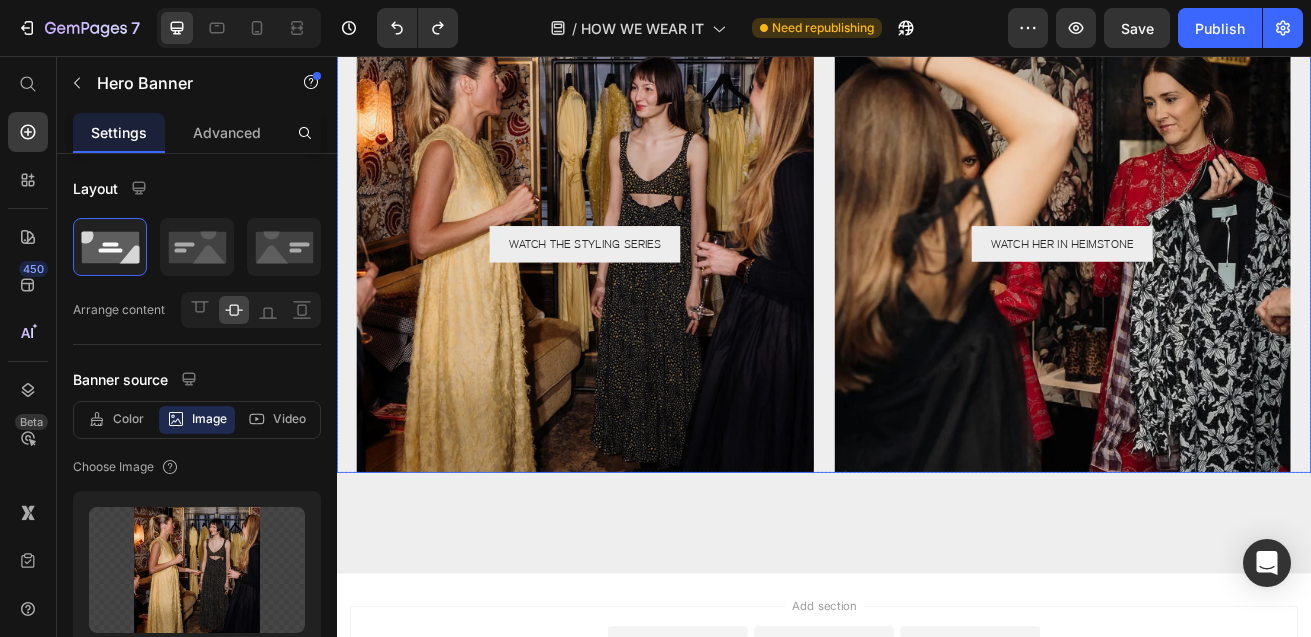 click on "WATCH THE STYLING SERIES   Button Hero Banner WATCH HER IN HEIMSTONE Button Hero Banner Row" at bounding box center [937, 288] 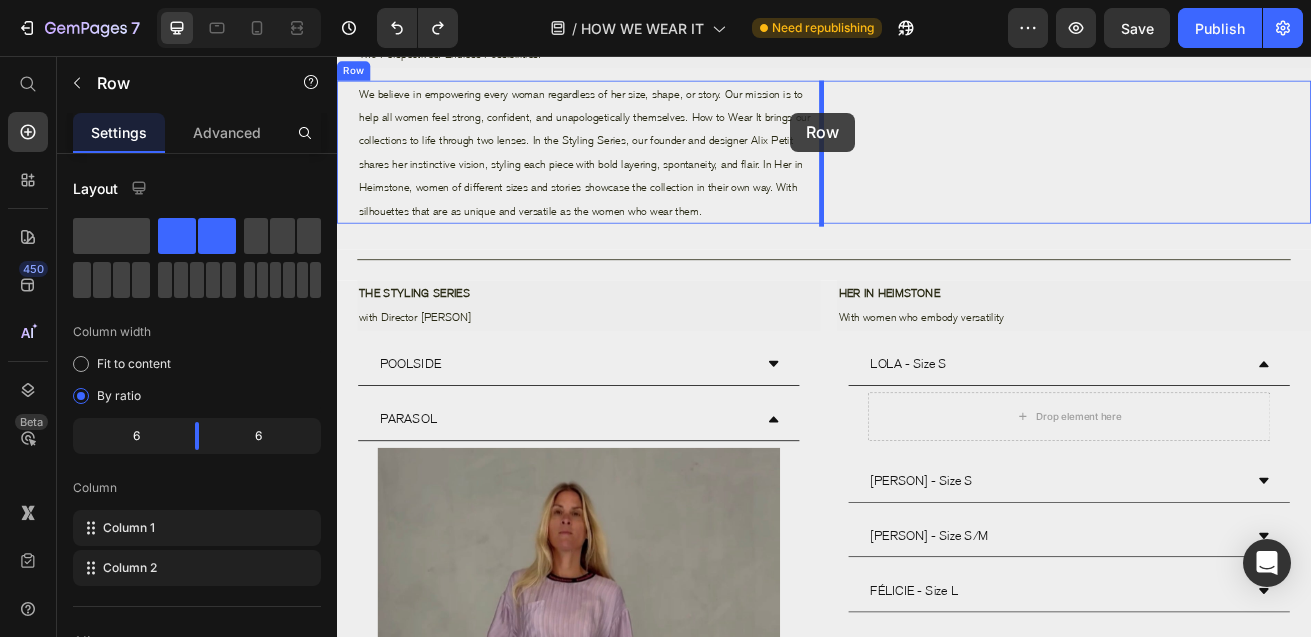 scroll, scrollTop: 115, scrollLeft: 0, axis: vertical 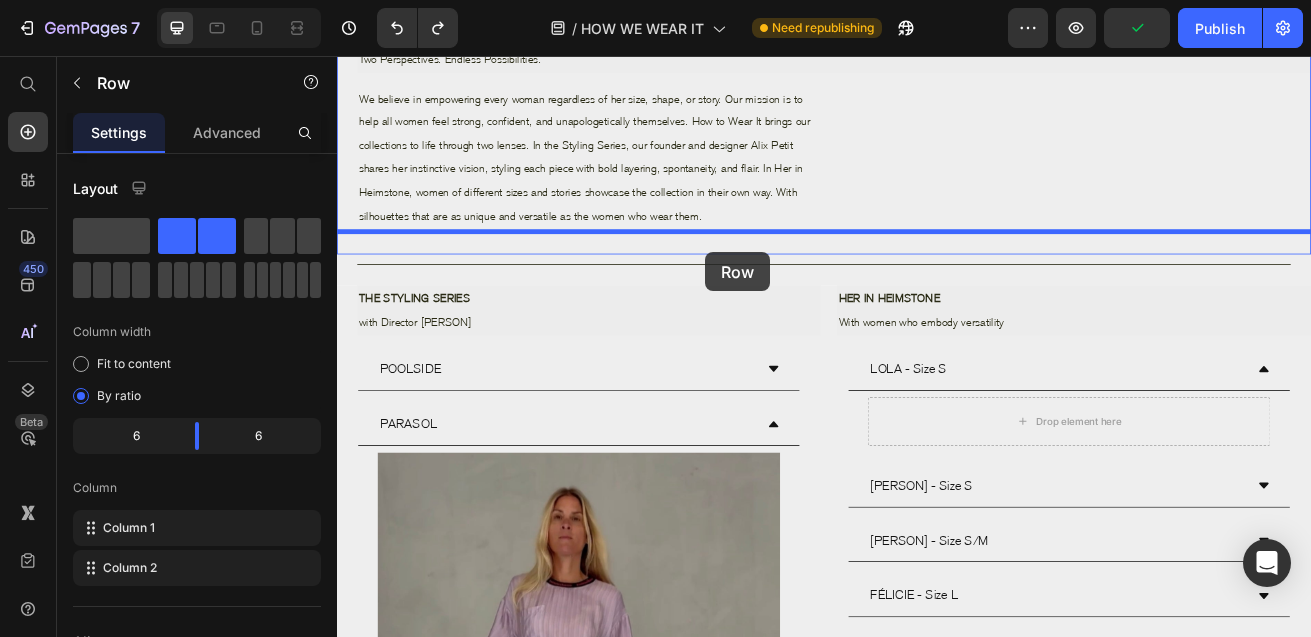 drag, startPoint x: 925, startPoint y: 460, endPoint x: 791, endPoint y: 298, distance: 210.23796 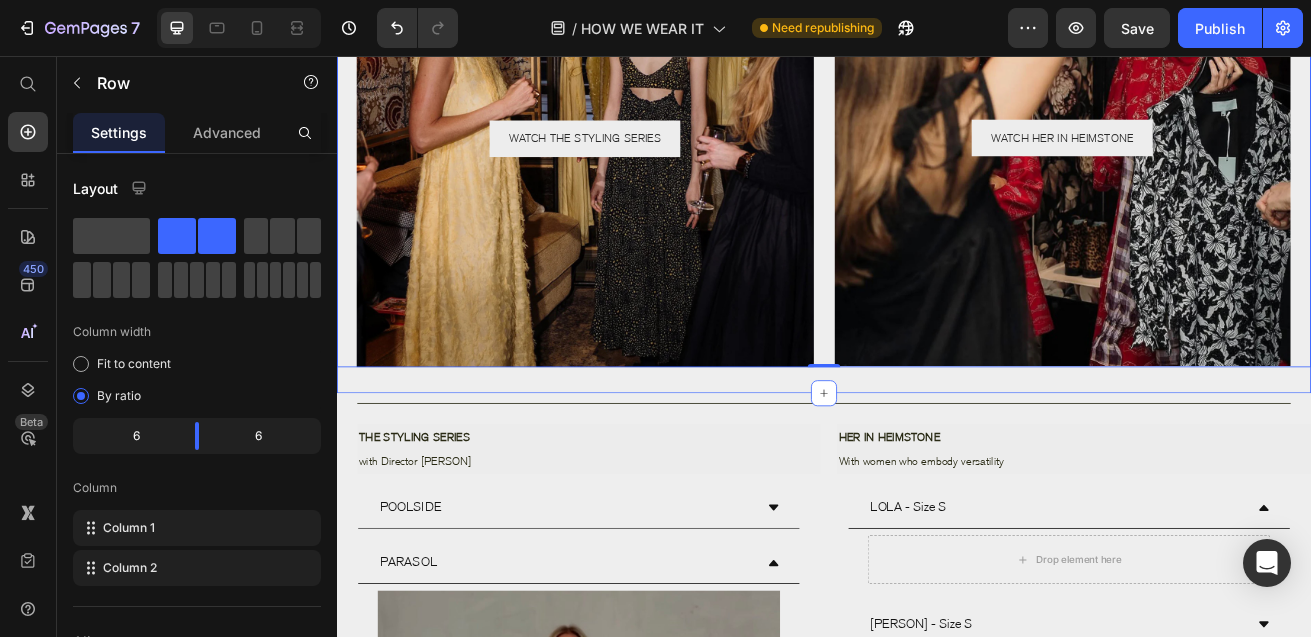 scroll, scrollTop: 494, scrollLeft: 0, axis: vertical 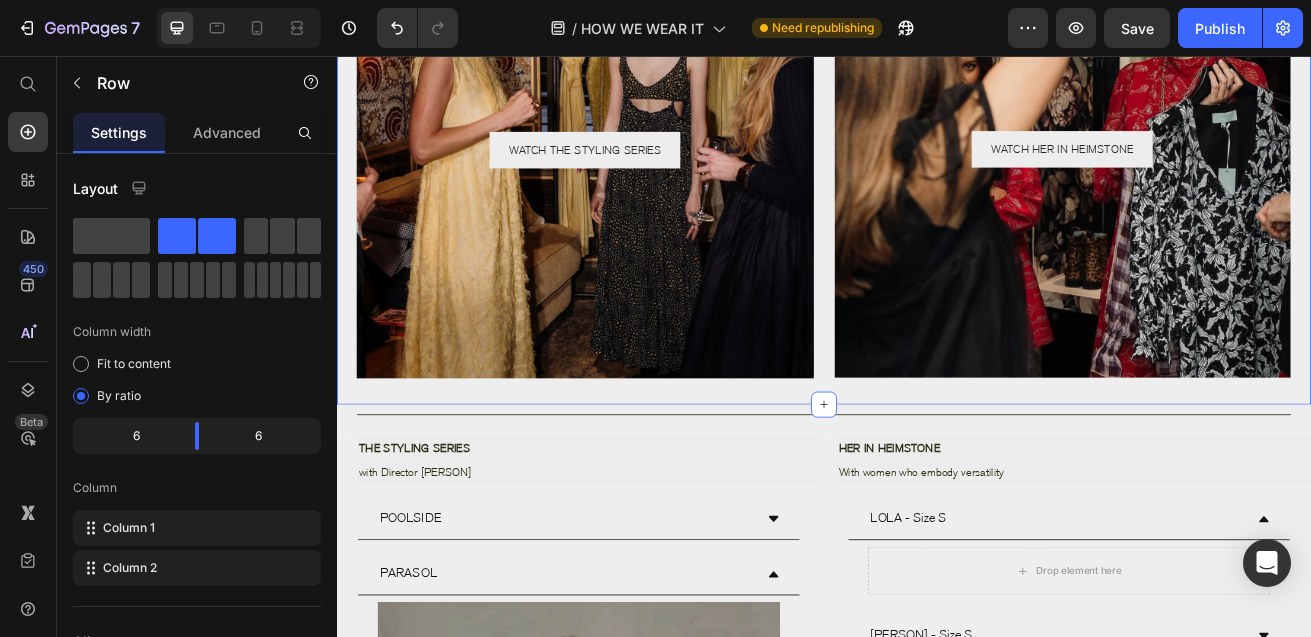 click on "HOW WE WEAR IT  Two Perspectives. Endless Possibilities. Text Block Row We believe in empowering every woman regardless of her size, shape, or story. Our mission is to help all women feel strong, confident, and unapologetically themselves. How to Wear It brings our collections to life through two lenses. In the Styling Series, our founder and designer Alix Petit shares her instinctive vision, styling each piece with bold layering, spontaneity, and flair. In Her in Heimstone, women of different sizes and stories showcase the collection in their own way. With silhouettes that are as unique and versatile as the women who wear them. Text Block Text Block Row WATCH THE STYLING SERIES   Button Hero Banner WATCH HER IN HEIMSTONE Button Hero Banner Row Section 1   Create Theme Section AI Content Write with GemAI What would you like to describe here? Tone and Voice Persuasive Product Getting products... Show more Generate" at bounding box center (937, 44) 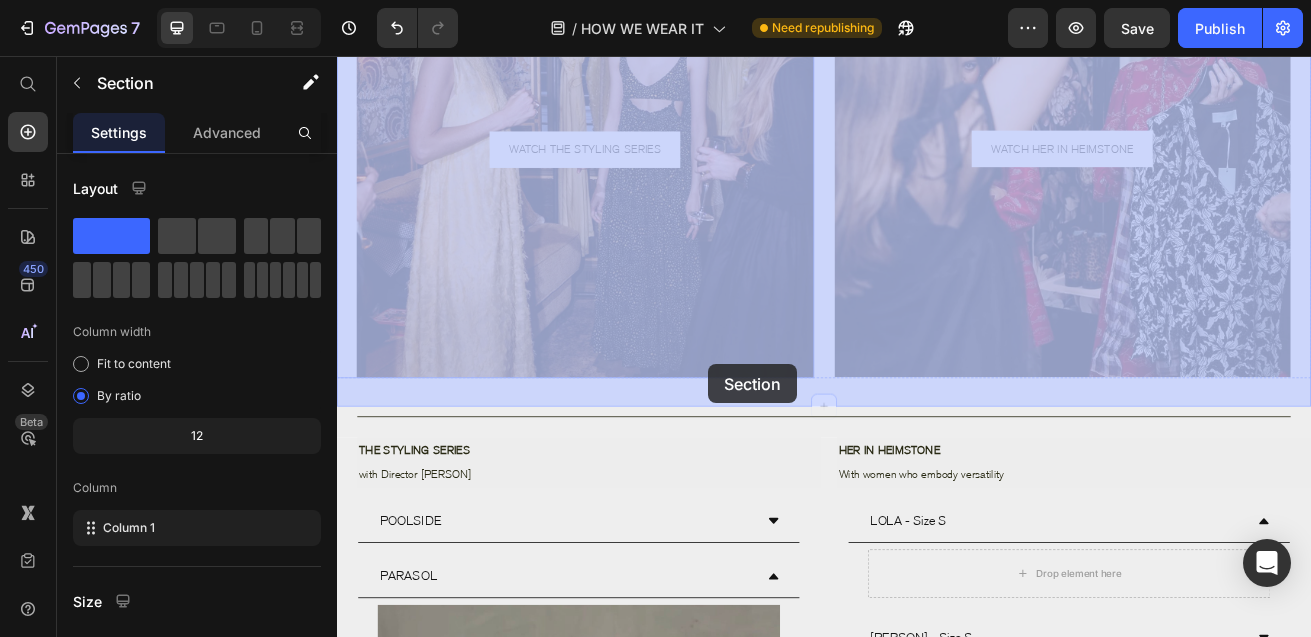 drag, startPoint x: 794, startPoint y: 470, endPoint x: 793, endPoint y: 442, distance: 28.01785 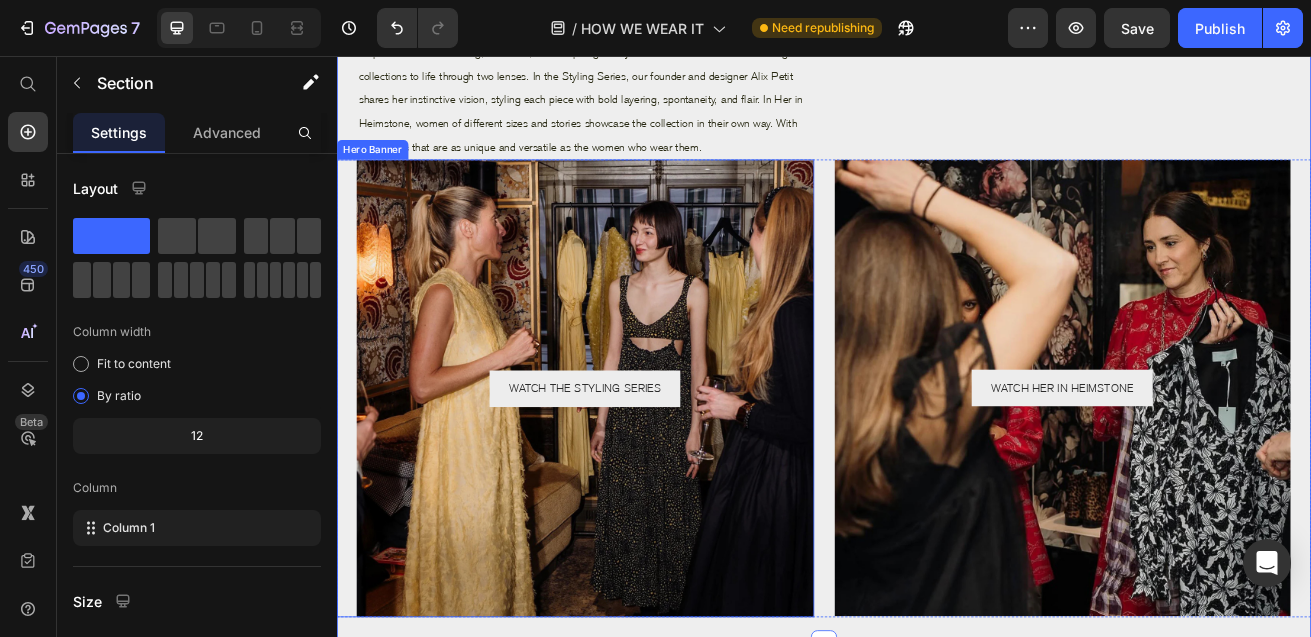 scroll, scrollTop: 0, scrollLeft: 0, axis: both 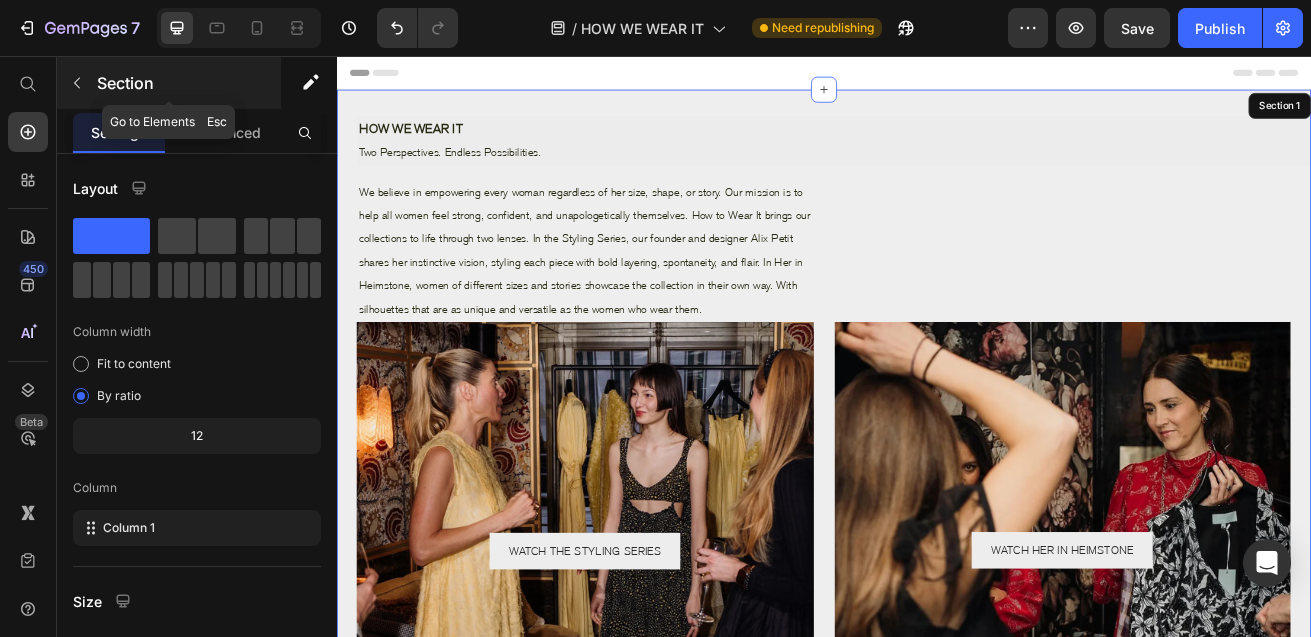 click 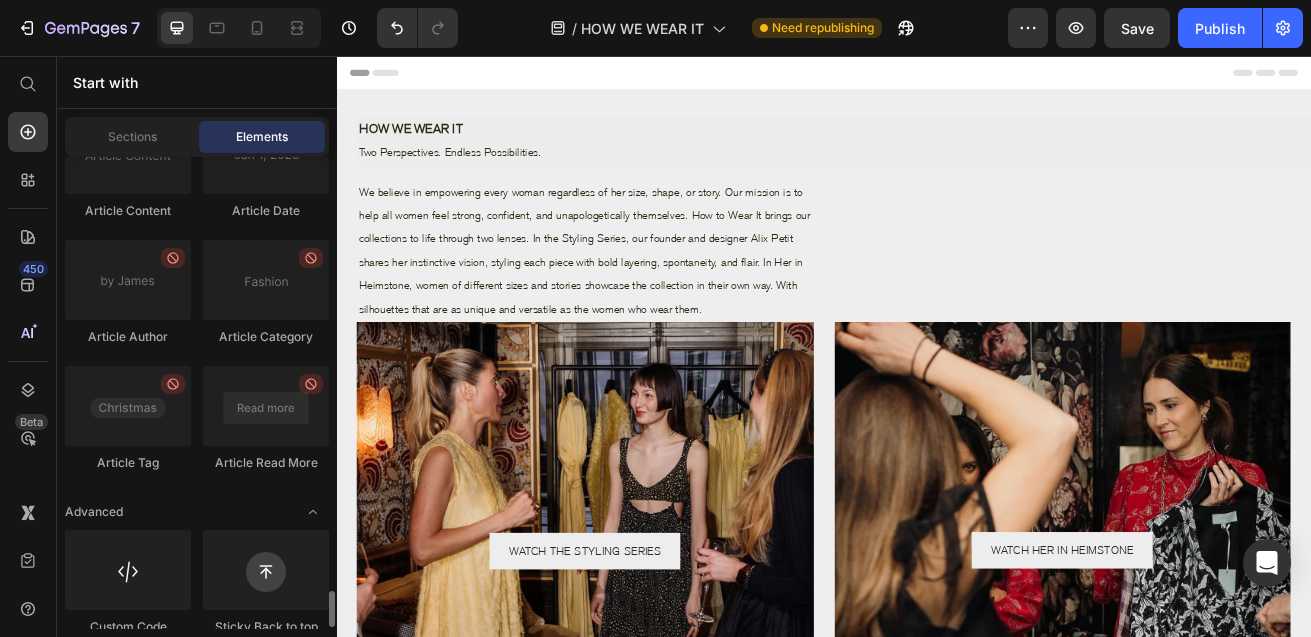 scroll, scrollTop: 5707, scrollLeft: 0, axis: vertical 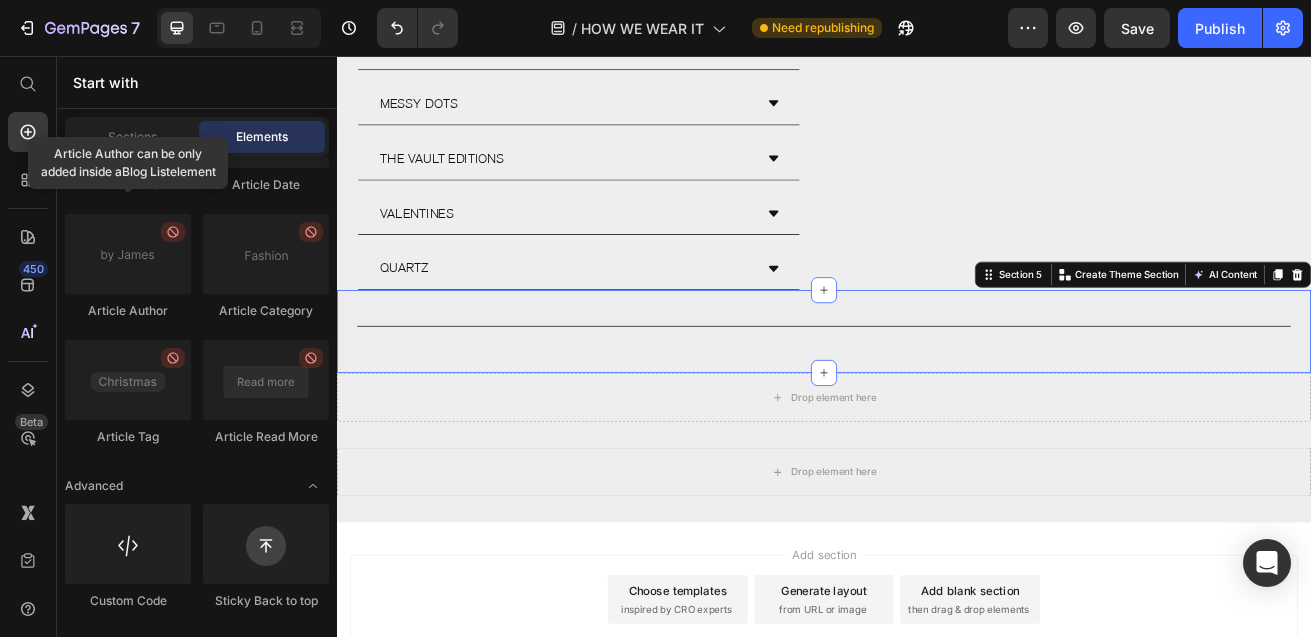 click on "Title Line Section 5   Create Theme Section AI Content Write with GemAI What would you like to describe here? Tone and Voice Persuasive Product Getting products... Show more Generate" at bounding box center [937, 395] 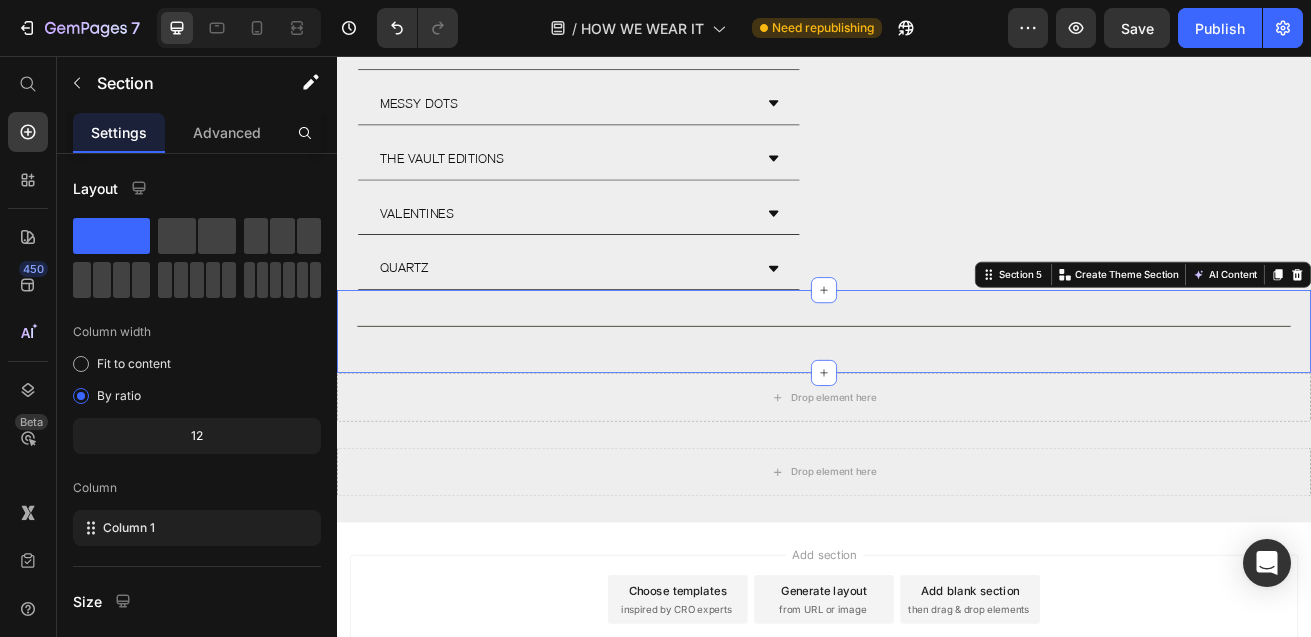click on "Title Line Section 5   Create Theme Section AI Content Write with GemAI What would you like to describe here? Tone and Voice Persuasive Product Getting products... Show more Generate" at bounding box center [937, 395] 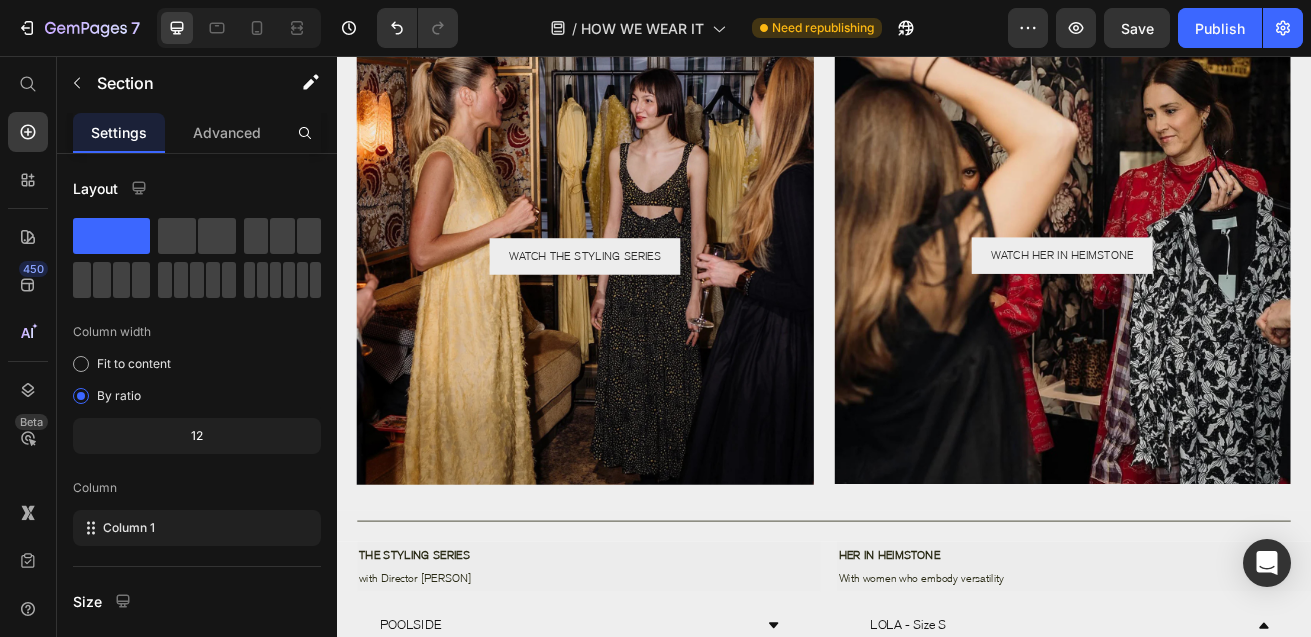scroll, scrollTop: 0, scrollLeft: 0, axis: both 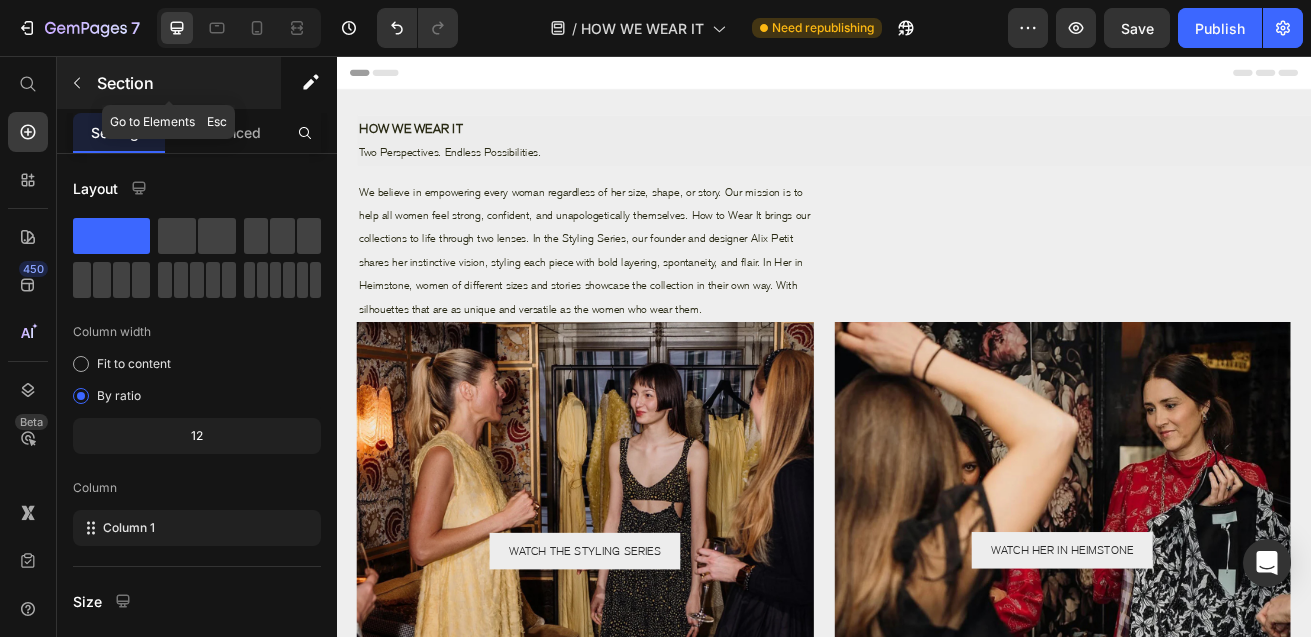 click 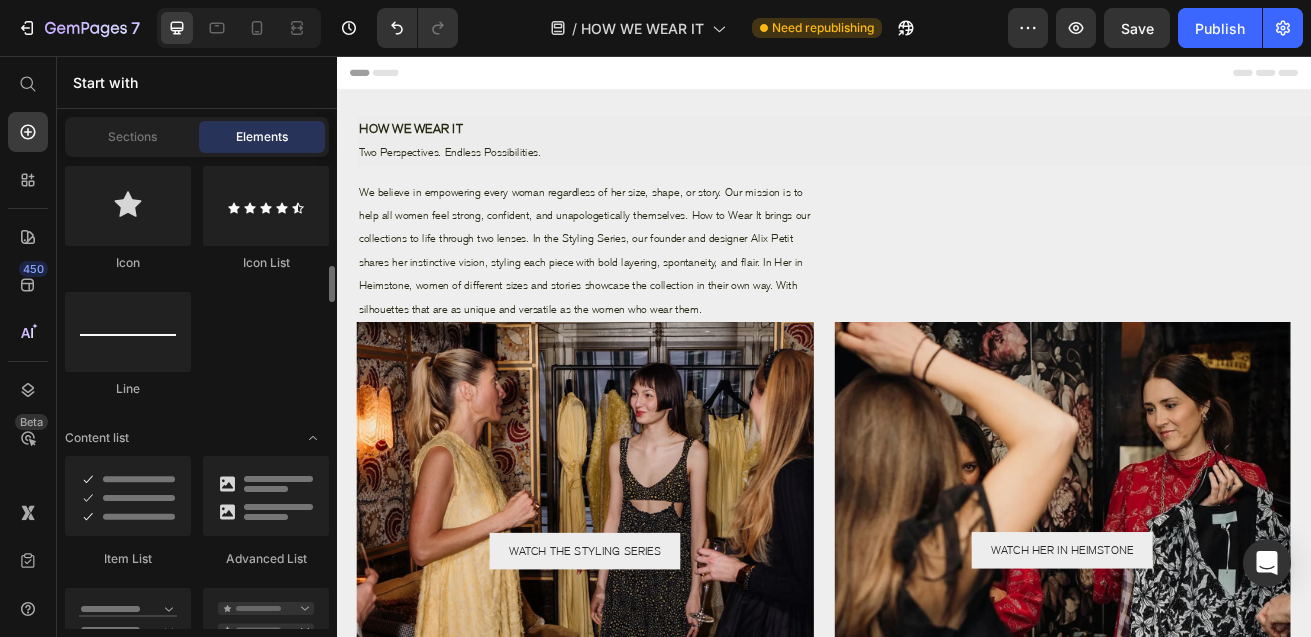 scroll, scrollTop: 1445, scrollLeft: 0, axis: vertical 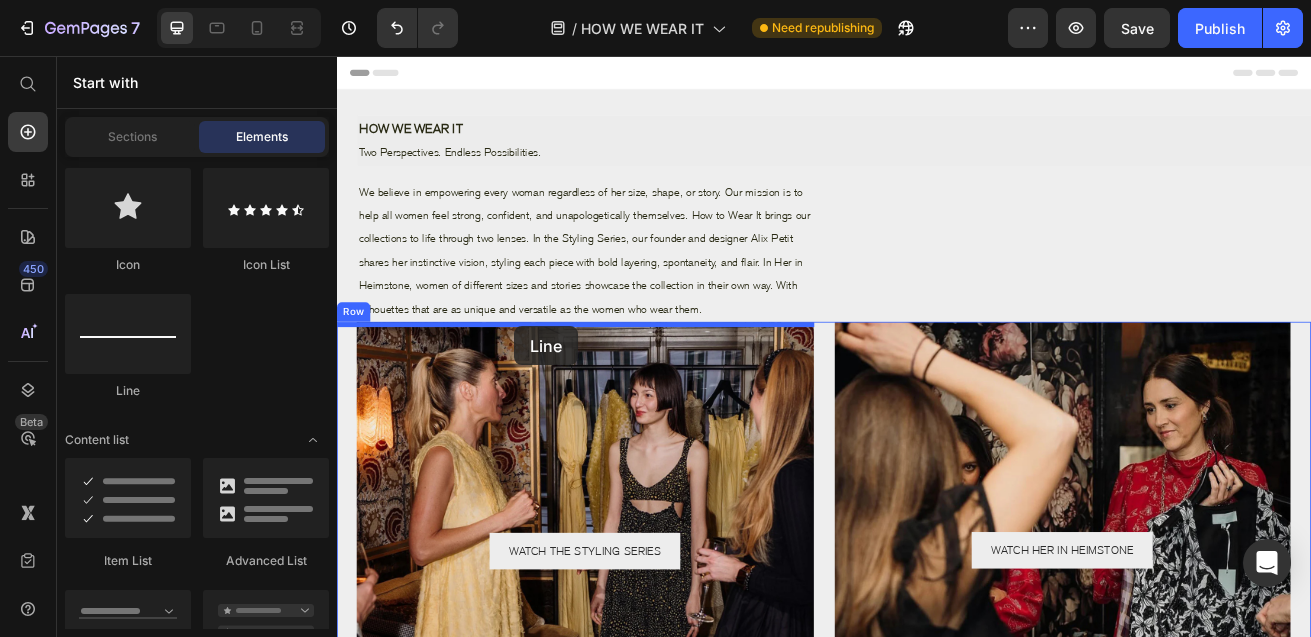 drag, startPoint x: 445, startPoint y: 413, endPoint x: 555, endPoint y: 389, distance: 112.587746 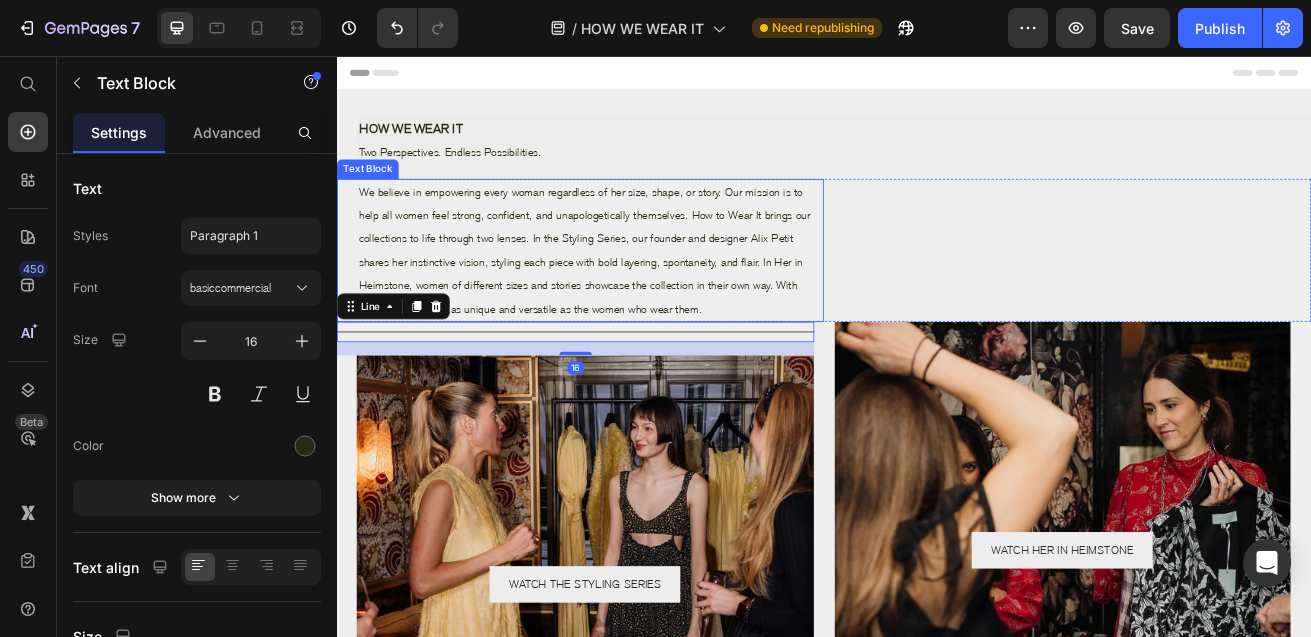 click on "We believe in empowering every woman regardless of her size, shape, or story. Our mission is to help all women feel strong, confident, and unapologetically themselves. How to Wear It brings our collections to life through two lenses. In the Styling Series, our founder and designer Alix Petit shares her instinctive vision, styling each piece with bold layering, spontaneity, and flair. In Her in Heimstone, women of different sizes and stories showcase the collection in their own way. With silhouettes that are as unique and versatile as the women who wear them." at bounding box center [642, 295] 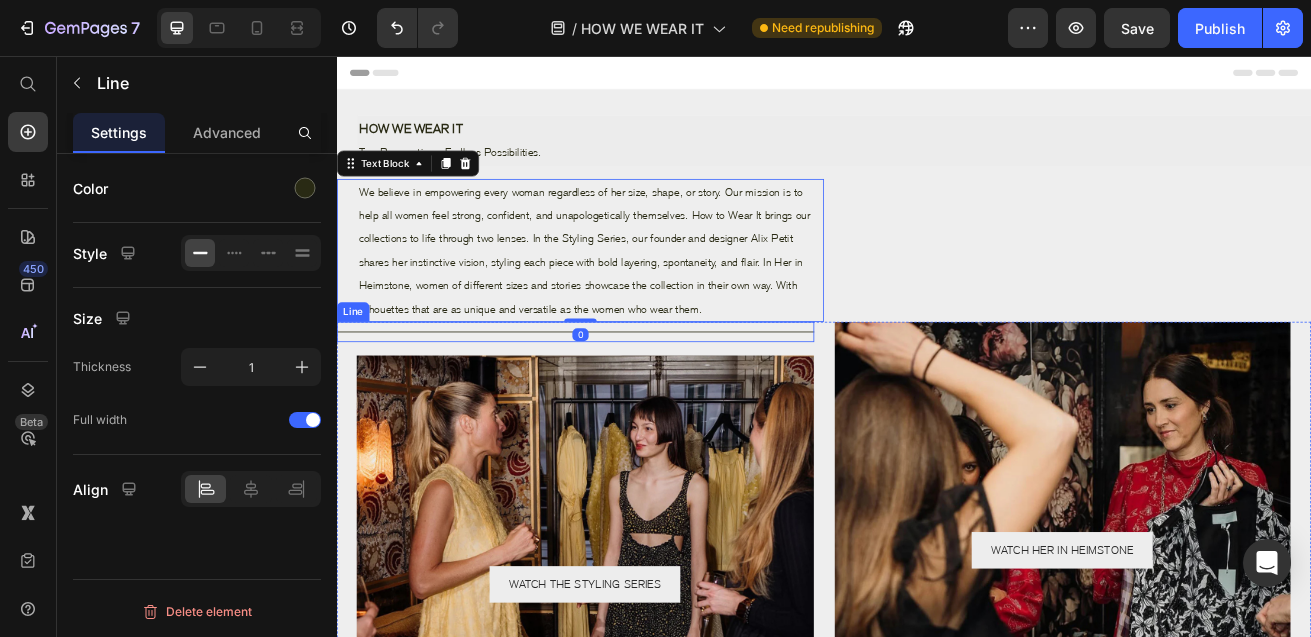 click on "Title Line" at bounding box center (631, 395) 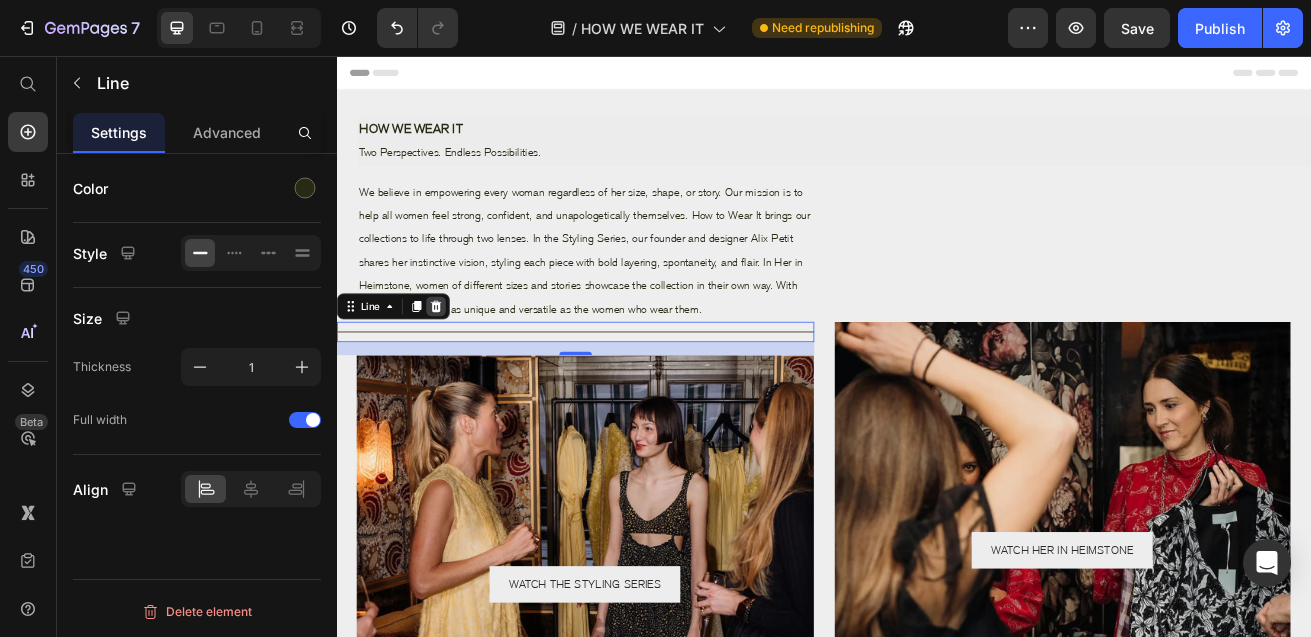 click at bounding box center [459, 364] 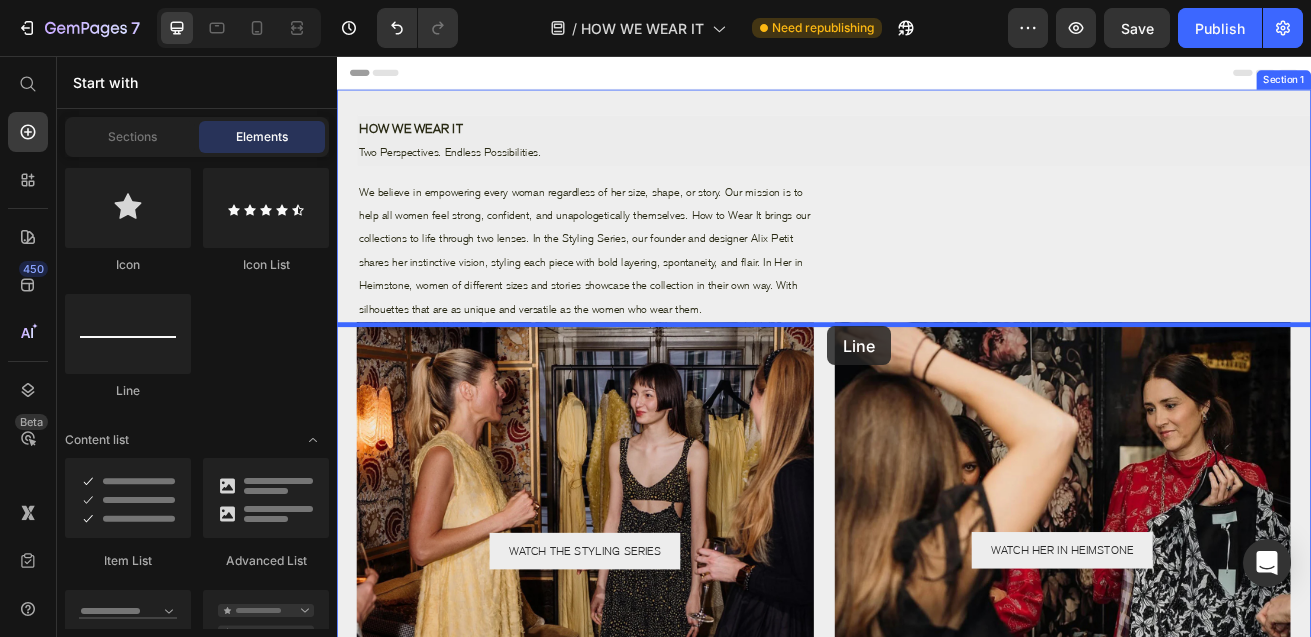 drag, startPoint x: 467, startPoint y: 388, endPoint x: 941, endPoint y: 388, distance: 474 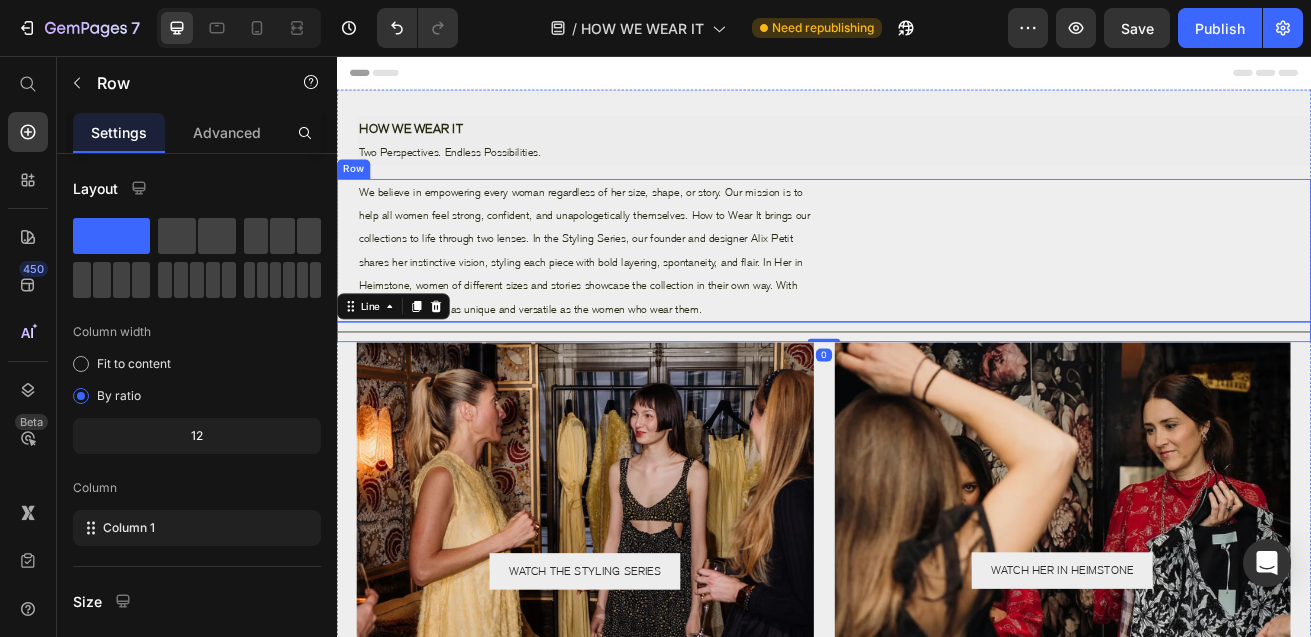 click on "We believe in empowering every woman regardless of her size, shape, or story. Our mission is to help all women feel strong, confident, and unapologetically themselves. How to Wear It brings our collections to life through two lenses. In the Styling Series, our founder and designer Alix Petit shares her instinctive vision, styling each piece with bold layering, spontaneity, and flair. In Her in Heimstone, women of different sizes and stories showcase the collection in their own way. With silhouettes that are as unique and versatile as the women who wear them. Text Block" at bounding box center [937, 295] 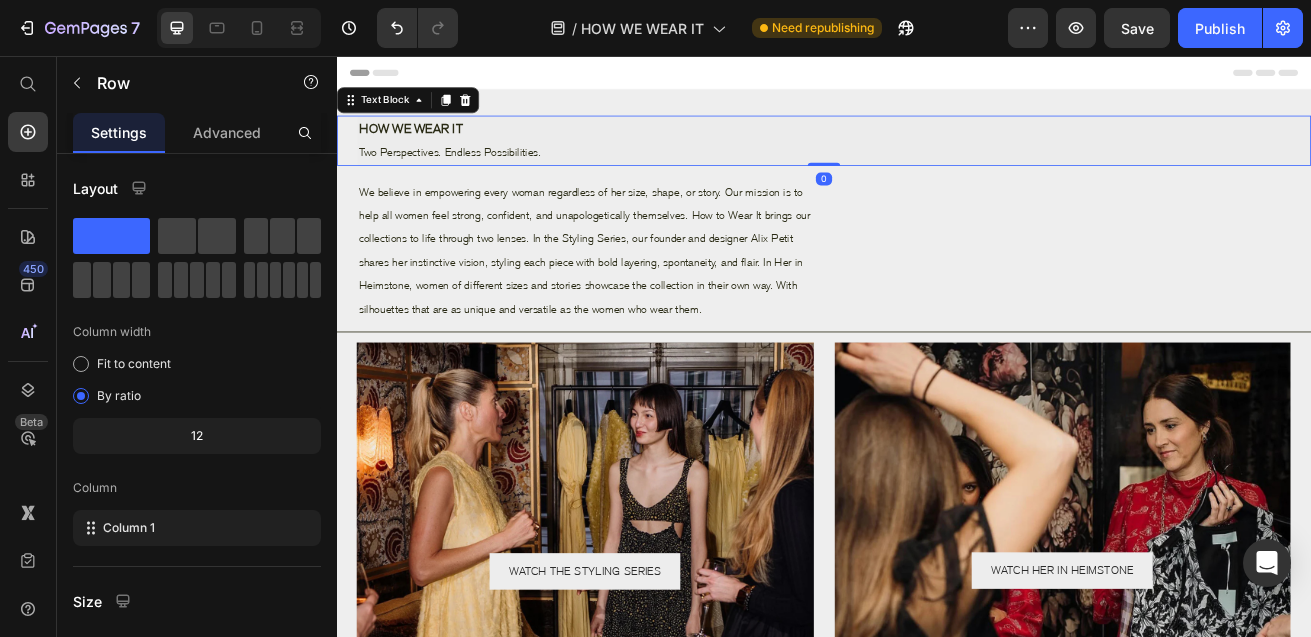 click on "Two Perspectives. Endless Possibilities." at bounding box center [949, 174] 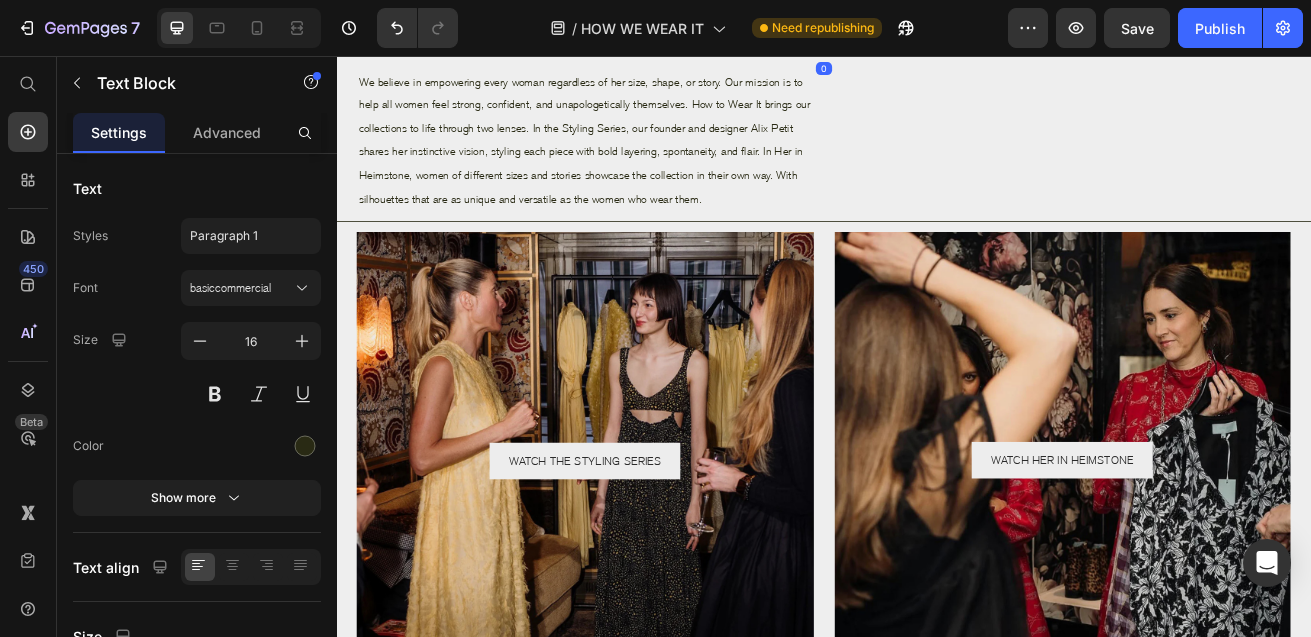 scroll, scrollTop: 192, scrollLeft: 0, axis: vertical 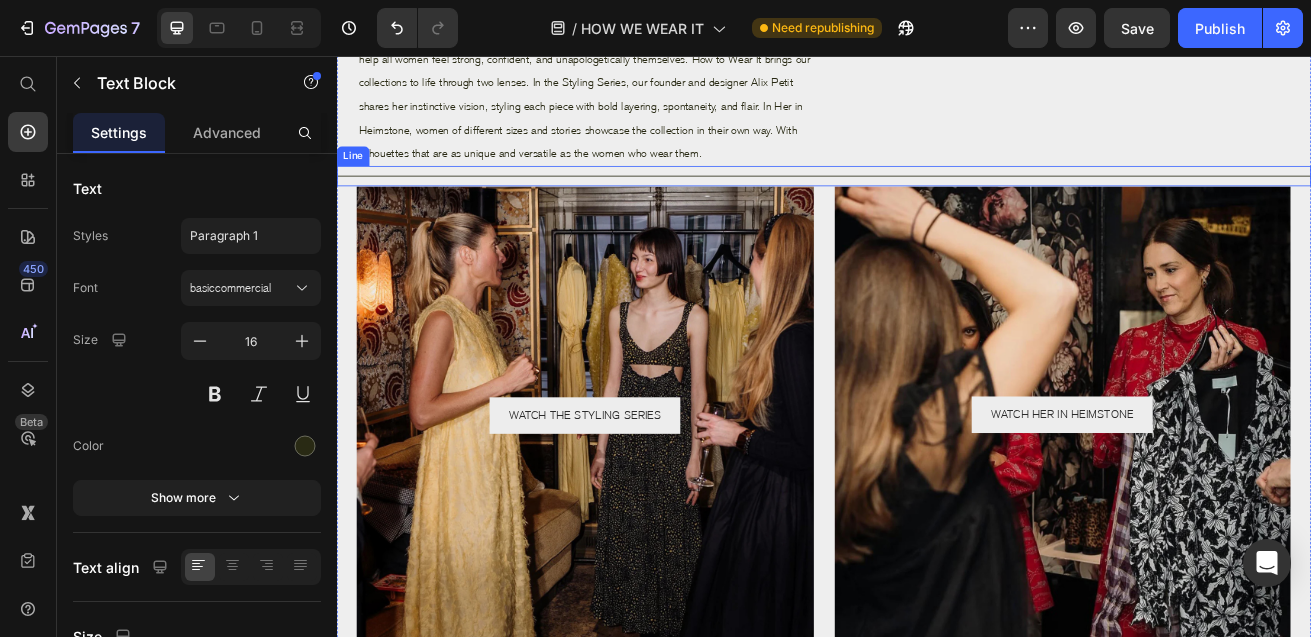 click on "Title Line" at bounding box center [937, 203] 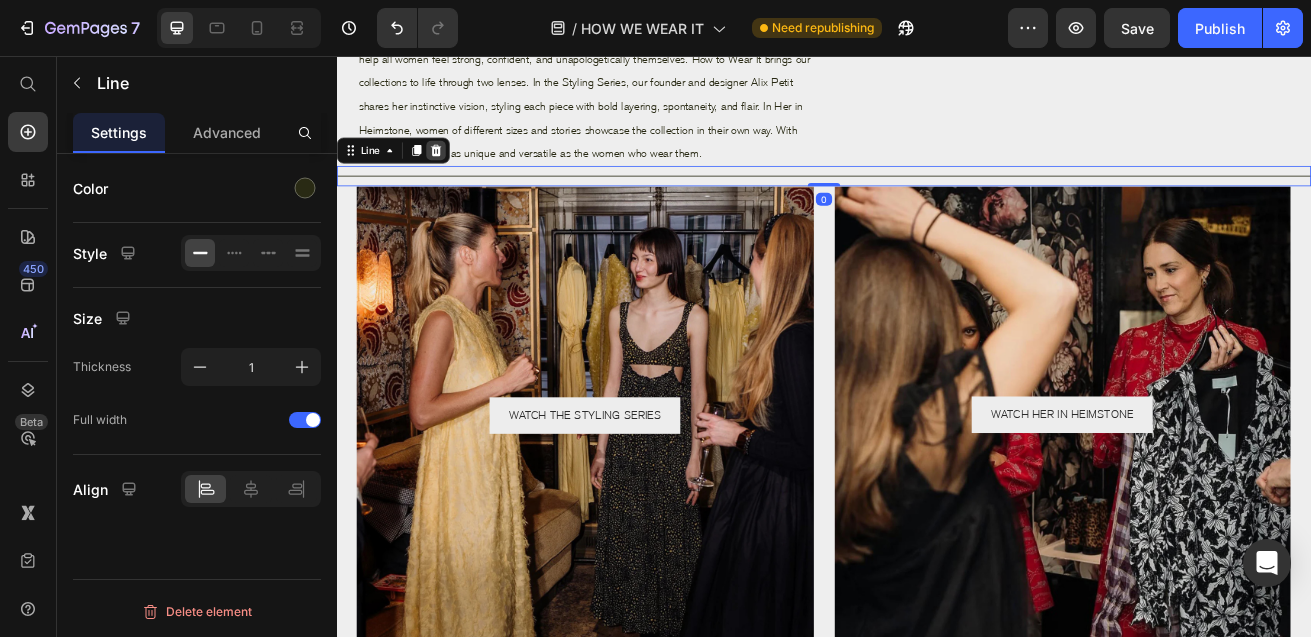 click 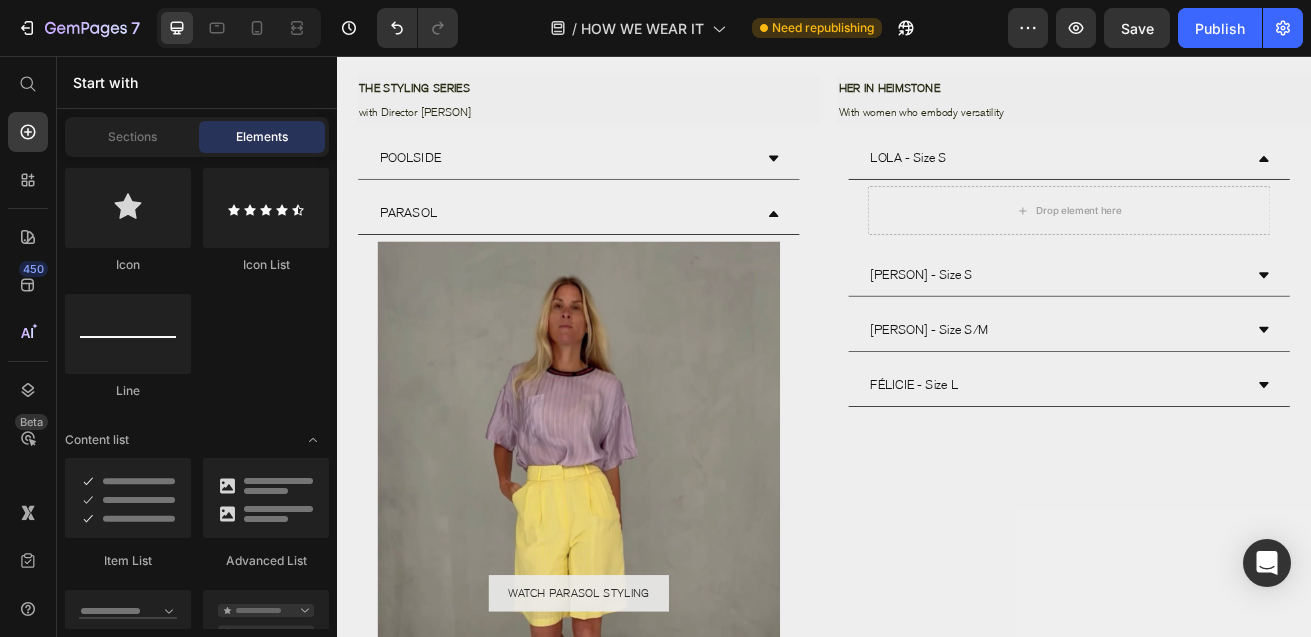 scroll, scrollTop: 724, scrollLeft: 0, axis: vertical 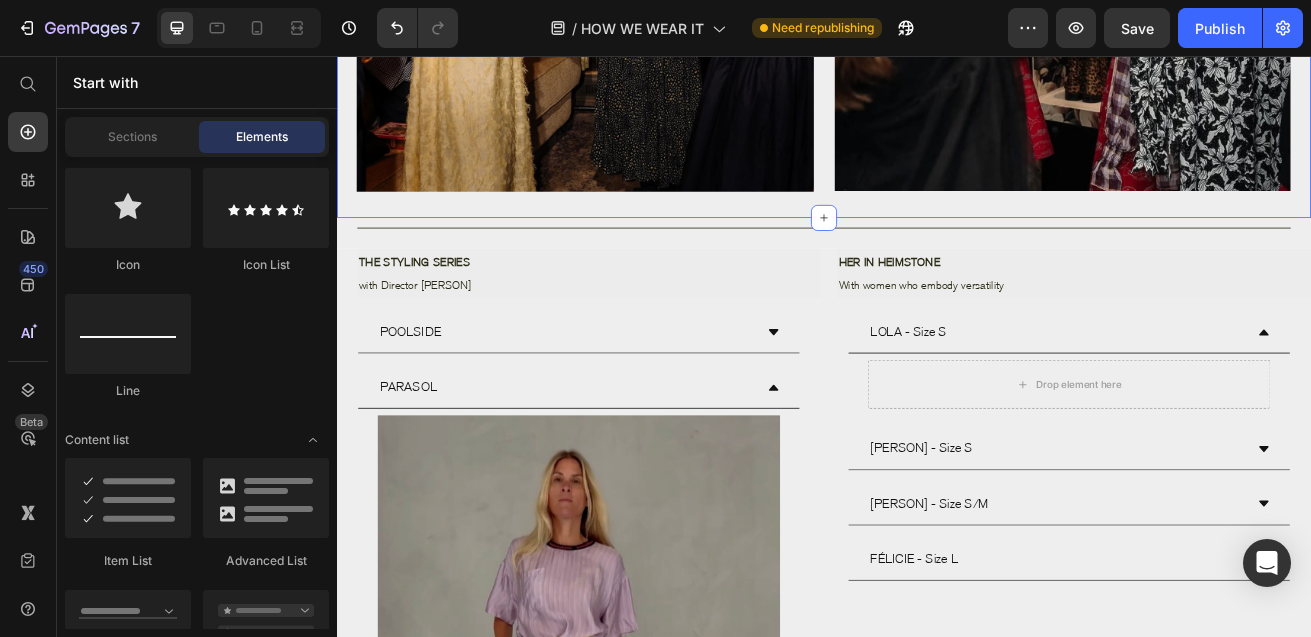 click on "HOW WE WEAR IT Two Perspectives. Endless Possibilities. Text Block Row We believe in empowering every woman regardless of her size, shape, or story. Our mission is to help all women feel strong, confident, and unapologetically themselves. How to Wear It brings our collections to life through two lenses. In the Styling Series, our founder and designer [PERSON] shares her instinctive vision, styling each piece with bold layering, spontaneity, and flair. In Her in [LOCATION], women of different sizes and stories showcase the collection in their own way. With silhouettes that are as unique and versatile as the women who wear them. Text Block Text Block Row WATCH THE STYLING SERIES Button Hero Banner WATCH HER IN [LOCATION] Button Hero Banner Row Section 1 Create Theme Section AI Content Write with GemAI What would you like to describe here? Tone and Voice Persuasive Product Collectible Unisex T-Shirt in White with White [LOCATION] Logo Show more Generate" at bounding box center (937, -186) 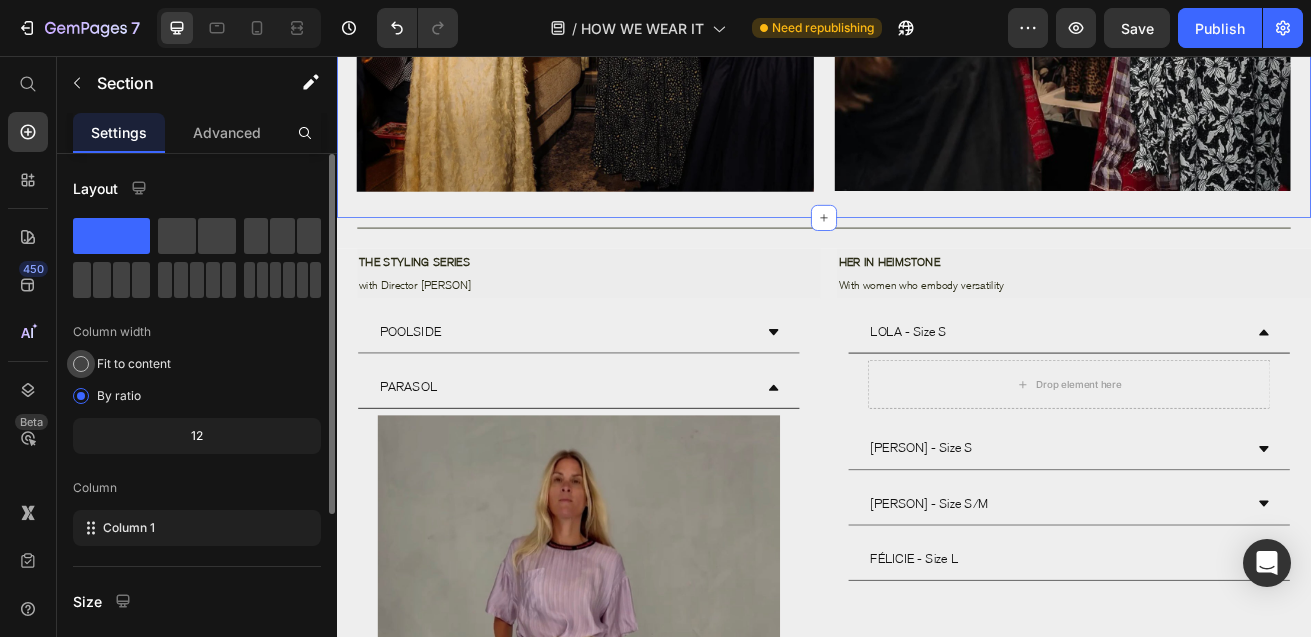 scroll, scrollTop: 268, scrollLeft: 0, axis: vertical 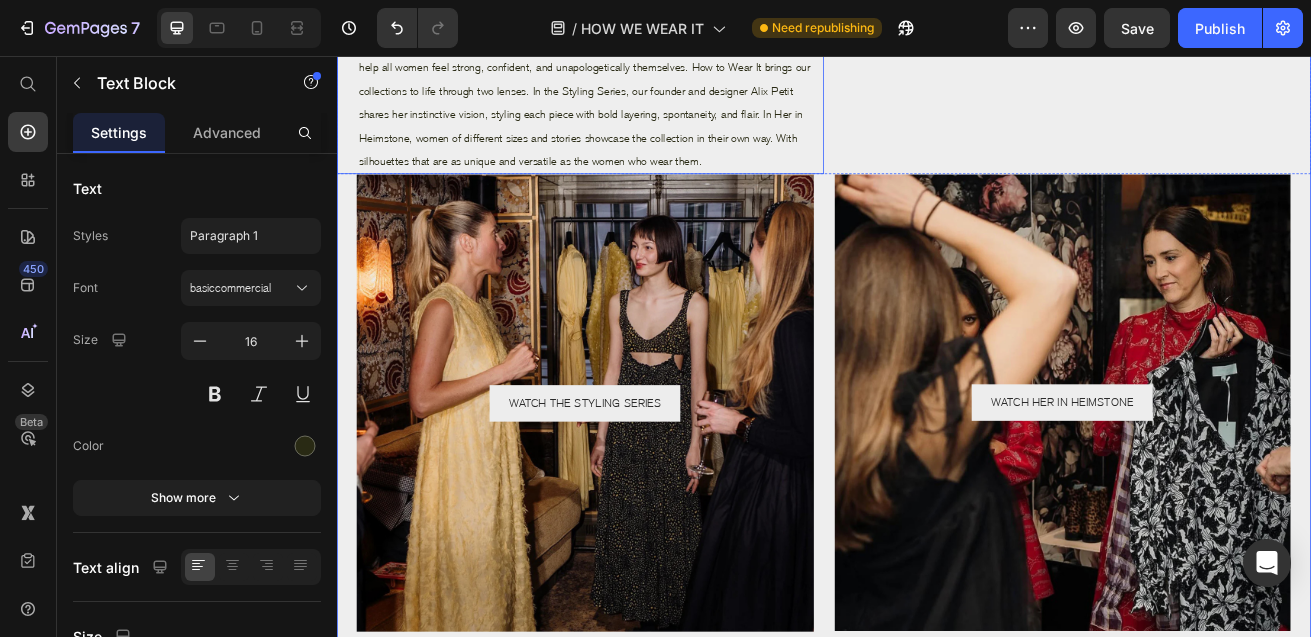 click on "We believe in empowering every woman regardless of her size, shape, or story. Our mission is to help all women feel strong, confident, and unapologetically themselves. How to Wear It brings our collections to life through two lenses. In the Styling Series, our founder and designer Alix Petit shares her instinctive vision, styling each piece with bold layering, spontaneity, and flair. In Her in Heimstone, women of different sizes and stories showcase the collection in their own way. With silhouettes that are as unique and versatile as the women who wear them." at bounding box center [649, 113] 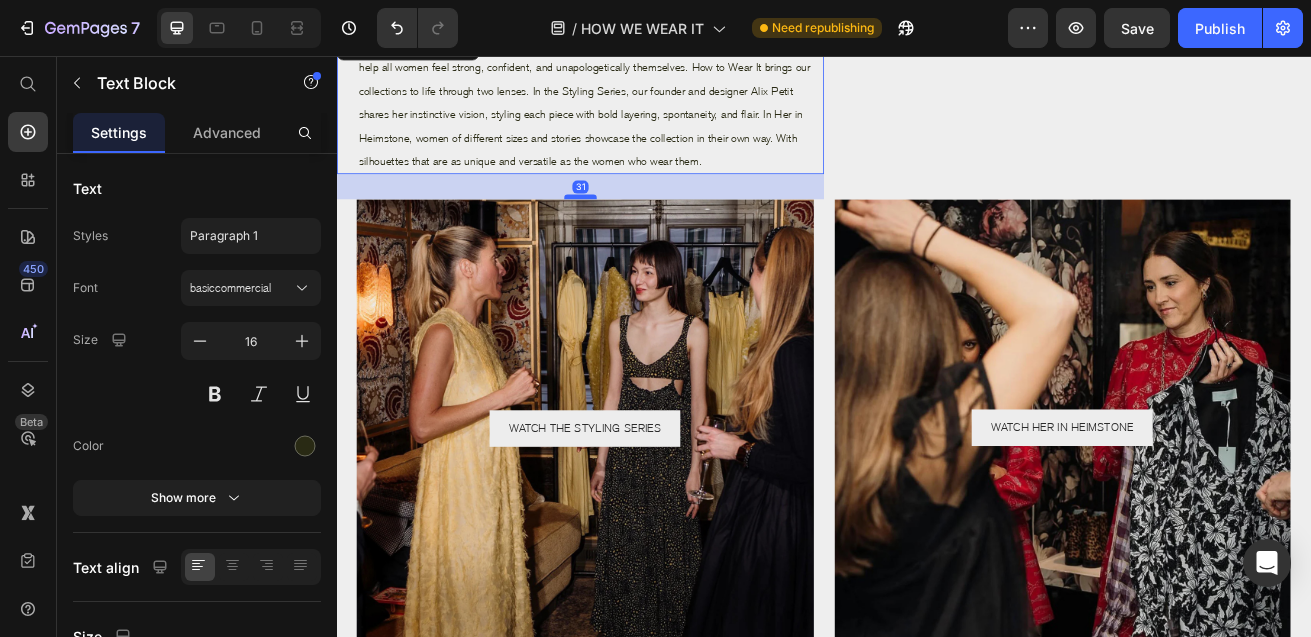drag, startPoint x: 645, startPoint y: 201, endPoint x: 645, endPoint y: 238, distance: 37 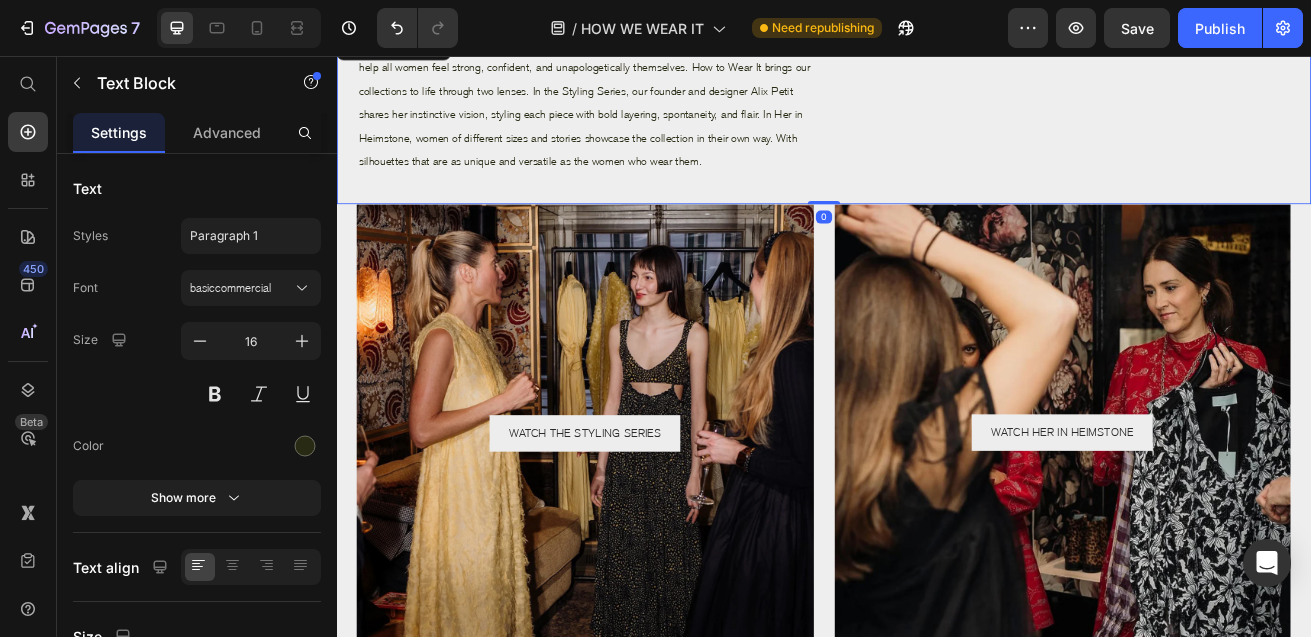 click on "We believe in empowering every woman regardless of her size, shape, or story. Our mission is to help all women feel strong, confident, and unapologetically themselves. How to Wear It brings our collections to life through two lenses. In the Styling Series, our founder and designer Alix Petit shares her instinctive vision, styling each piece with bold layering, spontaneity, and flair. In Her in Heimstone, women of different sizes and stories showcase the collection in their own way. With silhouettes that are as unique and versatile as the women who wear them. Text Block" at bounding box center (937, 132) 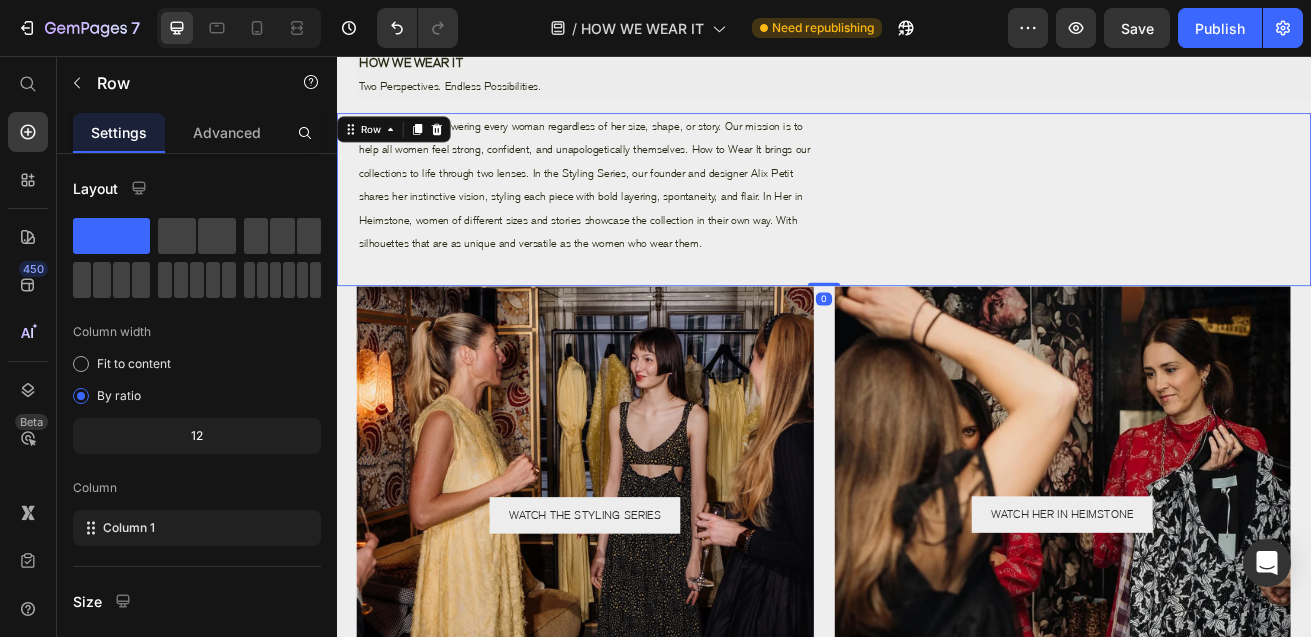 scroll, scrollTop: 47, scrollLeft: 0, axis: vertical 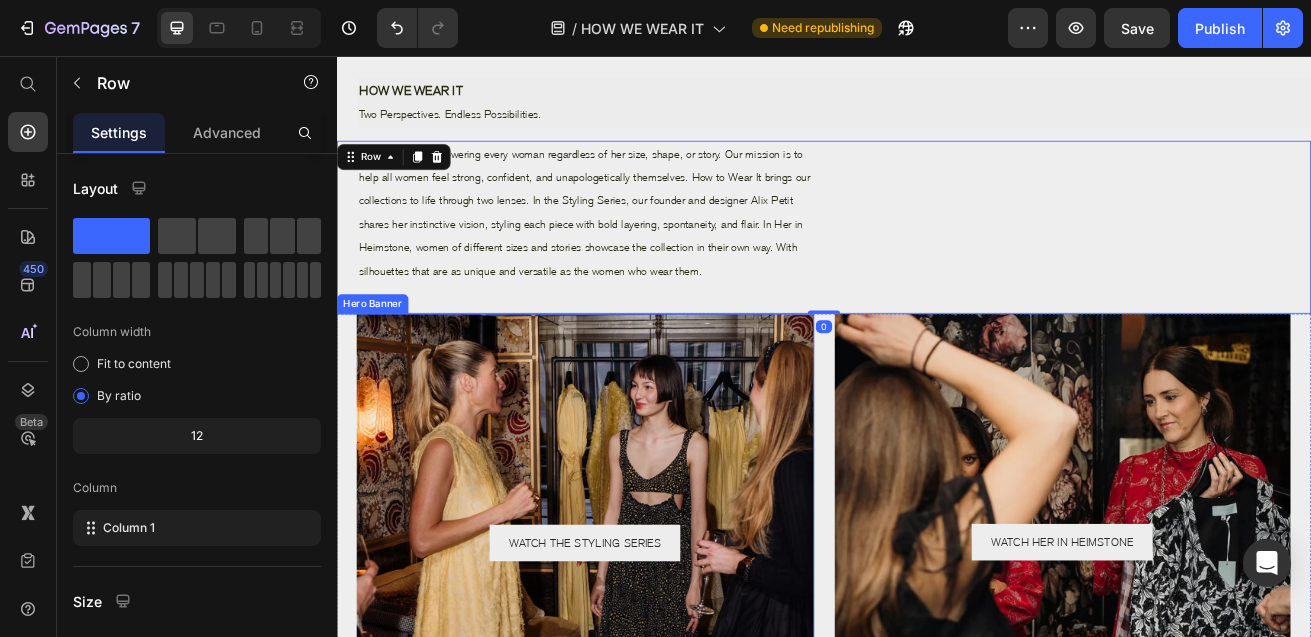 click on "We believe in empowering every woman regardless of her size, shape, or story. Our mission is to help all women feel strong, confident, and unapologetically themselves. How to Wear It brings our collections to life through two lenses. In the Styling Series, our founder and designer Alix Petit shares her instinctive vision, styling each piece with bold layering, spontaneity, and flair. In Her in Heimstone, women of different sizes and stories showcase the collection in their own way. With silhouettes that are as unique and versatile as the women who wear them. Text Block" at bounding box center (937, 267) 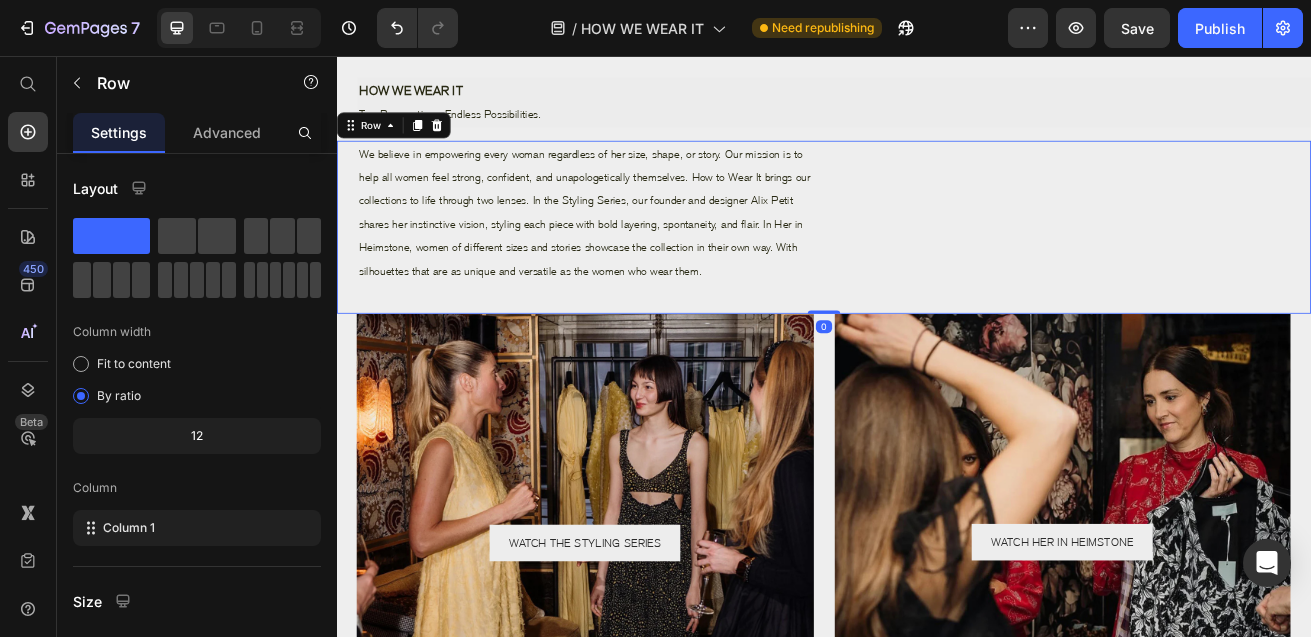 drag, startPoint x: 940, startPoint y: 375, endPoint x: 939, endPoint y: 350, distance: 25.019993 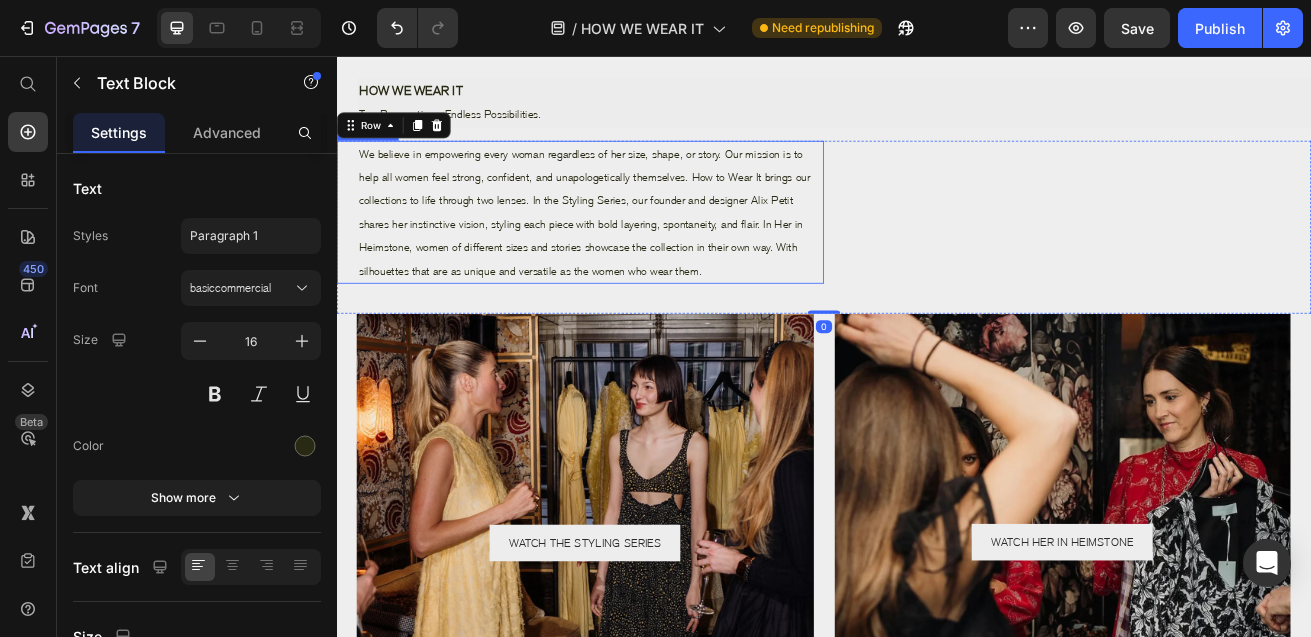 click on "We believe in empowering every woman regardless of her size, shape, or story. Our mission is to help all women feel strong, confident, and unapologetically themselves. How to Wear It brings our collections to life through two lenses. In the Styling Series, our founder and designer Alix Petit shares her instinctive vision, styling each piece with bold layering, spontaneity, and flair. In Her in Heimstone, women of different sizes and stories showcase the collection in their own way. With silhouettes that are as unique and versatile as the women who wear them." at bounding box center [642, 248] 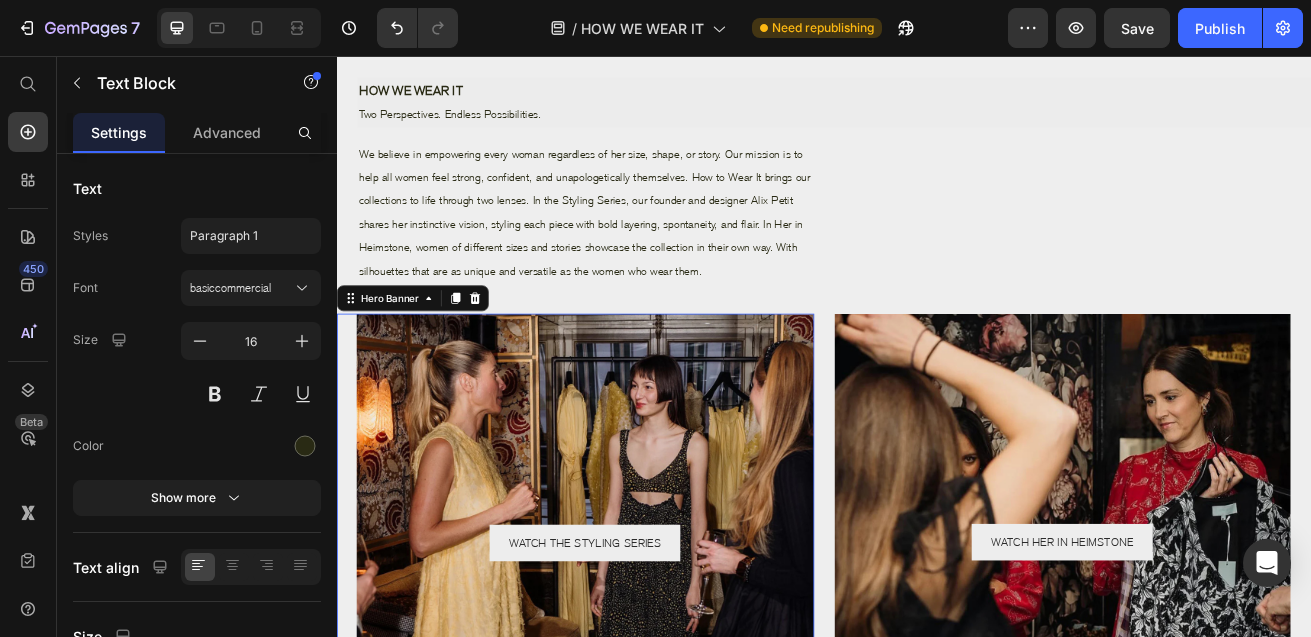 click at bounding box center (643, 655) 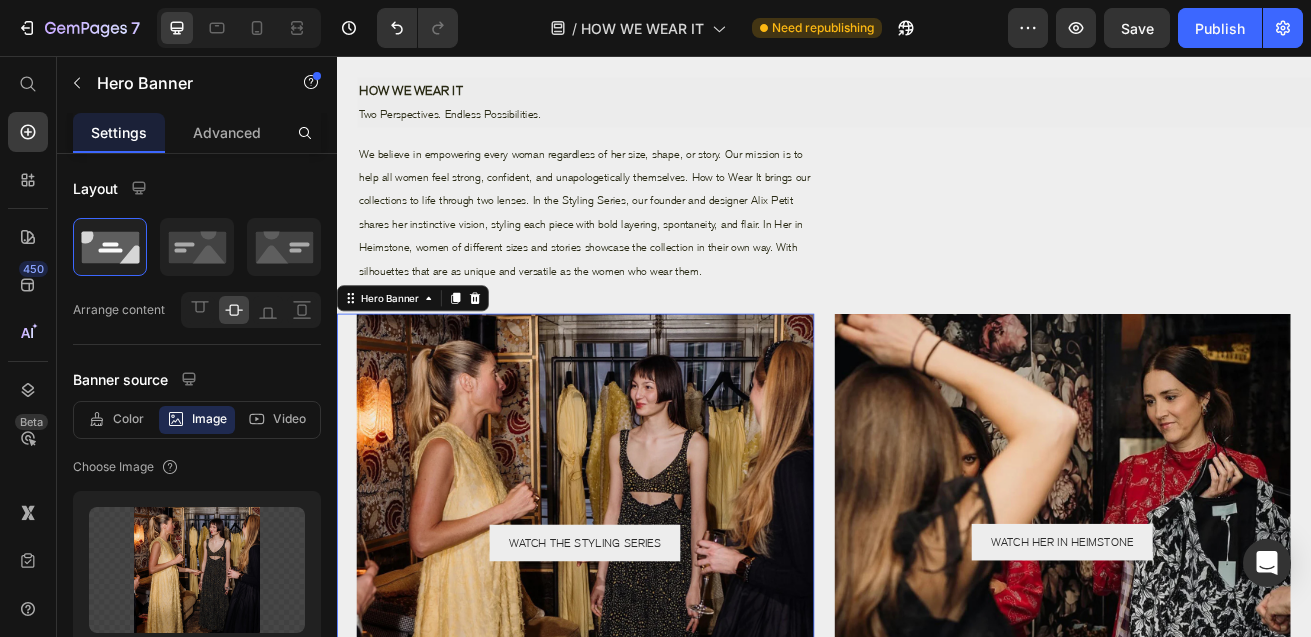 click on "We believe in empowering every woman regardless of her size, shape, or story. Our mission is to help all women feel strong, confident, and unapologetically themselves. How to Wear It brings our collections to life through two lenses. In the Styling Series, our founder and designer Alix Petit shares her instinctive vision, styling each piece with bold layering, spontaneity, and flair. In Her in Heimstone, women of different sizes and stories showcase the collection in their own way. With silhouettes that are as unique and versatile as the women who wear them." at bounding box center [642, 248] 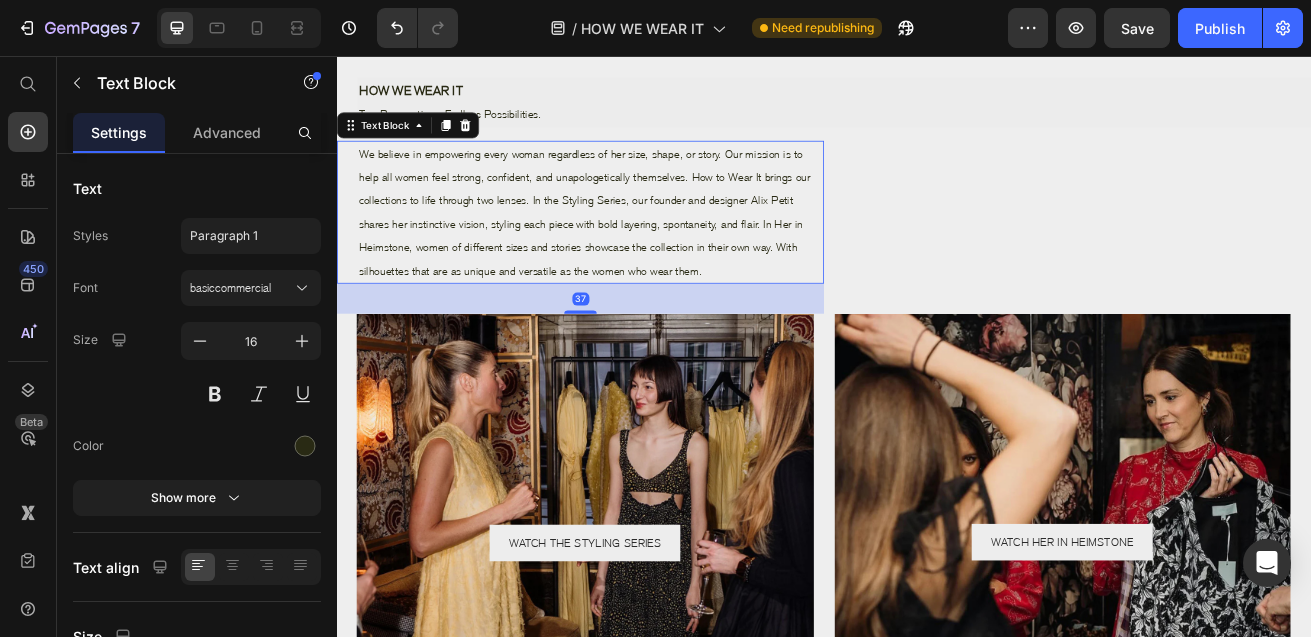 click on "37" at bounding box center (637, 354) 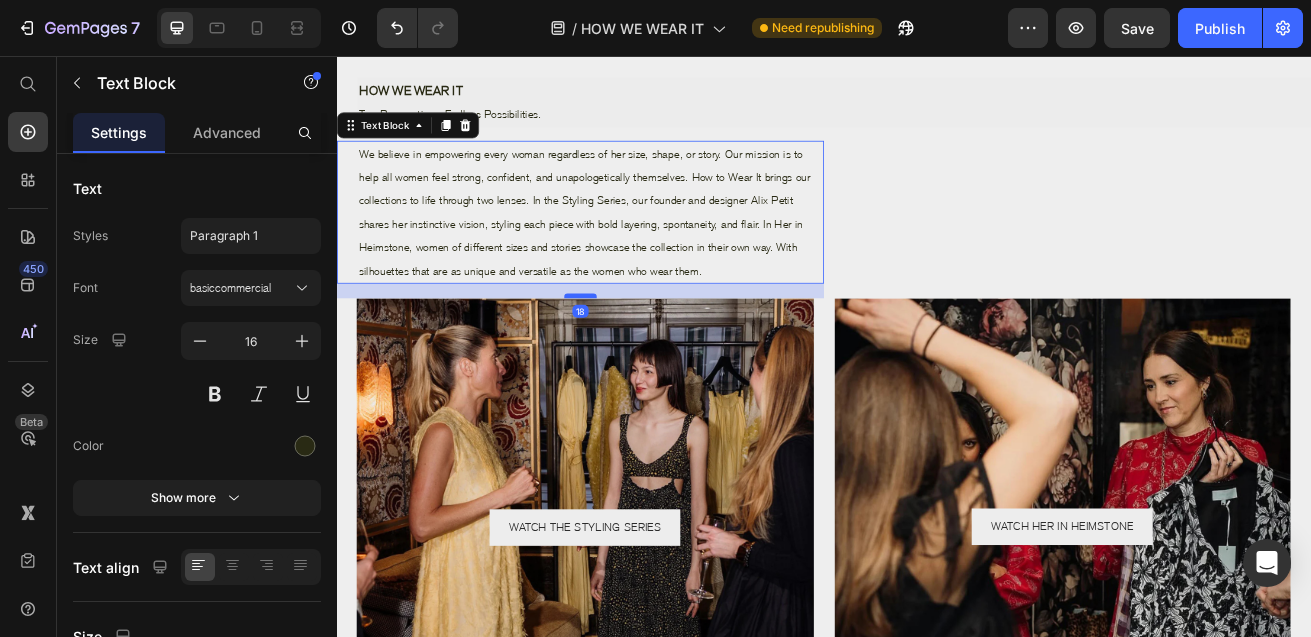 drag, startPoint x: 642, startPoint y: 374, endPoint x: 641, endPoint y: 356, distance: 18.027756 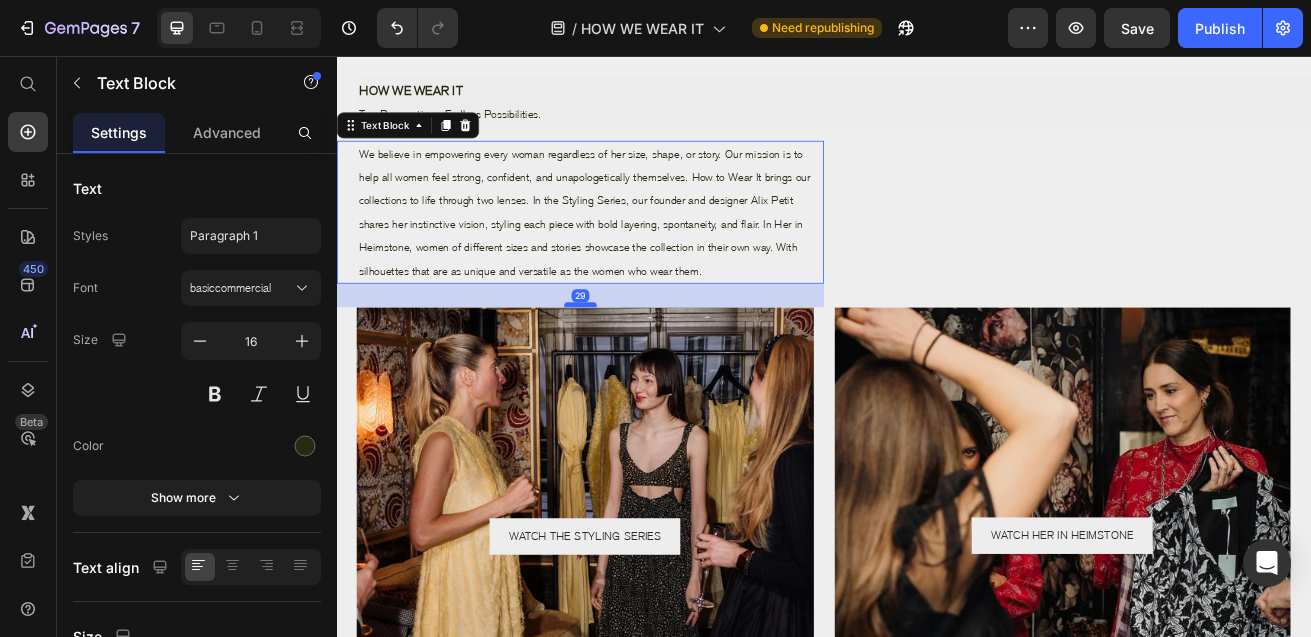 drag, startPoint x: 641, startPoint y: 356, endPoint x: 641, endPoint y: 369, distance: 13 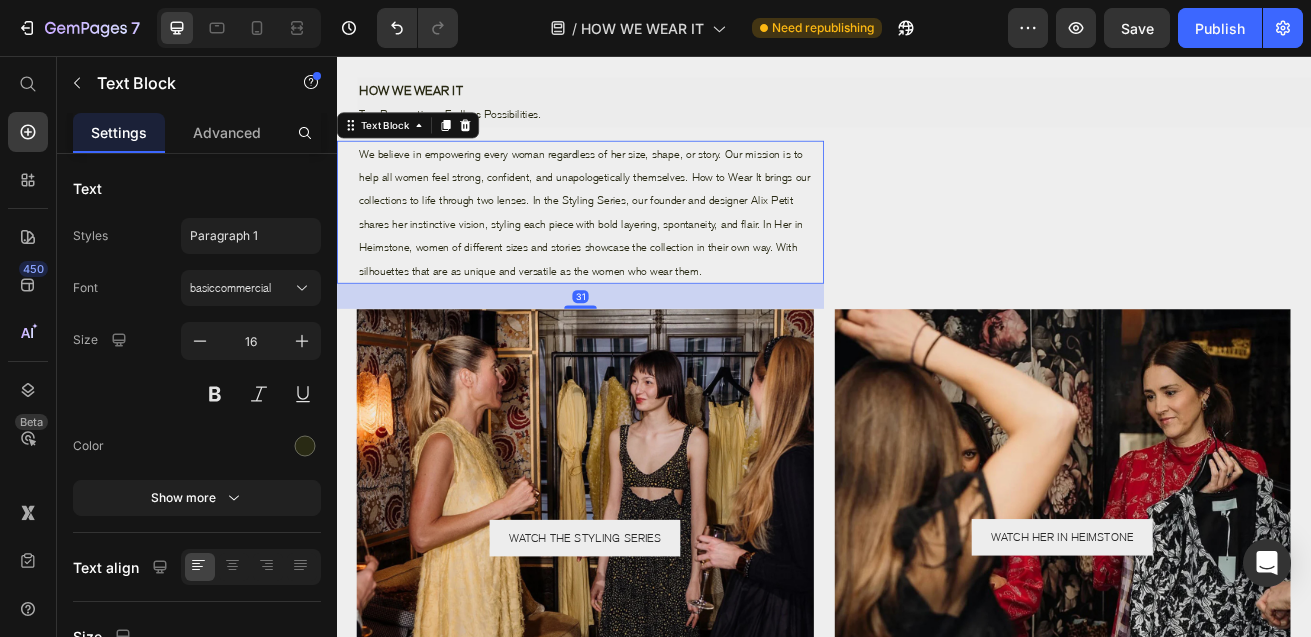 click on "We believe in empowering every woman regardless of her size, shape, or story. Our mission is to help all women feel strong, confident, and unapologetically themselves. How to Wear It brings our collections to life through two lenses. In the Styling Series, our founder and designer Alix Petit shares her instinctive vision, styling each piece with bold layering, spontaneity, and flair. In Her in Heimstone, women of different sizes and stories showcase the collection in their own way. With silhouettes that are as unique and versatile as the women who wear them. Text Block   31" at bounding box center [937, 264] 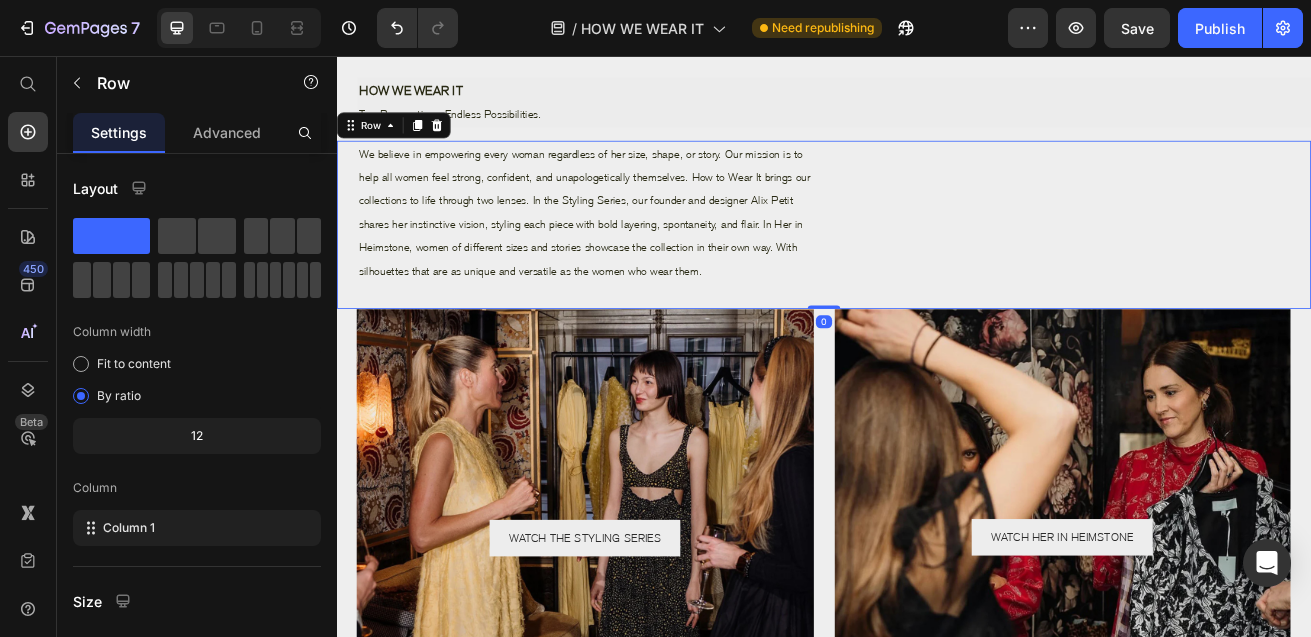 click on "We believe in empowering every woman regardless of her size, shape, or story. Our mission is to help all women feel strong, confident, and unapologetically themselves. How to Wear It brings our collections to life through two lenses. In the Styling Series, our founder and designer Alix Petit shares her instinctive vision, styling each piece with bold layering, spontaneity, and flair. In Her in Heimstone, women of different sizes and stories showcase the collection in their own way. With silhouettes that are as unique and versatile as the women who wear them." at bounding box center [642, 248] 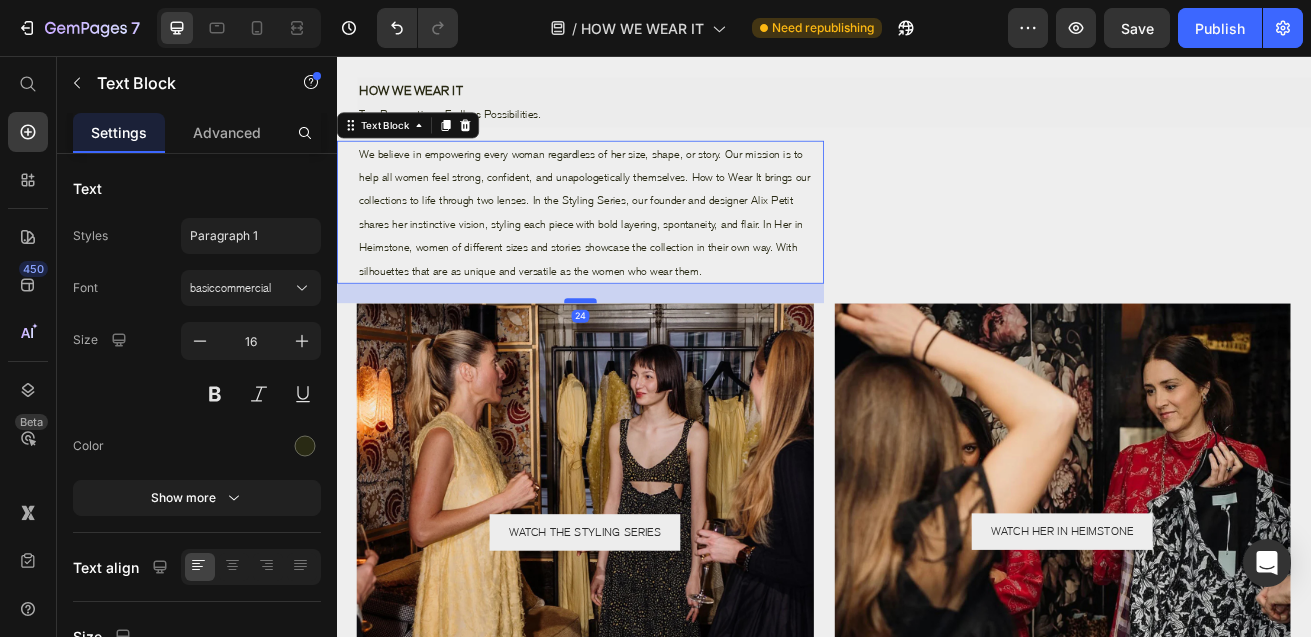 click at bounding box center [637, 357] 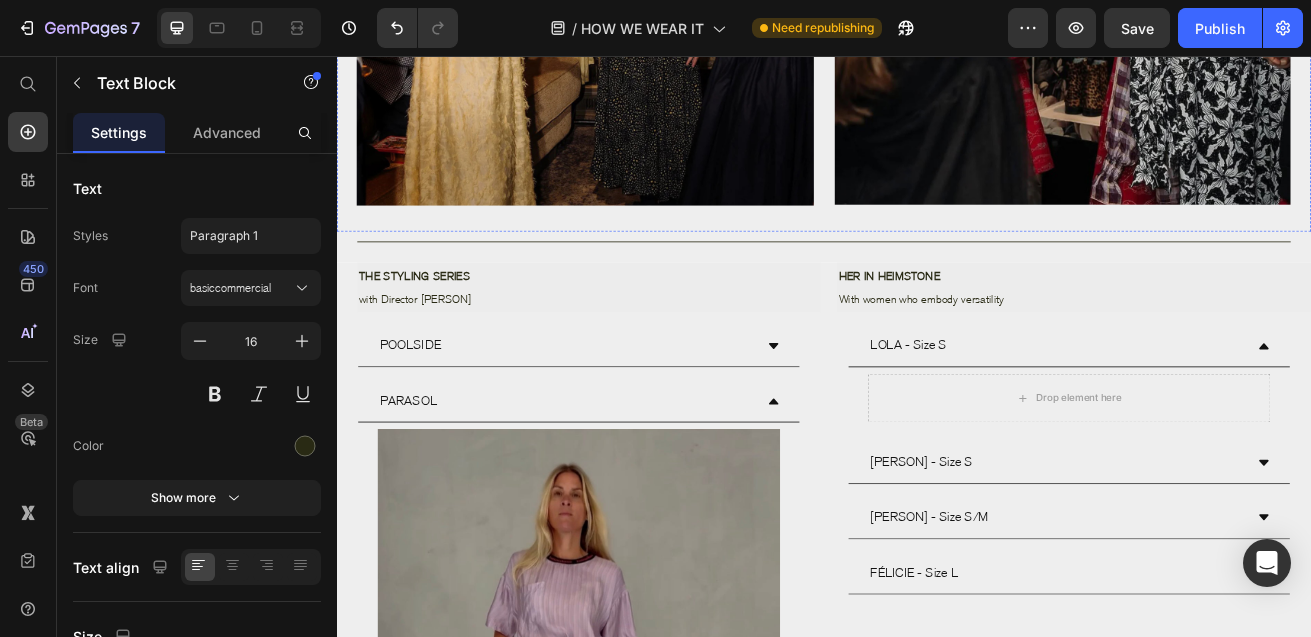 scroll, scrollTop: 738, scrollLeft: 0, axis: vertical 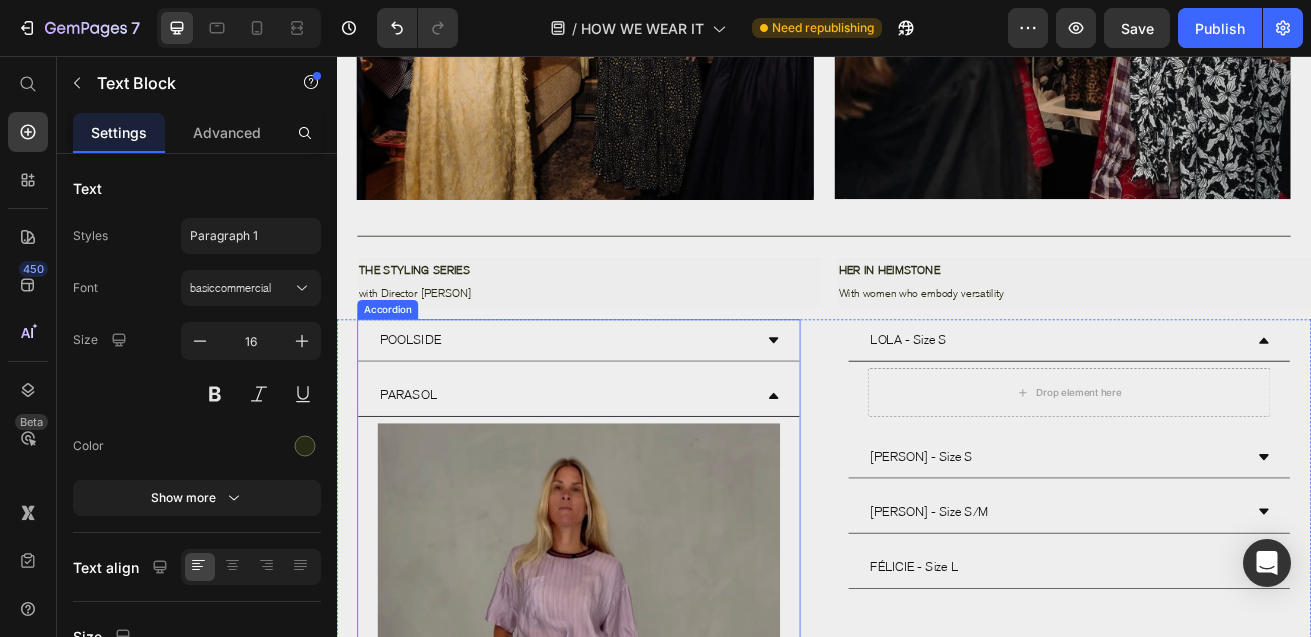 click 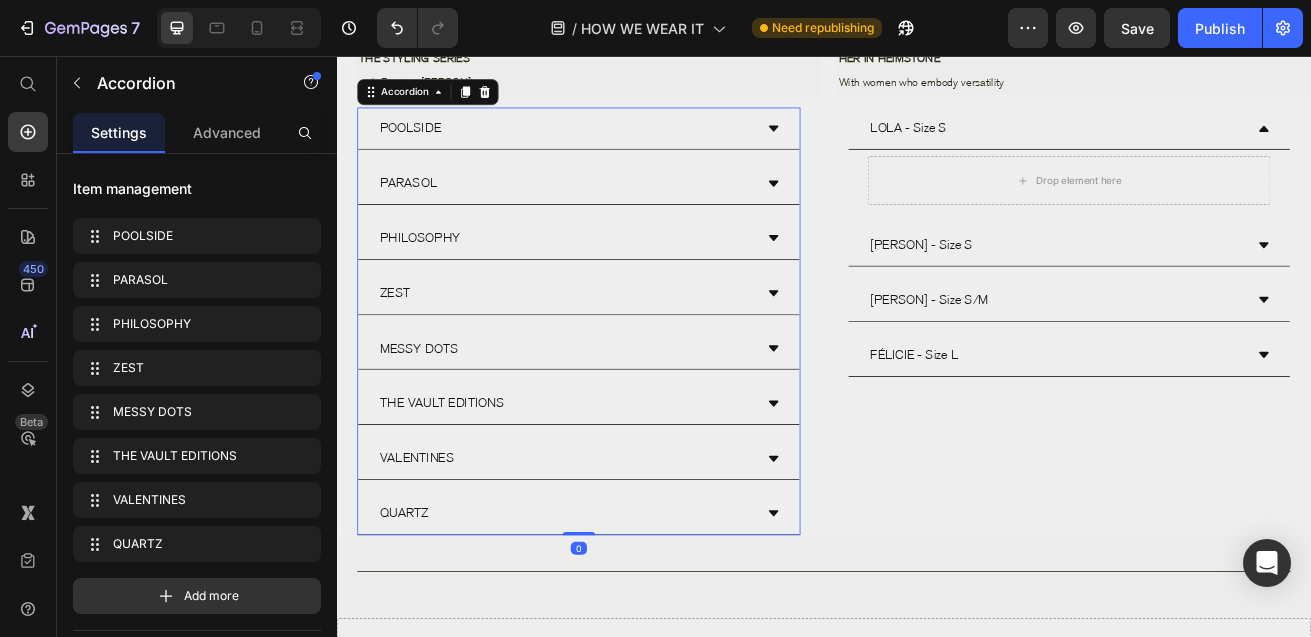 scroll, scrollTop: 1003, scrollLeft: 0, axis: vertical 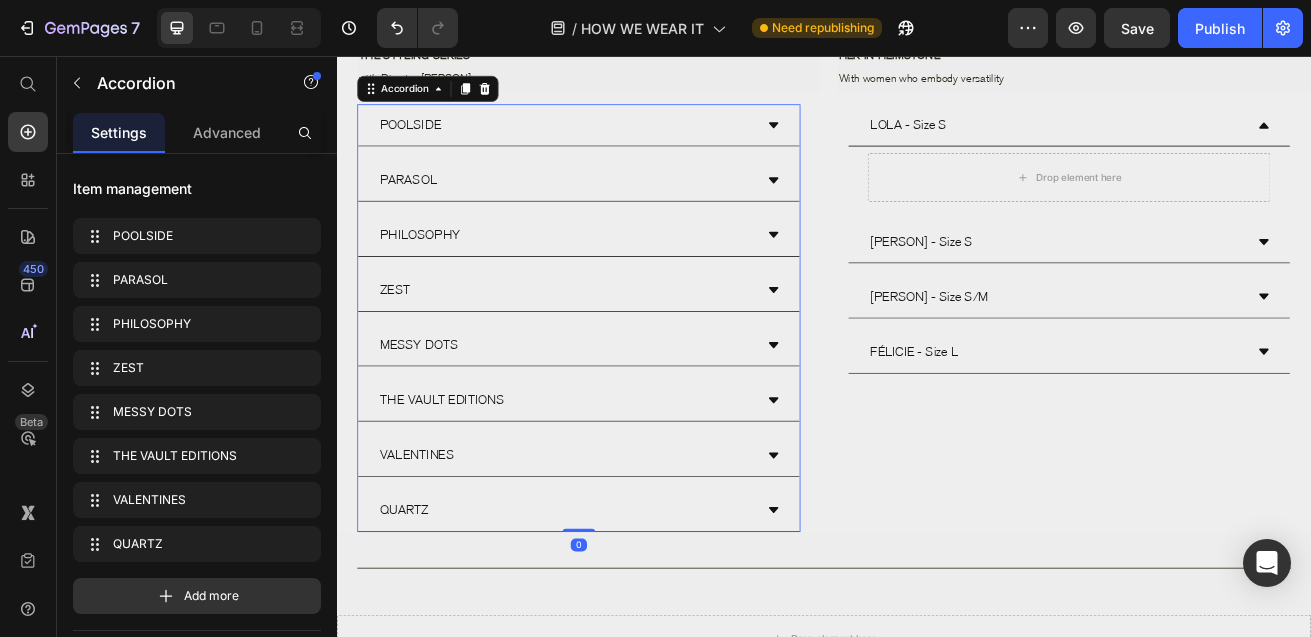 click 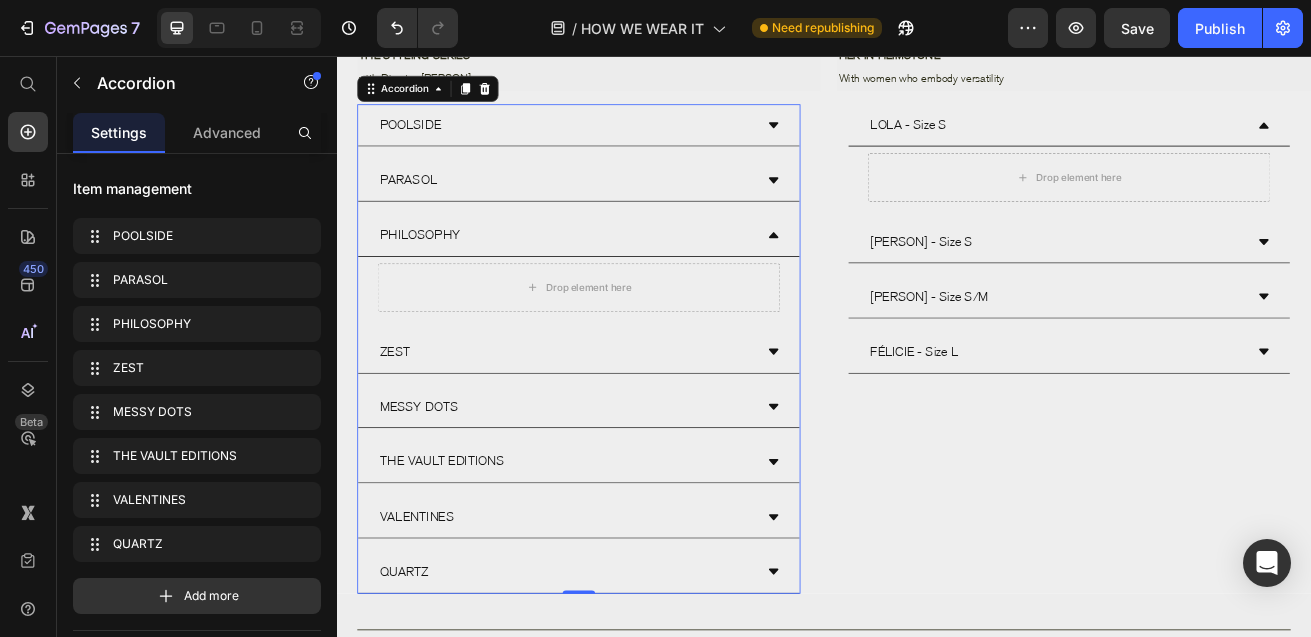 click 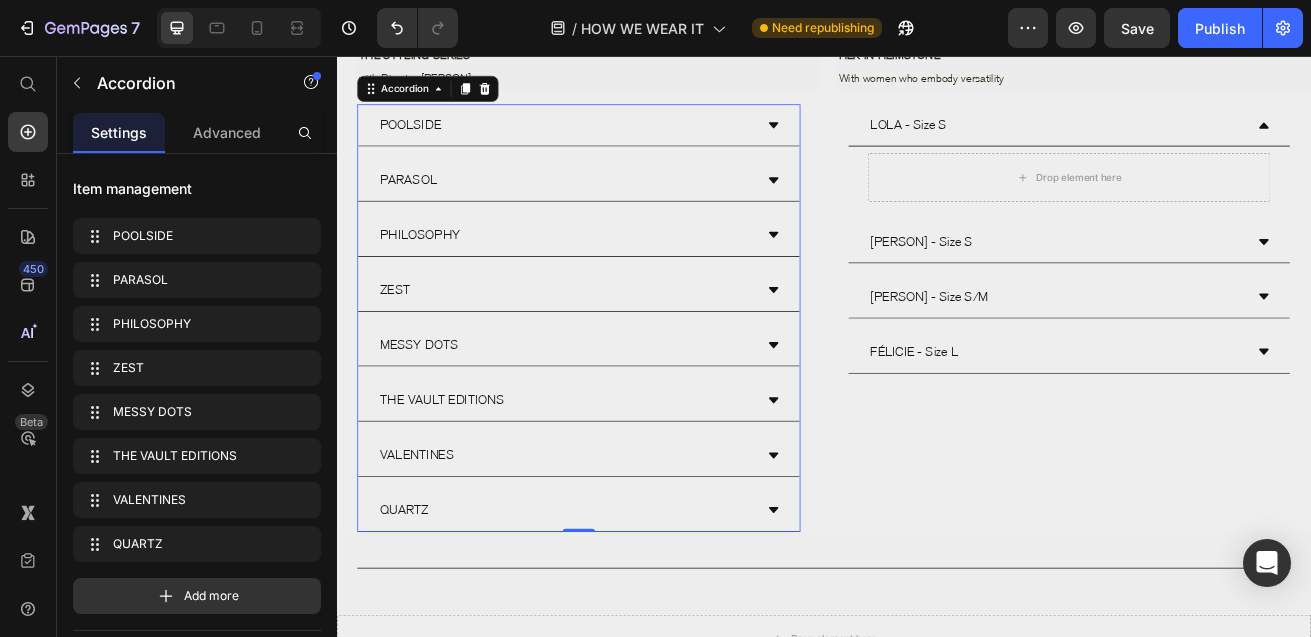 click on "PARASOL" at bounding box center (635, 209) 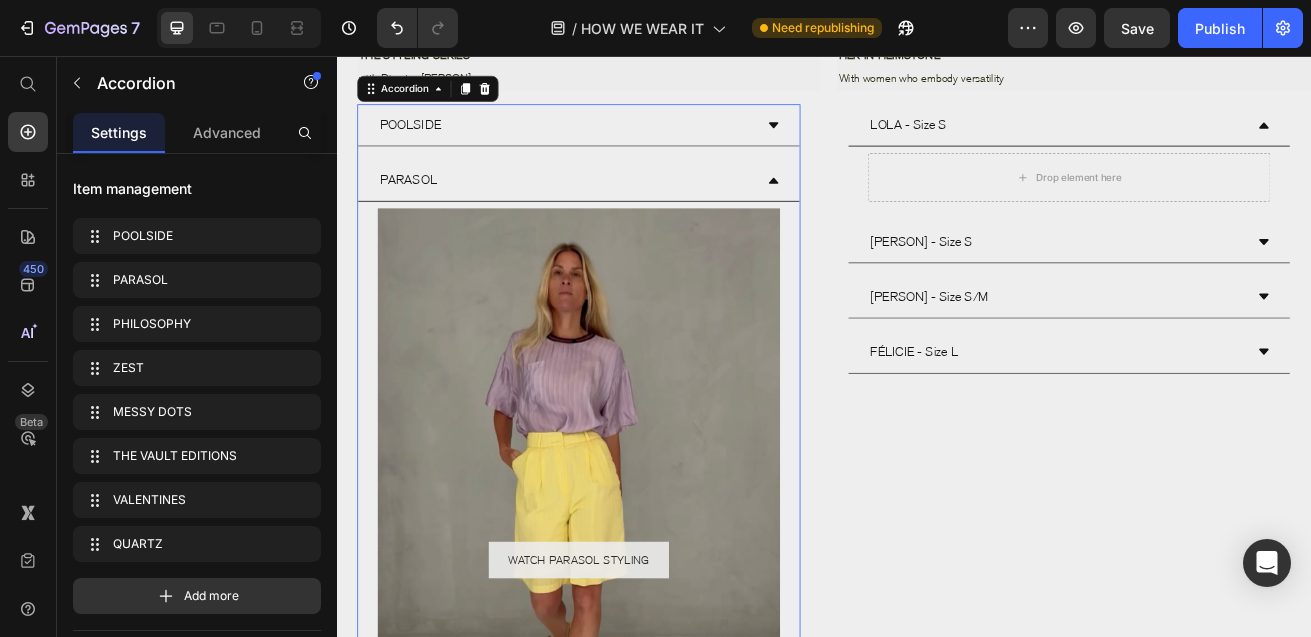 click on "PARASOL" at bounding box center [635, 209] 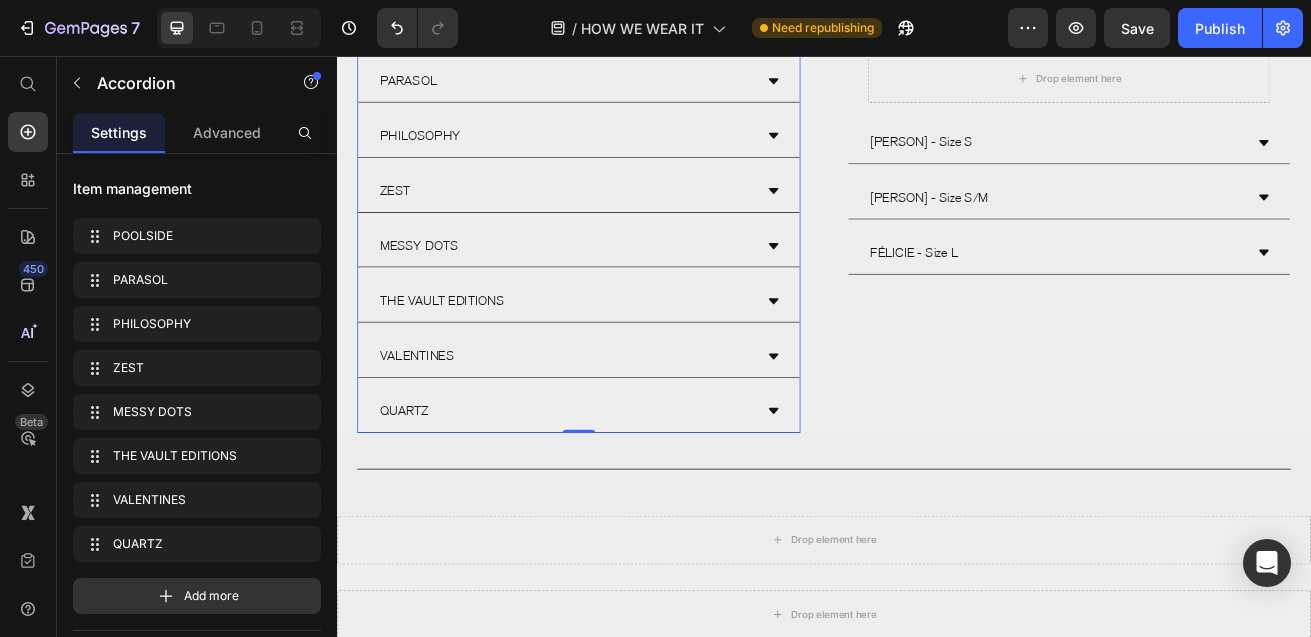 scroll, scrollTop: 1126, scrollLeft: 0, axis: vertical 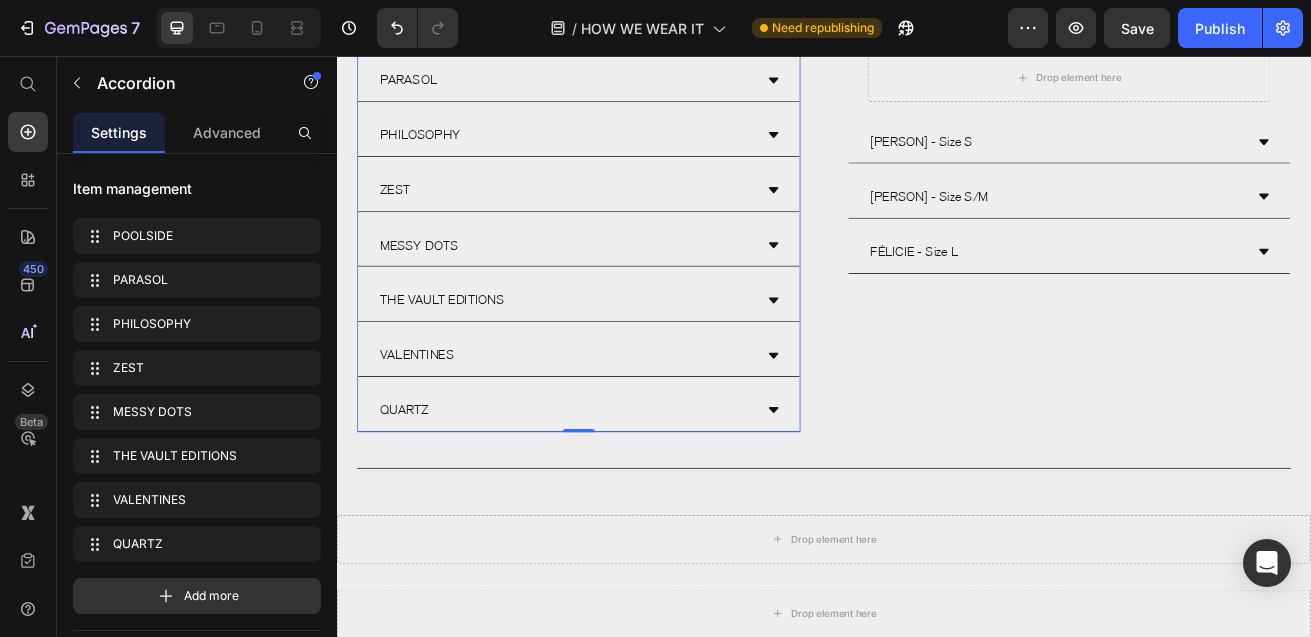 click 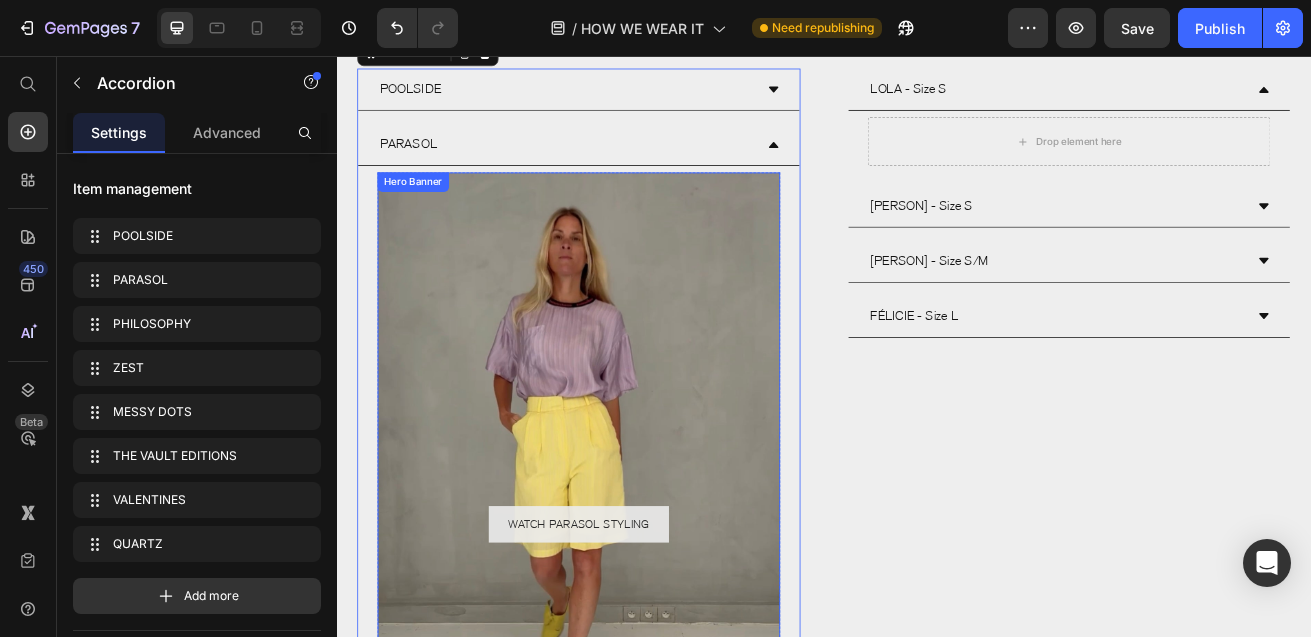 scroll, scrollTop: 1045, scrollLeft: 0, axis: vertical 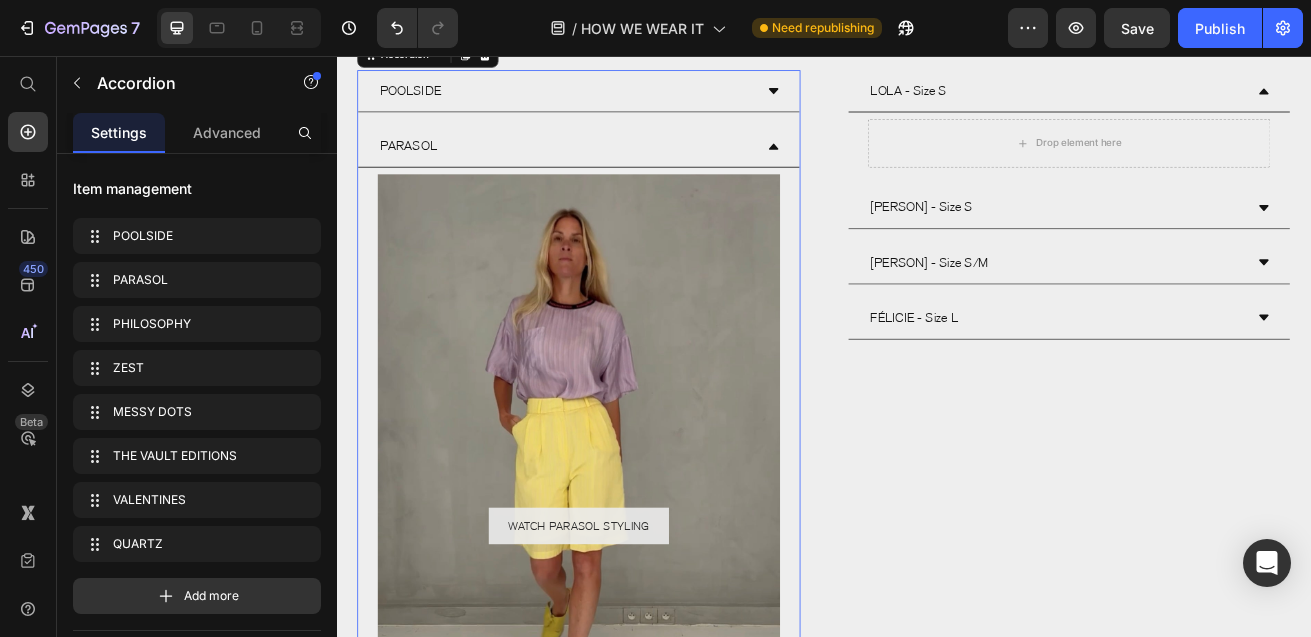 click 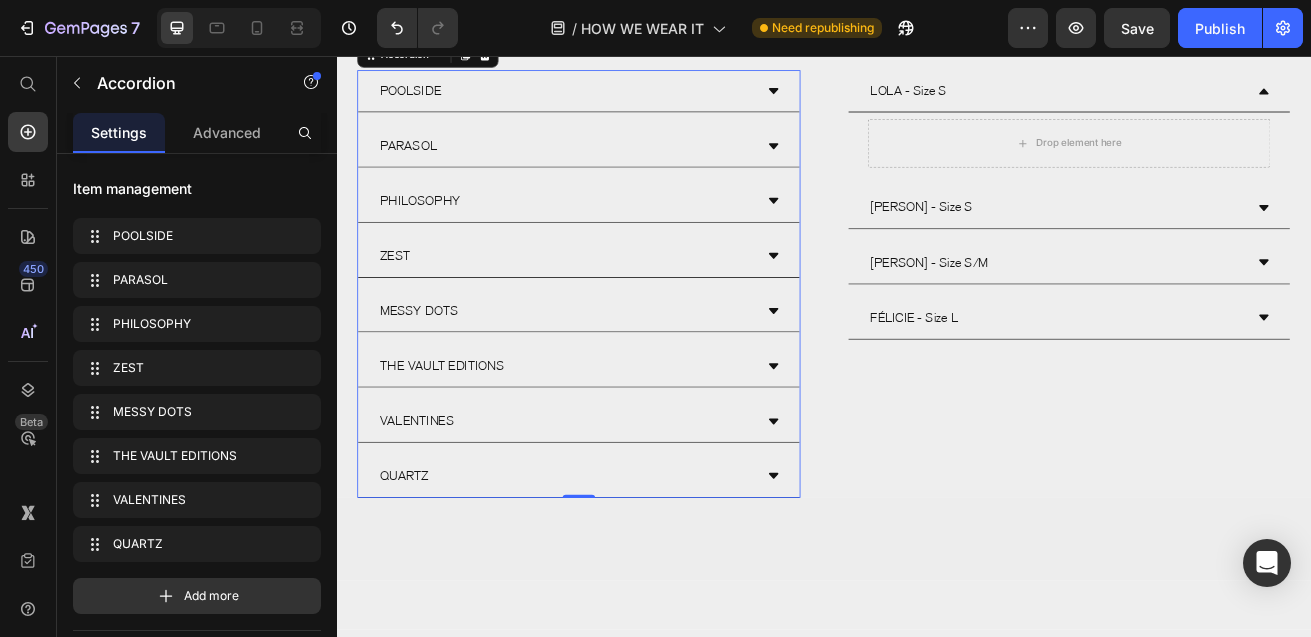 click 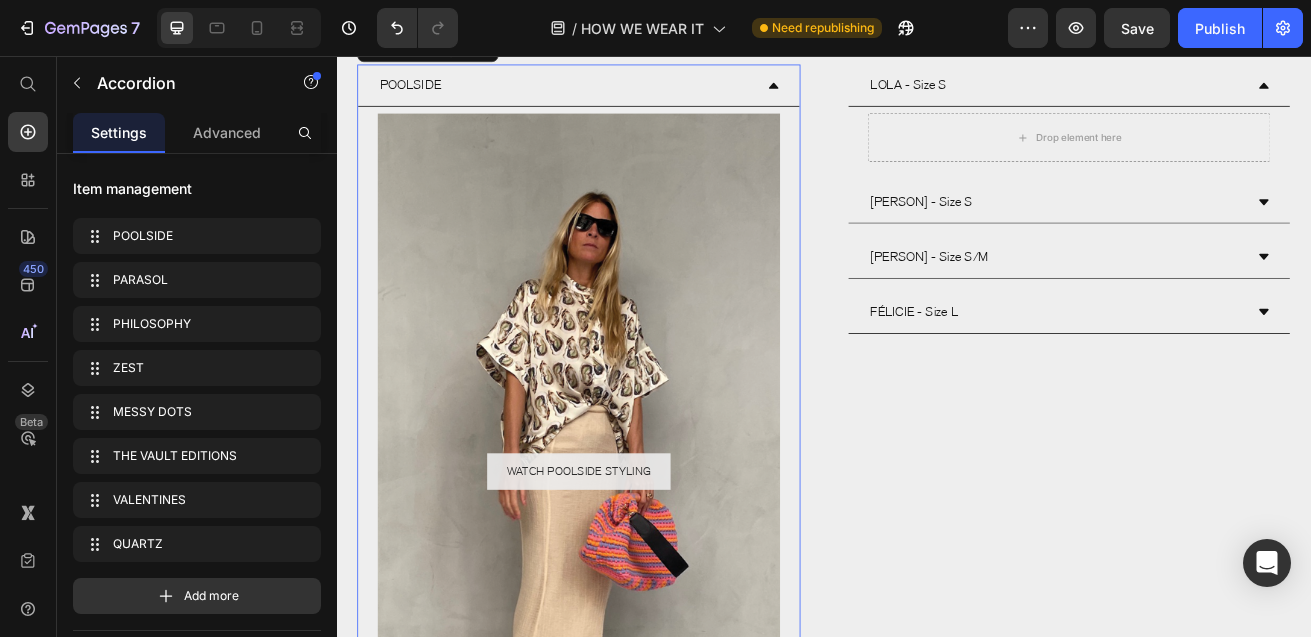 click 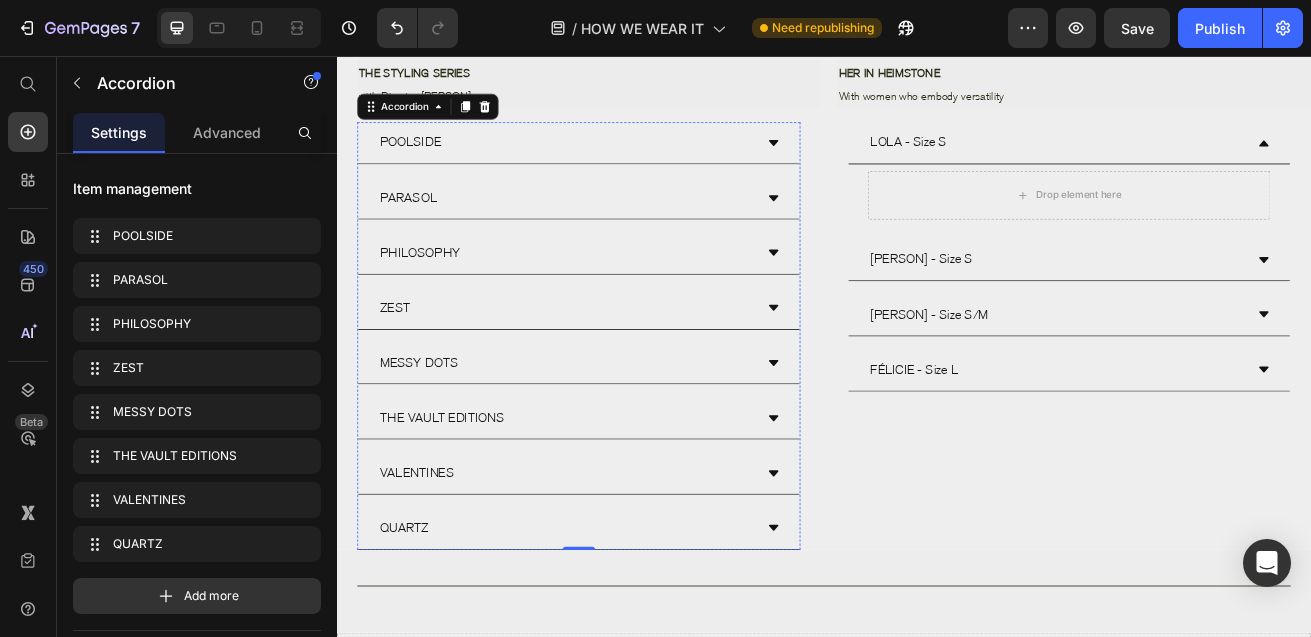 scroll, scrollTop: 967, scrollLeft: 0, axis: vertical 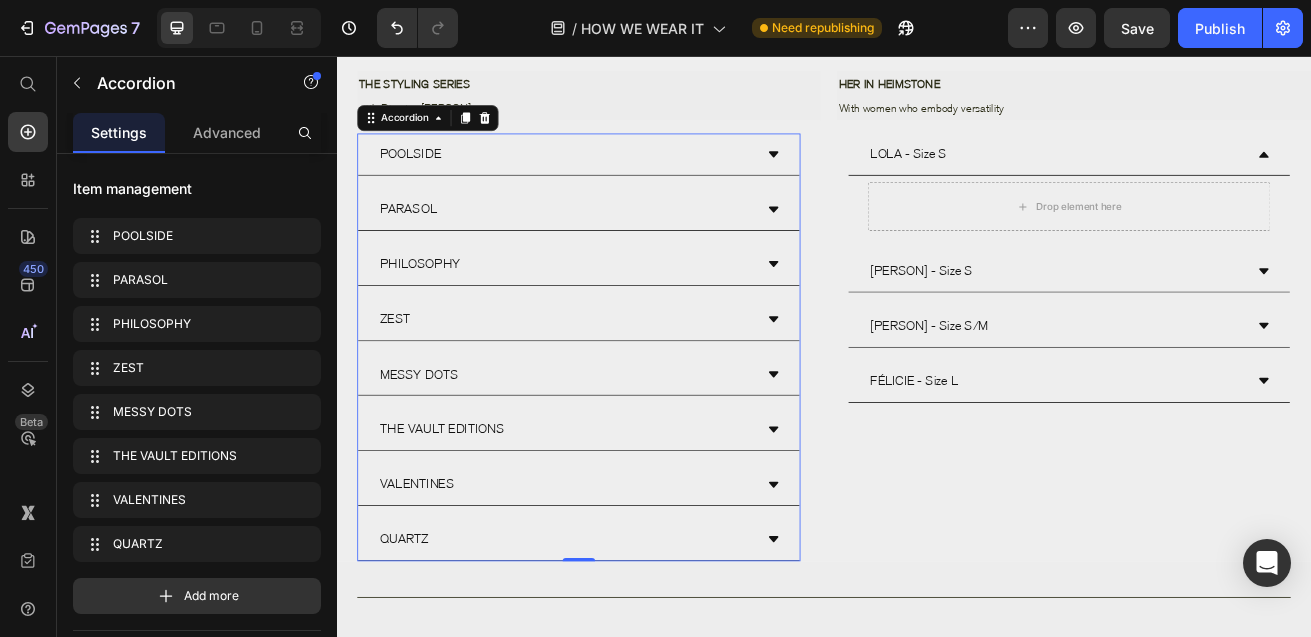 click on "PHILOSOPHY" at bounding box center (619, 312) 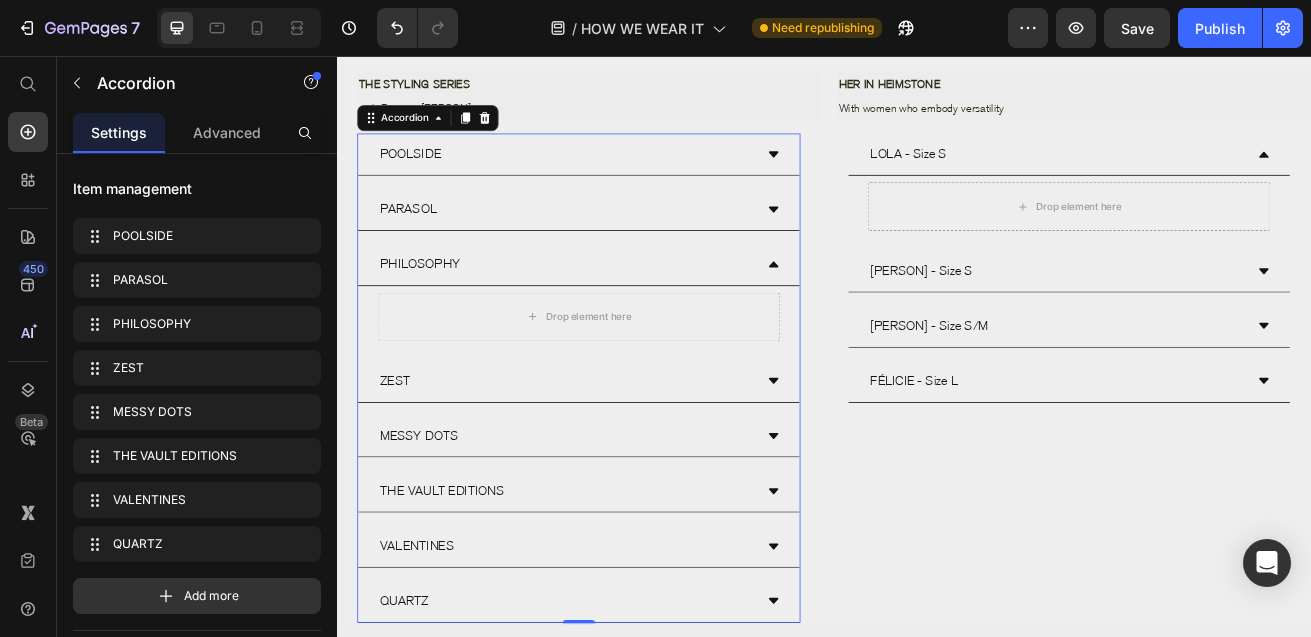 click on "PARASOL" at bounding box center [635, 245] 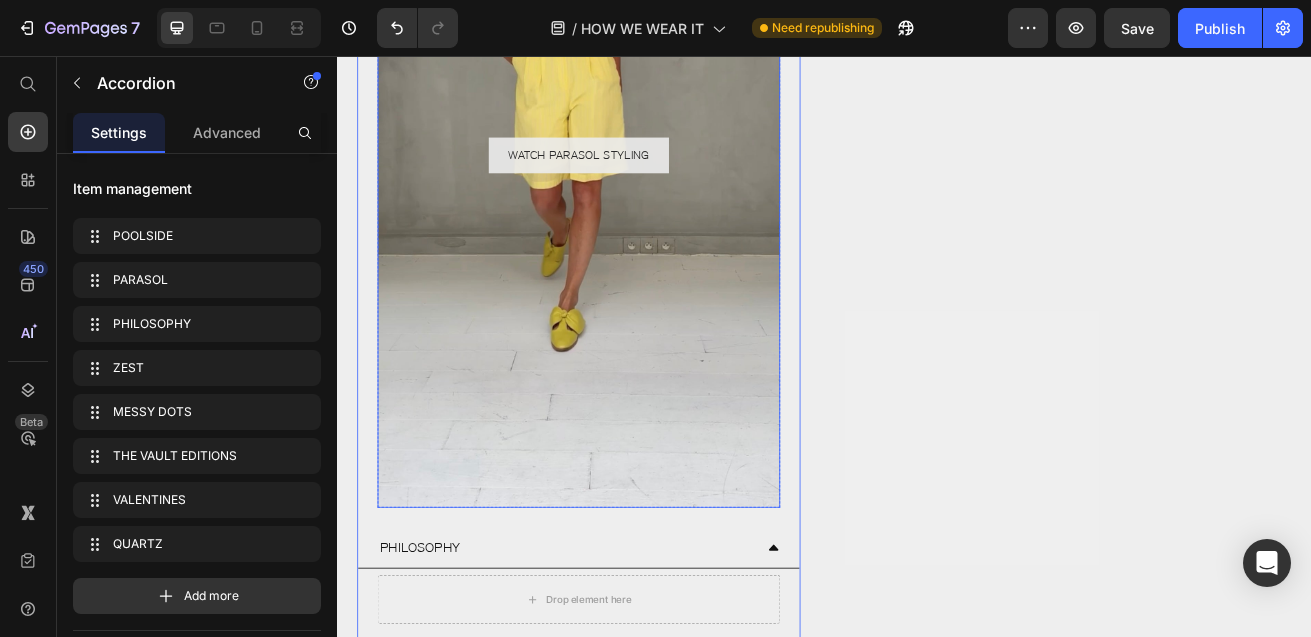 scroll, scrollTop: 1665, scrollLeft: 0, axis: vertical 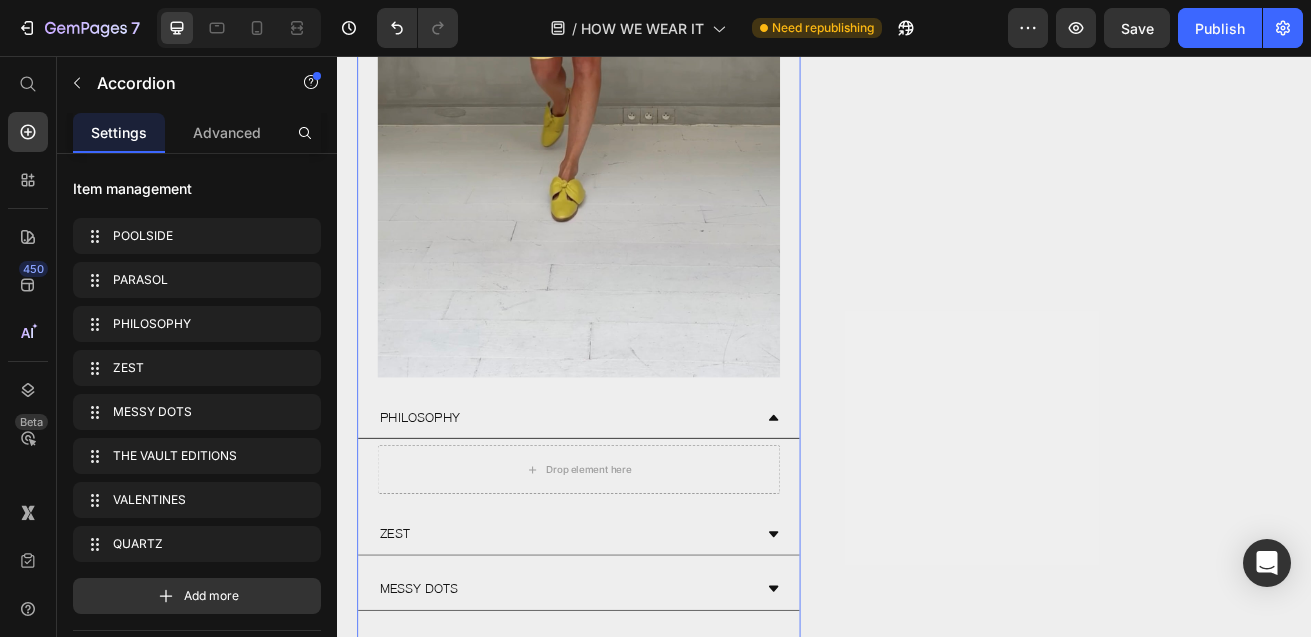 click on "PHILOSOPHY" at bounding box center [619, 501] 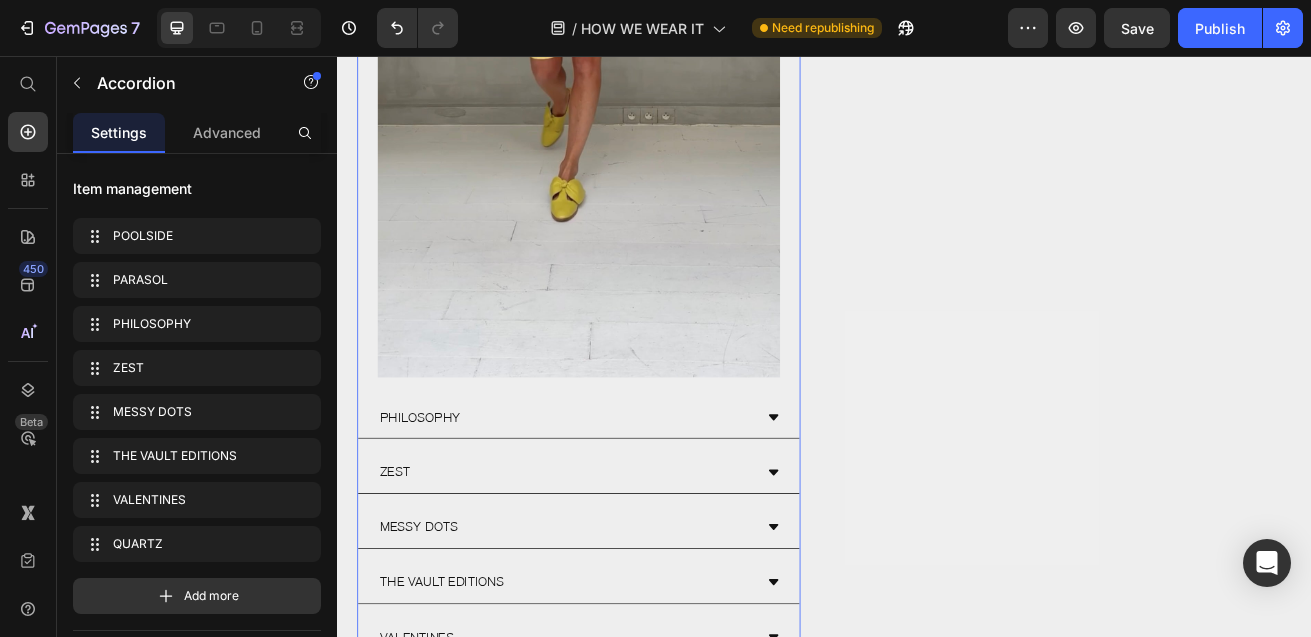 click on "PHILOSOPHY" at bounding box center (619, 501) 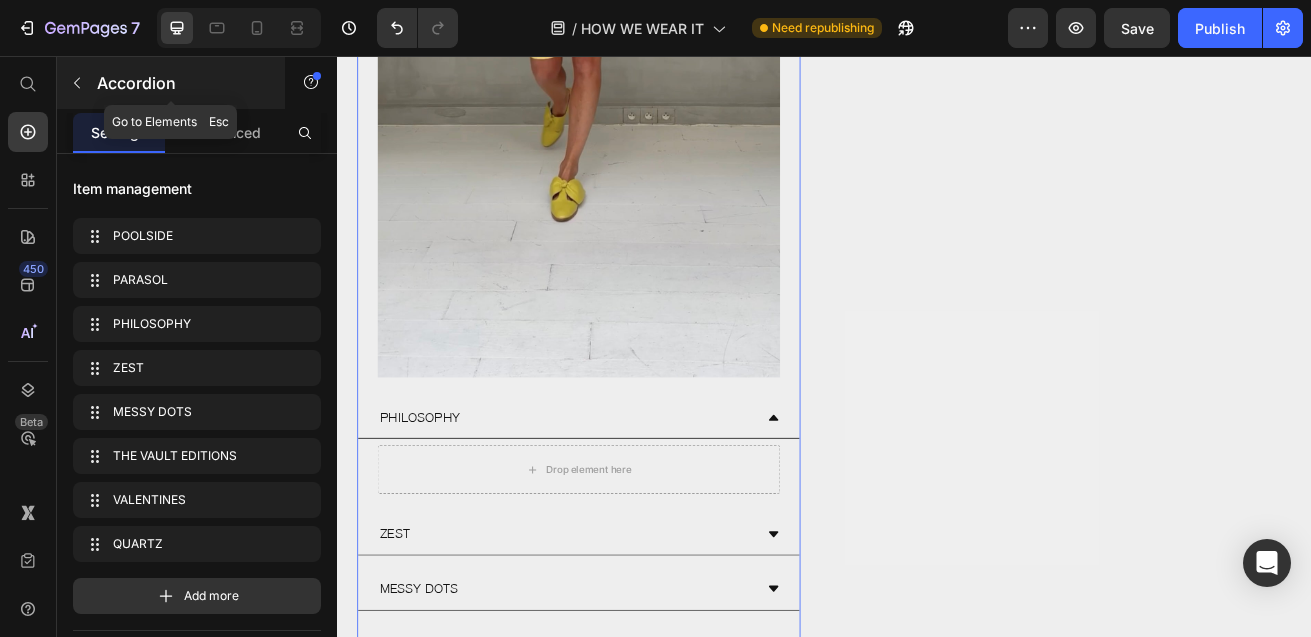 click 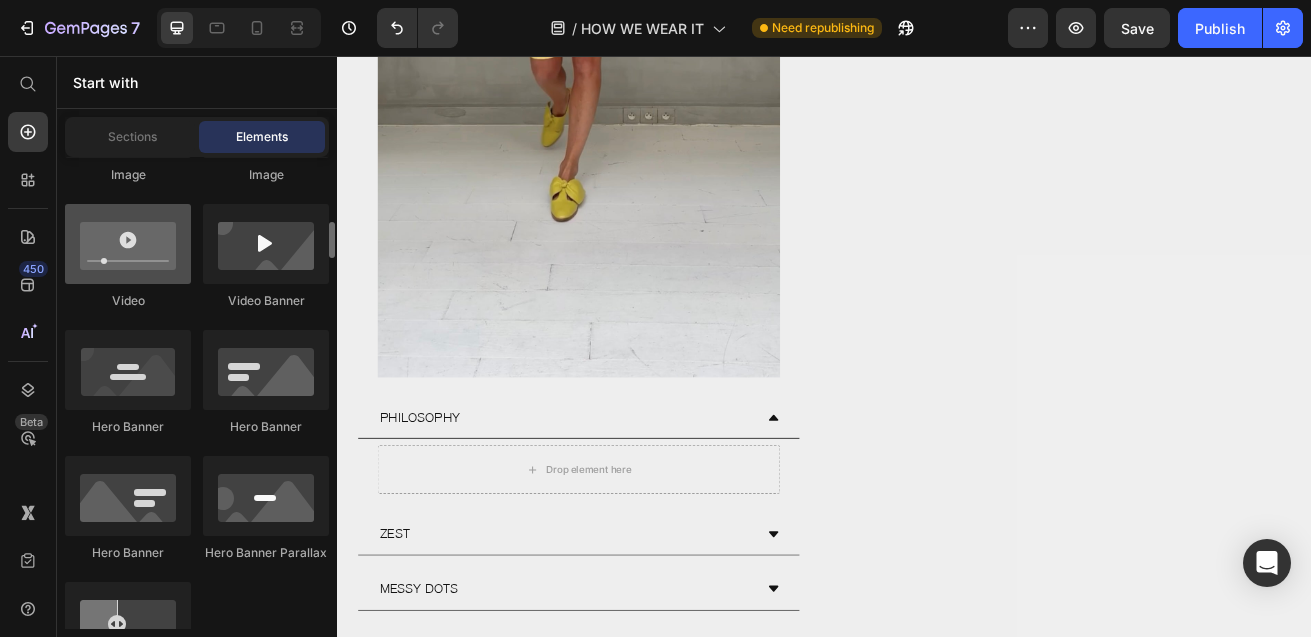scroll, scrollTop: 866, scrollLeft: 0, axis: vertical 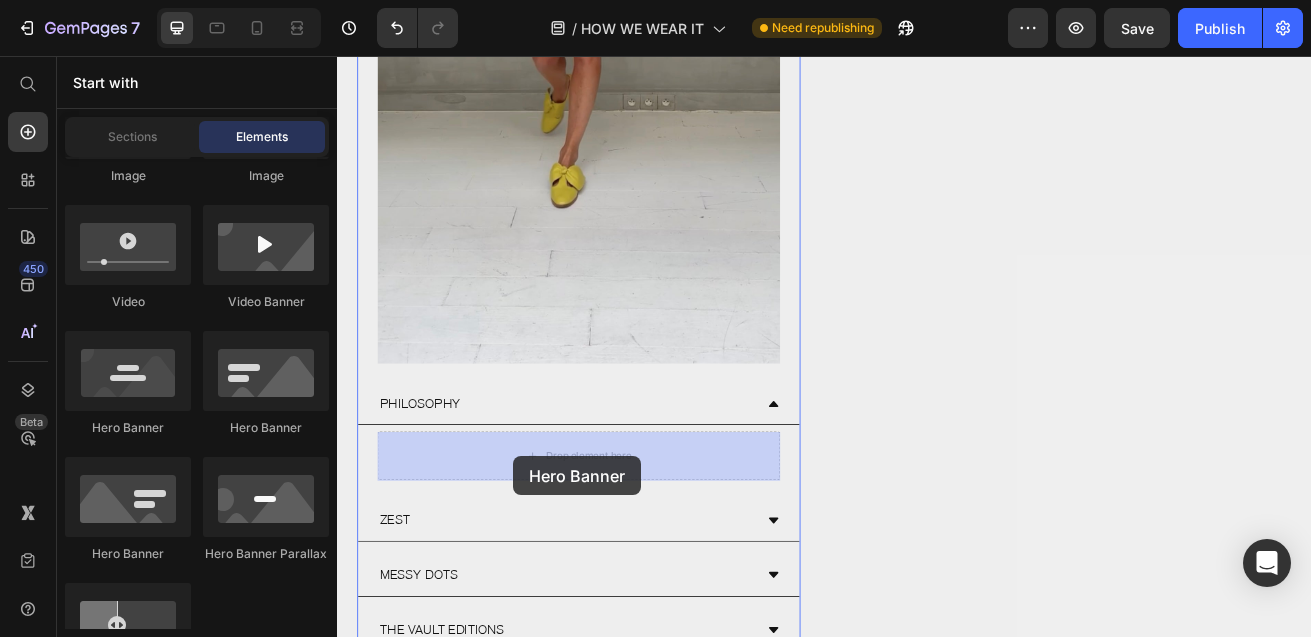 drag, startPoint x: 466, startPoint y: 446, endPoint x: 554, endPoint y: 549, distance: 135.47325 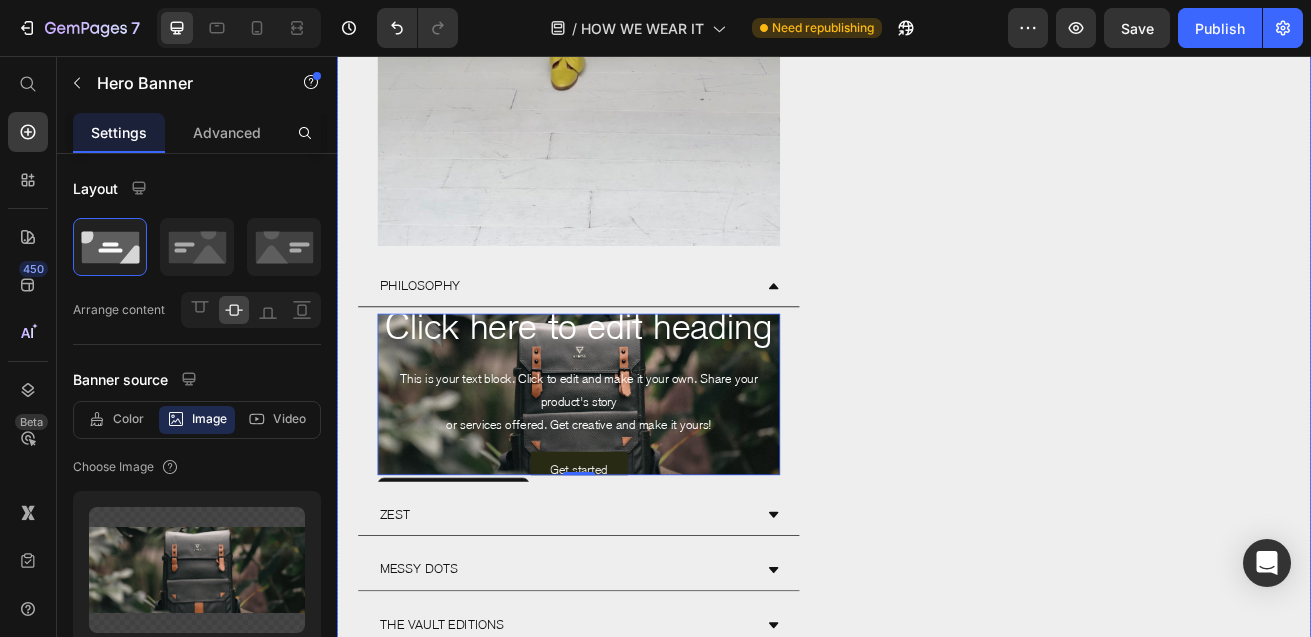 scroll, scrollTop: 1866, scrollLeft: 0, axis: vertical 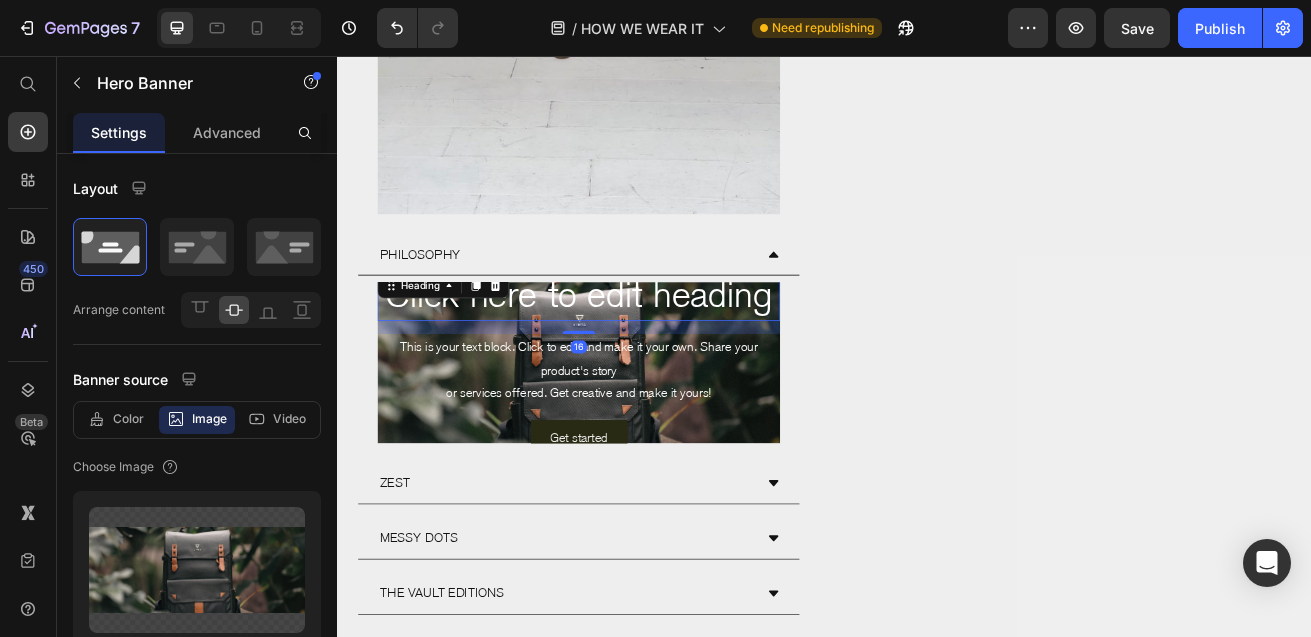 click on "Click here to edit heading" at bounding box center [635, 350] 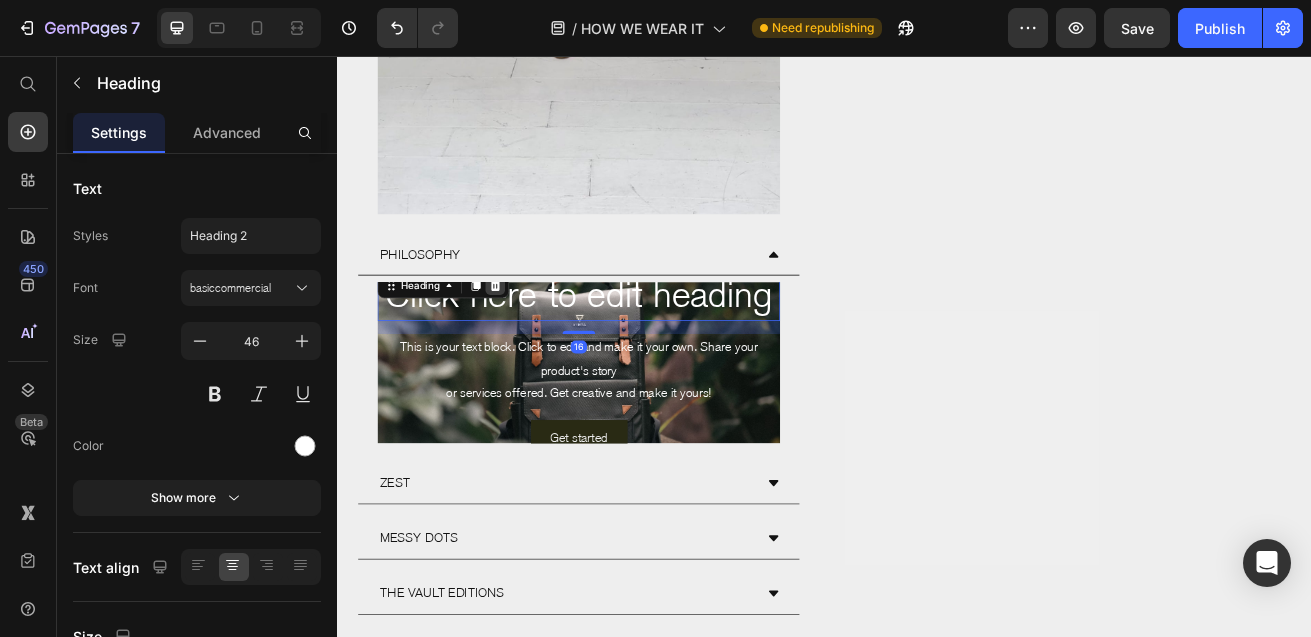 click 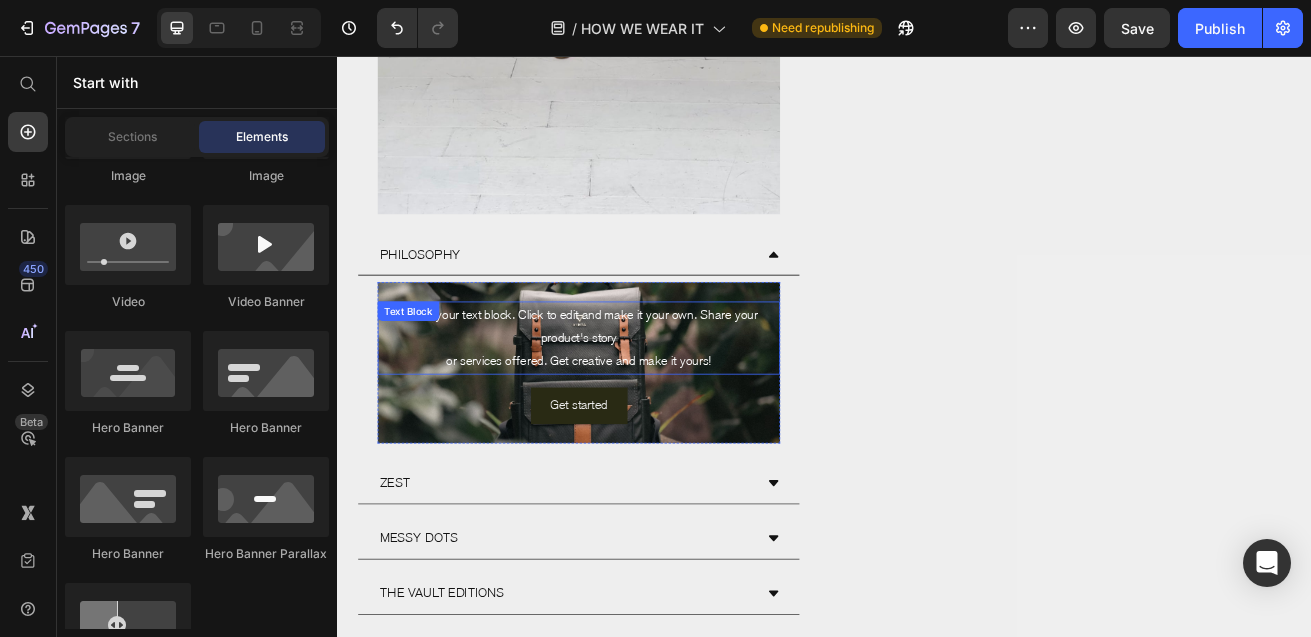 click on "This is your text block. Click to edit and make it your own. Share your product's story                   or services offered. Get creative and make it yours! Text Block" at bounding box center [635, 403] 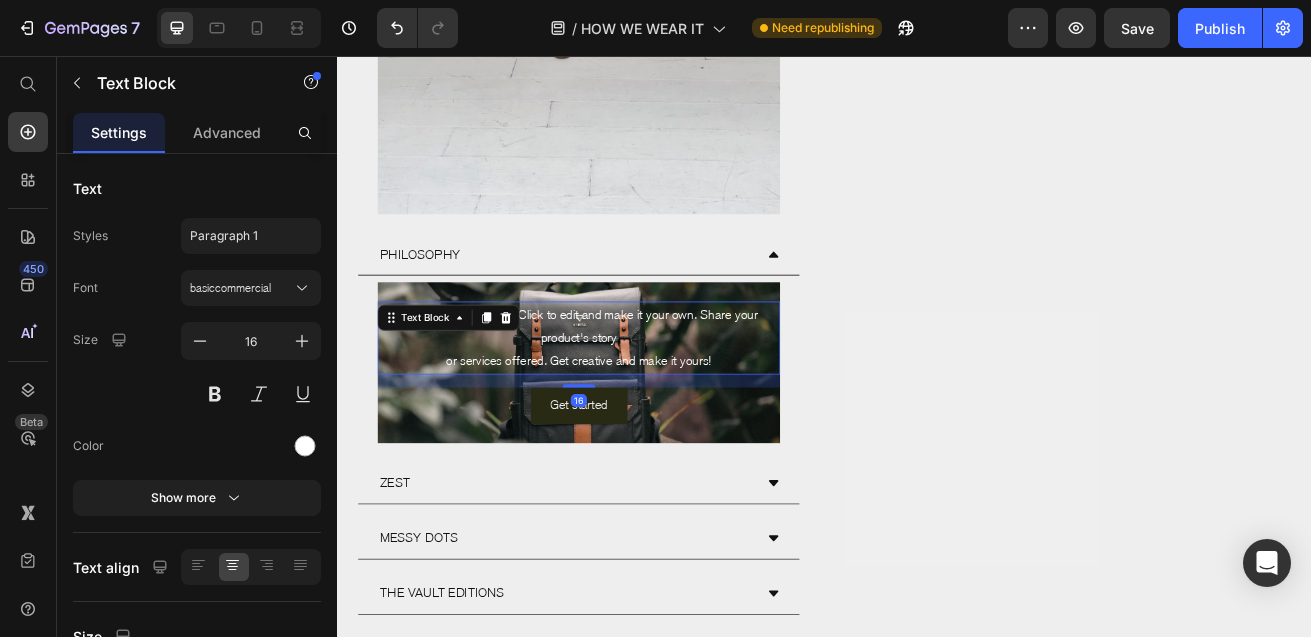 drag, startPoint x: 546, startPoint y: 379, endPoint x: 546, endPoint y: 403, distance: 24 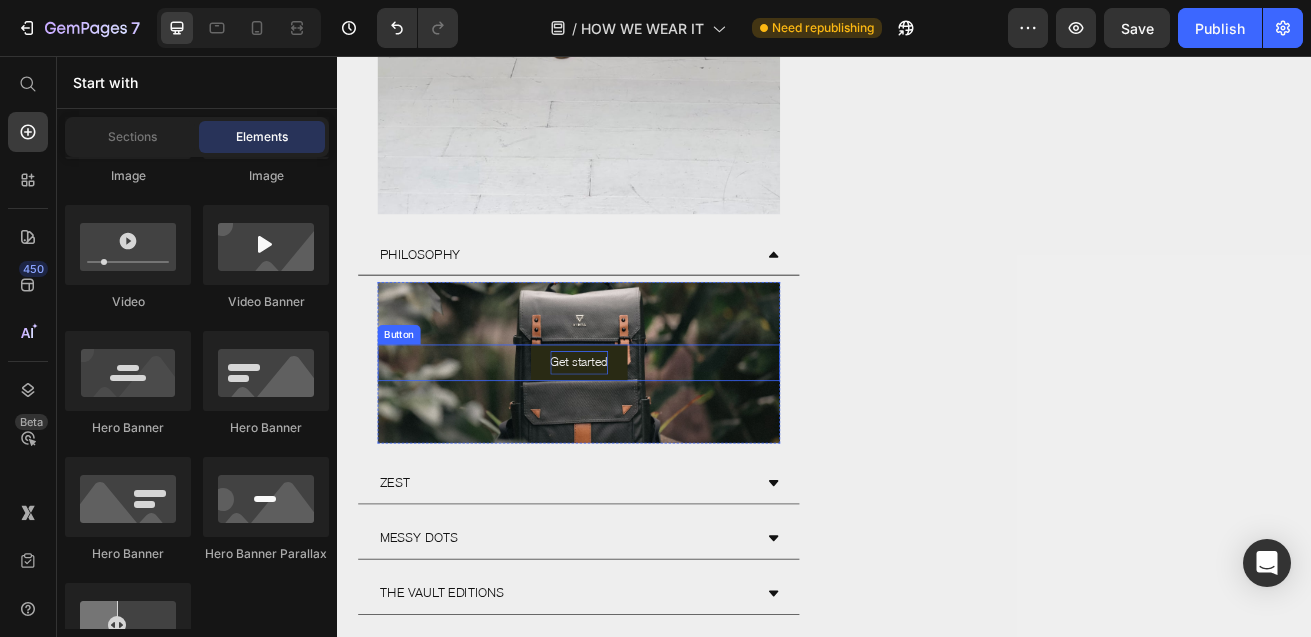click on "Get started" at bounding box center [635, 433] 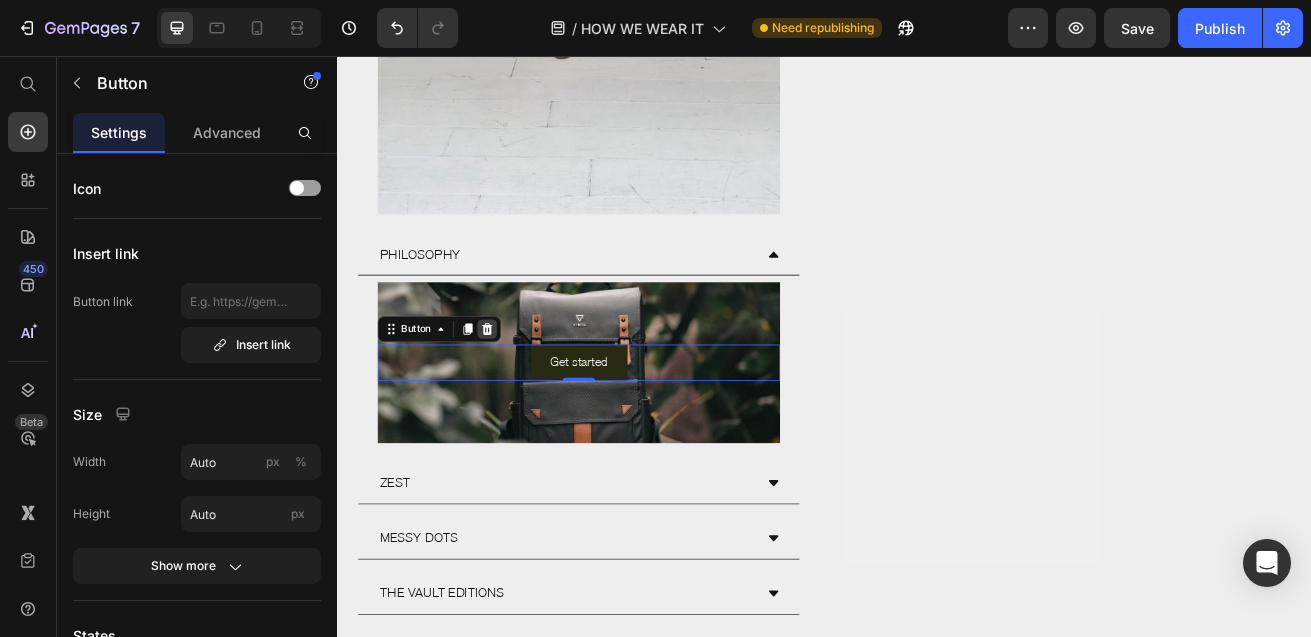 click 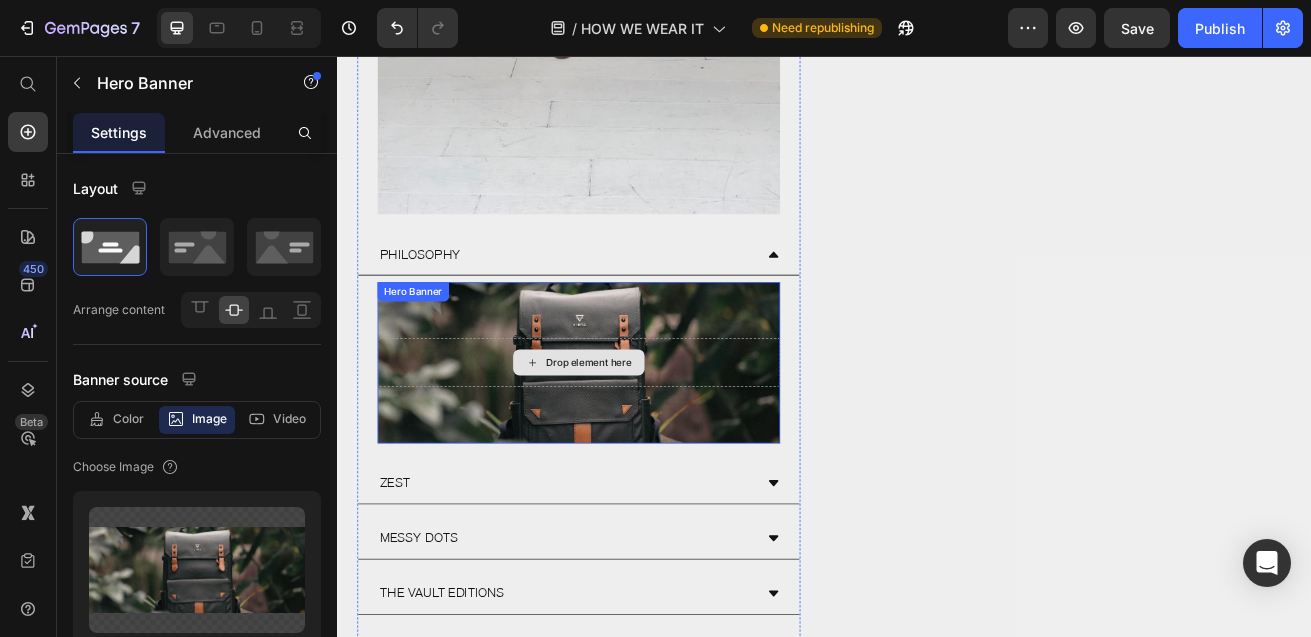click on "Drop element here" at bounding box center [635, 433] 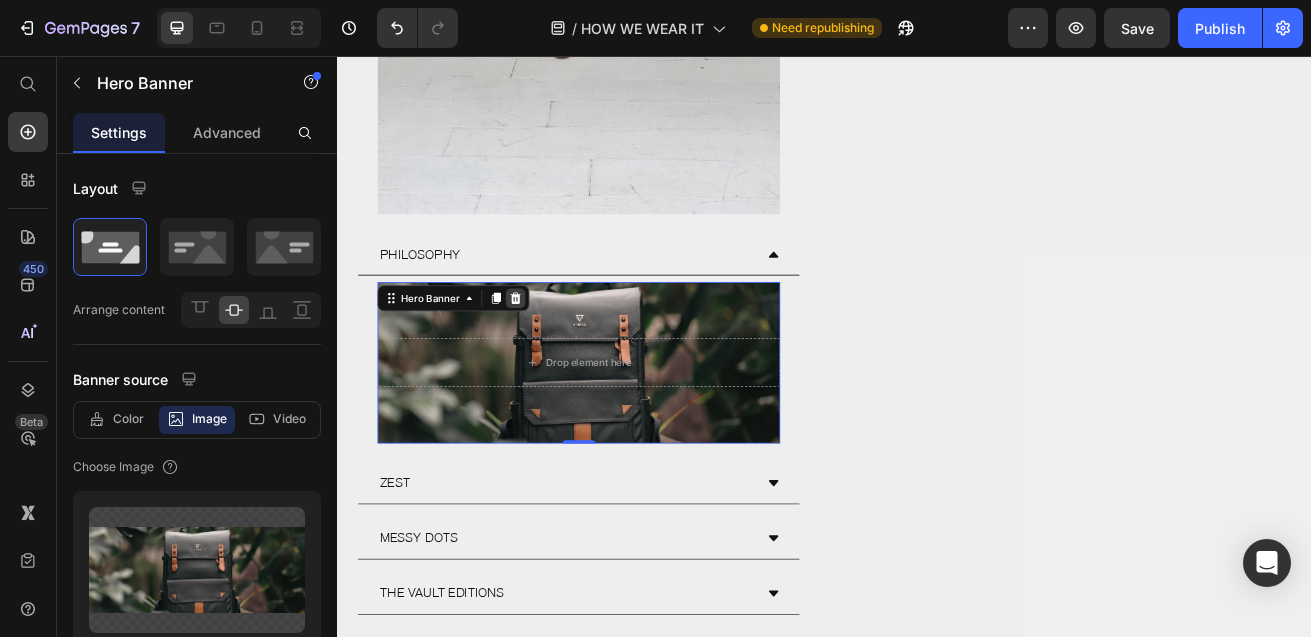 click 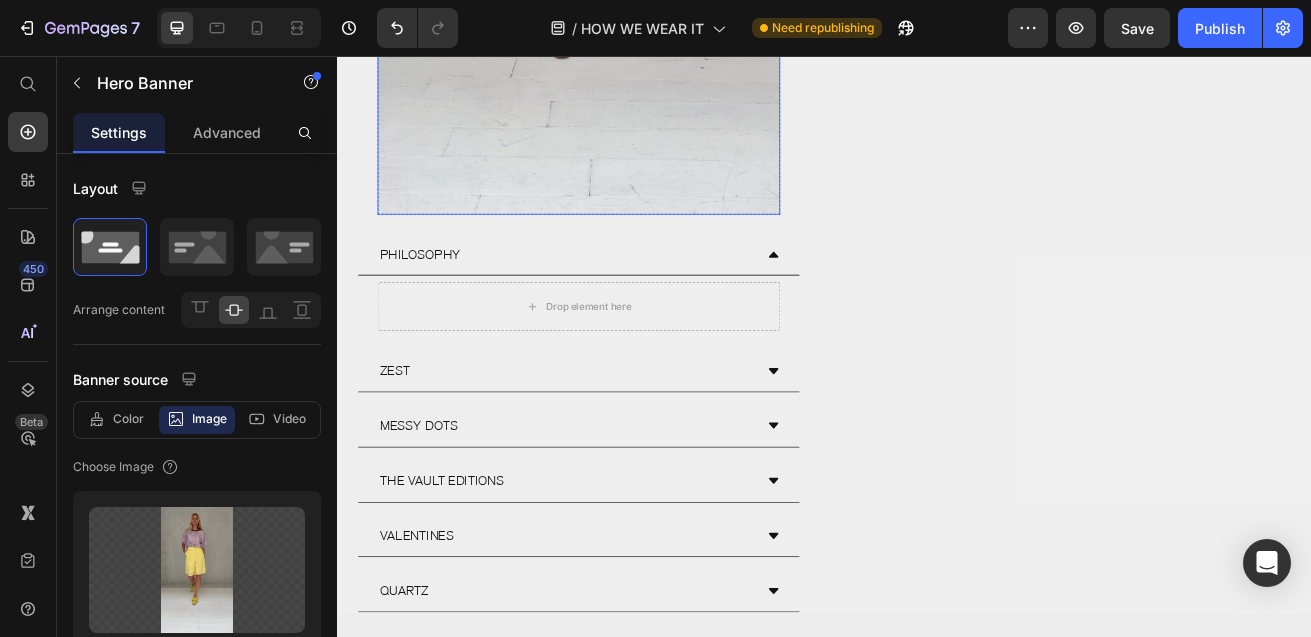 click at bounding box center [635, -183] 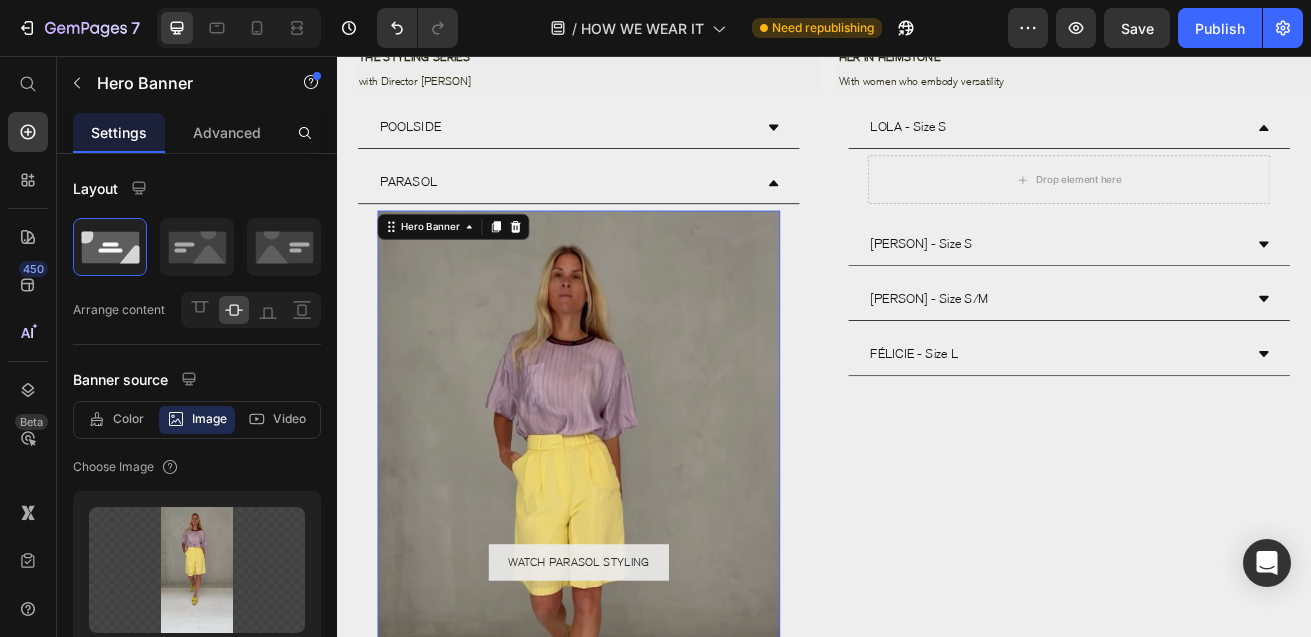 click 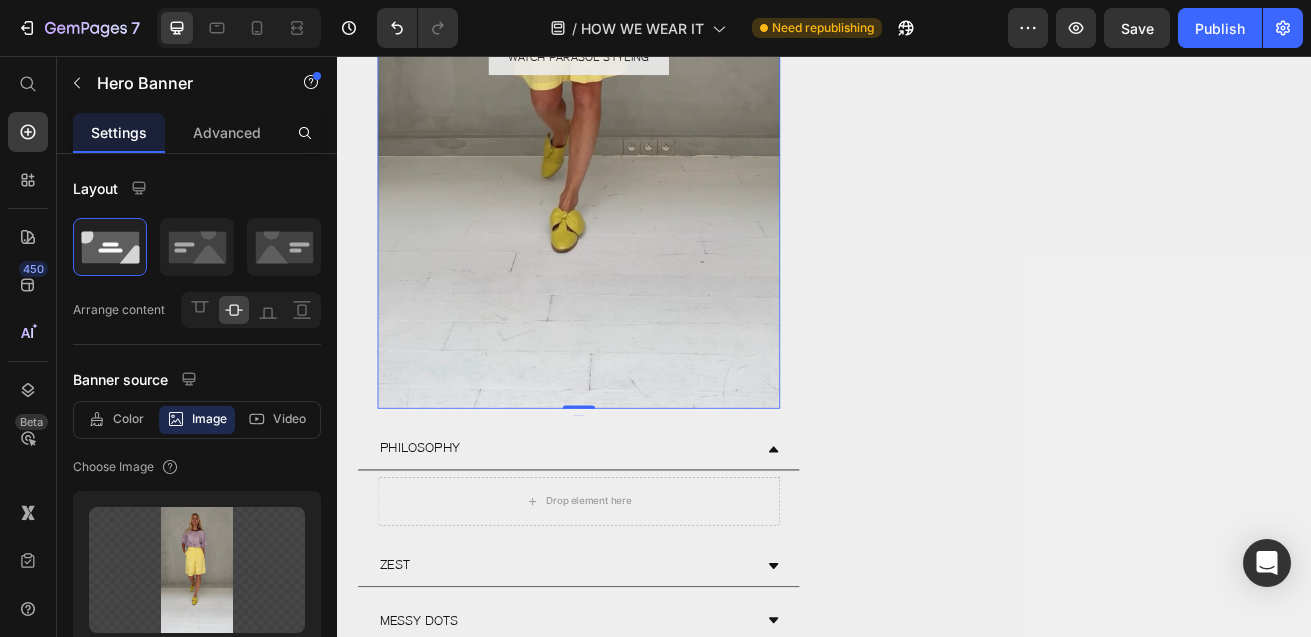 scroll, scrollTop: 2496, scrollLeft: 0, axis: vertical 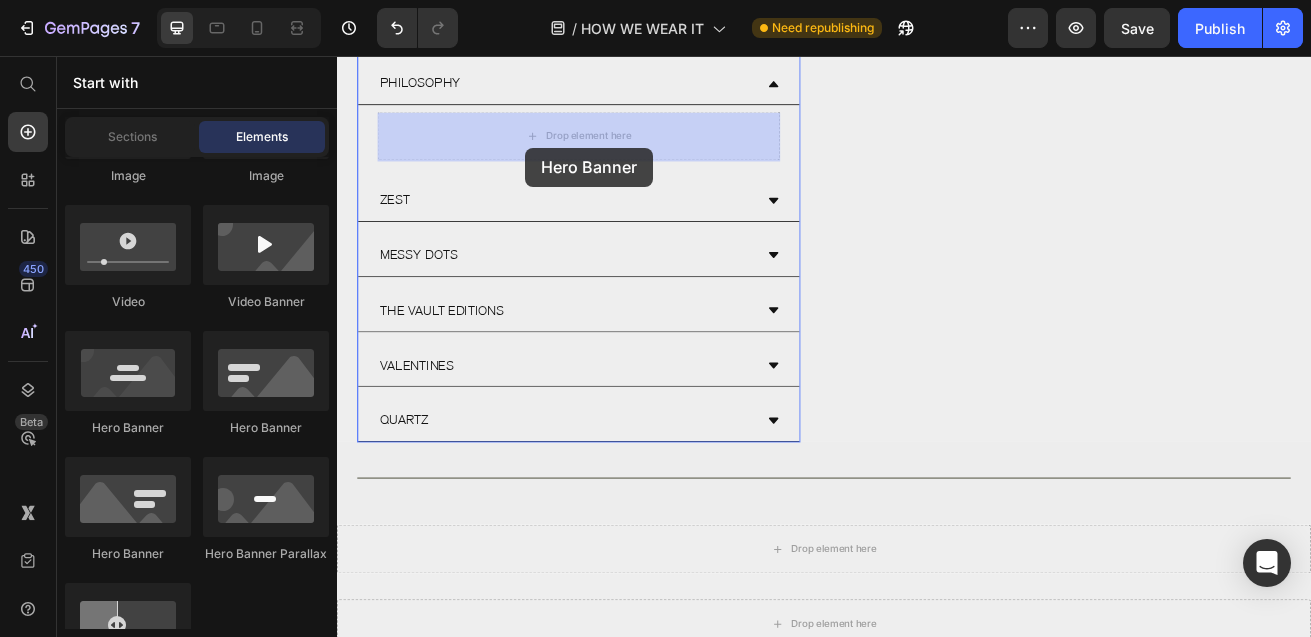 drag, startPoint x: 538, startPoint y: 336, endPoint x: 569, endPoint y: 169, distance: 169.85287 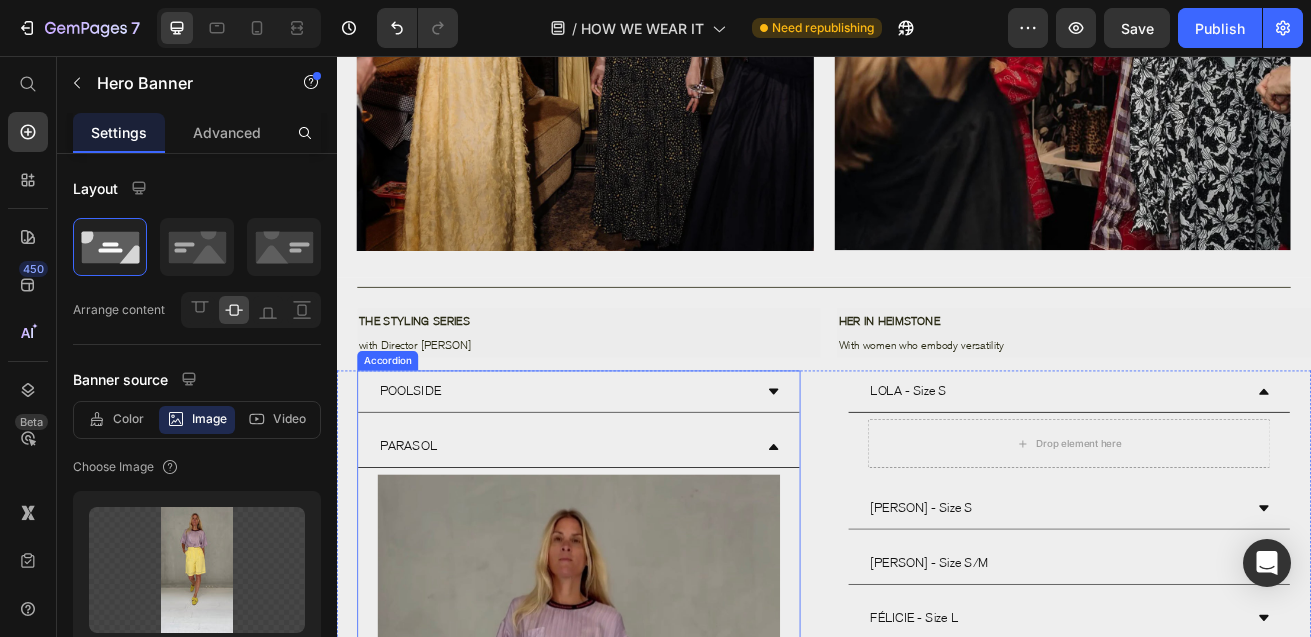 click on "POOLSIDE" at bounding box center (635, 469) 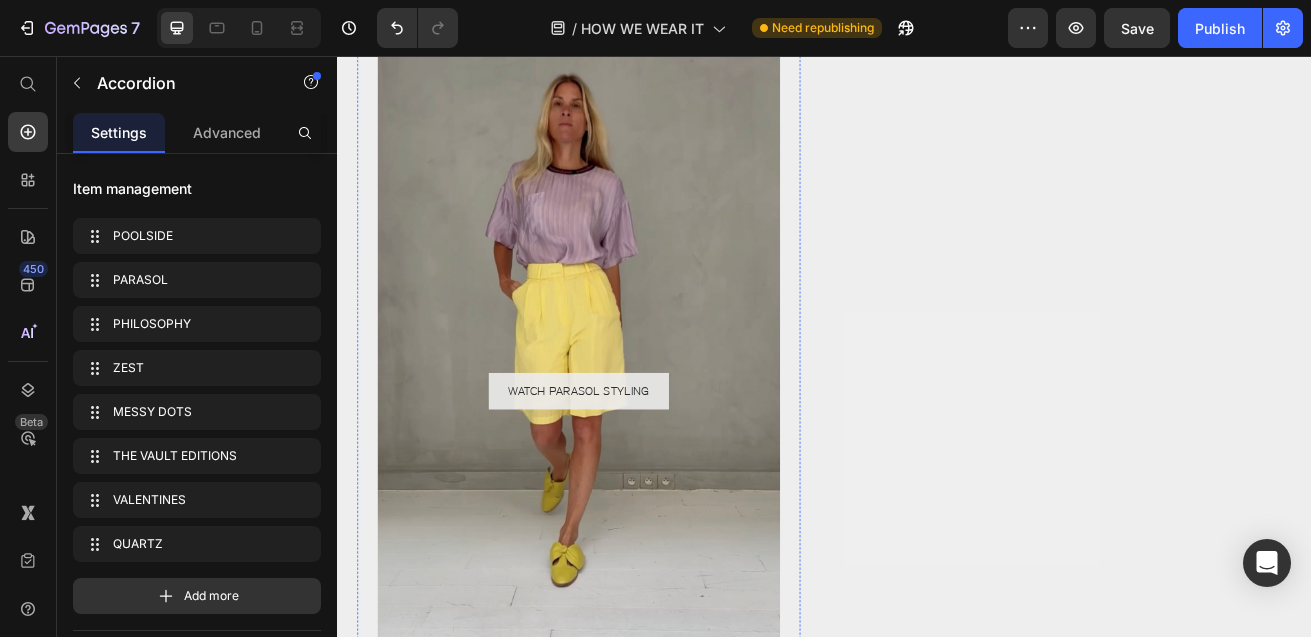 scroll, scrollTop: 3122, scrollLeft: 0, axis: vertical 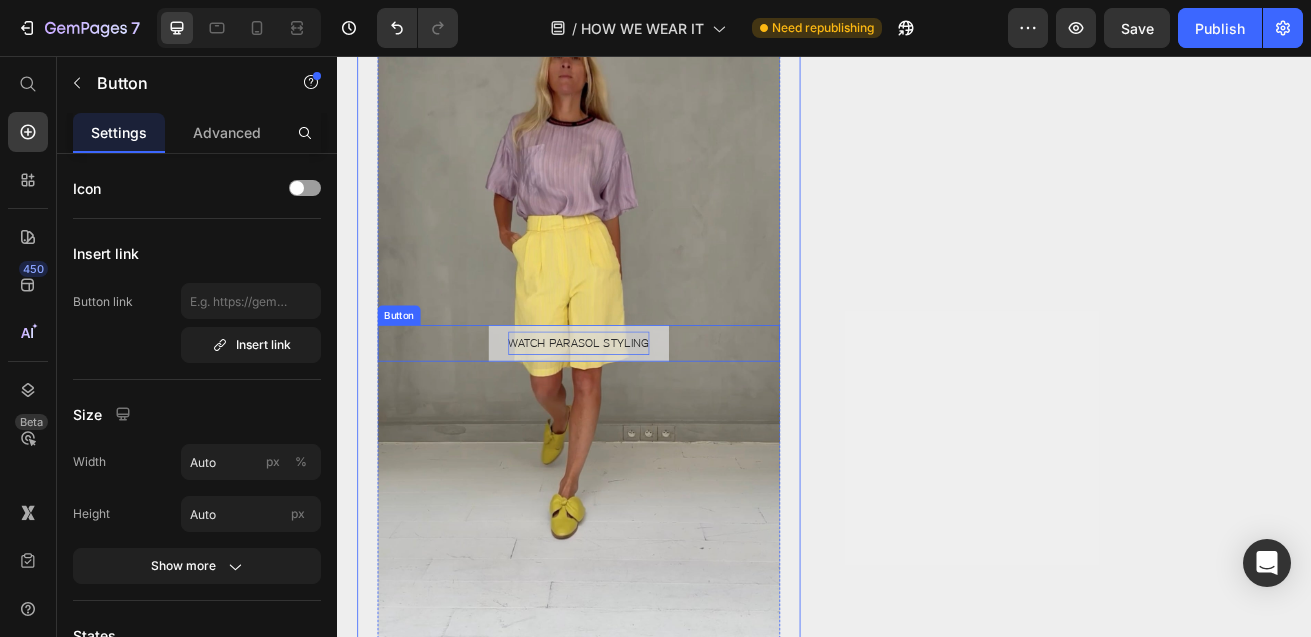 click on "WATCH PARASOL STYLING" at bounding box center (635, 409) 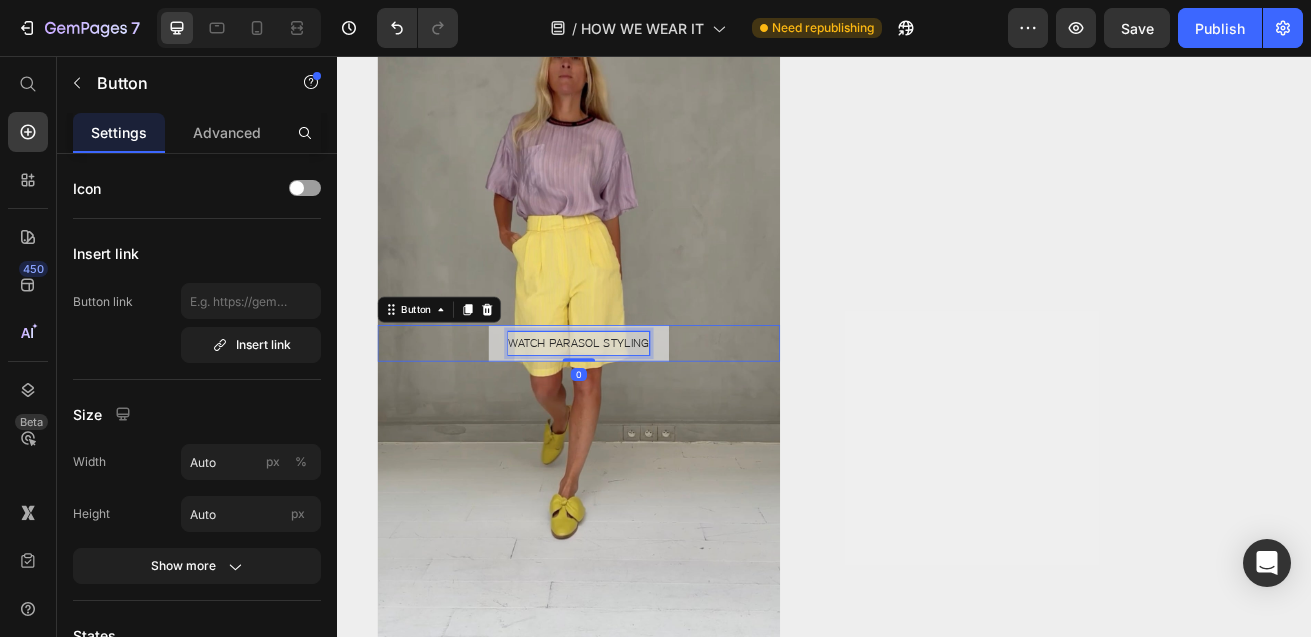 click on "WATCH PARASOL STYLING" at bounding box center (635, 409) 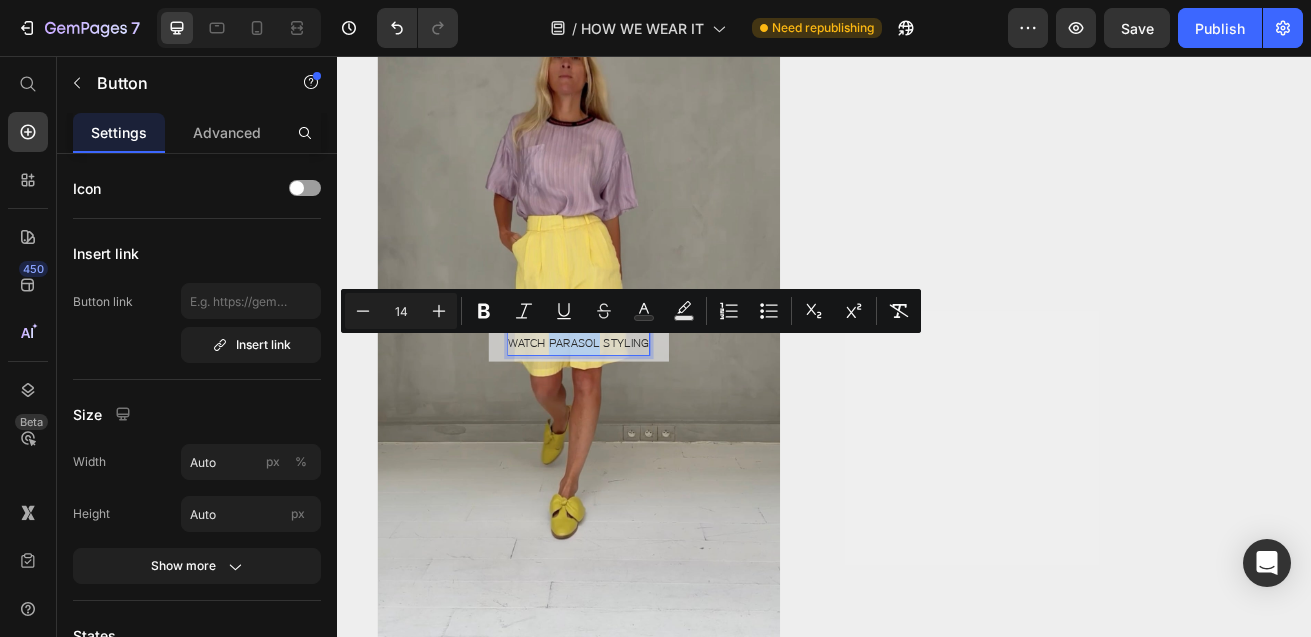 click on "WATCH PARASOL STYLING" at bounding box center (635, 409) 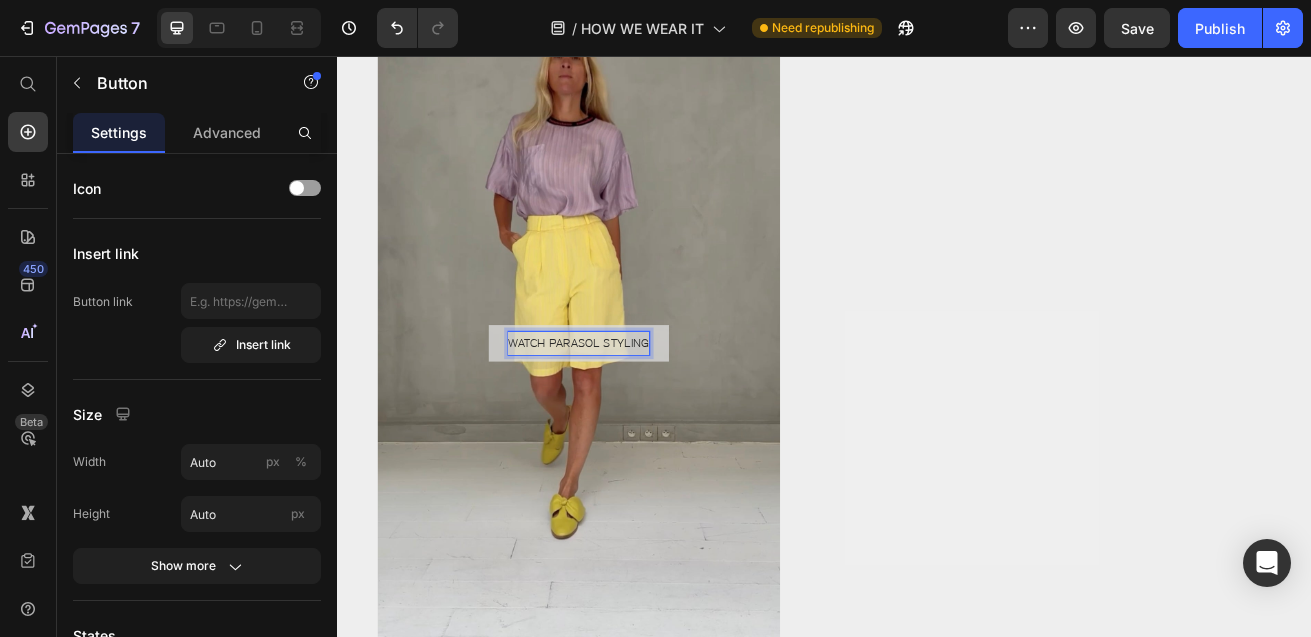click on "WATCH PARASOL STYLING" at bounding box center [635, 409] 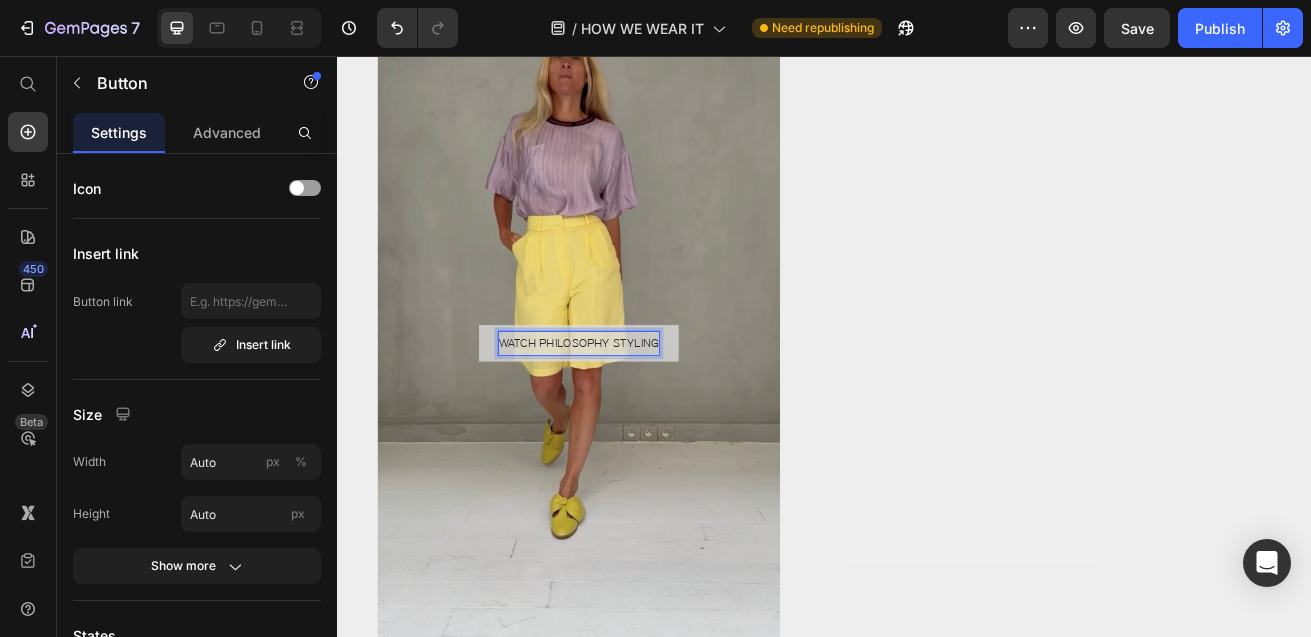 click on "LOLA - Size S
Drop element here
INES - Size S
SOPHIA - Size S/M
FÉLICIE - Size L  Accordion" at bounding box center (1239, -405) 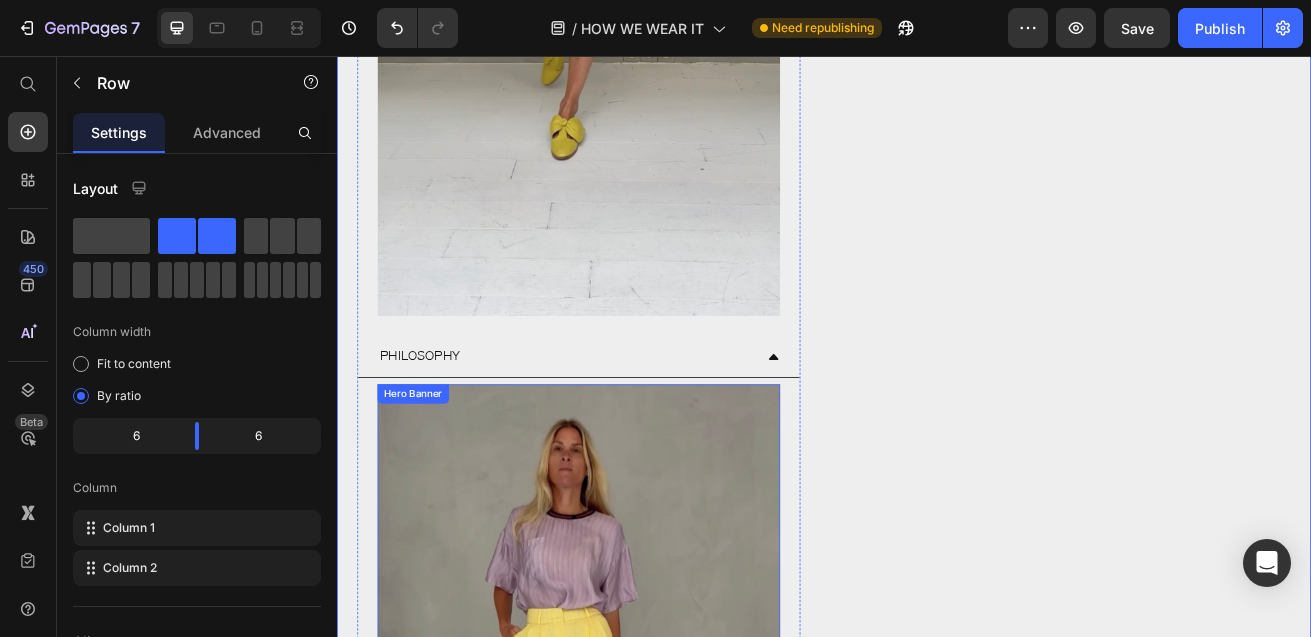 scroll, scrollTop: 2376, scrollLeft: 0, axis: vertical 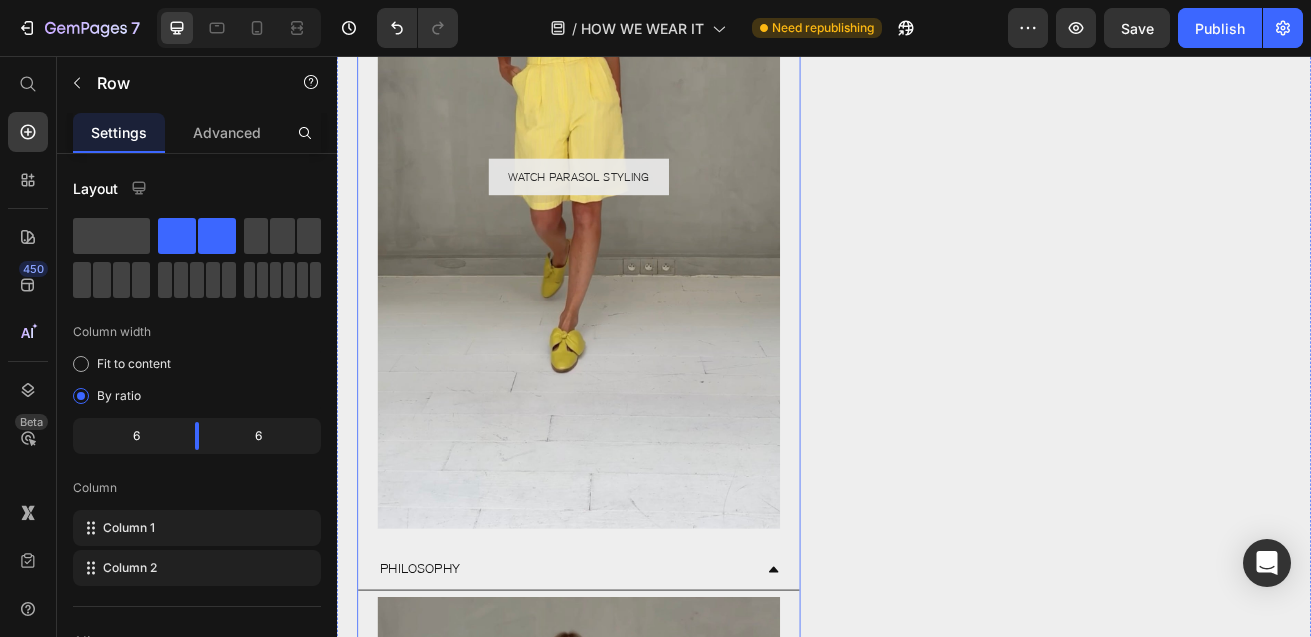 click 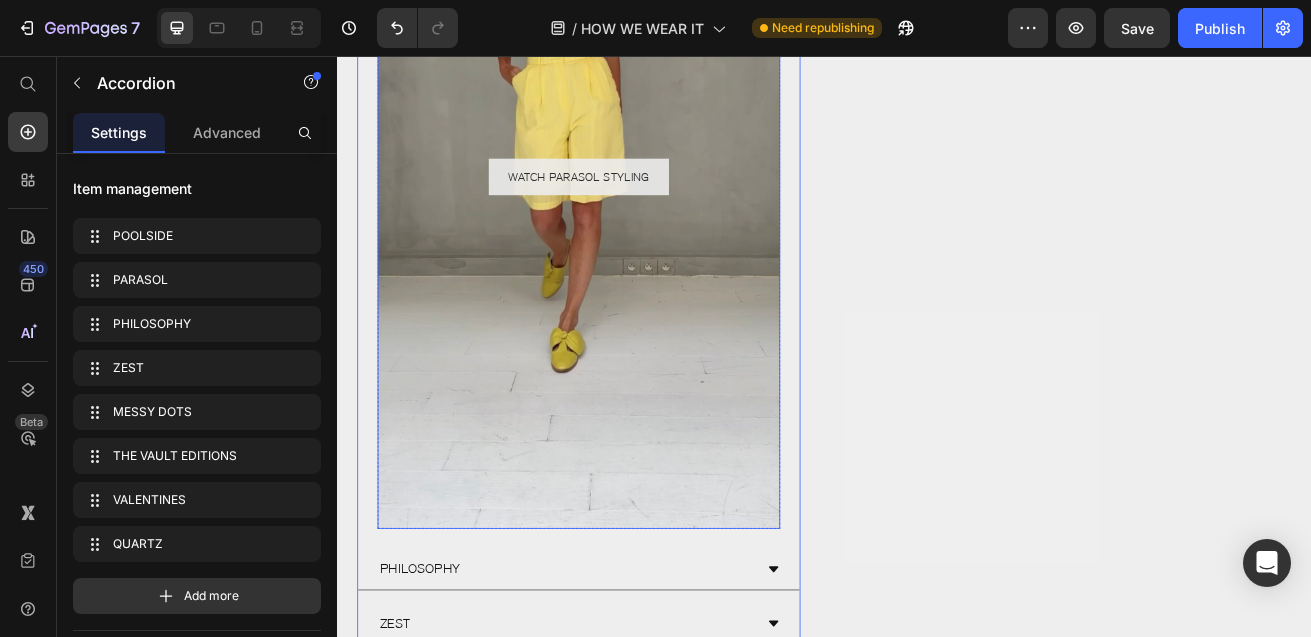 click at bounding box center (635, 204) 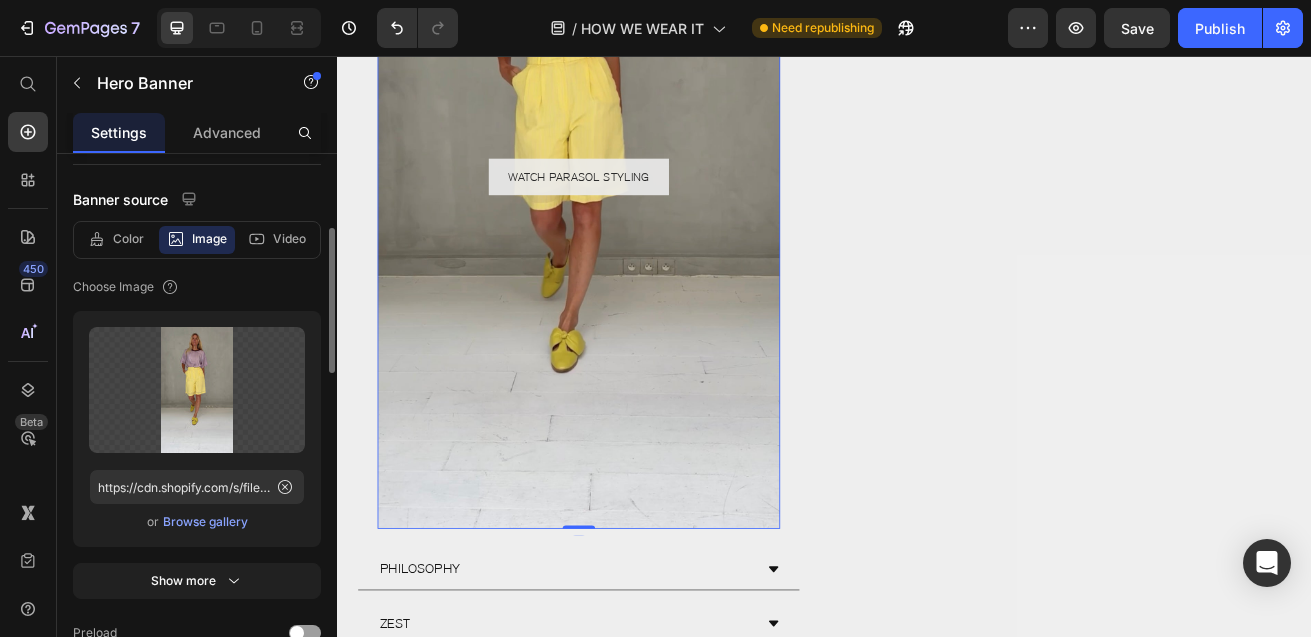 scroll, scrollTop: 217, scrollLeft: 0, axis: vertical 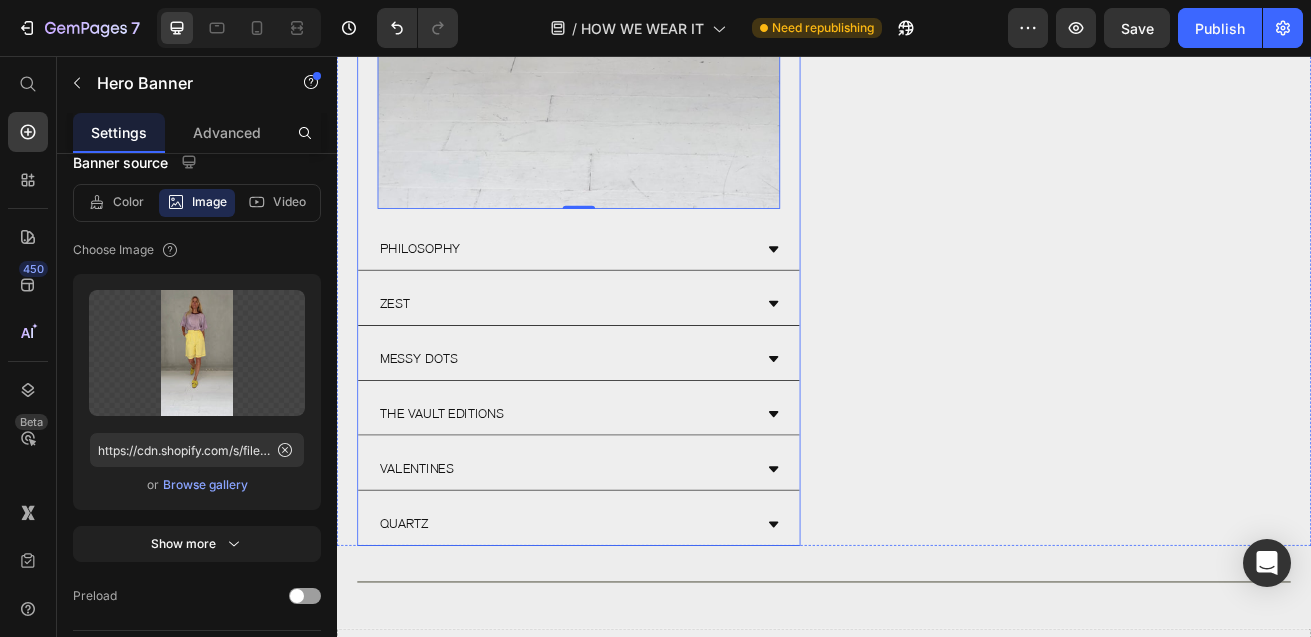 click on "PHILOSOPHY" at bounding box center (635, 294) 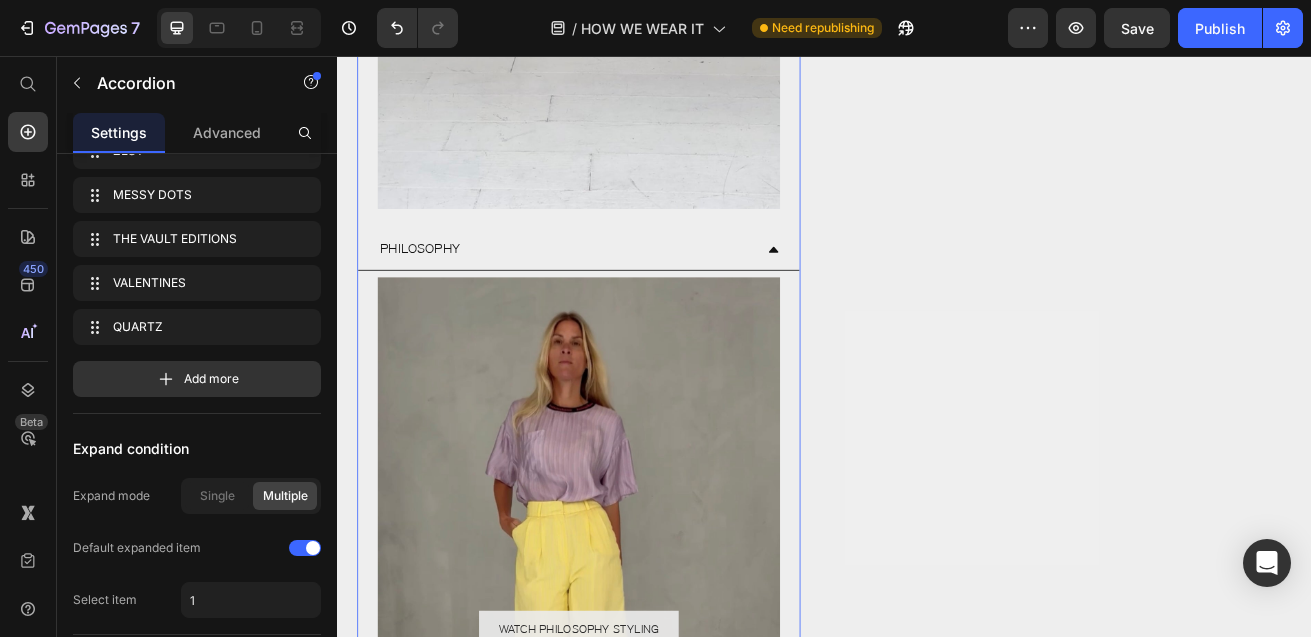 scroll, scrollTop: 0, scrollLeft: 0, axis: both 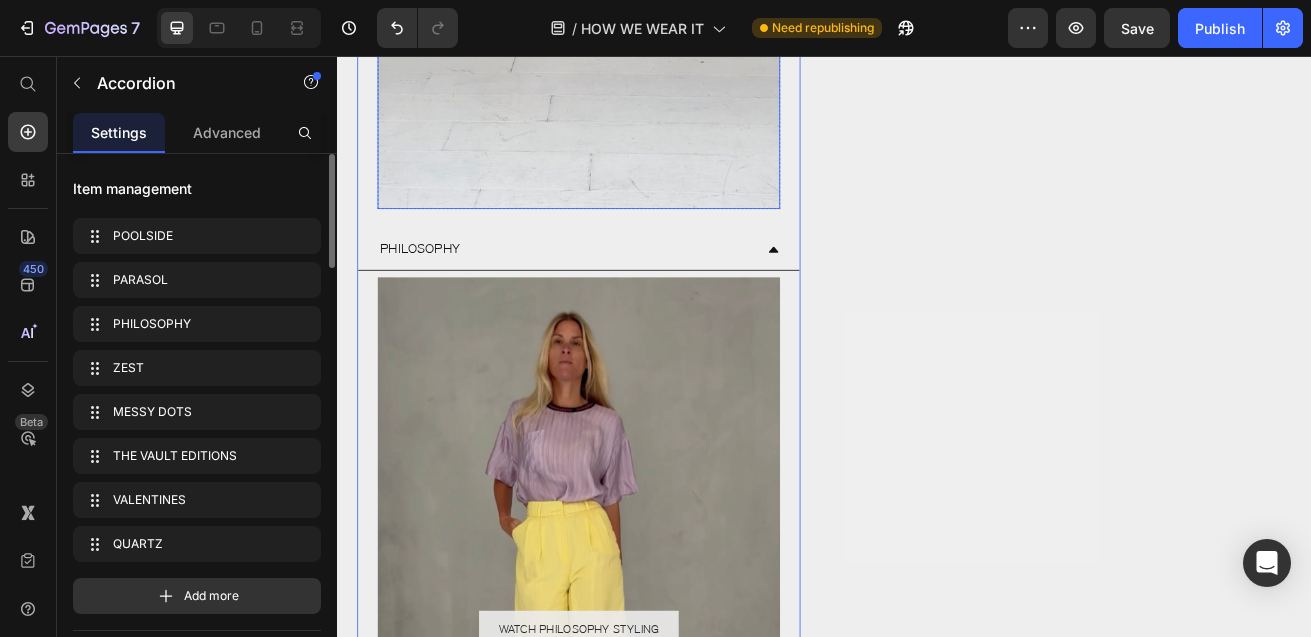 click at bounding box center [635, -190] 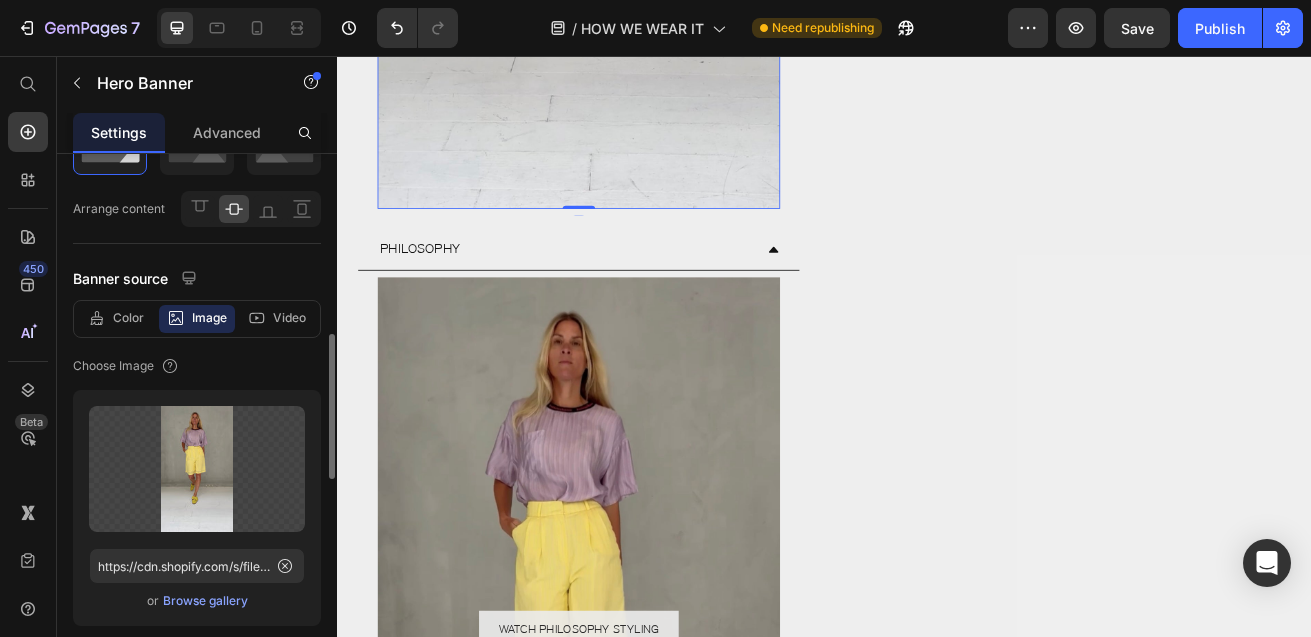 scroll, scrollTop: 222, scrollLeft: 0, axis: vertical 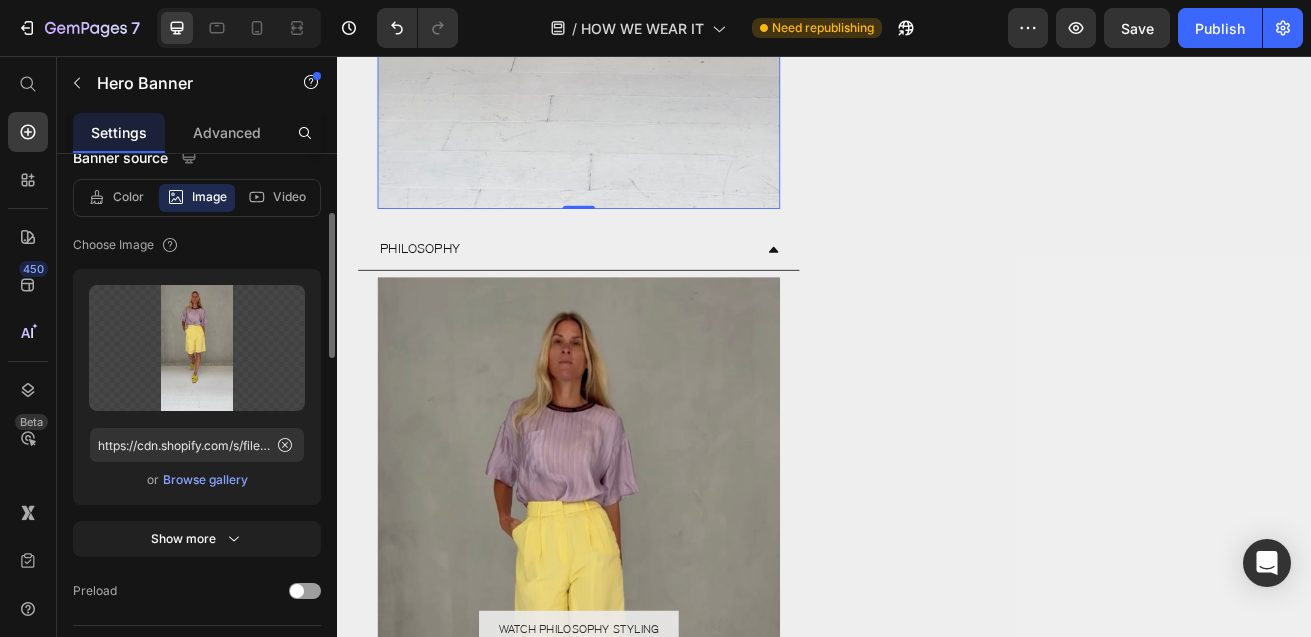 click on "Browse gallery" at bounding box center (205, 480) 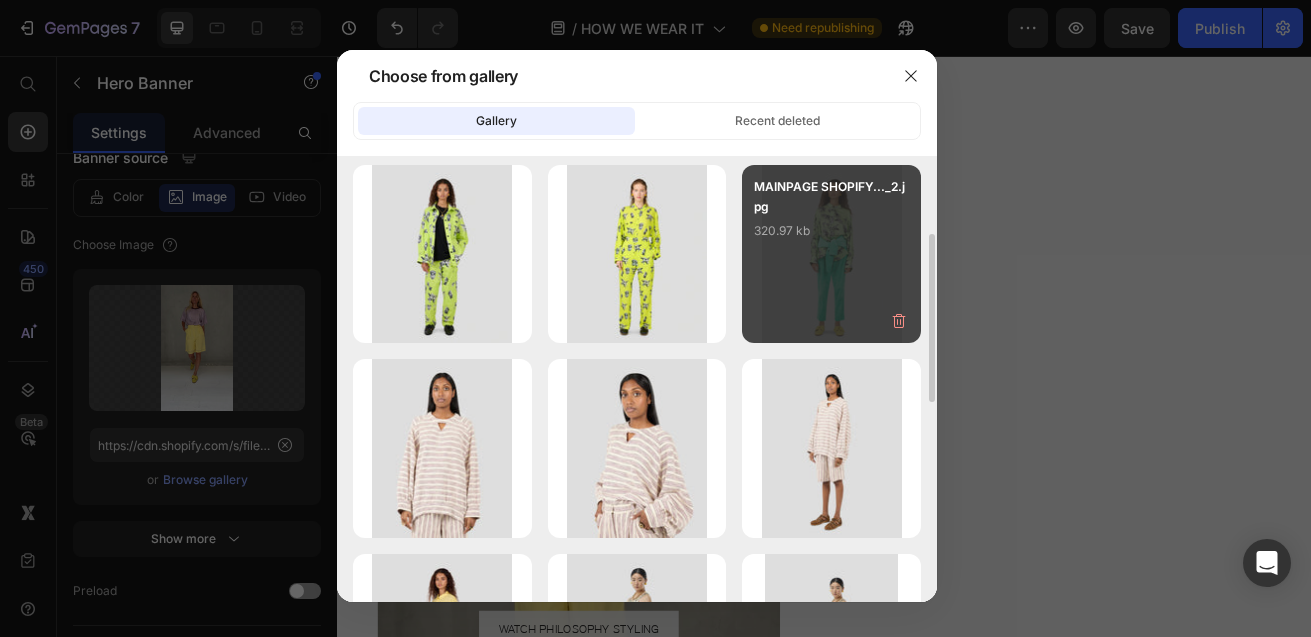 scroll, scrollTop: 204, scrollLeft: 0, axis: vertical 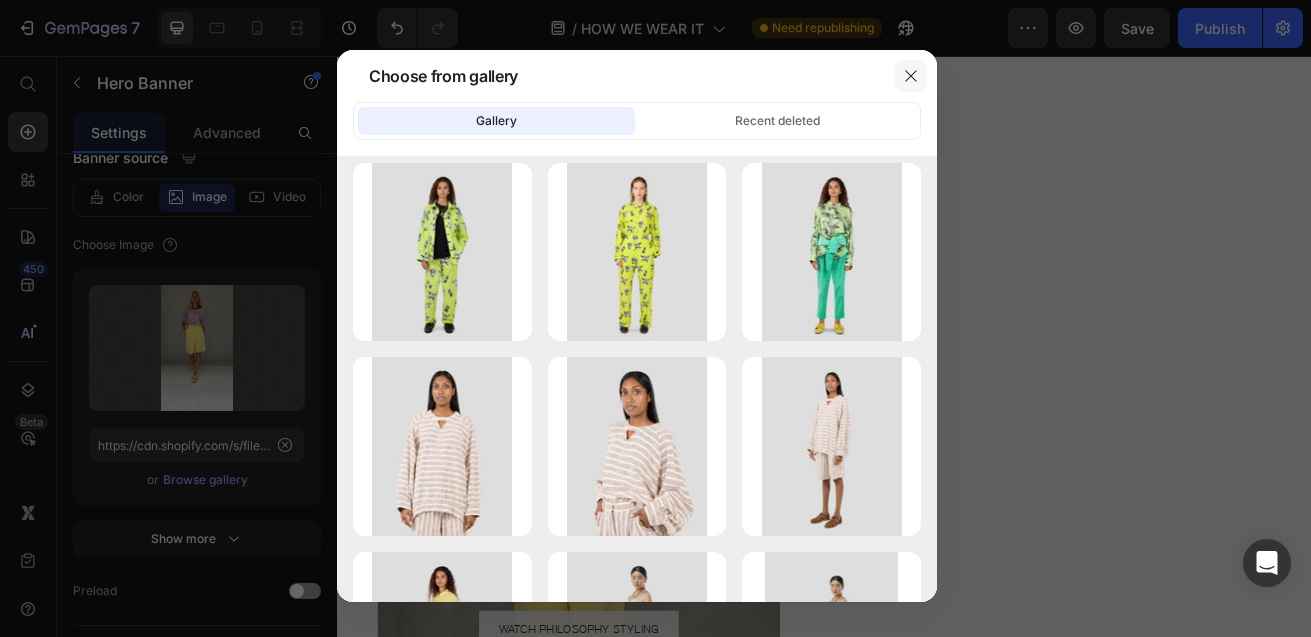click at bounding box center [911, 76] 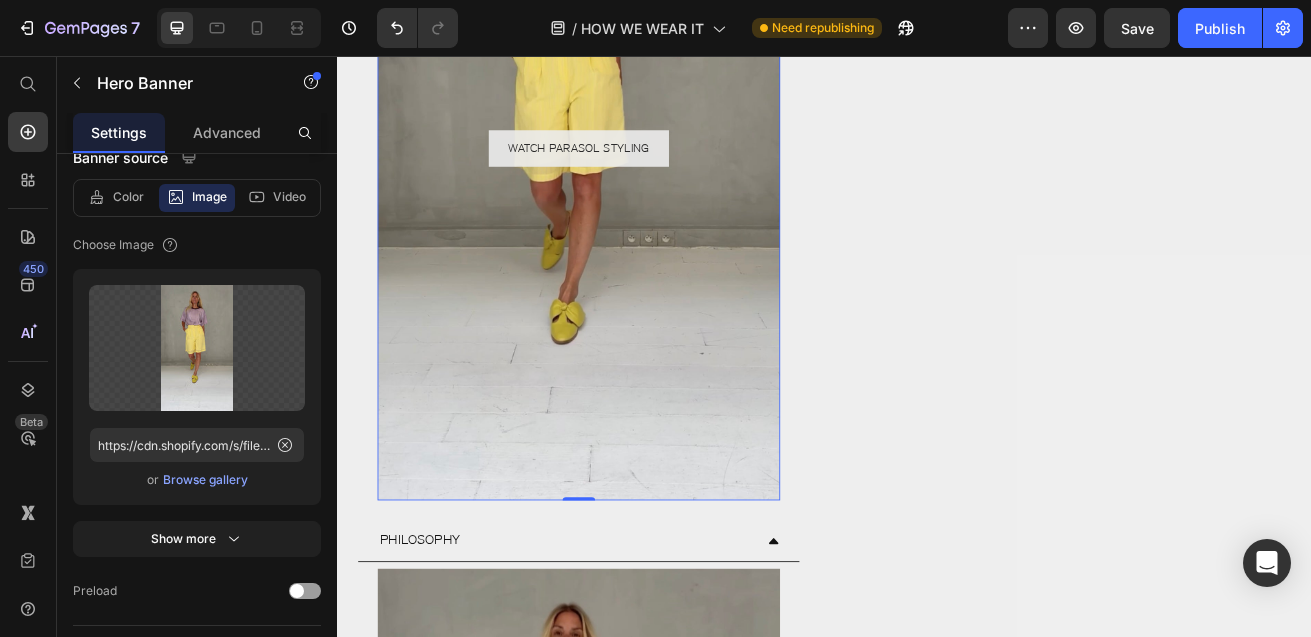 scroll, scrollTop: 2309, scrollLeft: 0, axis: vertical 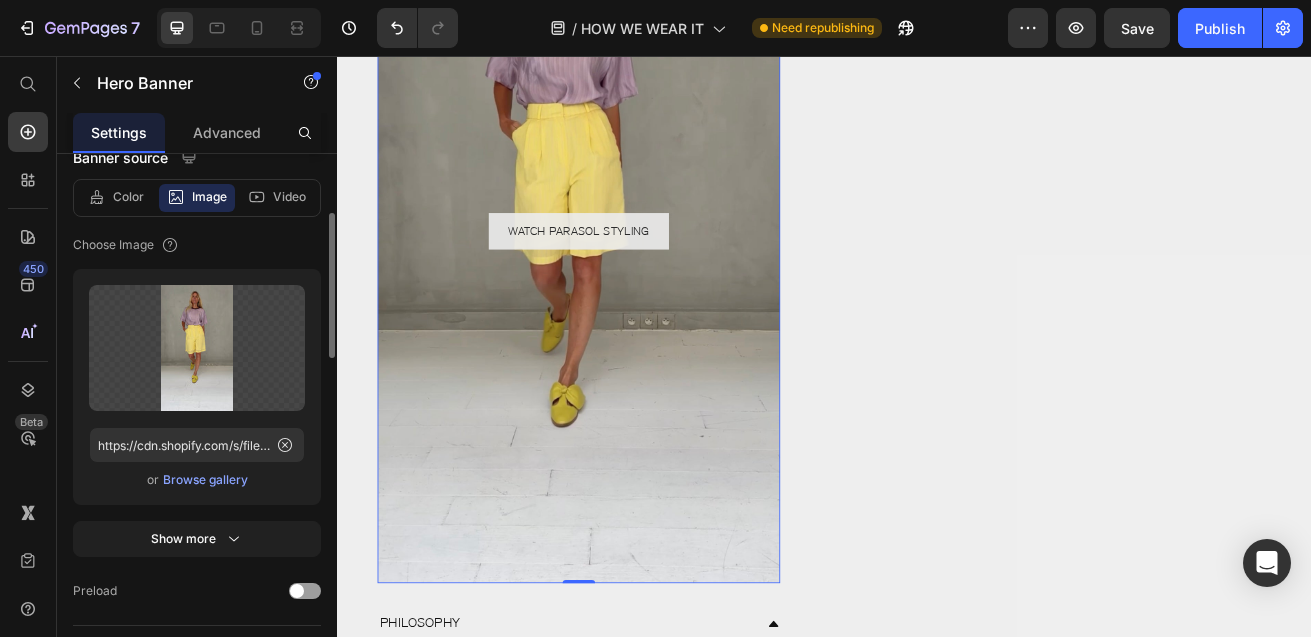 click on "Browse gallery" at bounding box center [205, 480] 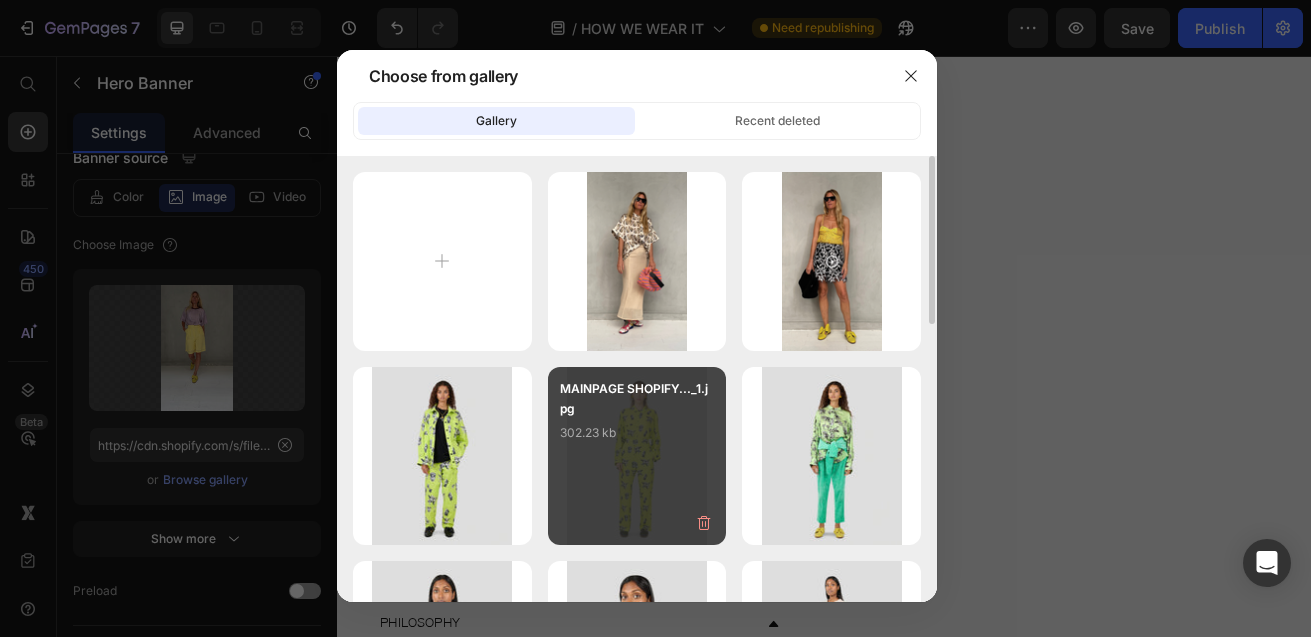 scroll, scrollTop: 4, scrollLeft: 0, axis: vertical 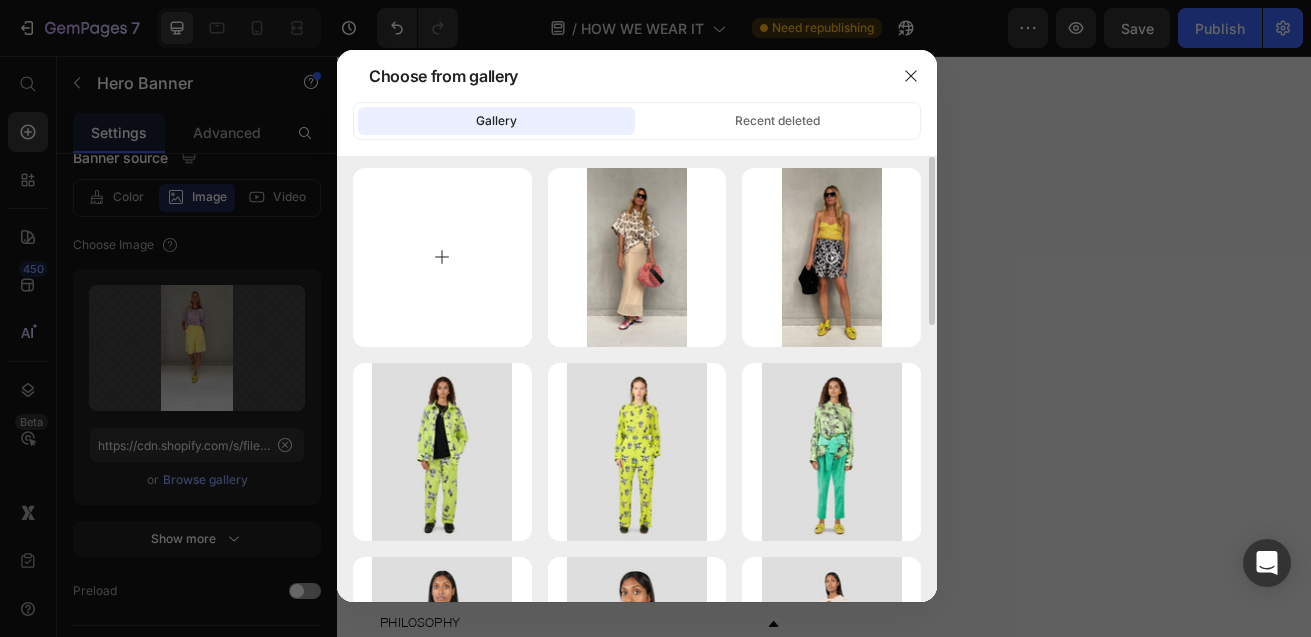 click at bounding box center (442, 257) 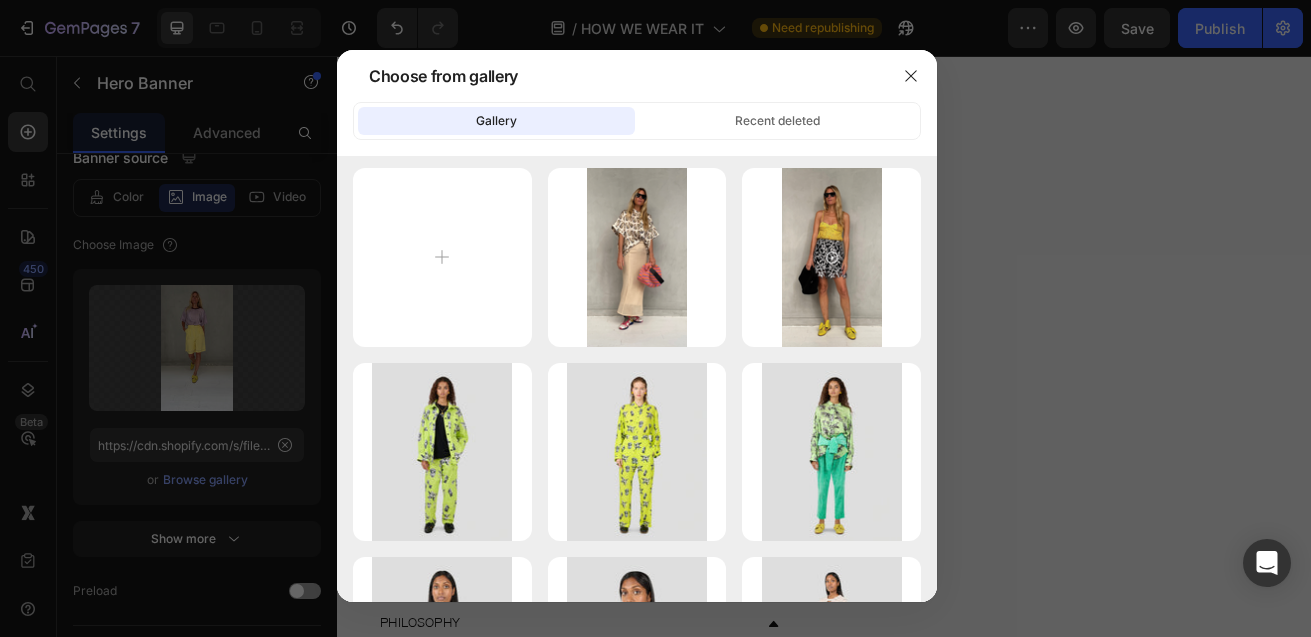type on "C:\fakepath\StylingSeriesThumbnails_0000_IMG_1429.jpg" 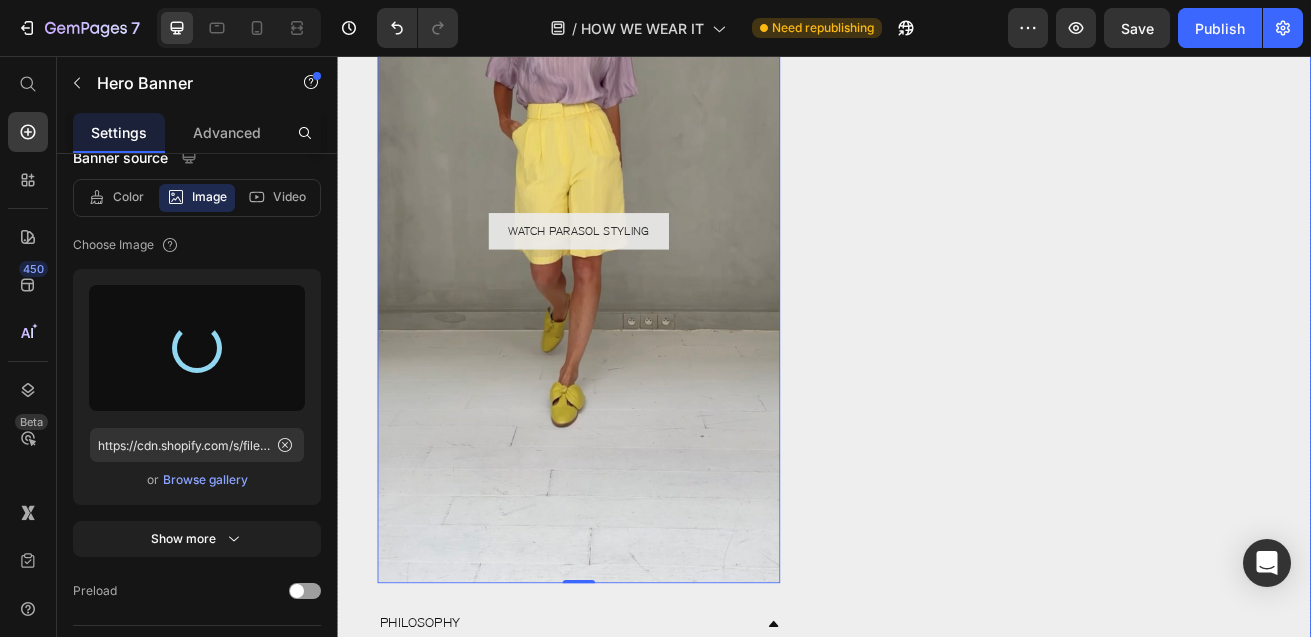 type on "https://cdn.shopify.com/s/files/1/1920/4113/files/gempages_524653639306838848-7abc36c9-d2cf-4d9f-93ca-f9fb798804cb.jpg" 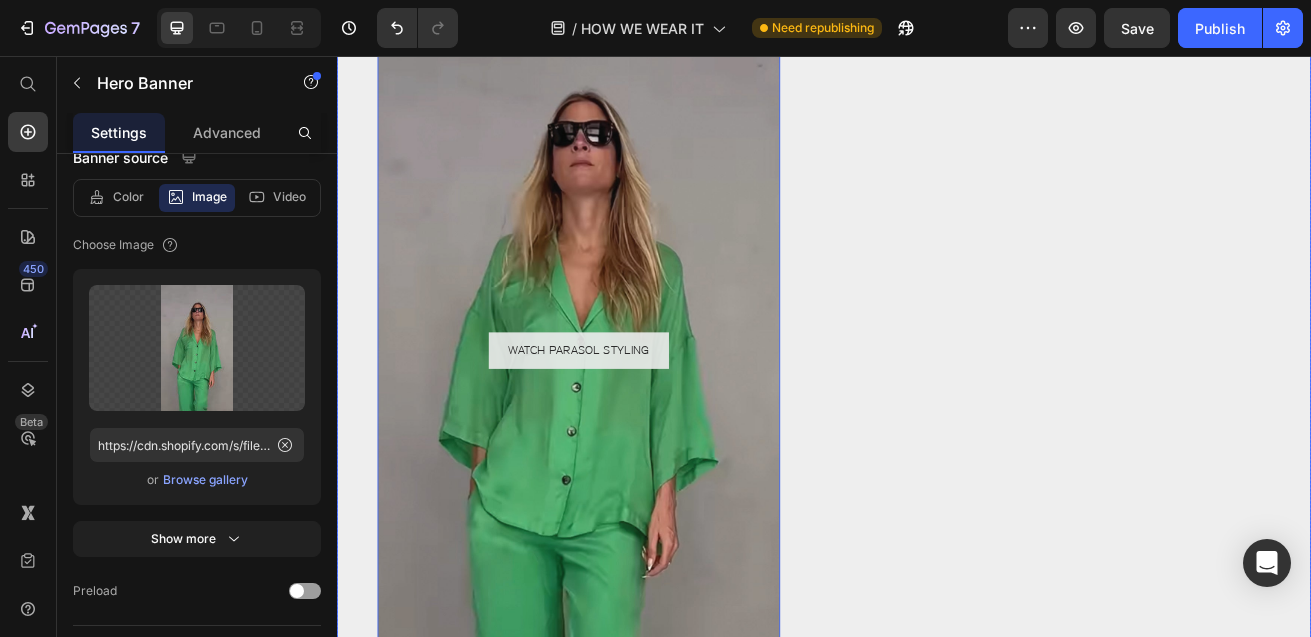 scroll, scrollTop: 1868, scrollLeft: 0, axis: vertical 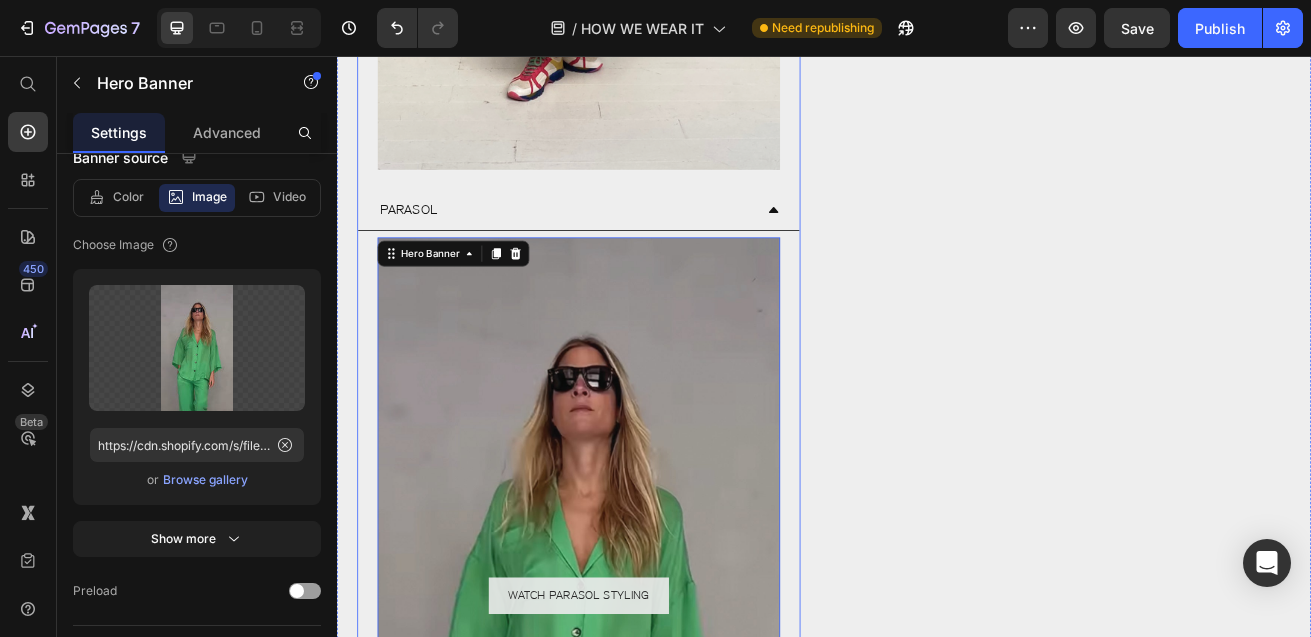 click on "PARASOL" at bounding box center [635, 246] 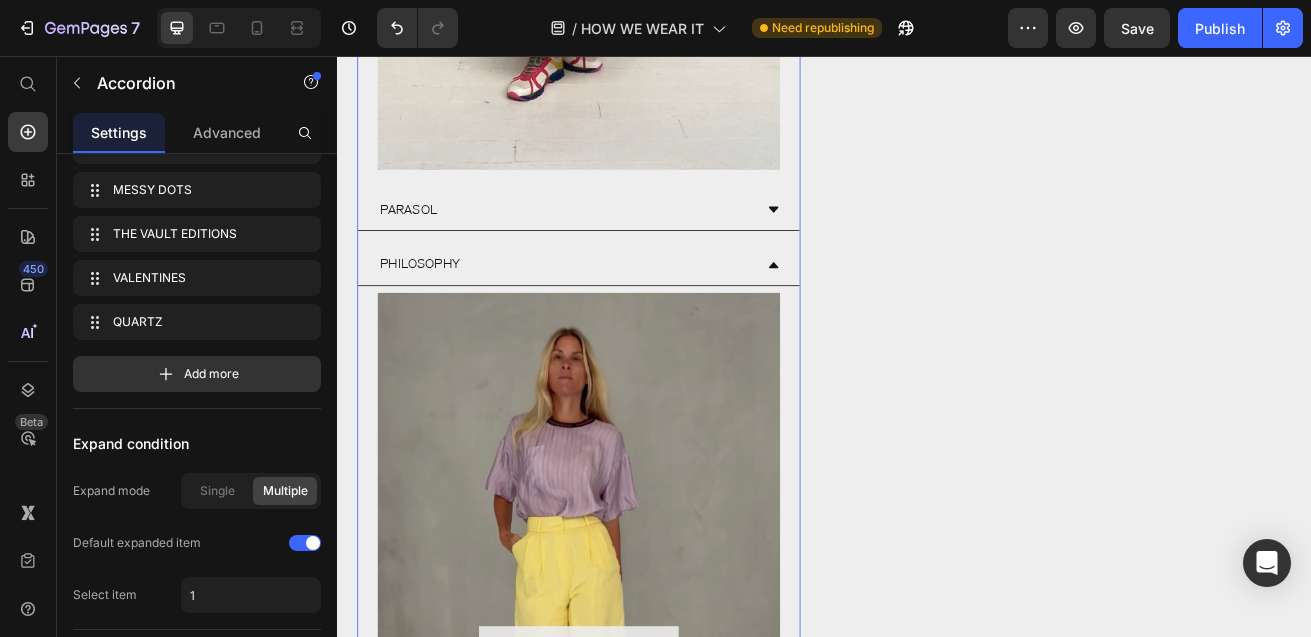 scroll, scrollTop: 0, scrollLeft: 0, axis: both 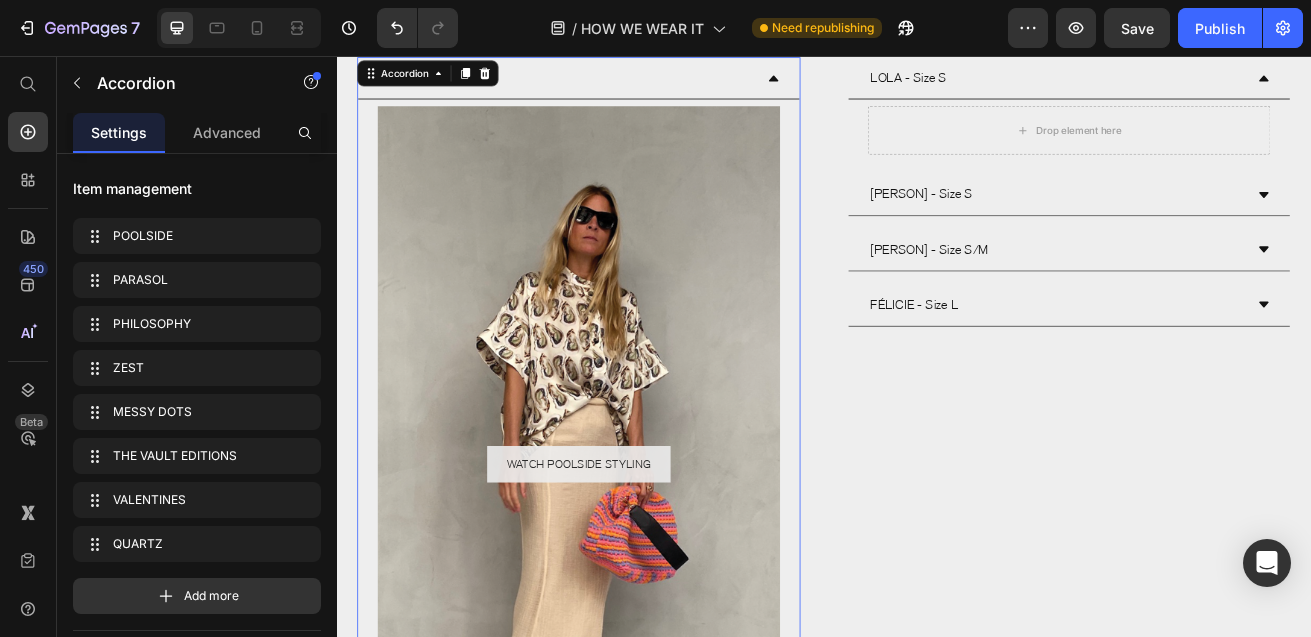 click 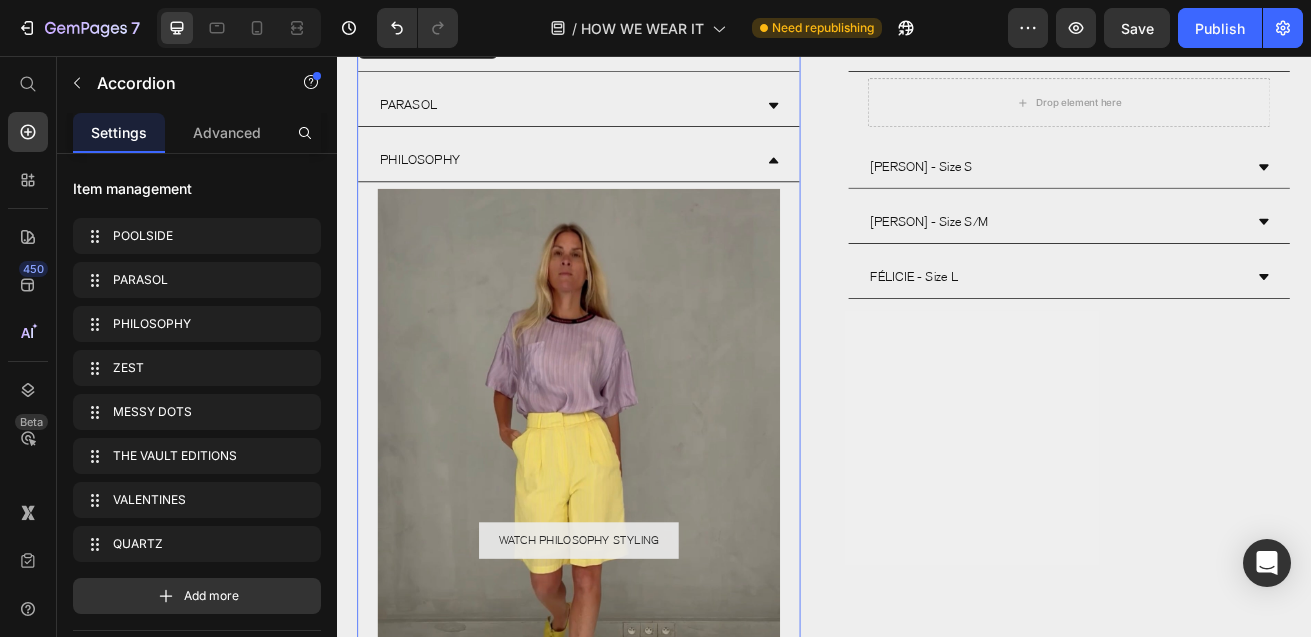 click on "PHILOSOPHY" at bounding box center (635, 185) 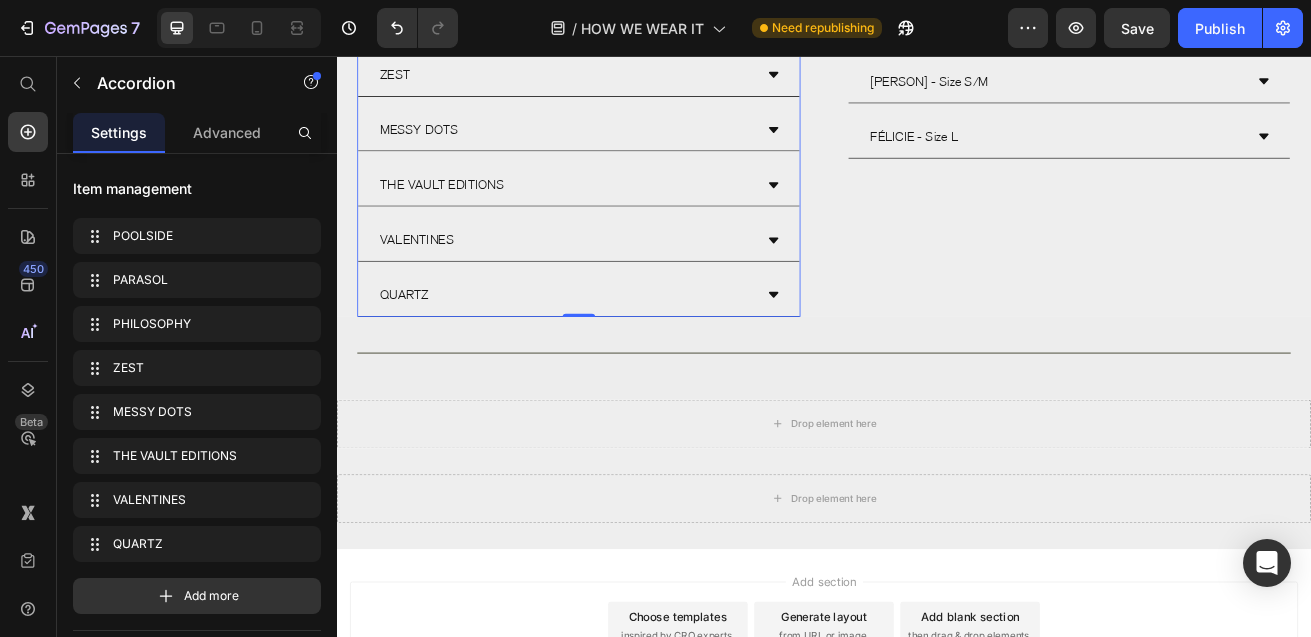 scroll, scrollTop: 1269, scrollLeft: 0, axis: vertical 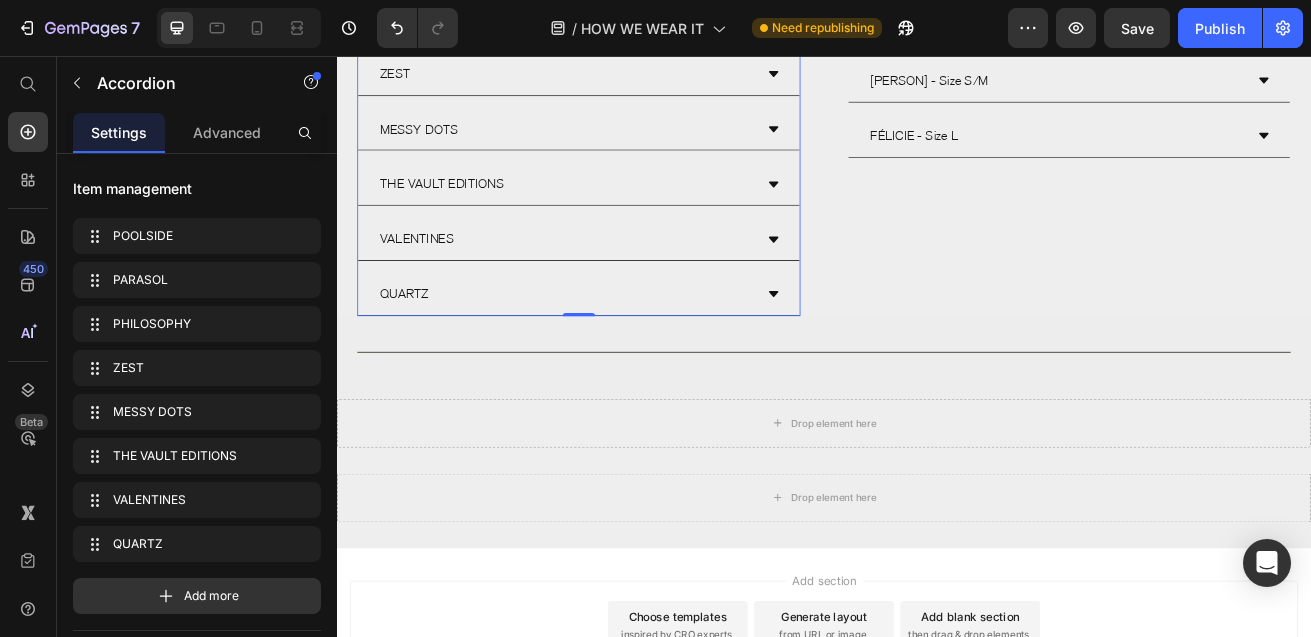 click on "ZEST" at bounding box center [619, 78] 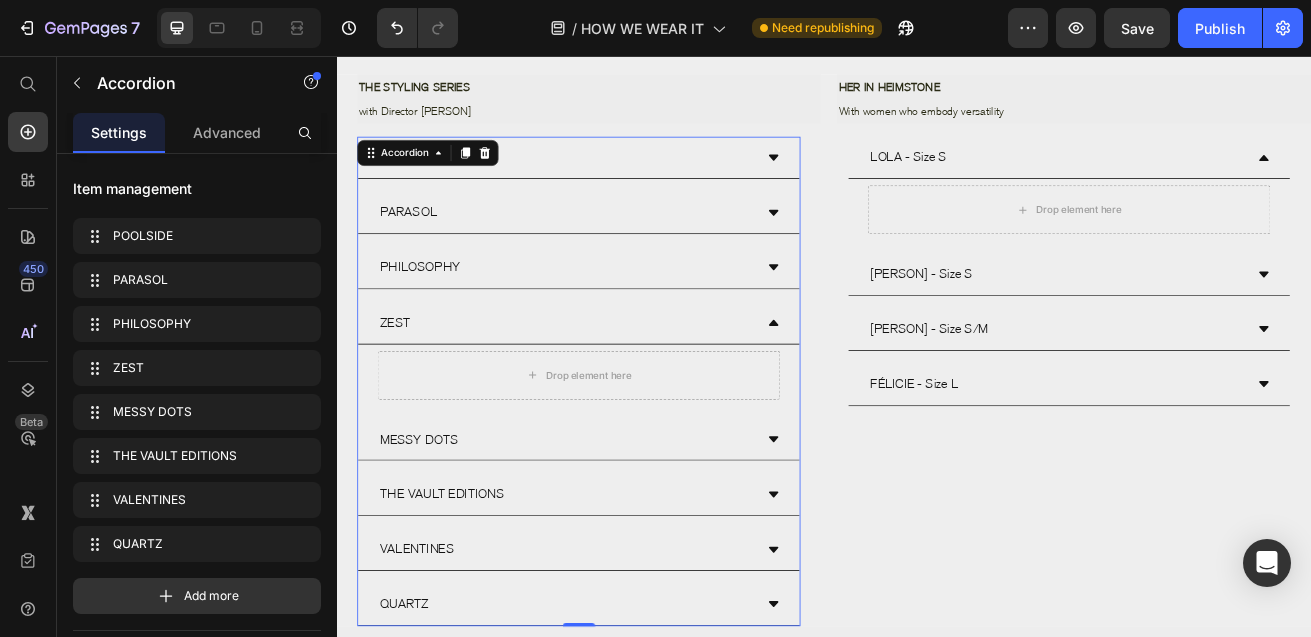 scroll, scrollTop: 944, scrollLeft: 0, axis: vertical 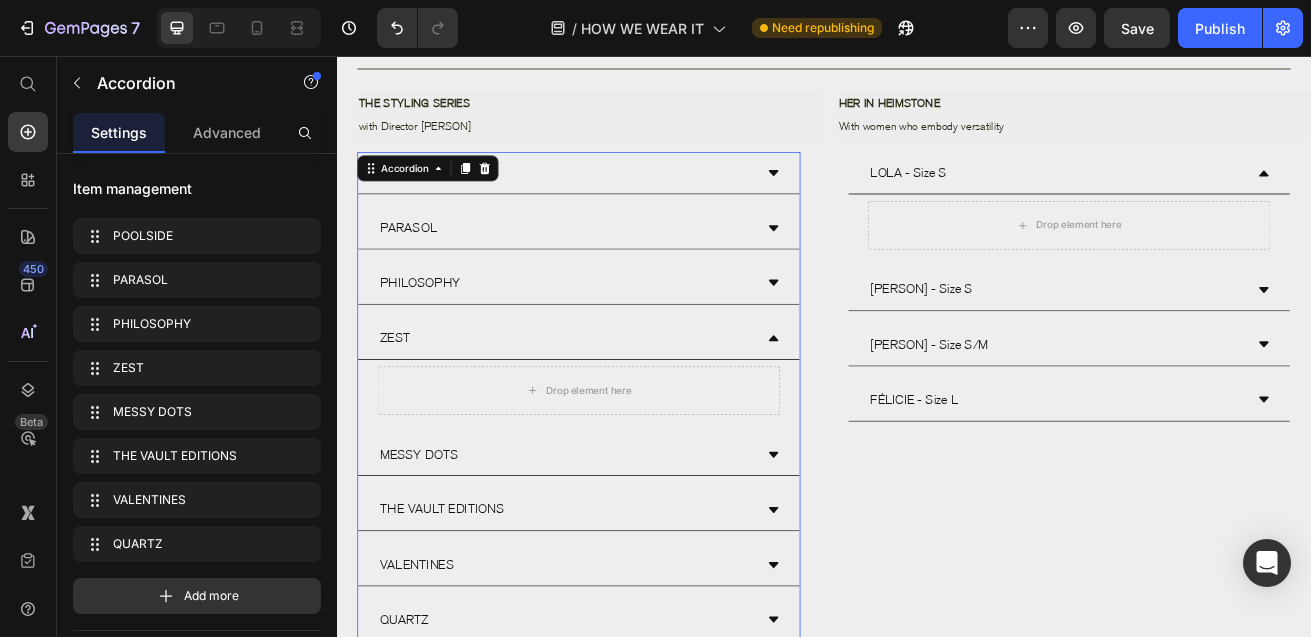 click on "ZEST" at bounding box center (619, 403) 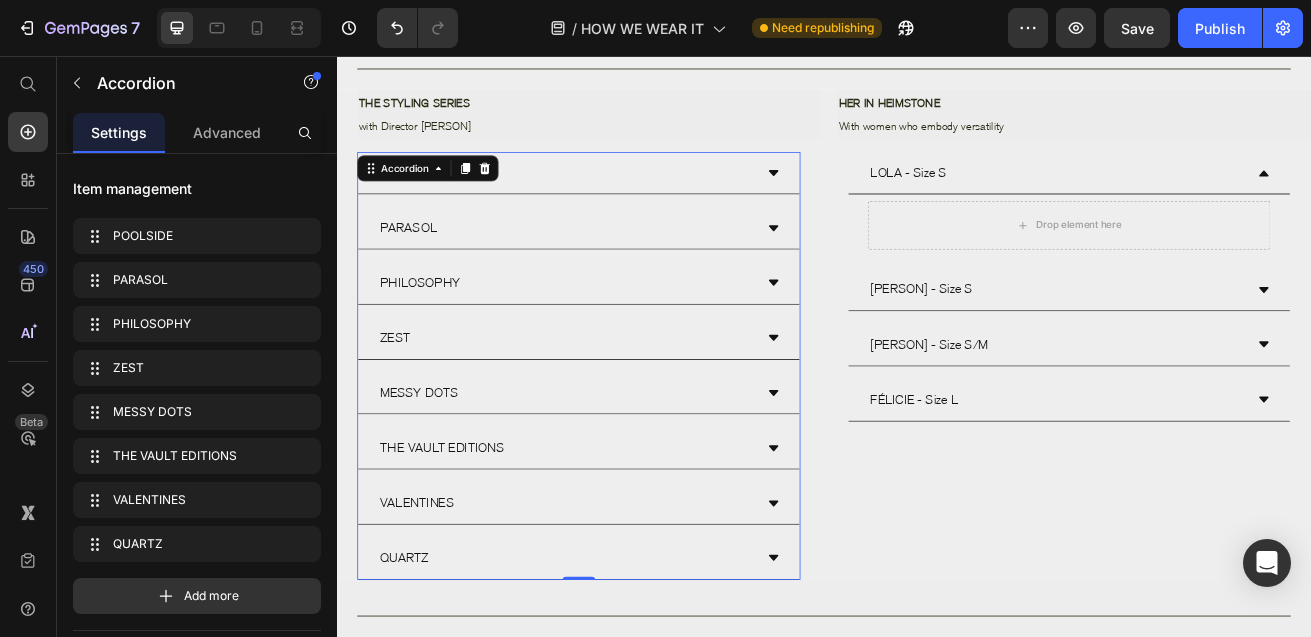 click on "ZEST" at bounding box center [635, 404] 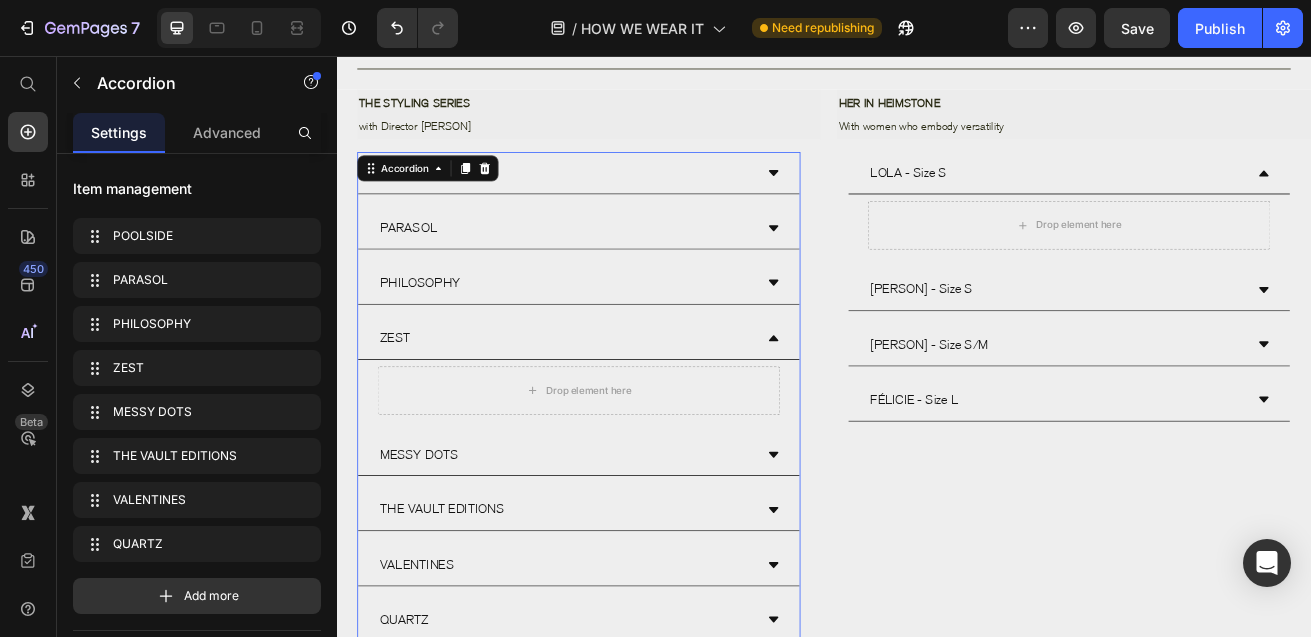click on "PHILOSOPHY" at bounding box center (635, 336) 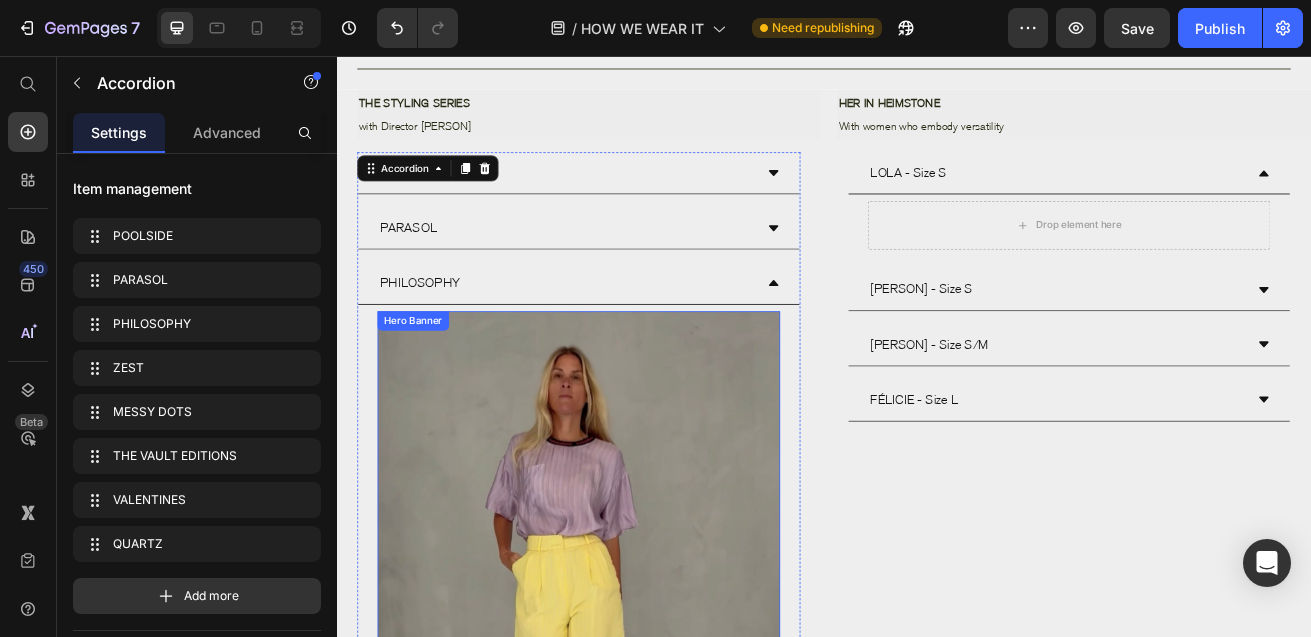 click at bounding box center [635, 803] 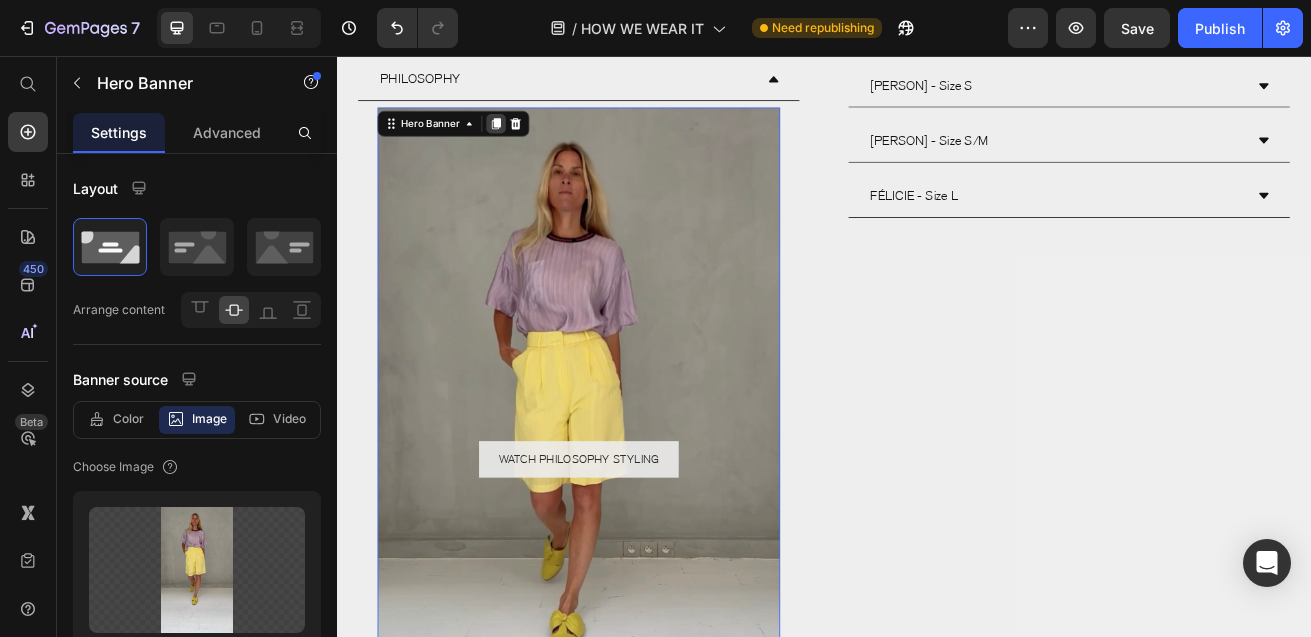 click 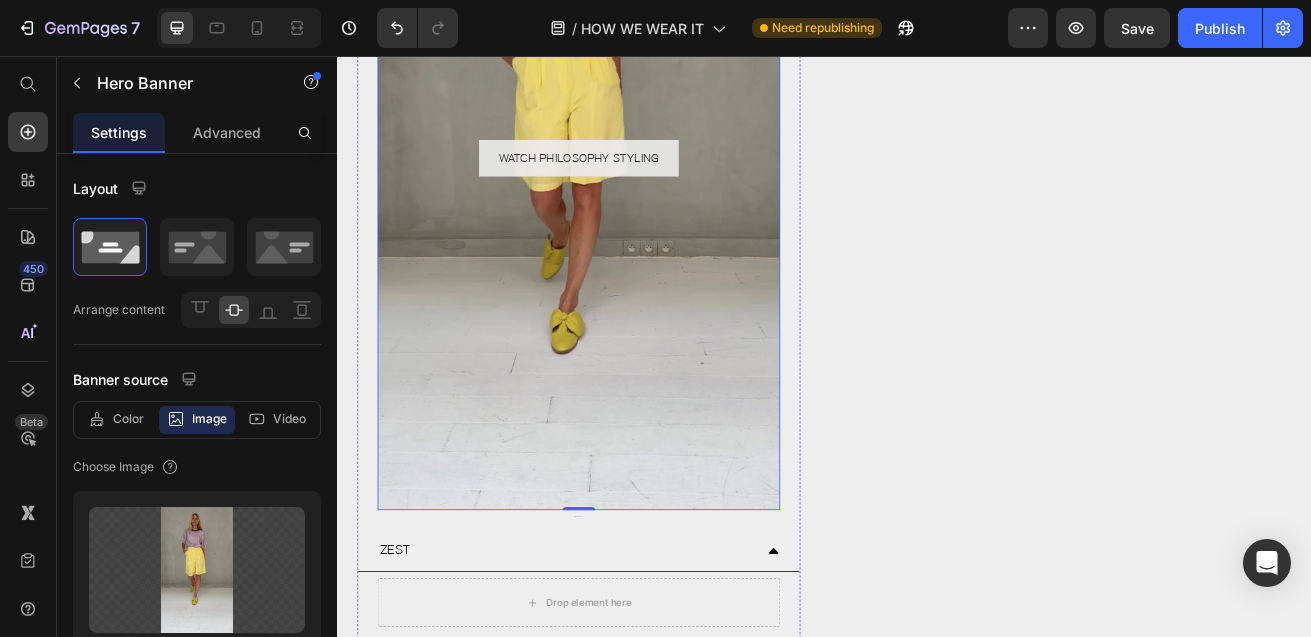 scroll, scrollTop: 2435, scrollLeft: 0, axis: vertical 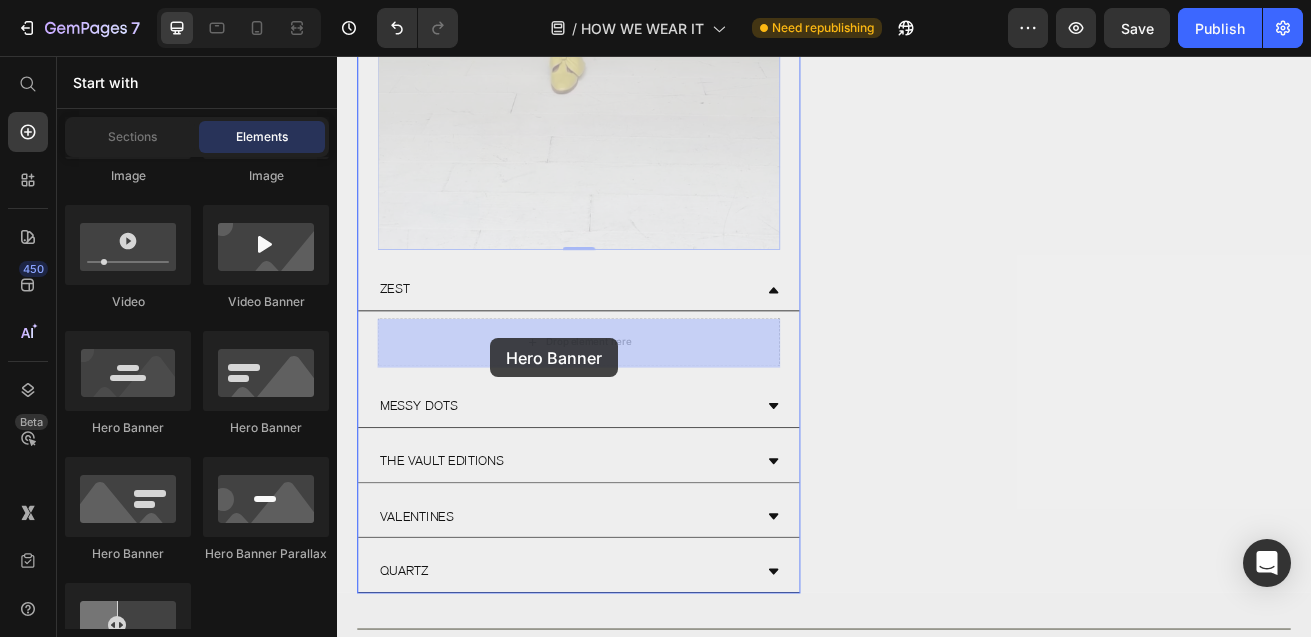 drag, startPoint x: 525, startPoint y: 181, endPoint x: 525, endPoint y: 404, distance: 223 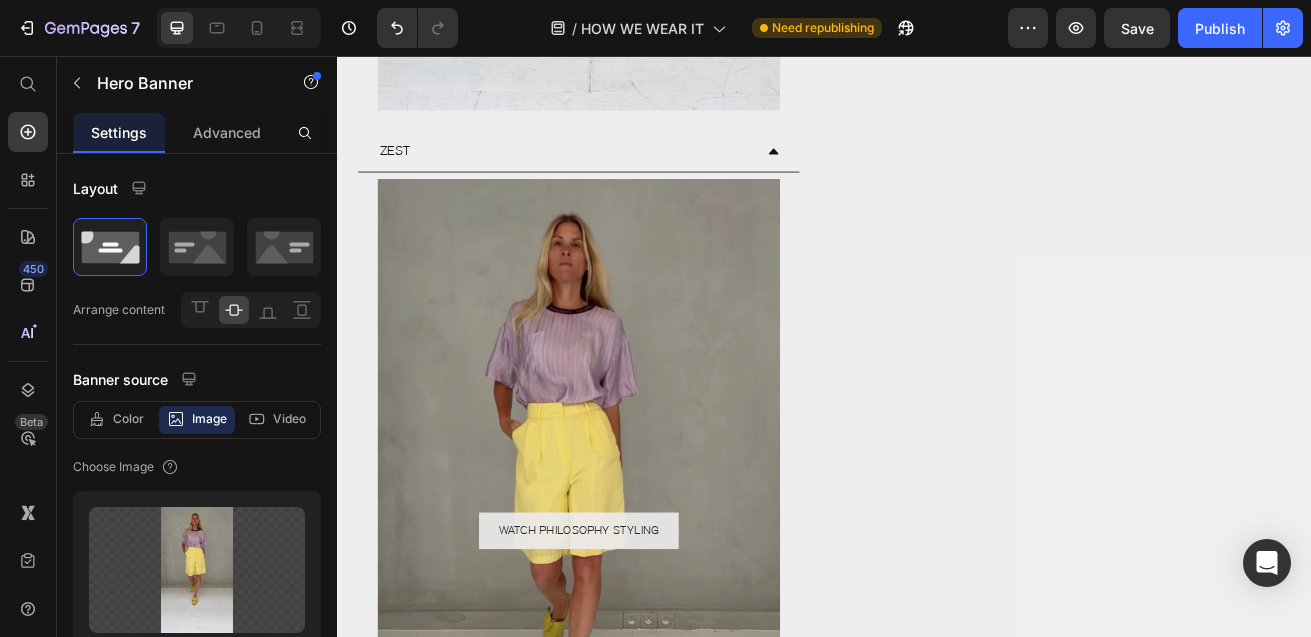 scroll, scrollTop: 2060, scrollLeft: 0, axis: vertical 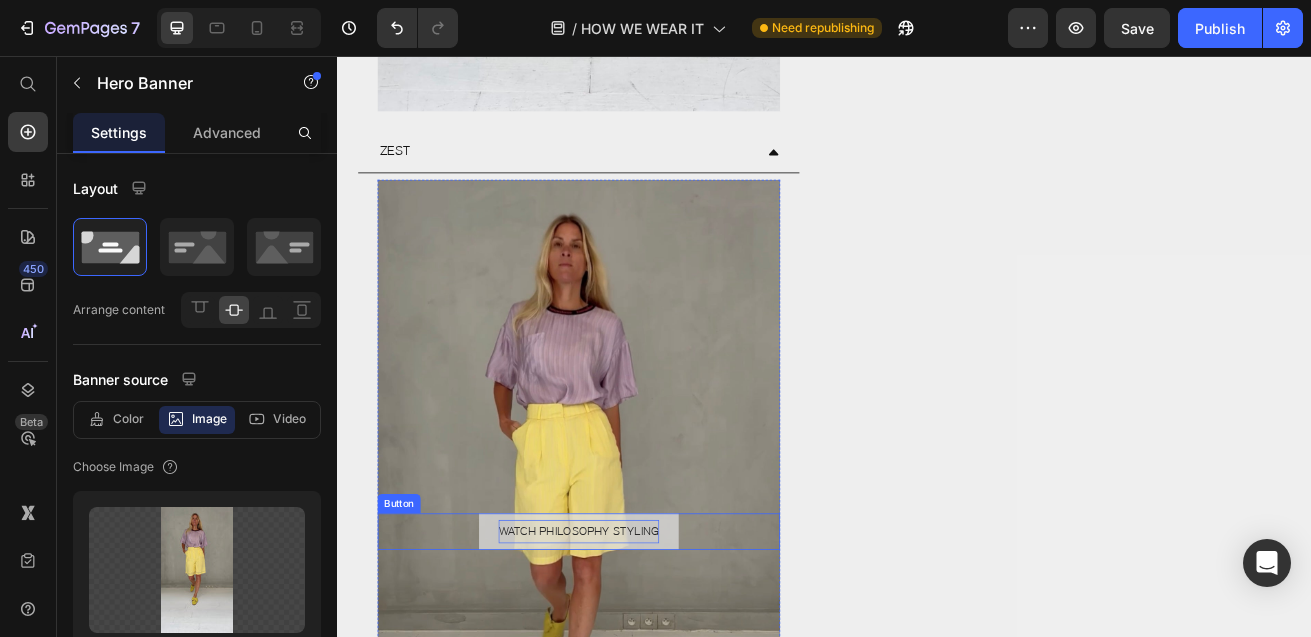 click on "WATCH PHILOSOPHY STYLING" at bounding box center (635, 641) 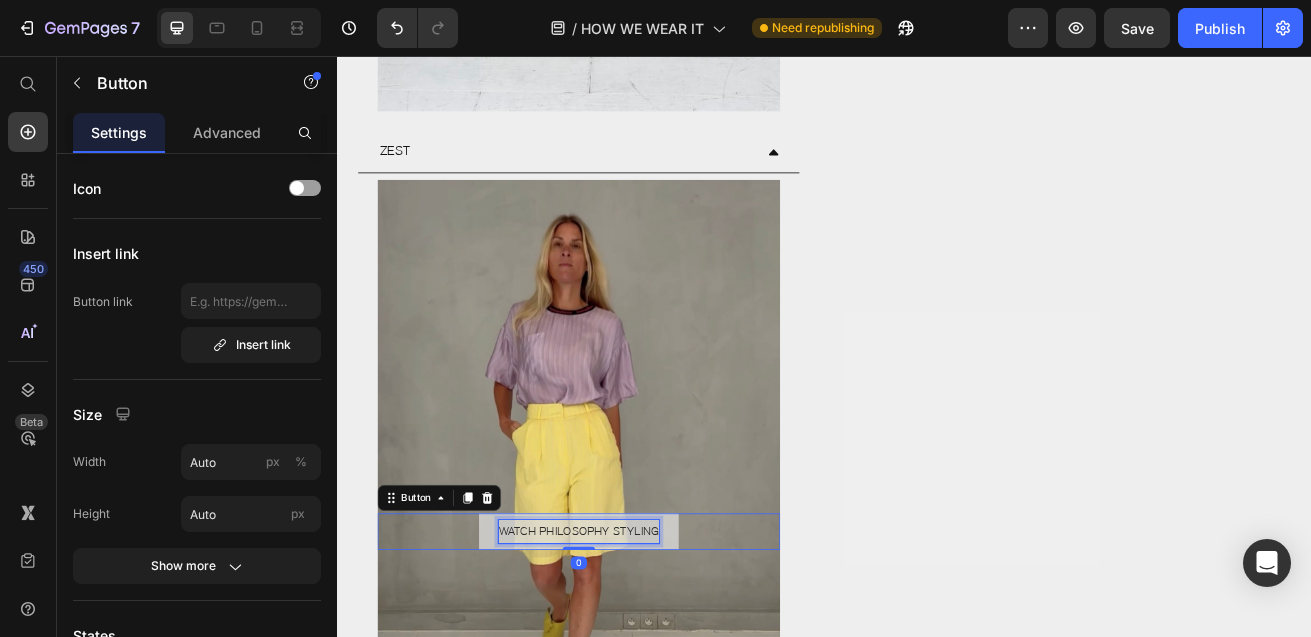 click on "WATCH PHILOSOPHY STYLING" at bounding box center (635, 641) 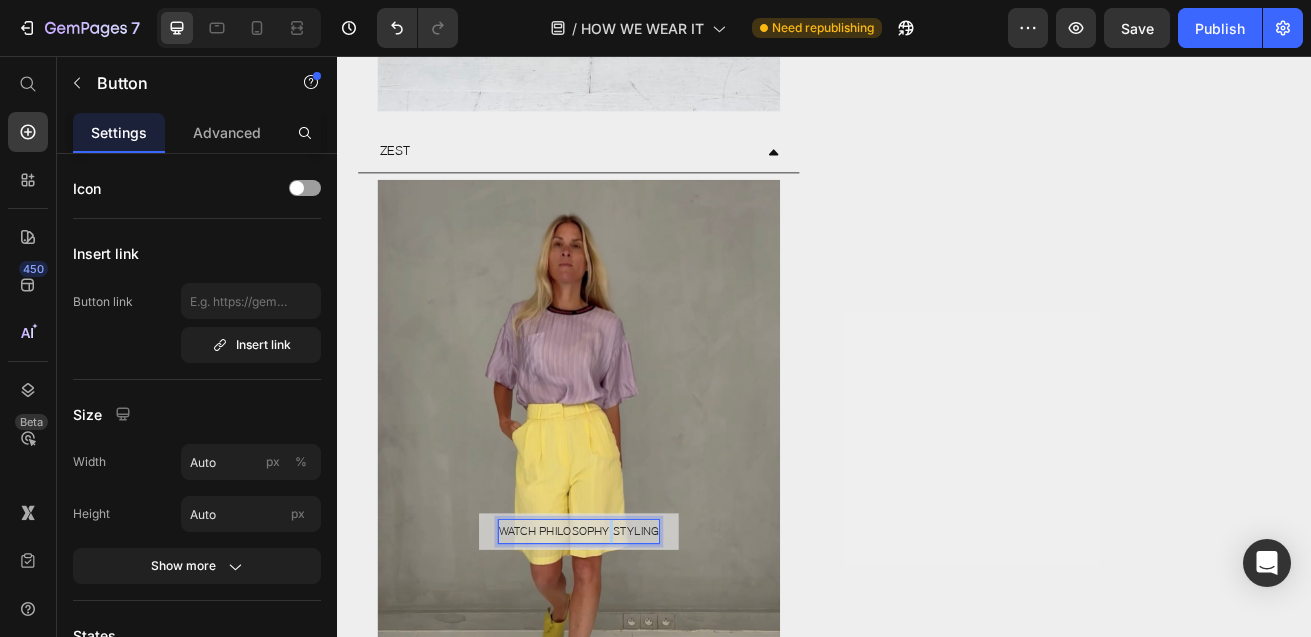 click on "WATCH PHILOSOPHY STYLING" at bounding box center (635, 641) 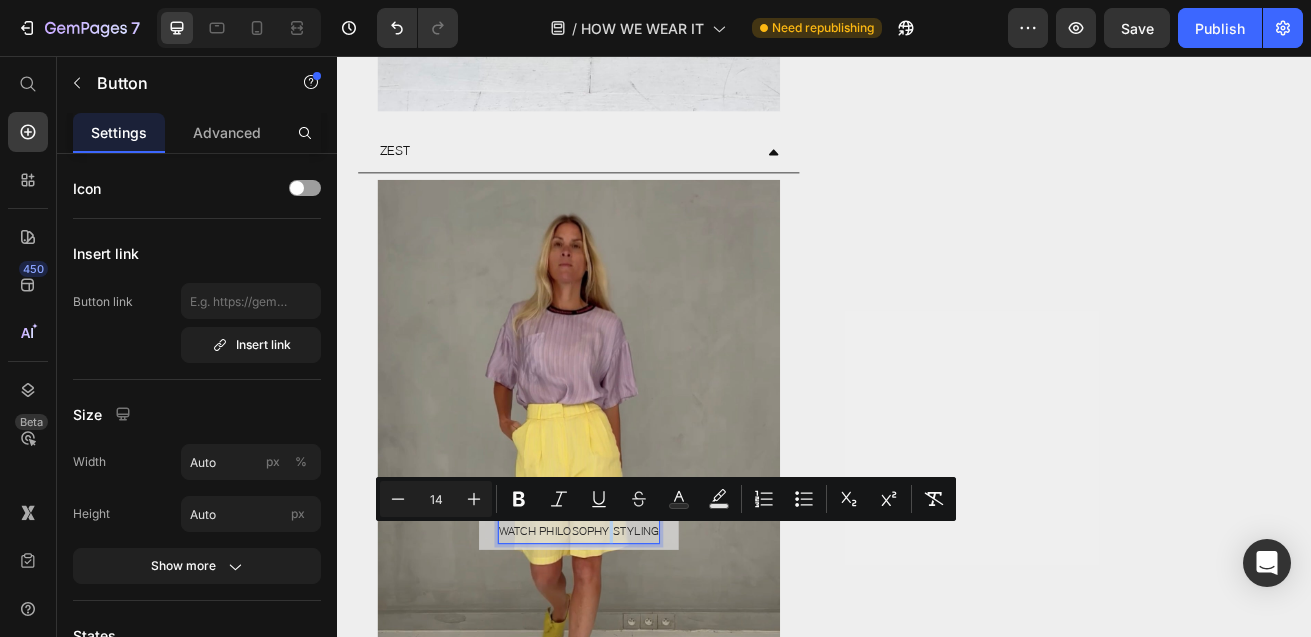 click on "WATCH PHILOSOPHY STYLING" at bounding box center [635, 641] 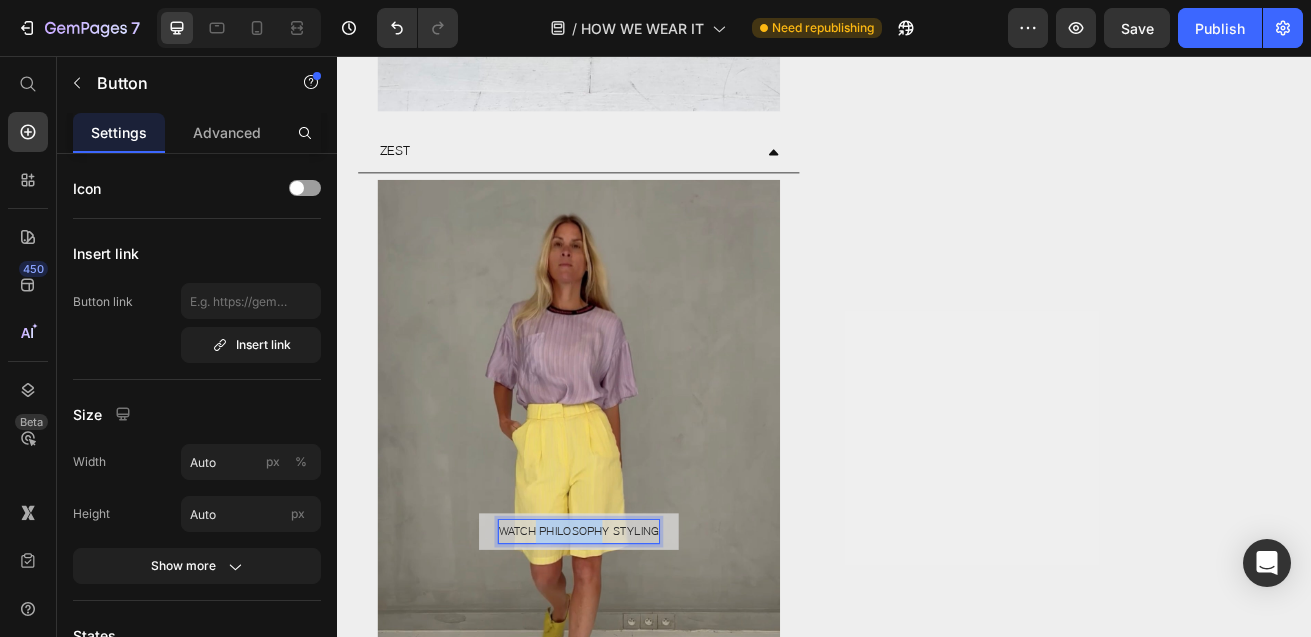 drag, startPoint x: 668, startPoint y: 639, endPoint x: 583, endPoint y: 639, distance: 85 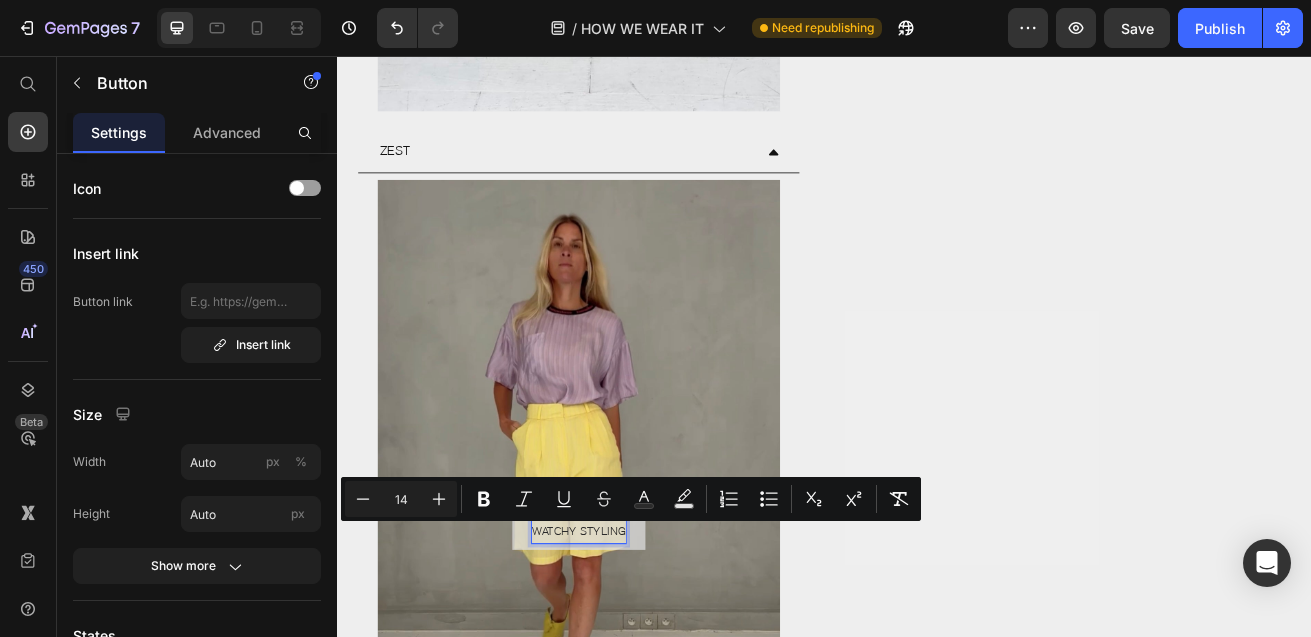scroll, scrollTop: 33, scrollLeft: 0, axis: vertical 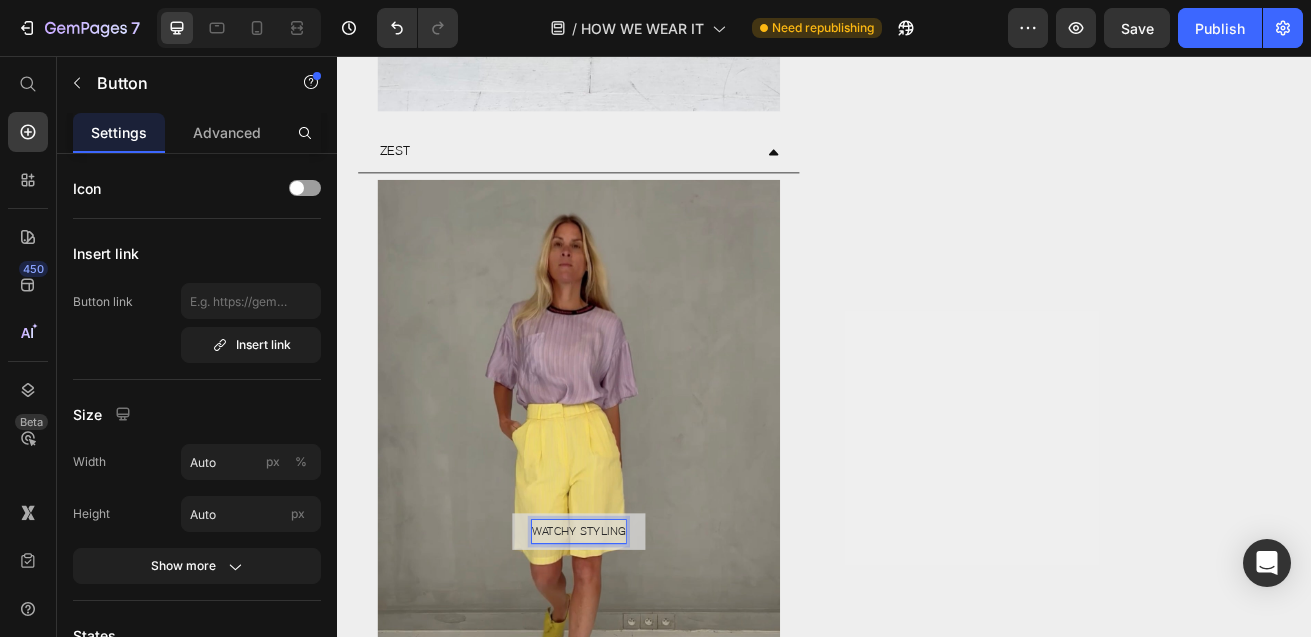 click on "WATCHY STYLING" at bounding box center [635, 641] 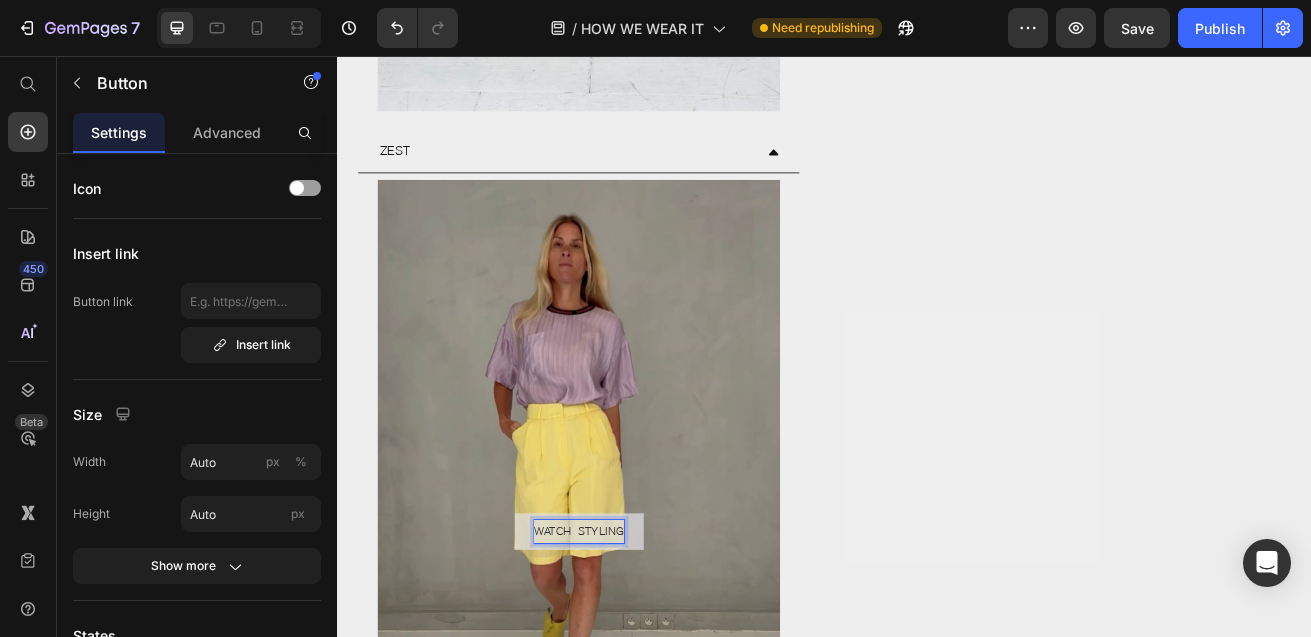 scroll, scrollTop: 67, scrollLeft: 0, axis: vertical 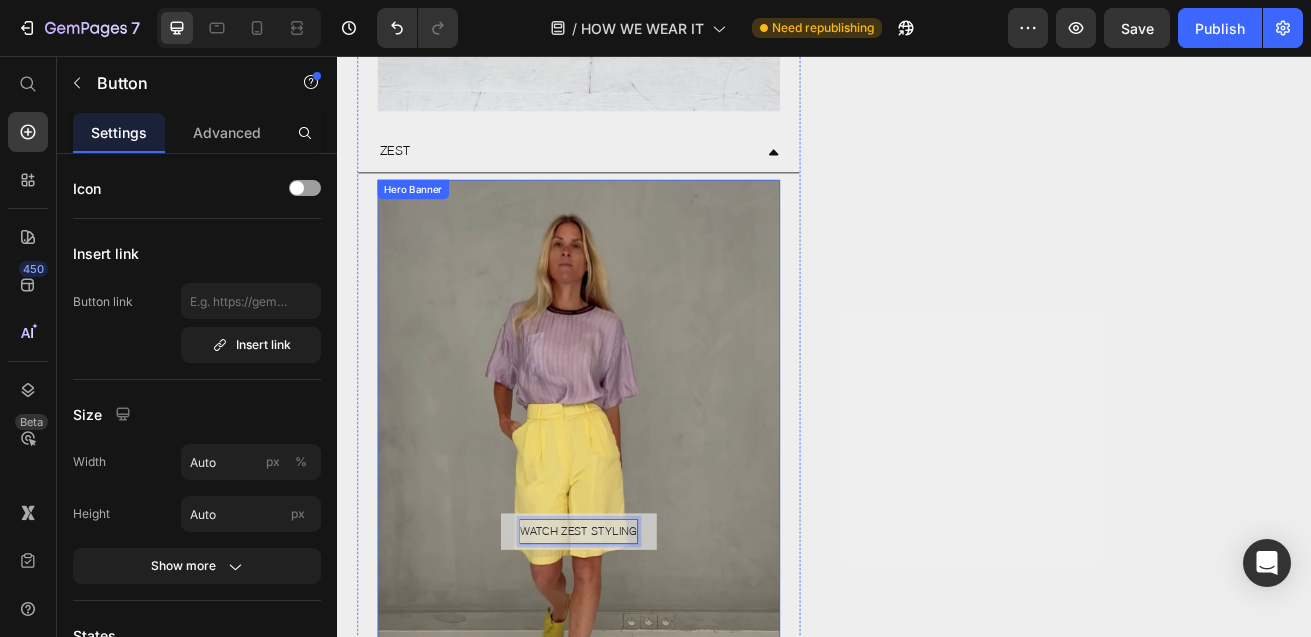 click at bounding box center [635, 641] 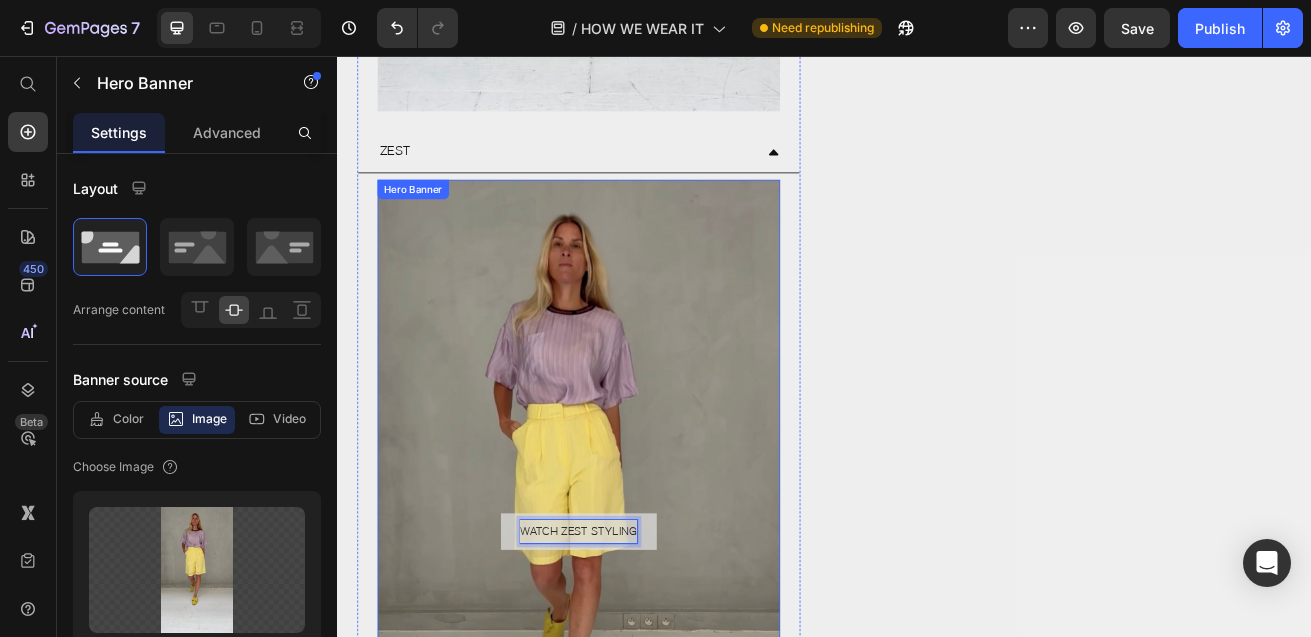 scroll, scrollTop: 0, scrollLeft: 0, axis: both 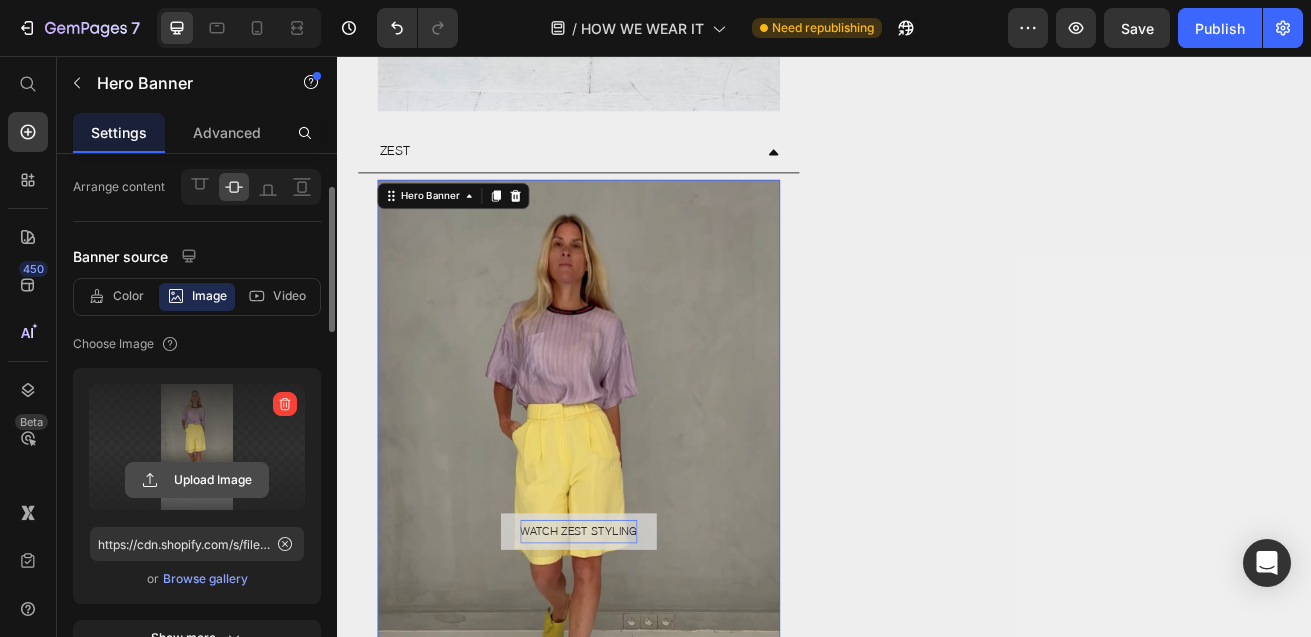 click 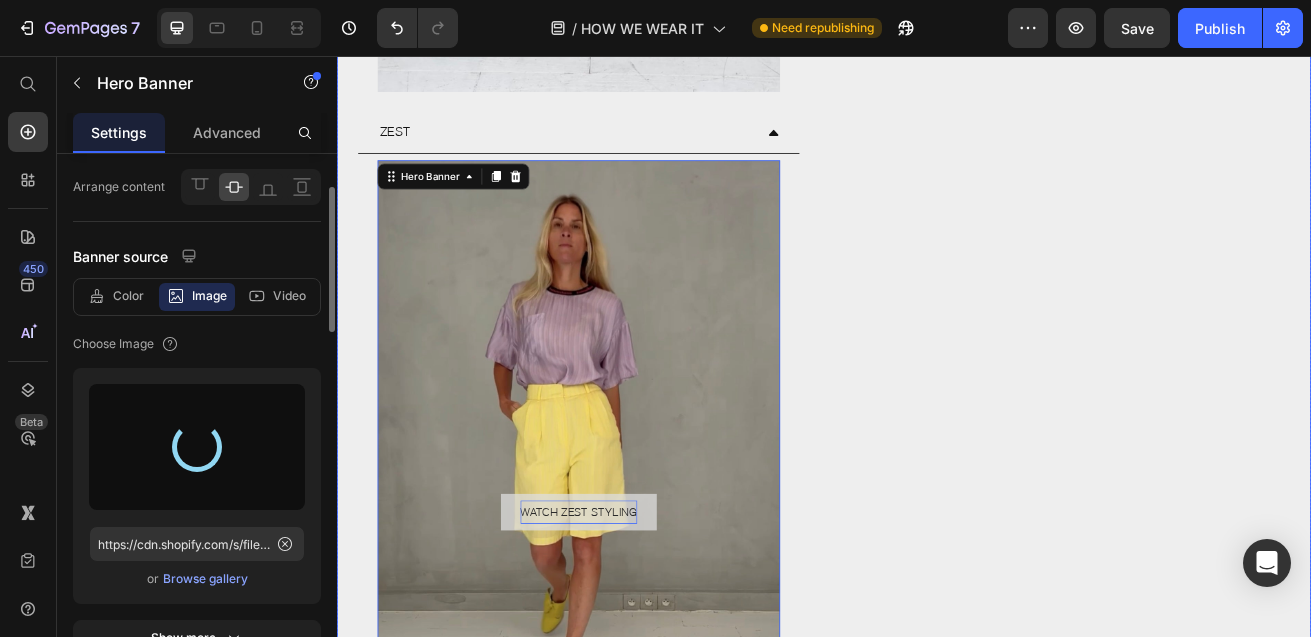 scroll, scrollTop: 2120, scrollLeft: 0, axis: vertical 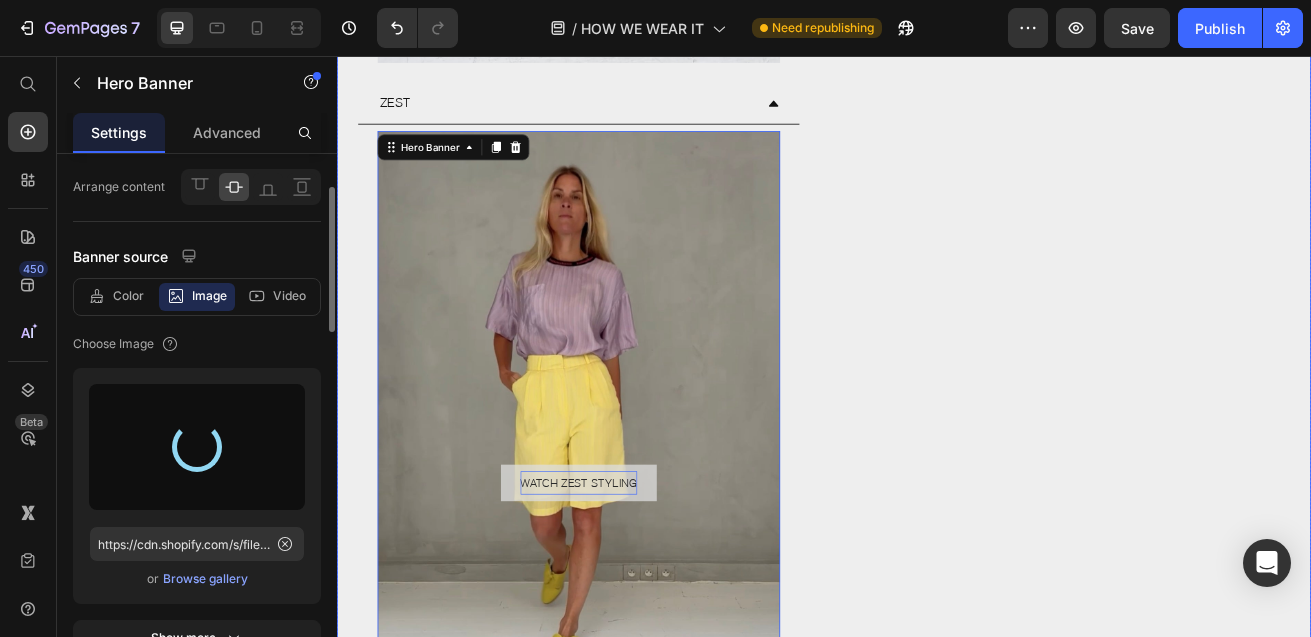 type on "https://cdn.shopify.com/s/files/1/1920/4113/files/gempages_524653639306838848-8646fcb3-78ff-48ab-bec6-dd7a23c7bb6b.jpg" 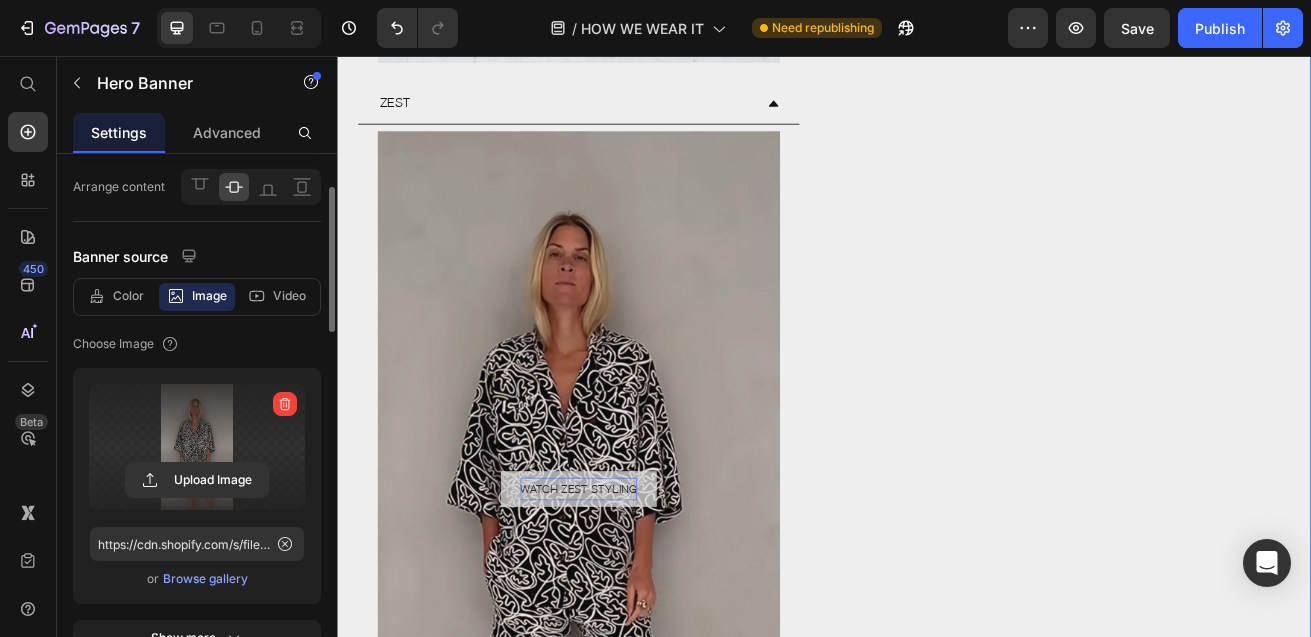 click on "POOLSIDE
PARASOL
PHILOSOPHY WATCH PHILOSOPHY STYLING Button Hero Banner
ZEST WATCH ZEST STYLING Button Hero Banner
MESSY DOTS
THE VAULT EDITIONS
VALENTINES
QUARTZ Accordion
[PERSON] - Size S
Drop element here
[PERSON] - Size S
[PERSON] - Size S/M
[PERSON] - Size L Accordion Row 0" at bounding box center (937, 155) 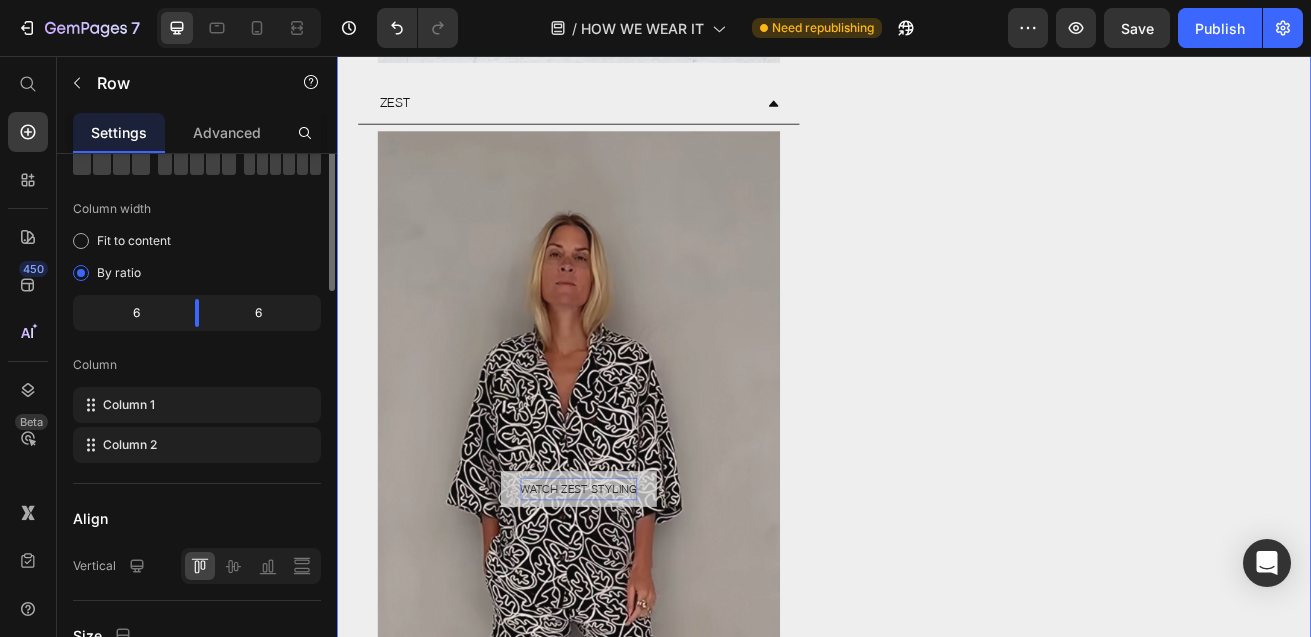 scroll, scrollTop: 0, scrollLeft: 0, axis: both 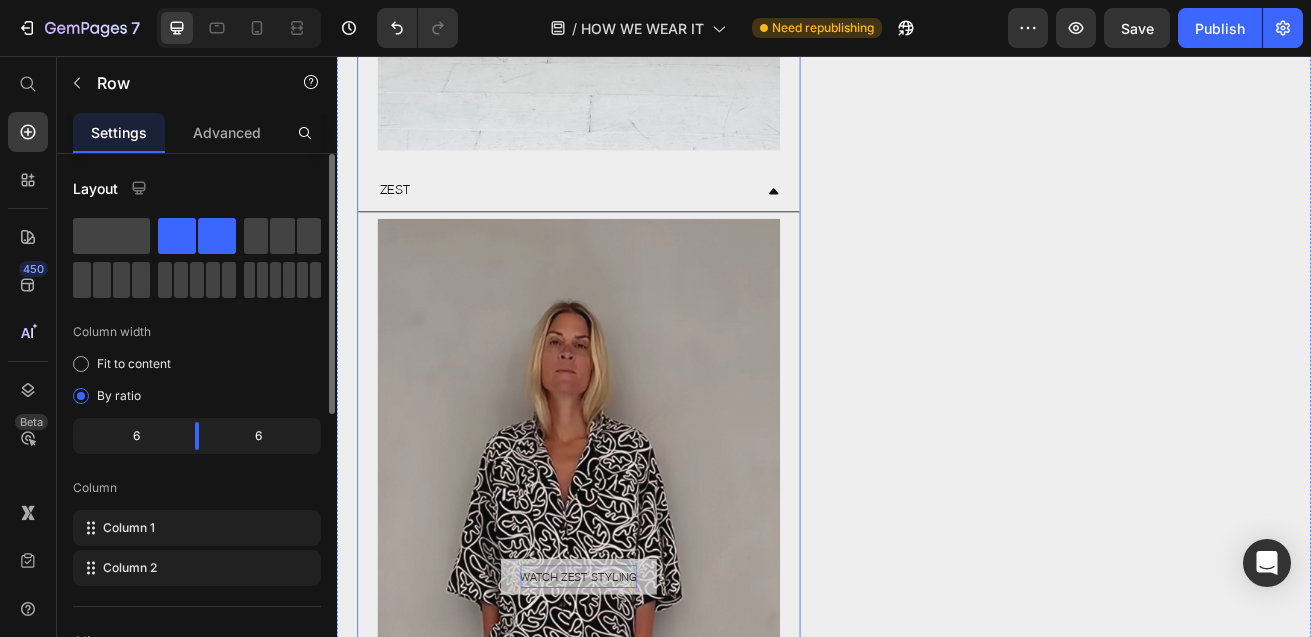 click 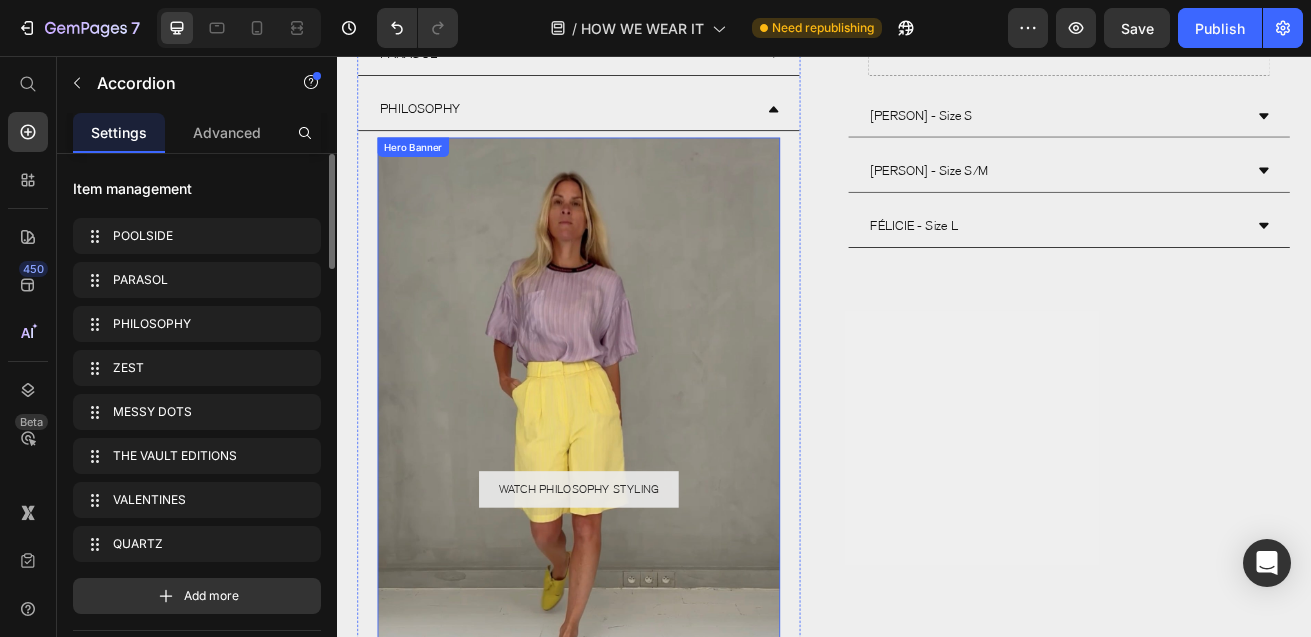 scroll, scrollTop: 885, scrollLeft: 0, axis: vertical 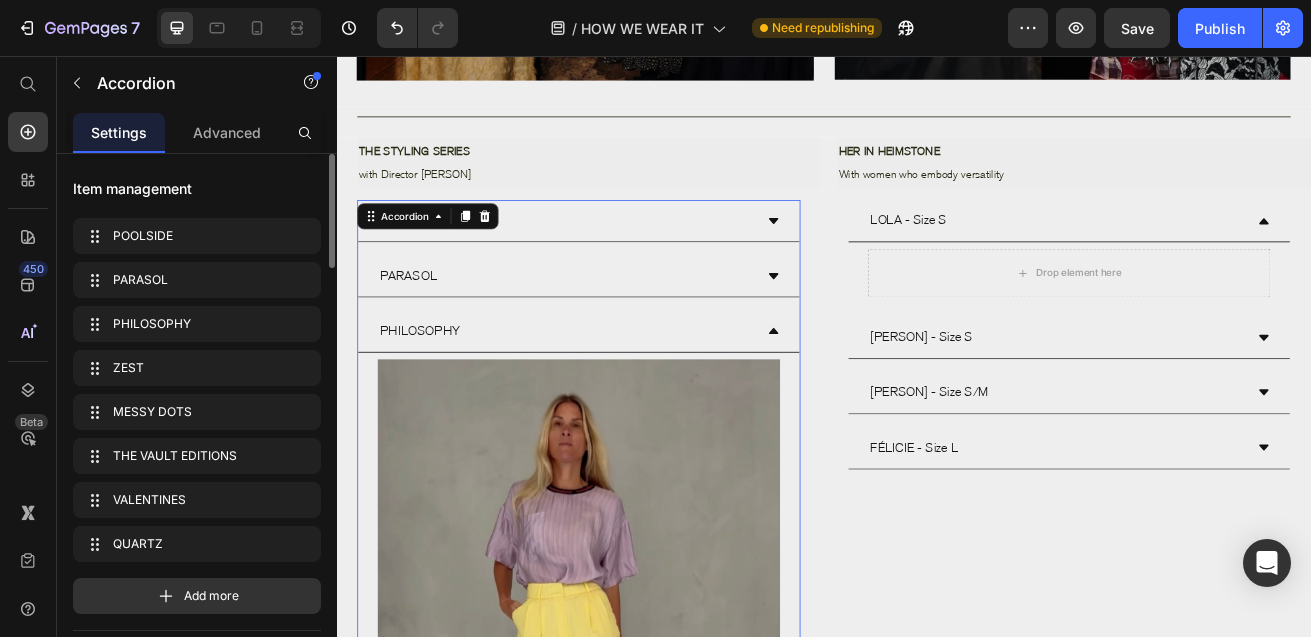 click on "PHILOSOPHY" at bounding box center (635, 395) 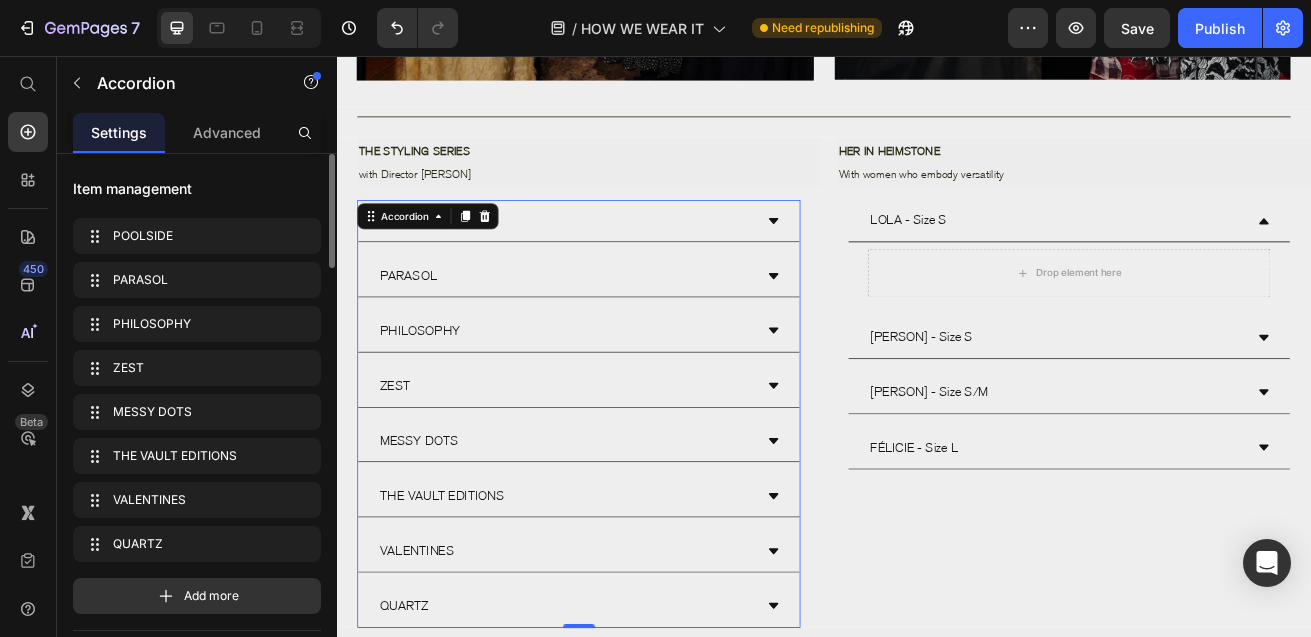 click 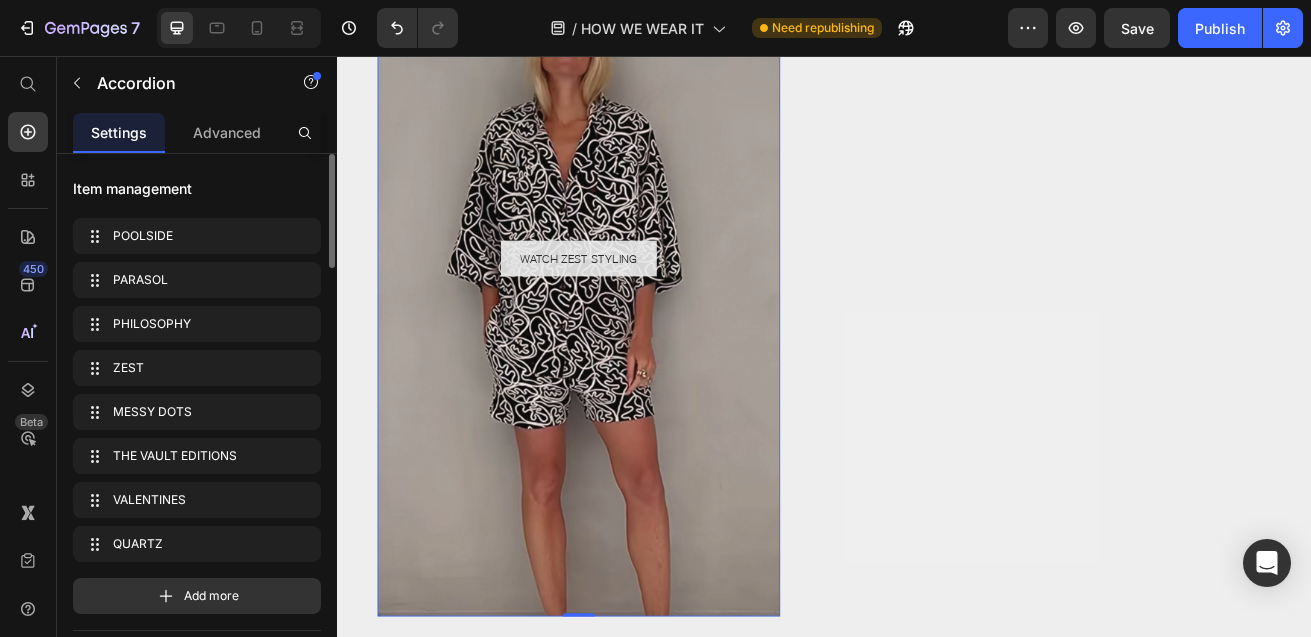 click at bounding box center [635, 305] 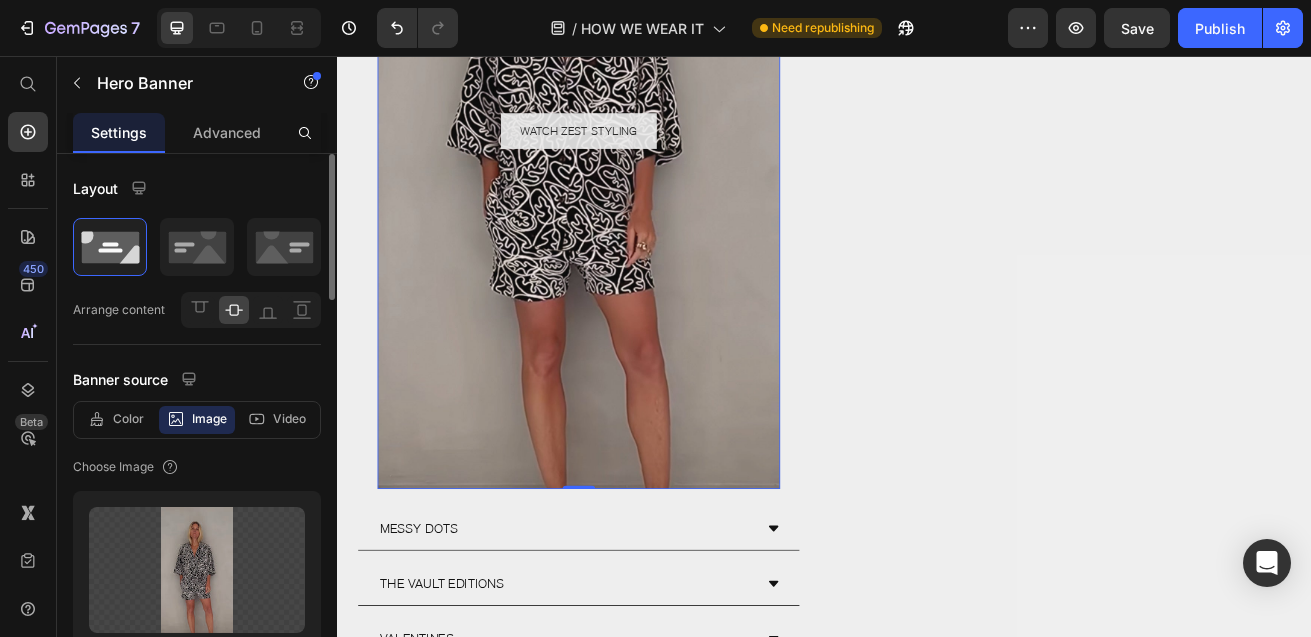 scroll, scrollTop: 1677, scrollLeft: 0, axis: vertical 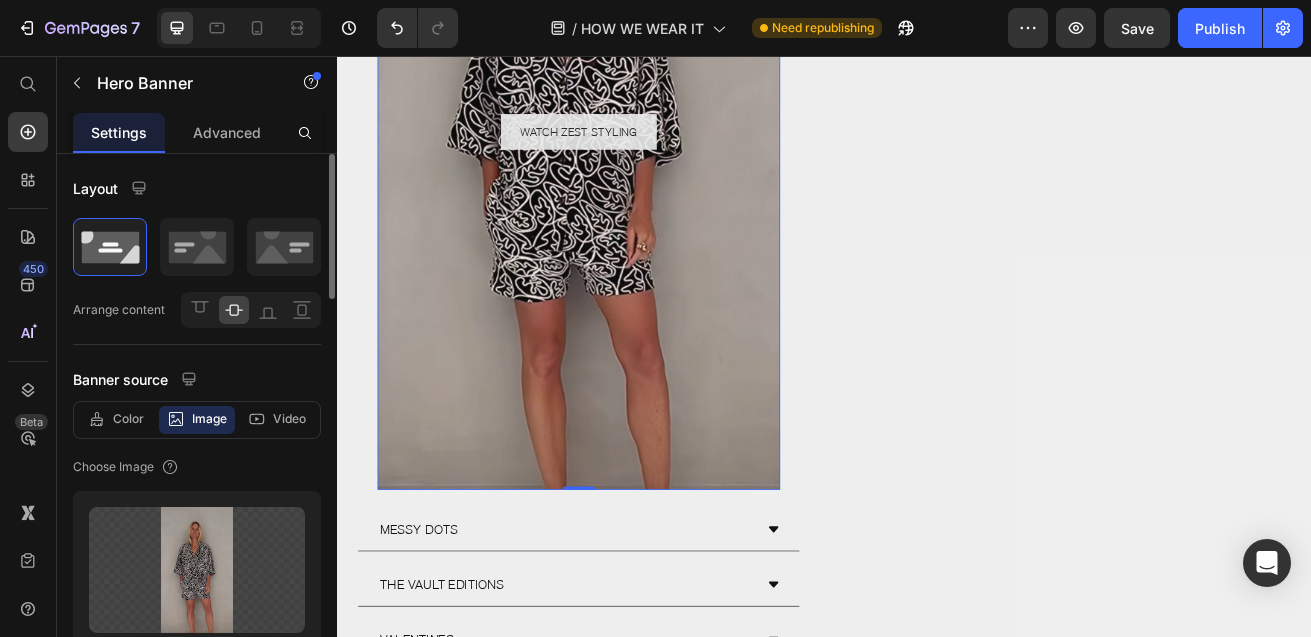 click at bounding box center (635, 149) 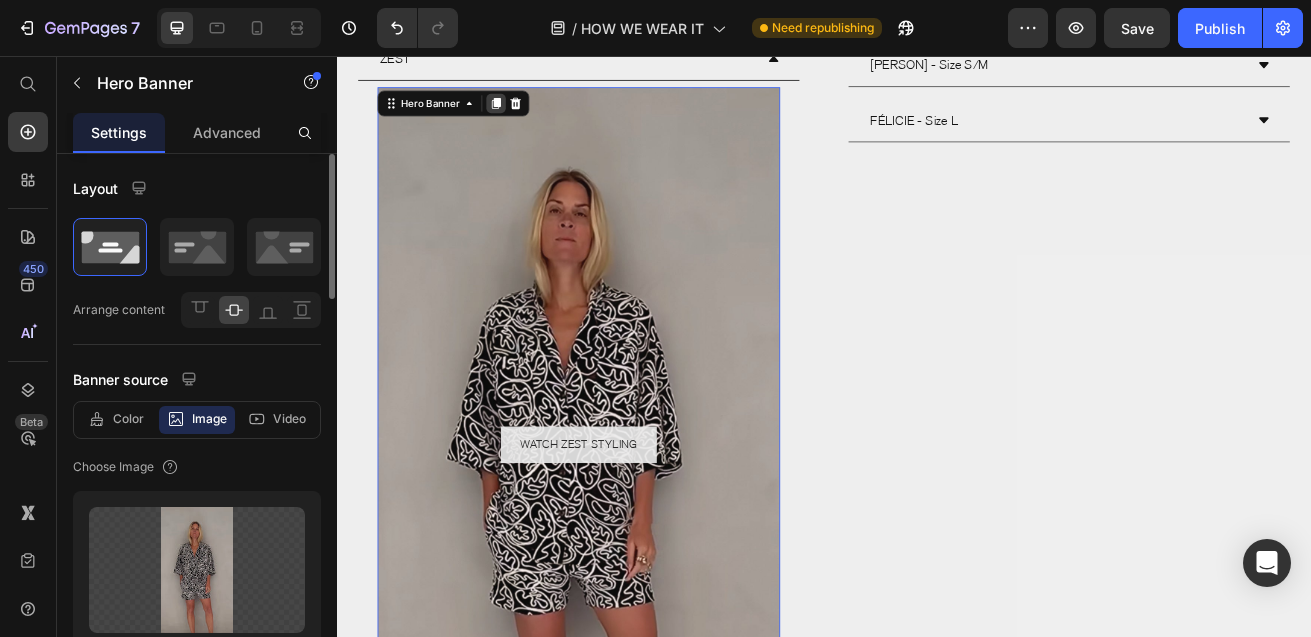 click 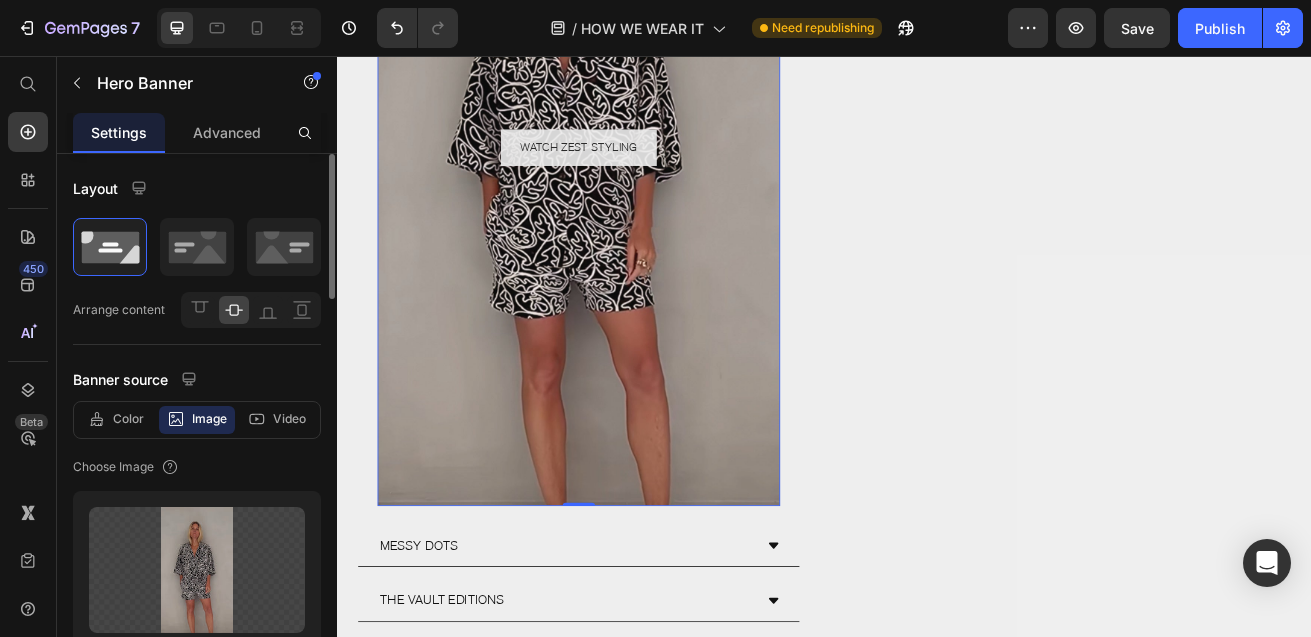 scroll, scrollTop: 2541, scrollLeft: 0, axis: vertical 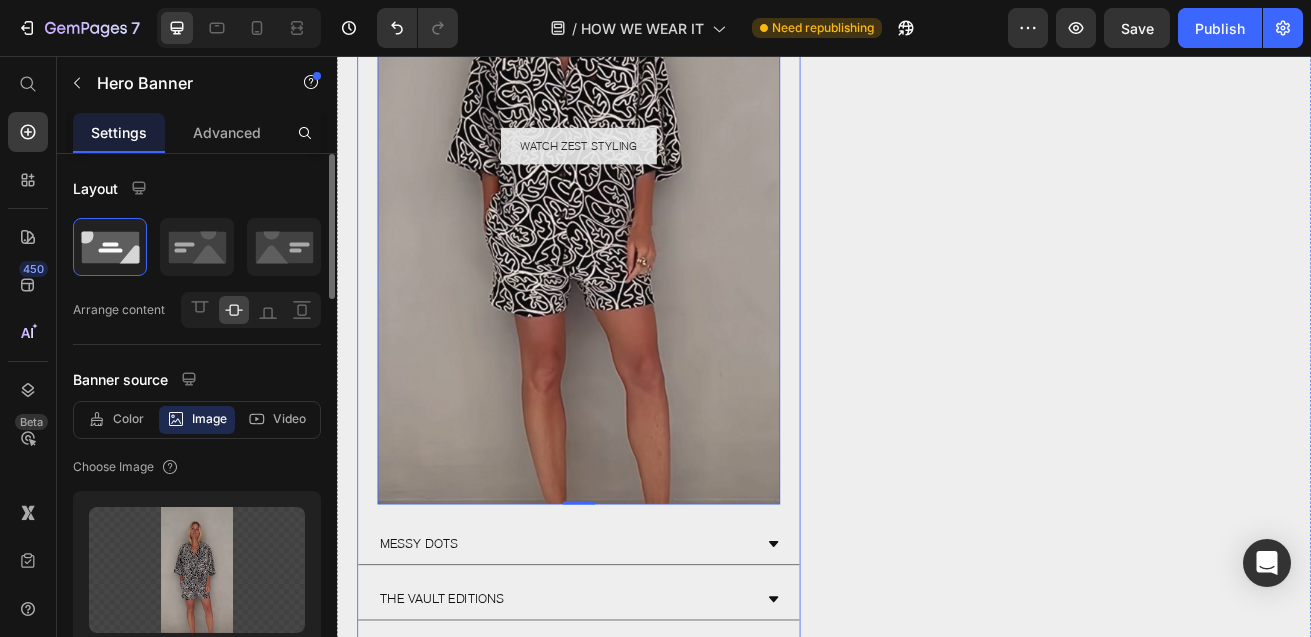 click 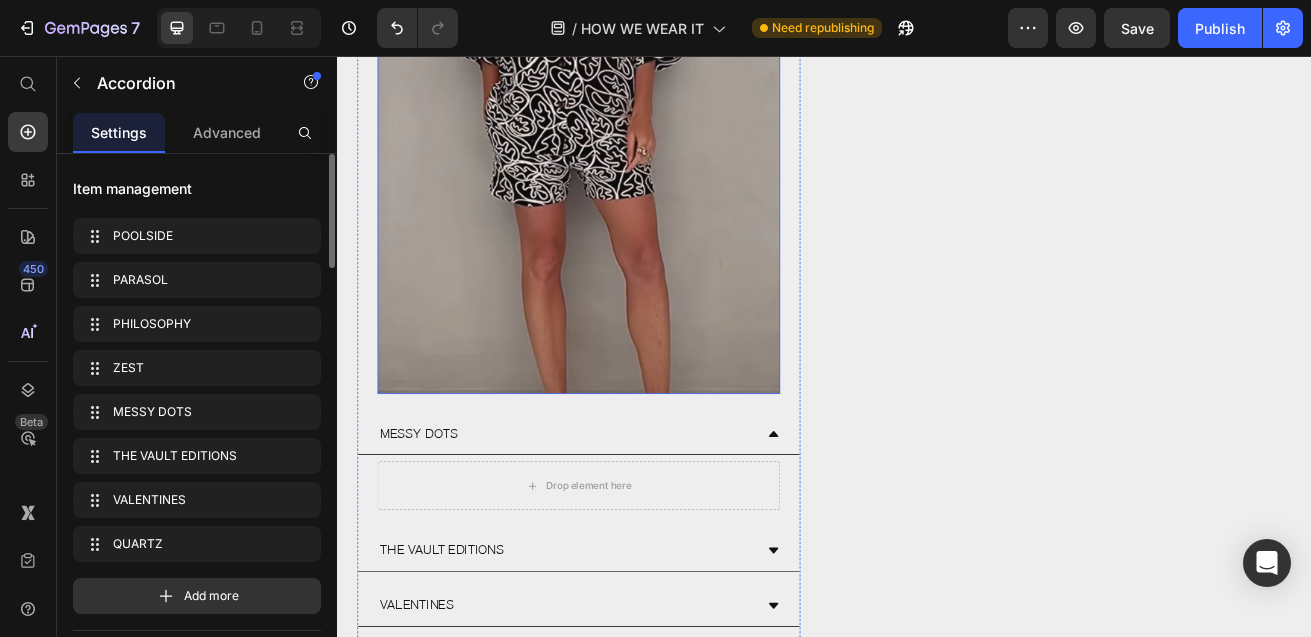 scroll, scrollTop: 2678, scrollLeft: 0, axis: vertical 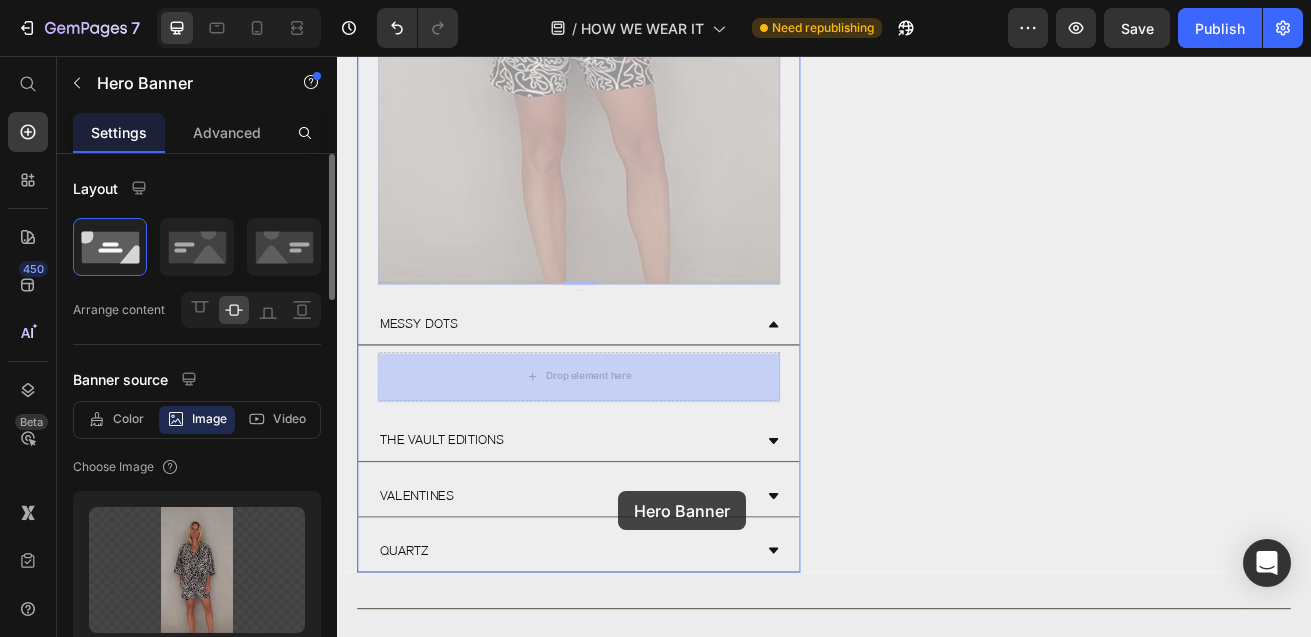 click at bounding box center [937, -745] 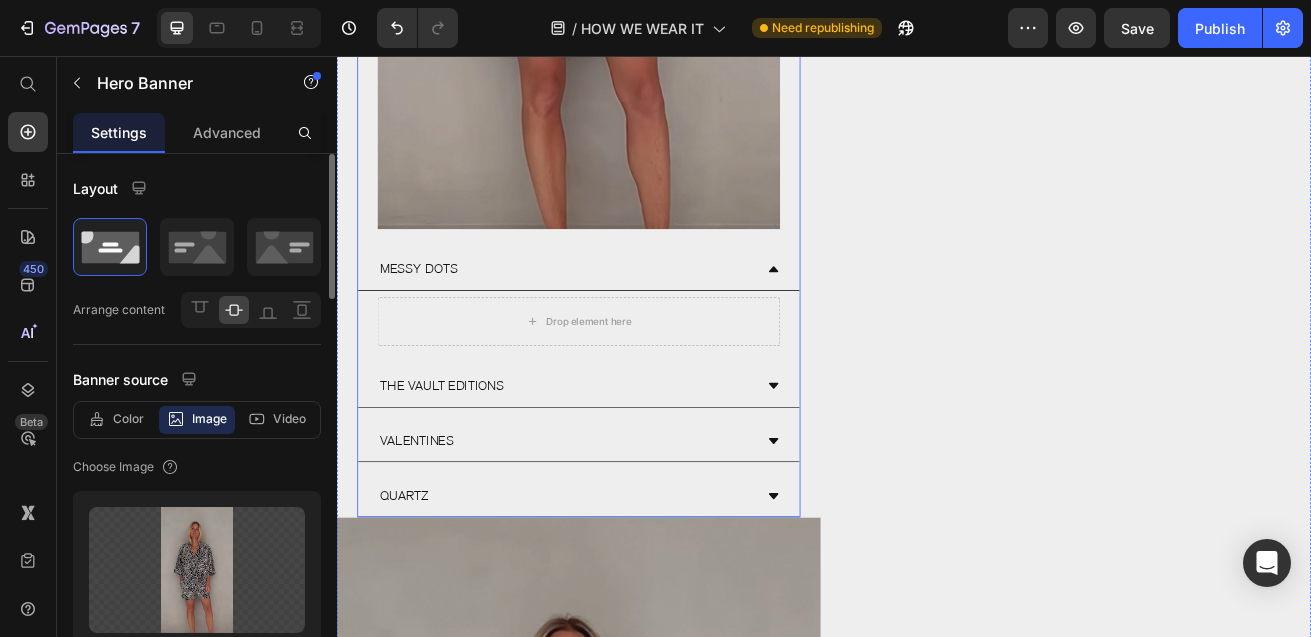 scroll, scrollTop: 2030, scrollLeft: 0, axis: vertical 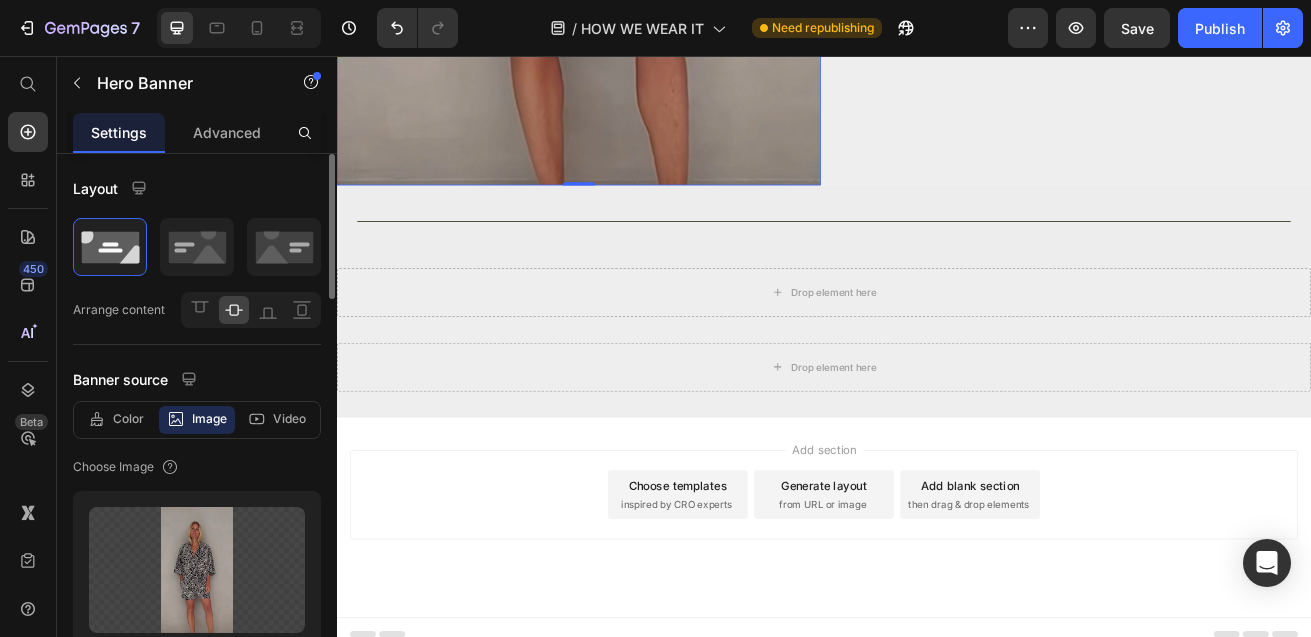 click at bounding box center (635, -315) 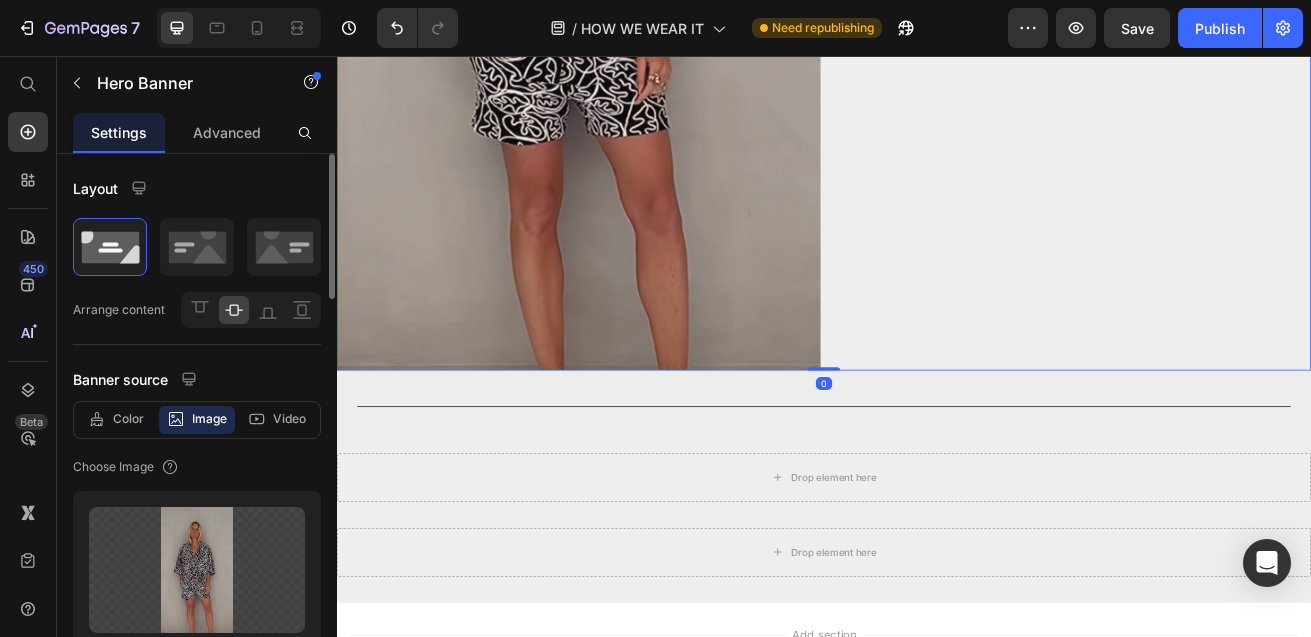 click on "LOLA - Size S
Drop element here
INES - Size S
SOPHIA - Size S/M
FÉLICIE - Size L  Accordion" at bounding box center [1239, -837] 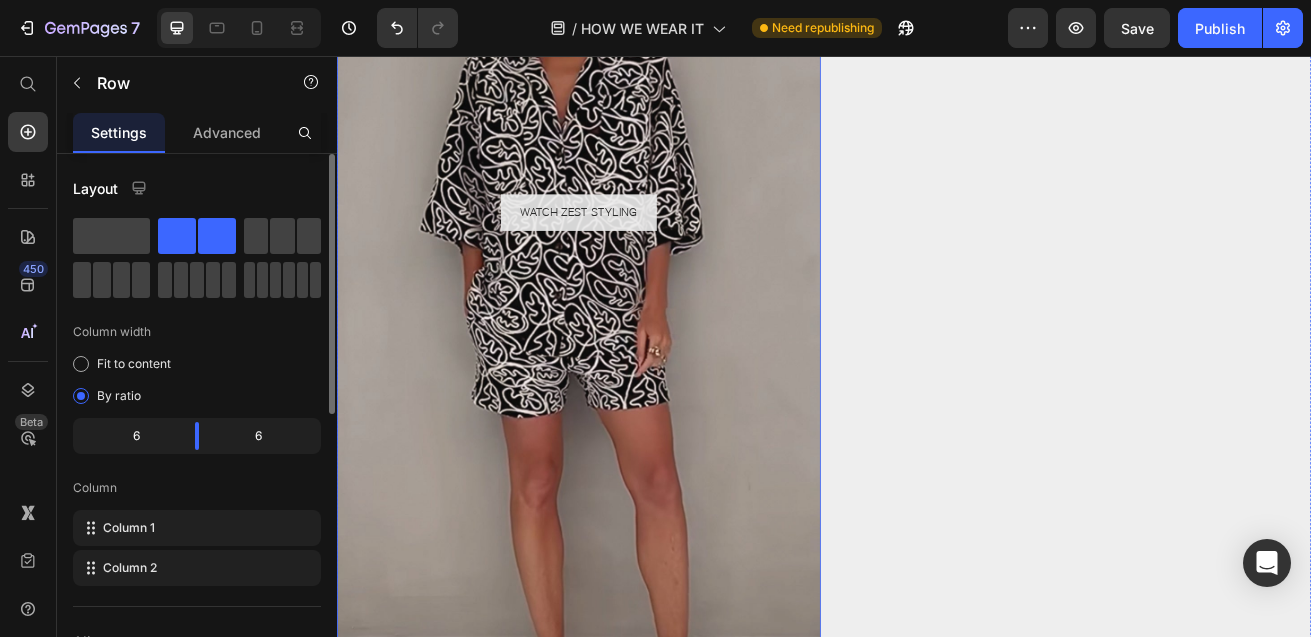 click at bounding box center [635, 249] 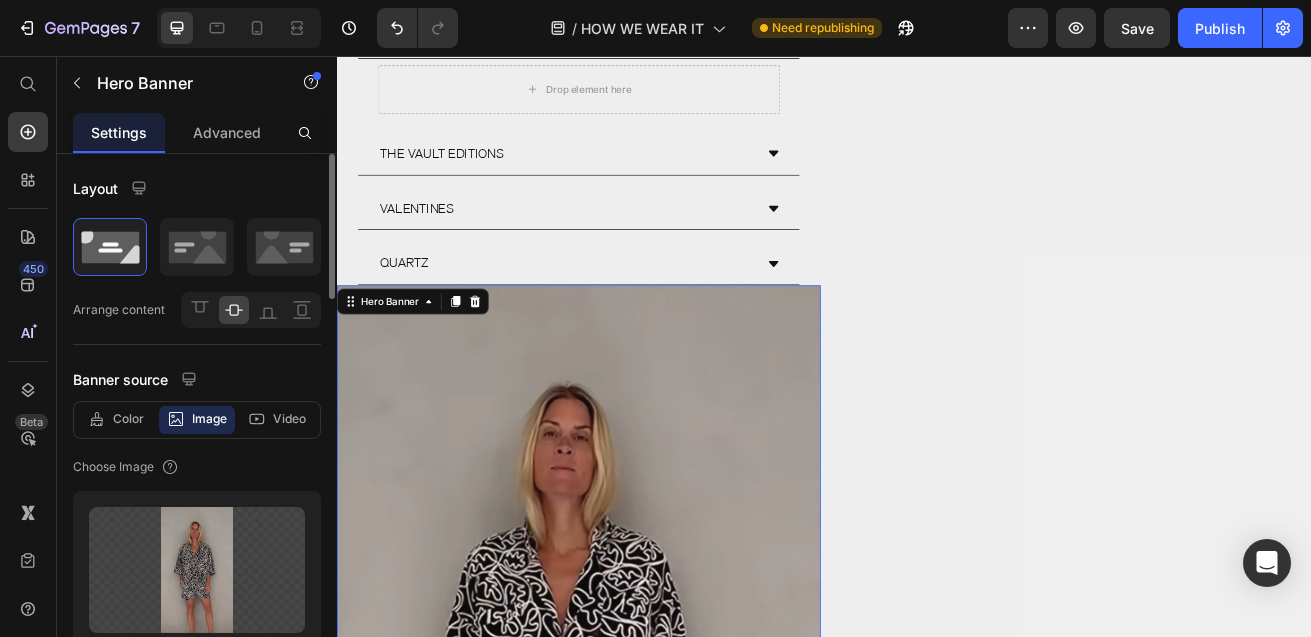 scroll, scrollTop: 2105, scrollLeft: 0, axis: vertical 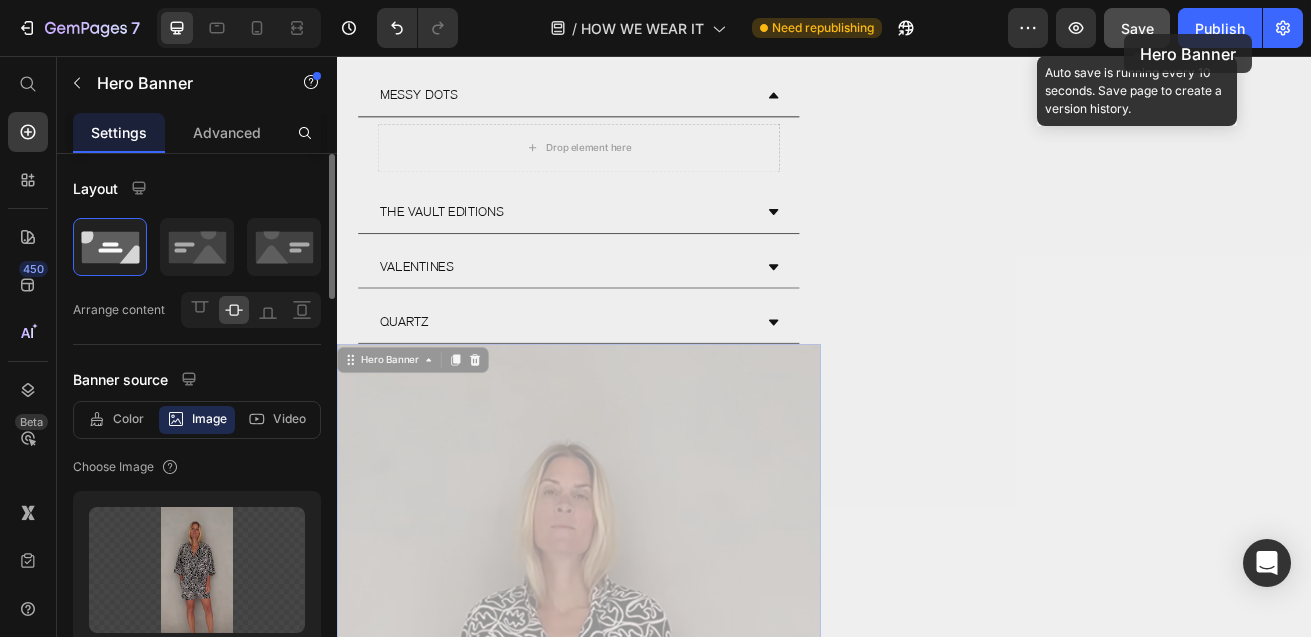 click on "Save" at bounding box center (1137, 28) 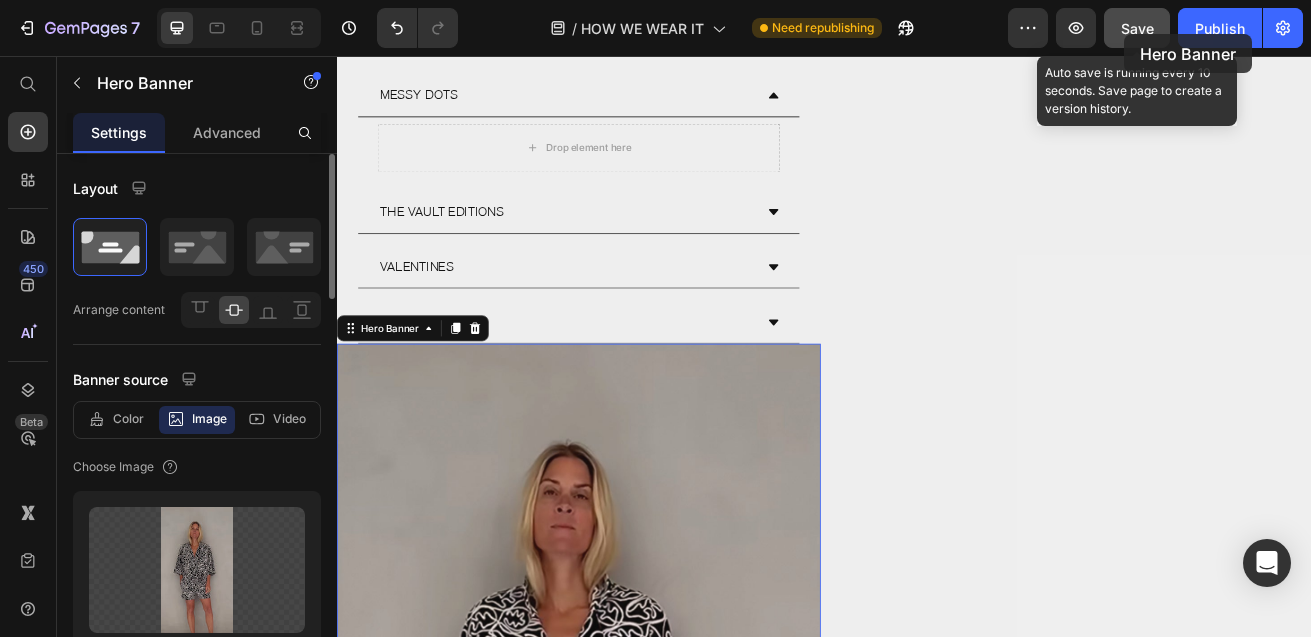 scroll, scrollTop: 2176, scrollLeft: 0, axis: vertical 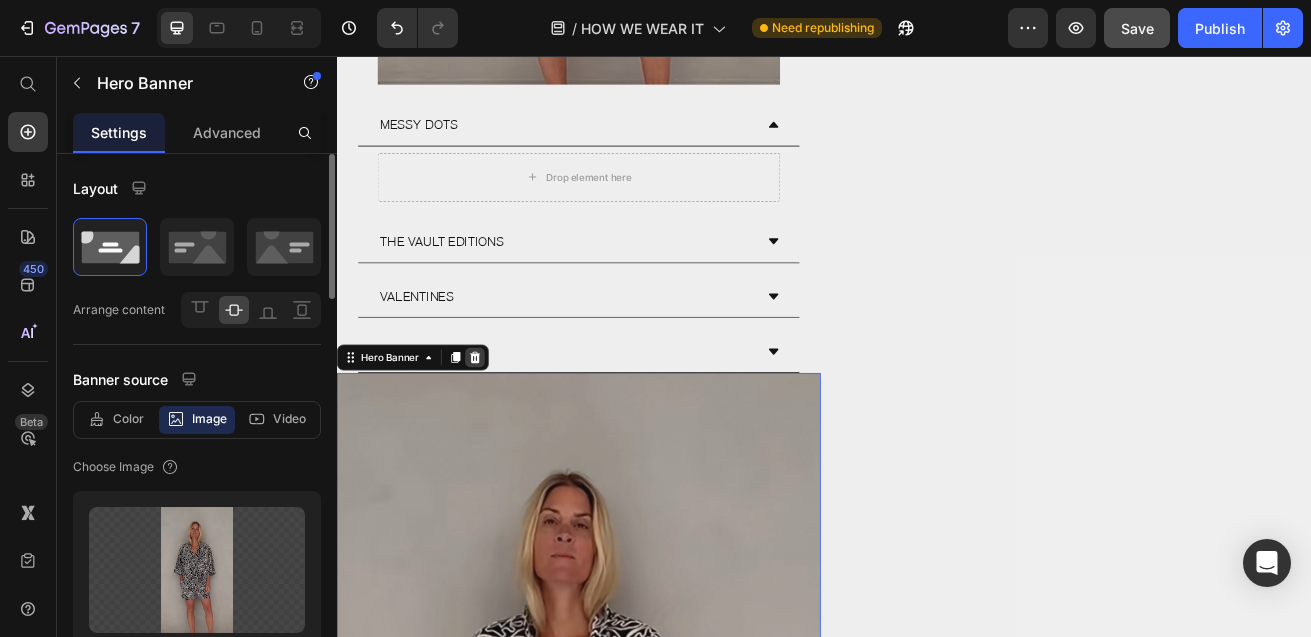 click 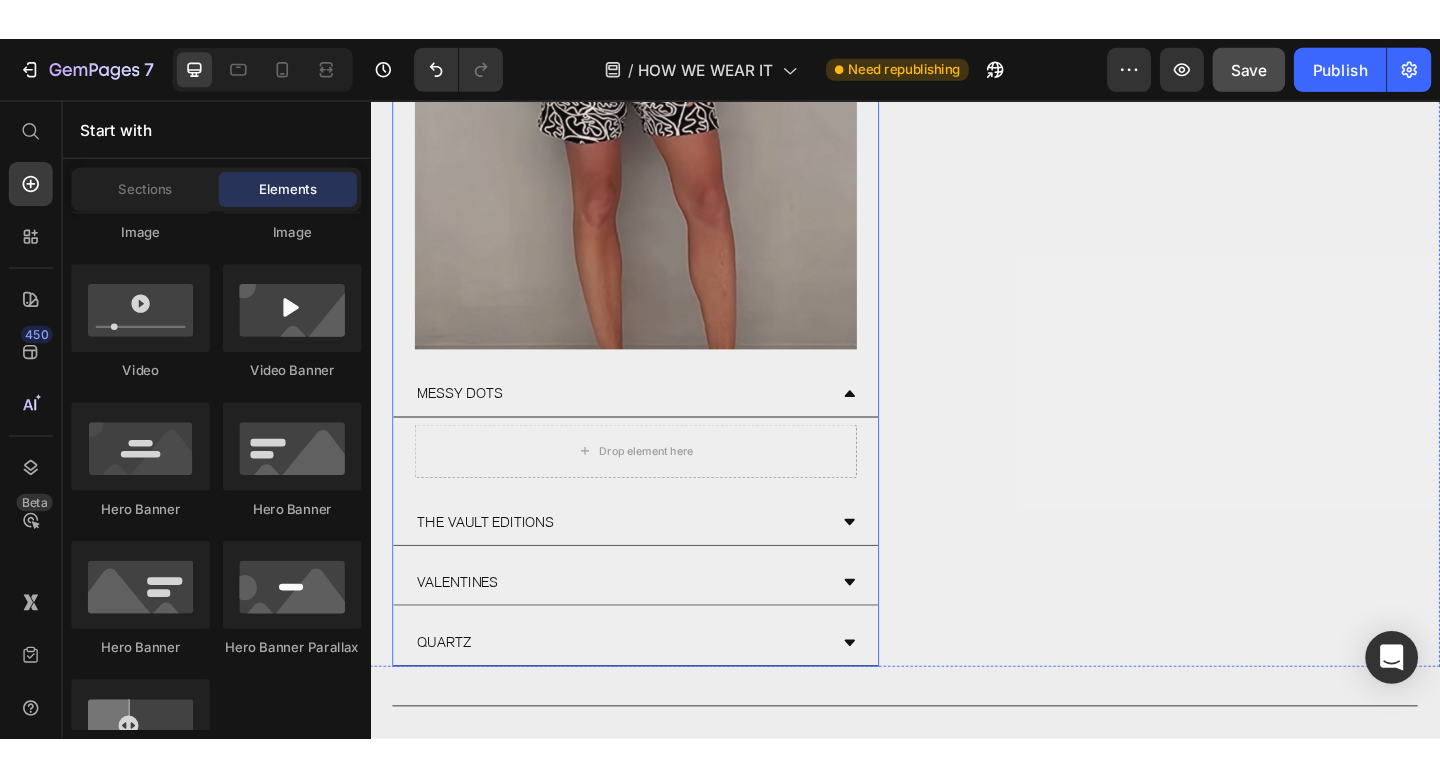 scroll, scrollTop: 1904, scrollLeft: 0, axis: vertical 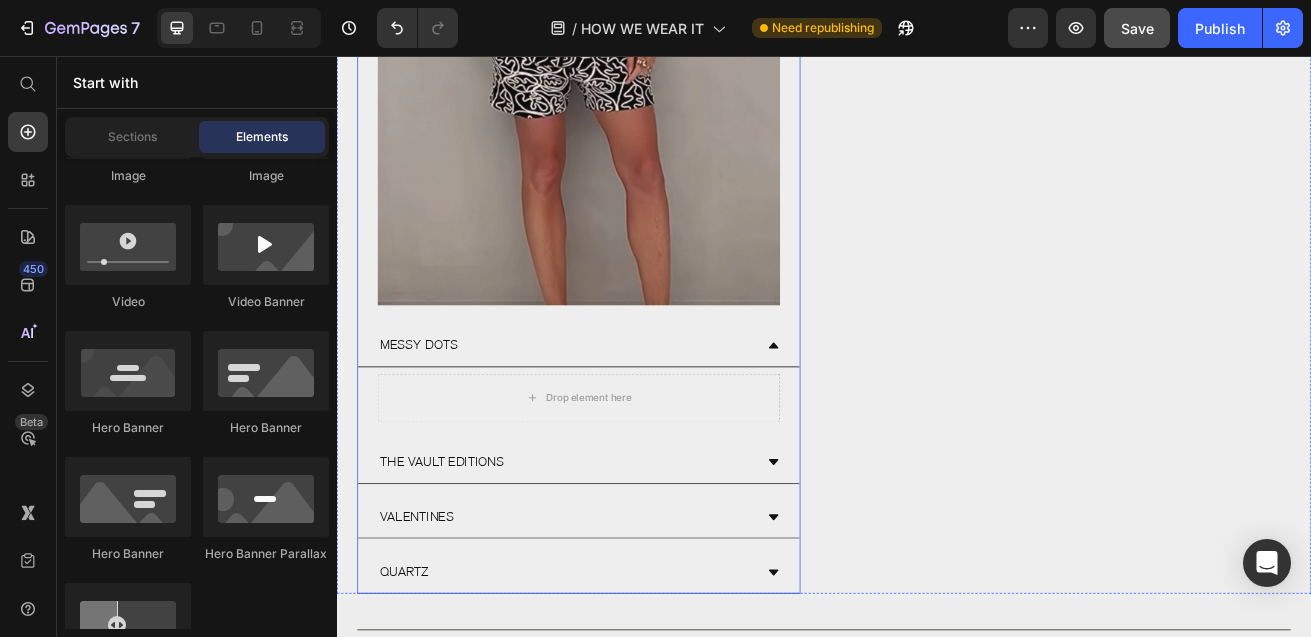 click at bounding box center [635, -78] 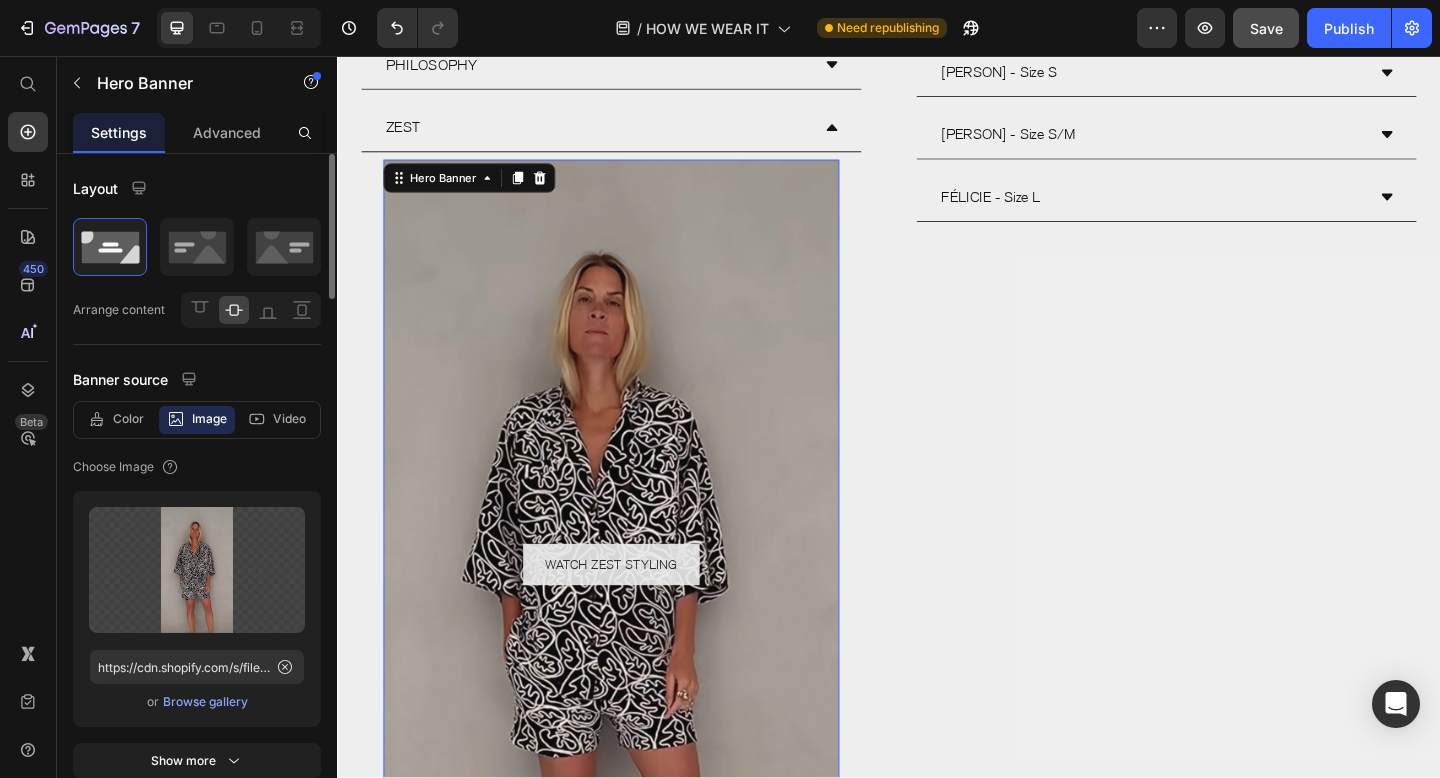 drag, startPoint x: 533, startPoint y: 192, endPoint x: 755, endPoint y: 570, distance: 438.36972 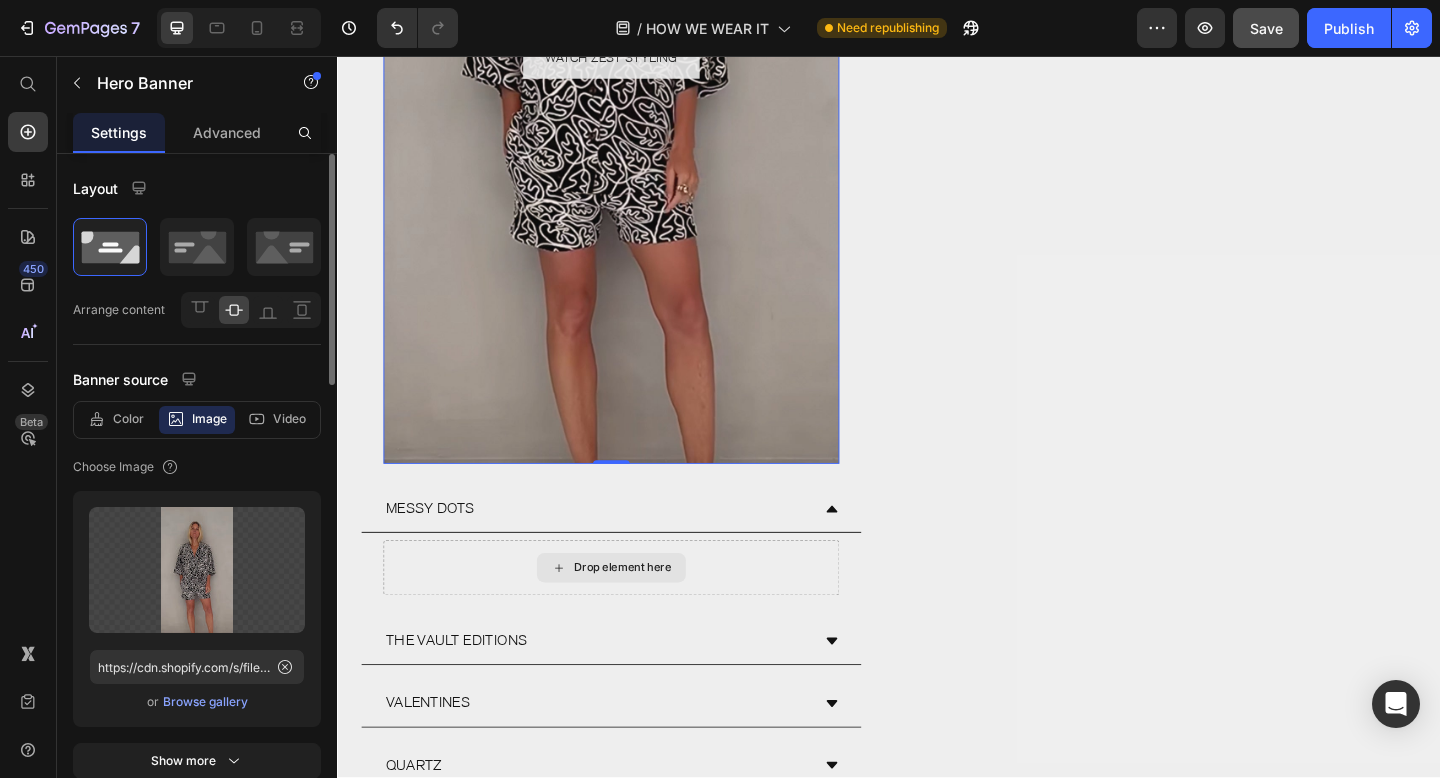 scroll, scrollTop: 2689, scrollLeft: 0, axis: vertical 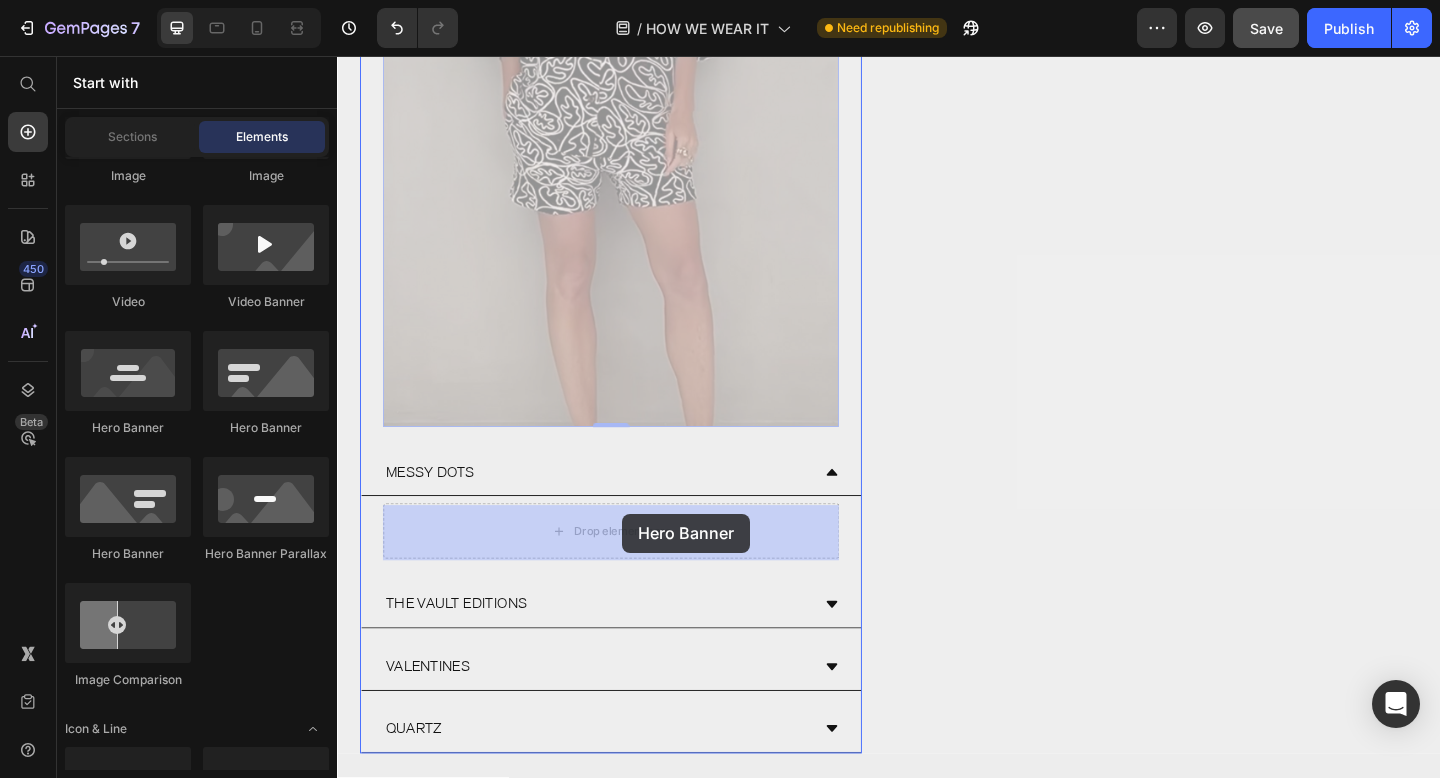 drag, startPoint x: 558, startPoint y: 403, endPoint x: 647, endPoint y: 554, distance: 175.27692 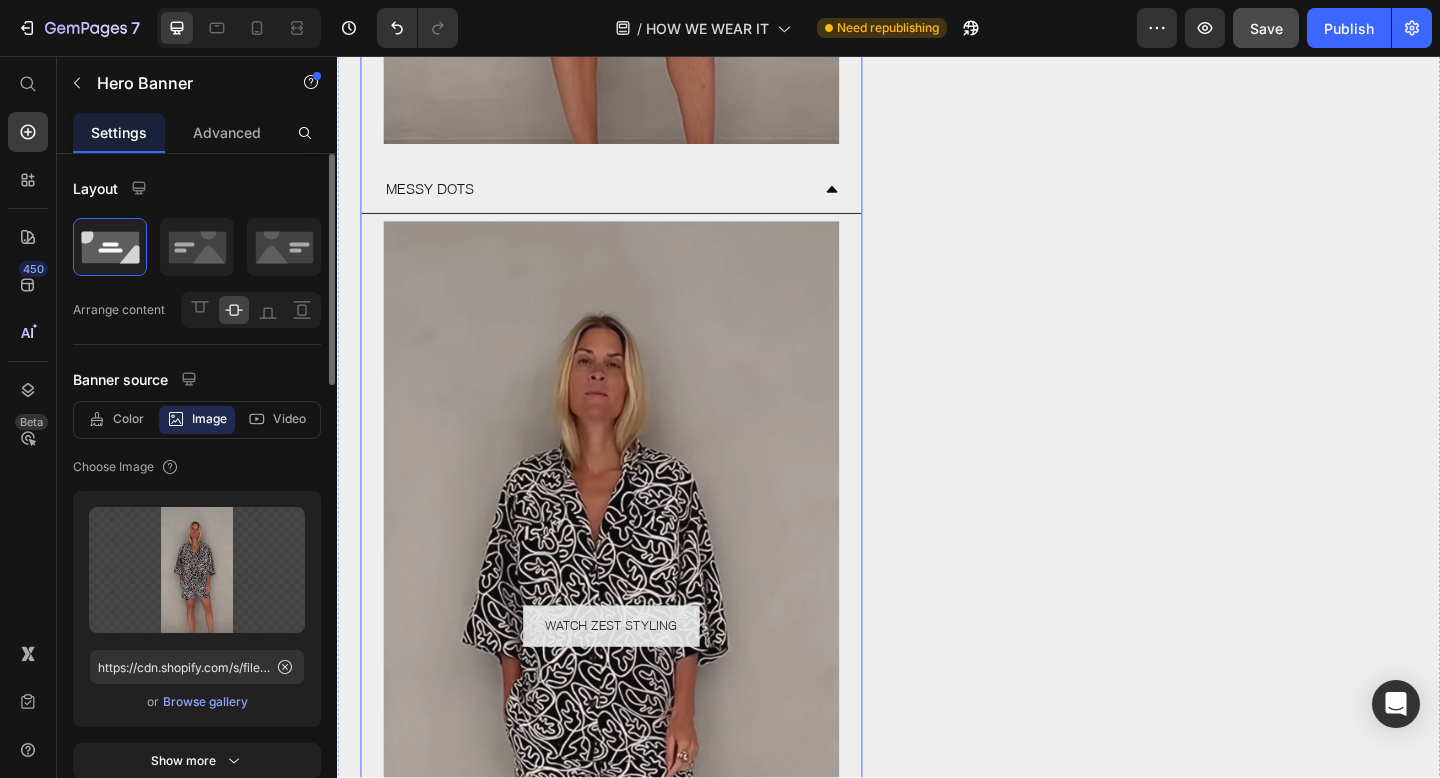 scroll, scrollTop: 2187, scrollLeft: 0, axis: vertical 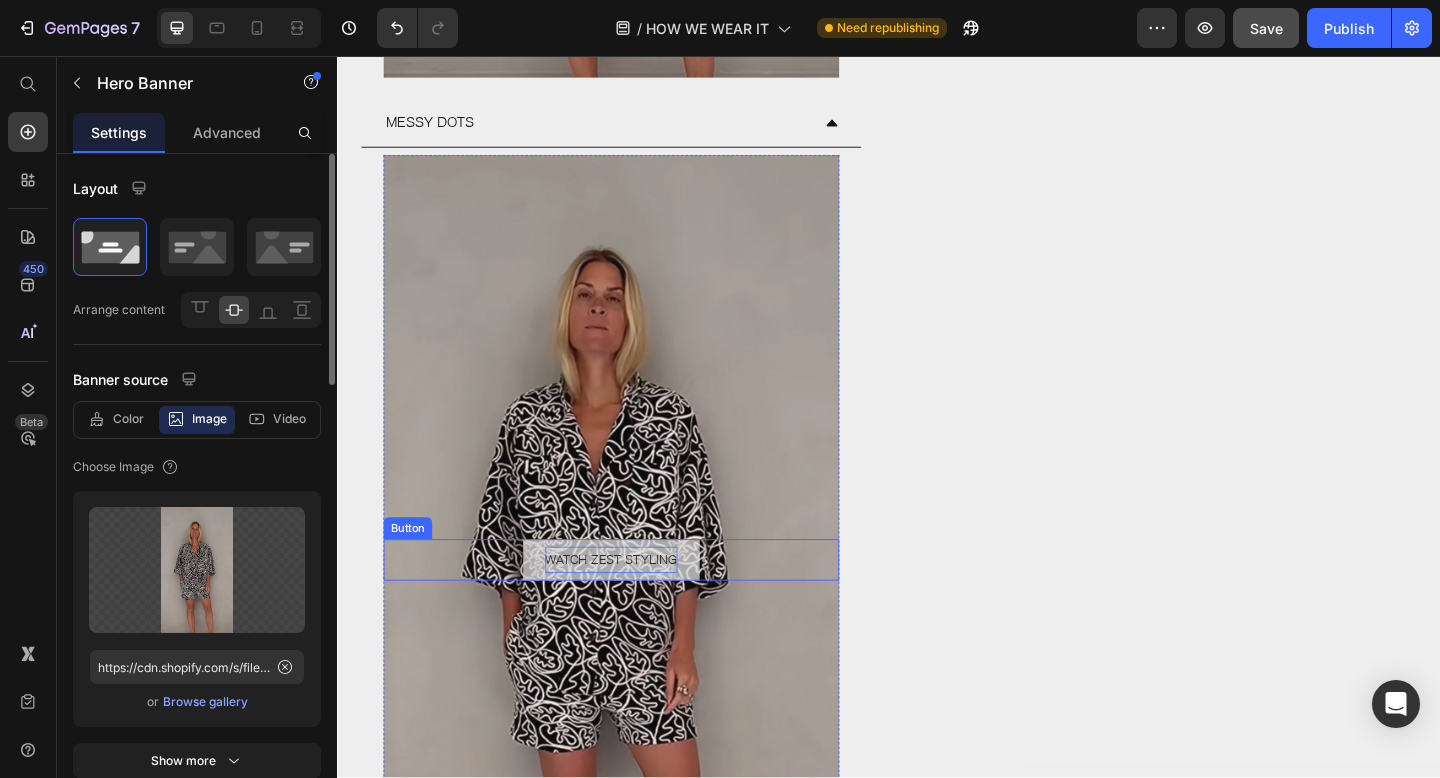 click on "WATCH ZEST STYLING" at bounding box center (635, 604) 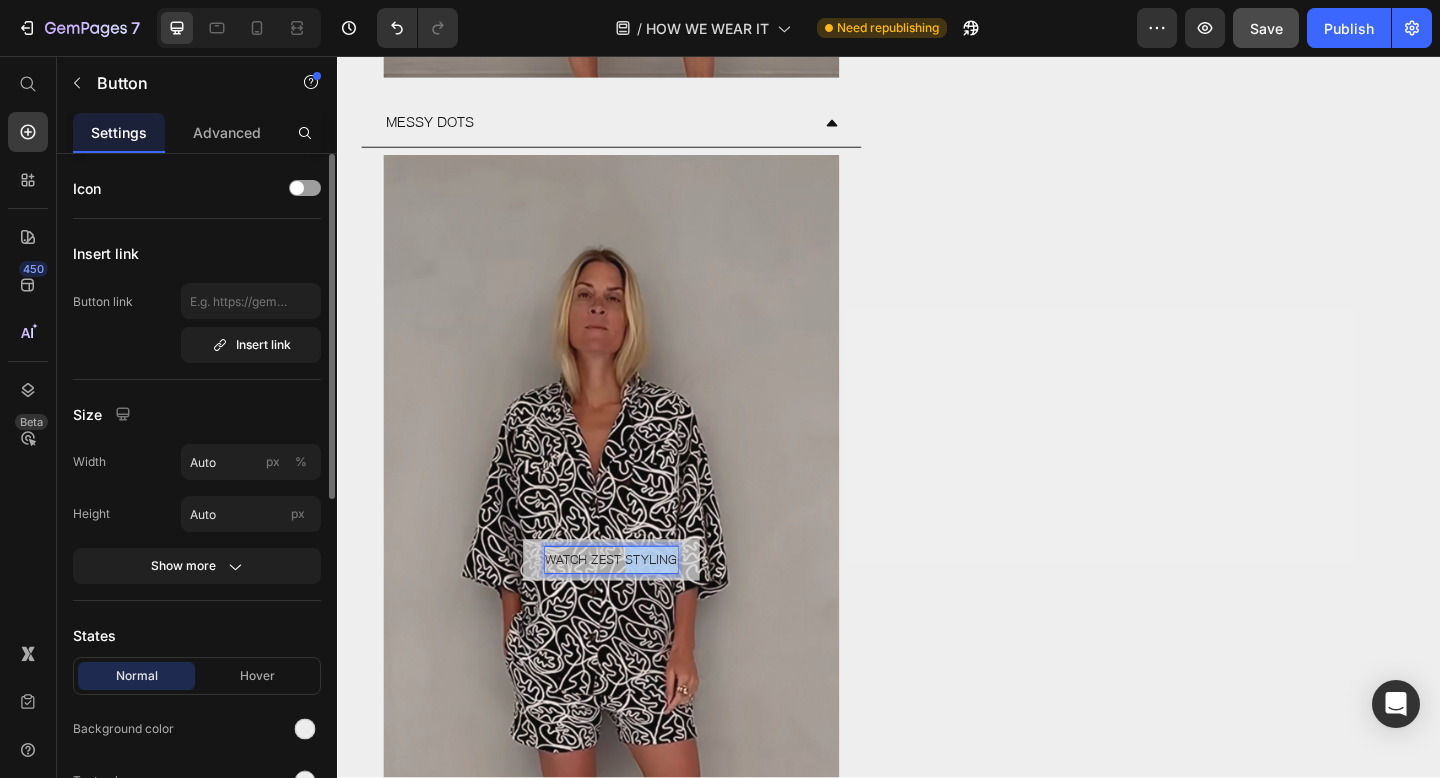 click on "WATCH ZEST STYLING" at bounding box center [635, 604] 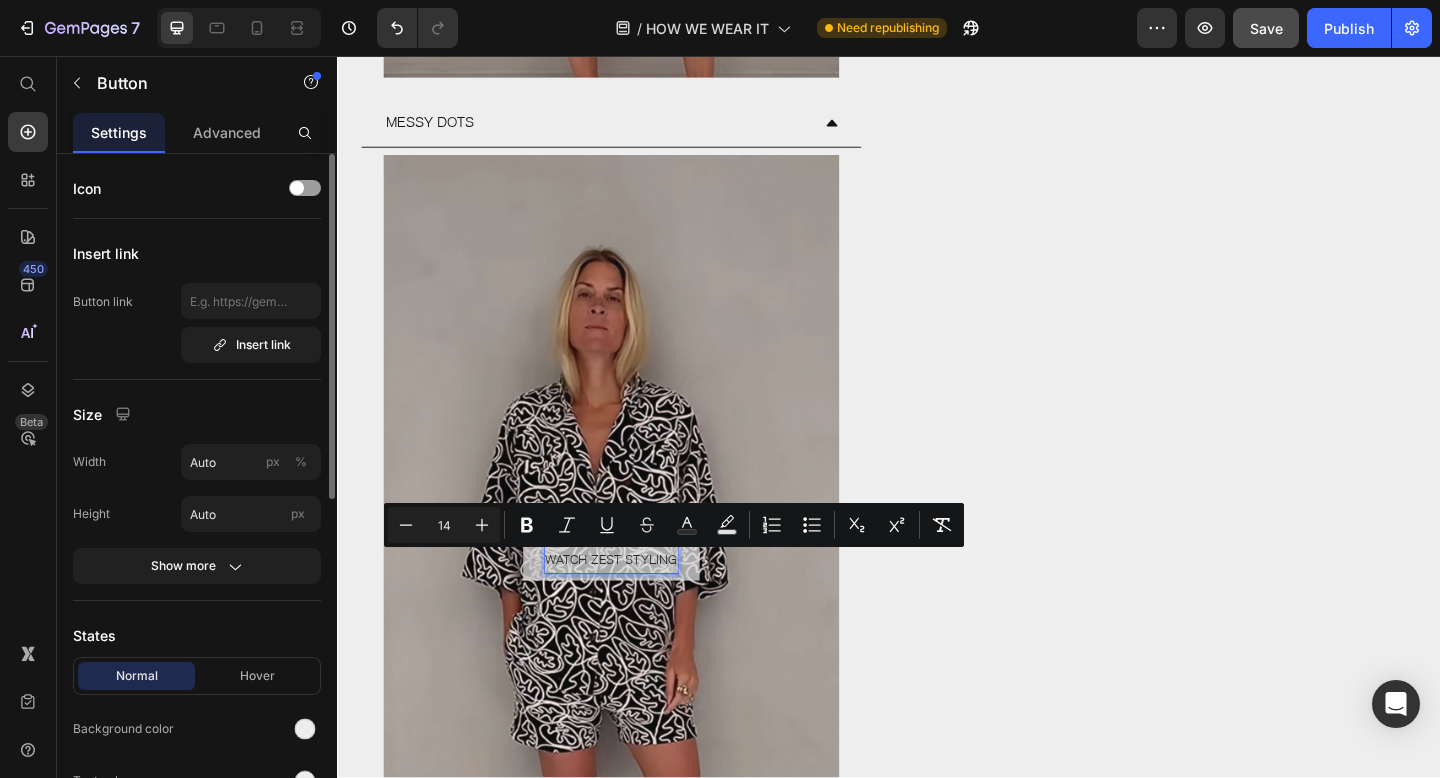 click on "WATCH ZEST STYLING" at bounding box center [635, 604] 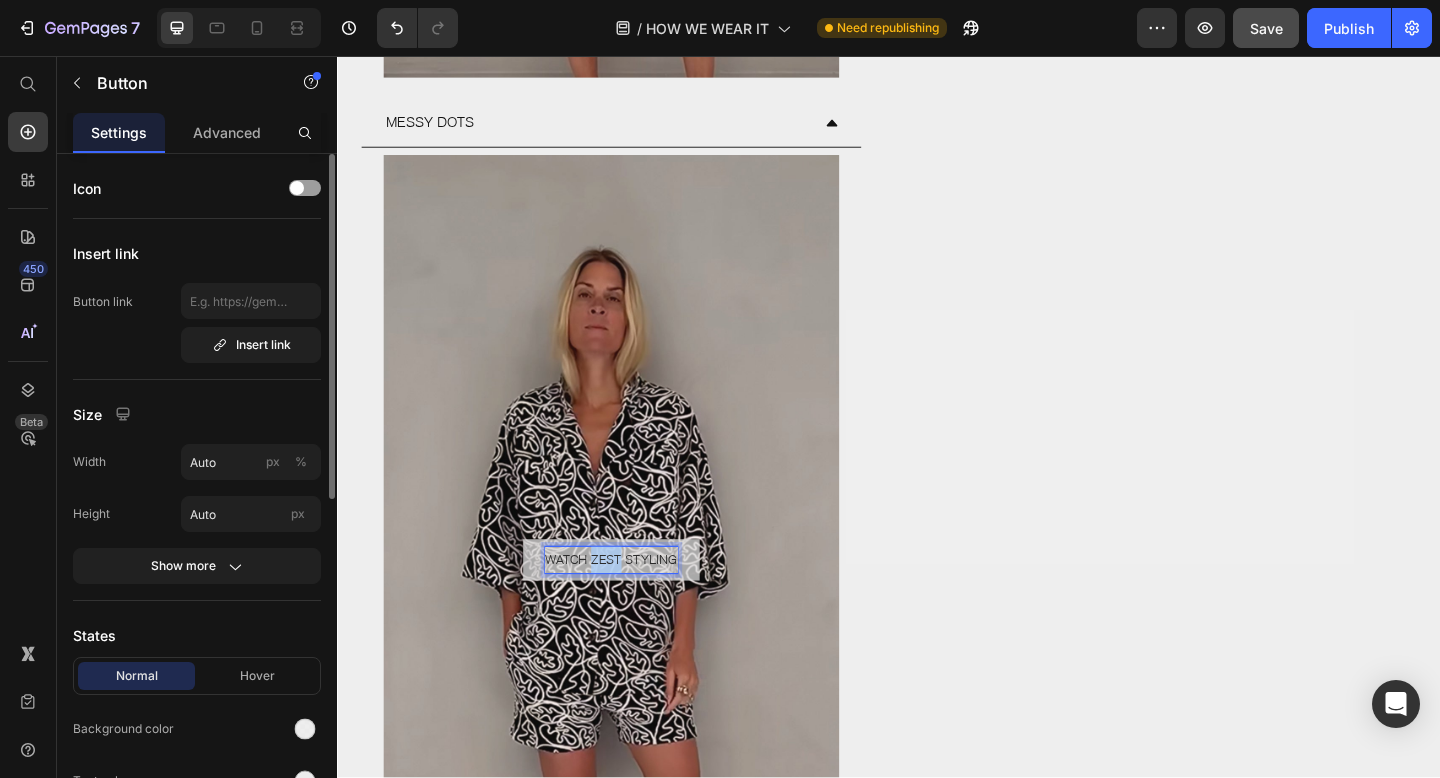 drag, startPoint x: 644, startPoint y: 605, endPoint x: 616, endPoint y: 606, distance: 28.01785 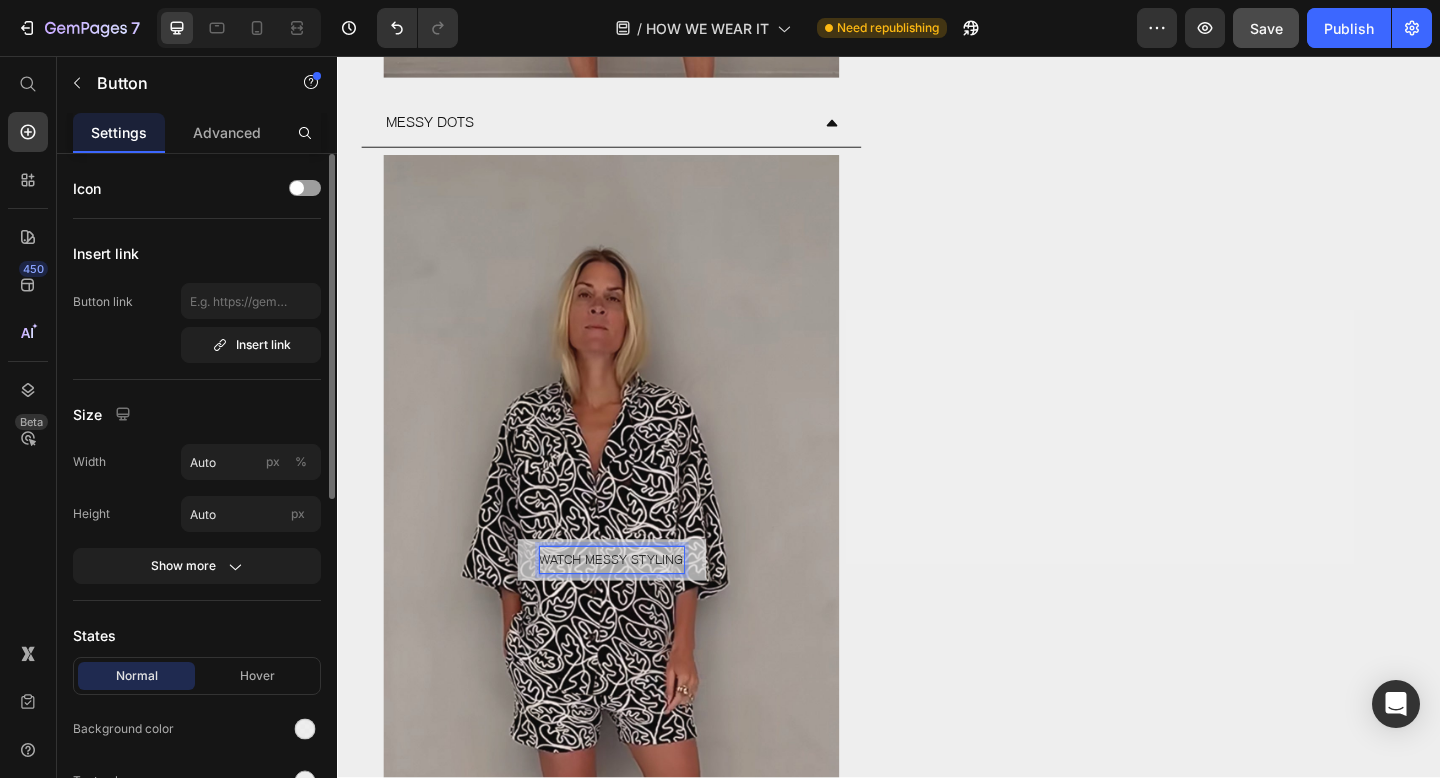 click on "WATCH MESSY STYLING" at bounding box center [635, 604] 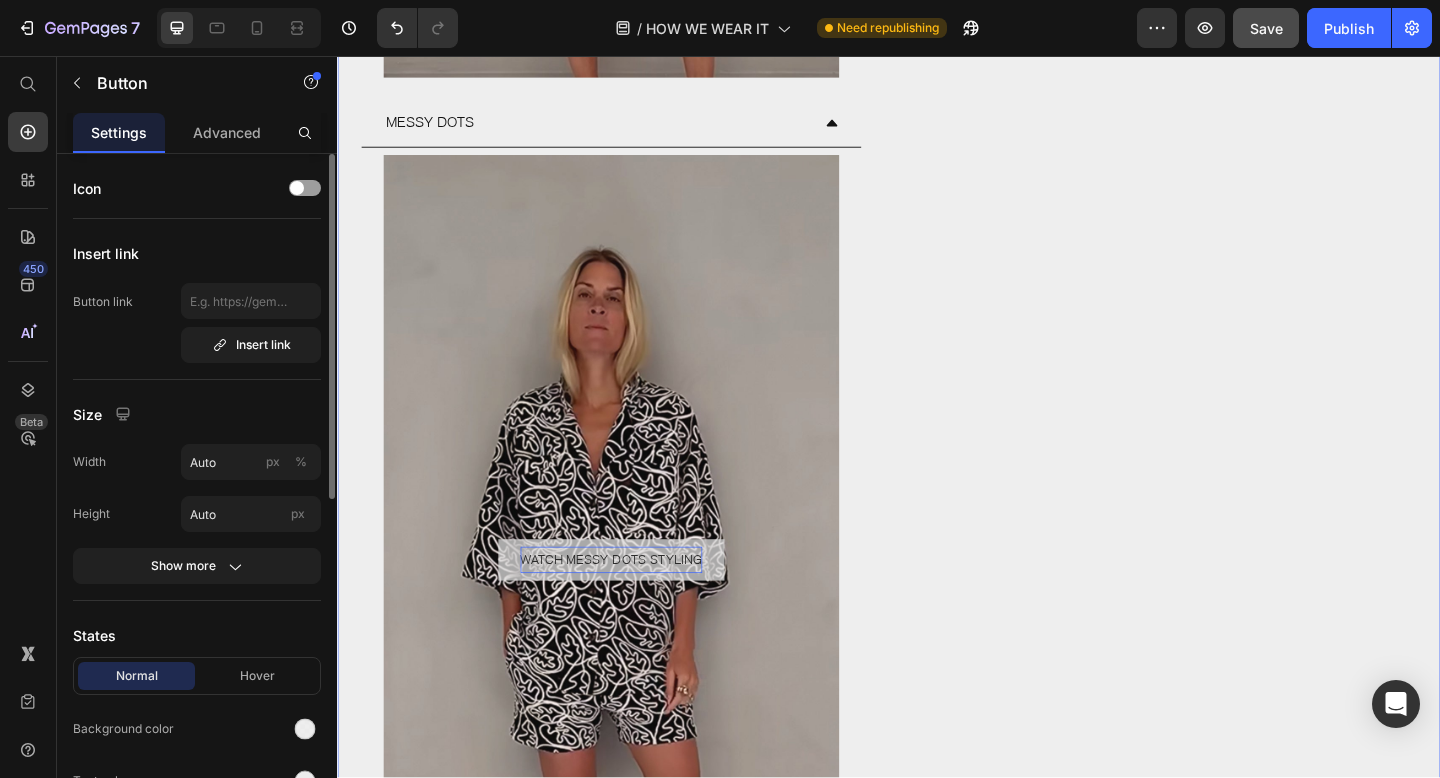 click on "POOLSIDE
PARASOL
PHILOSOPHY
ZEST WATCH ZEST STYLING Button Hero Banner
MESSY DOTS WATCH MESSY DOTS STYLING Button Hero Banner
THE VAULT EDITIONS
VALENTINES
QUARTZ Accordion
[PERSON] - Size S
Drop element here
[PERSON] - Size S
[PERSON] - Size S/M
[PERSON] - Size L Accordion Row 0" at bounding box center [937, 96] 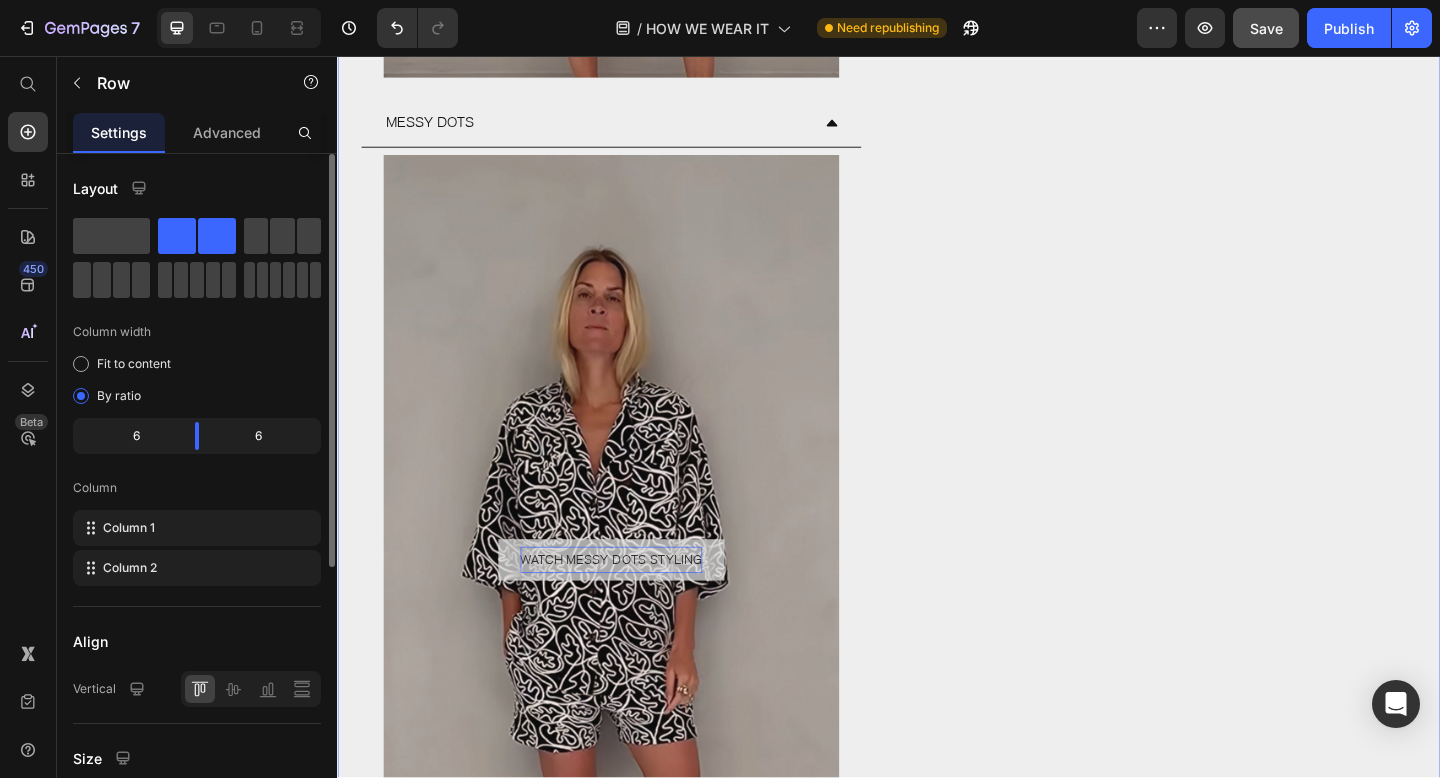 click at bounding box center (635, 605) 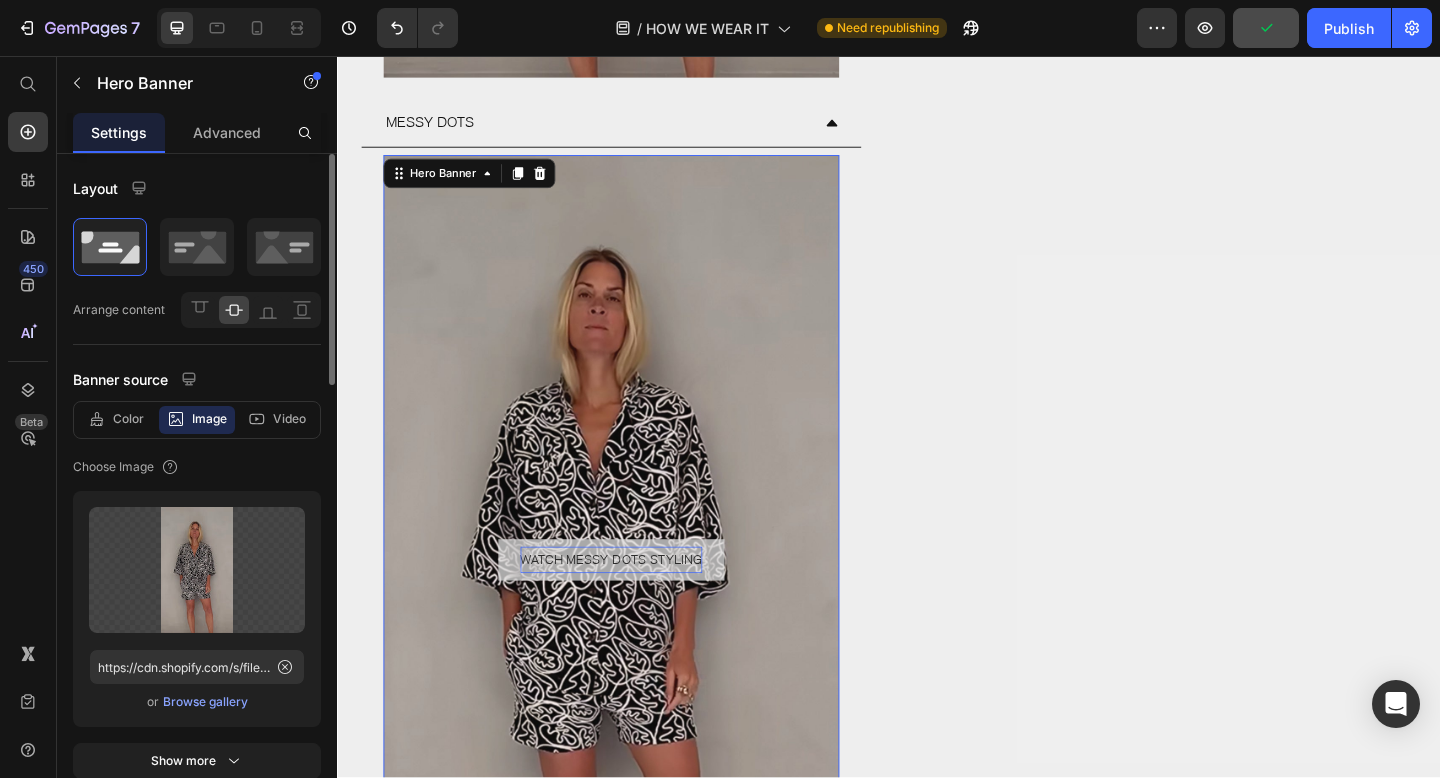 click on "Browse gallery" at bounding box center (205, 702) 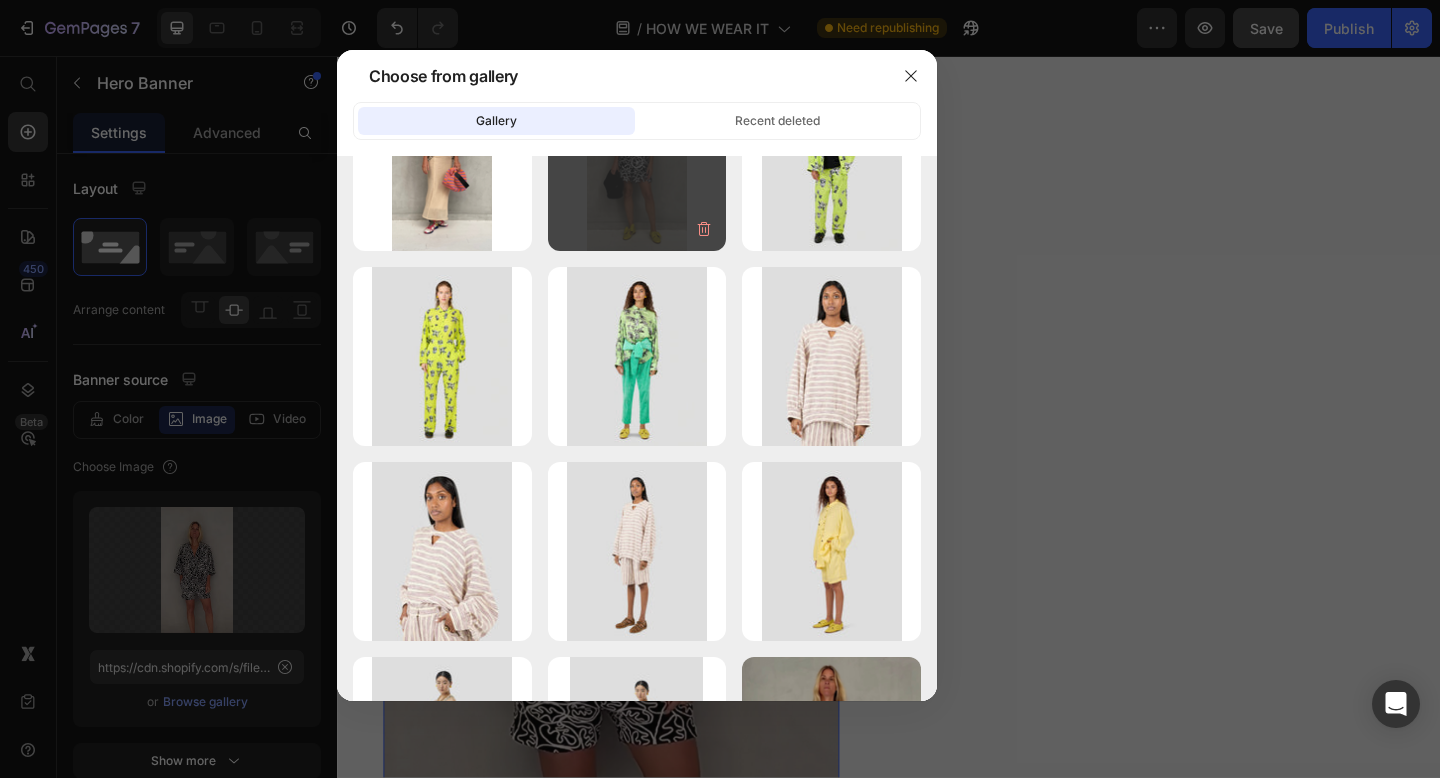 scroll, scrollTop: 0, scrollLeft: 0, axis: both 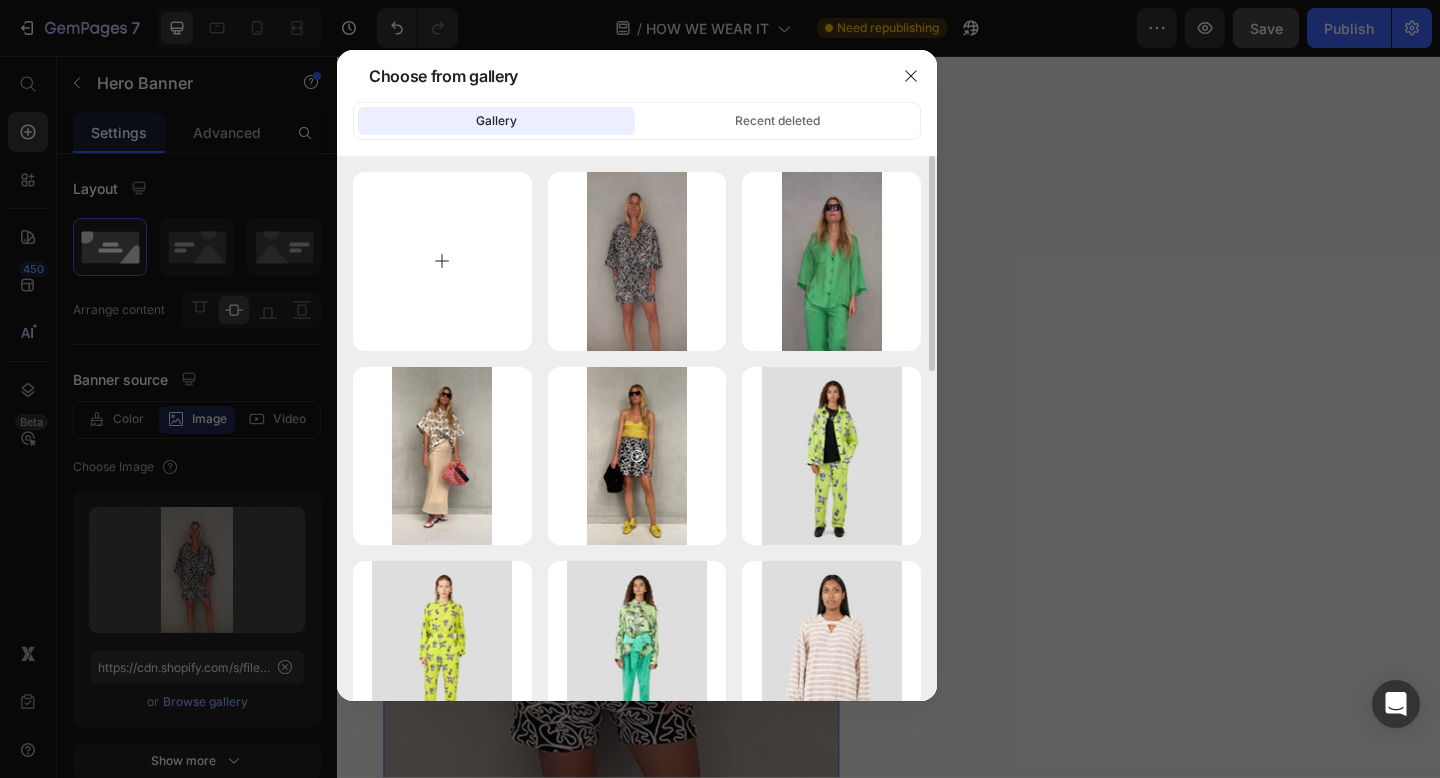 click at bounding box center (442, 261) 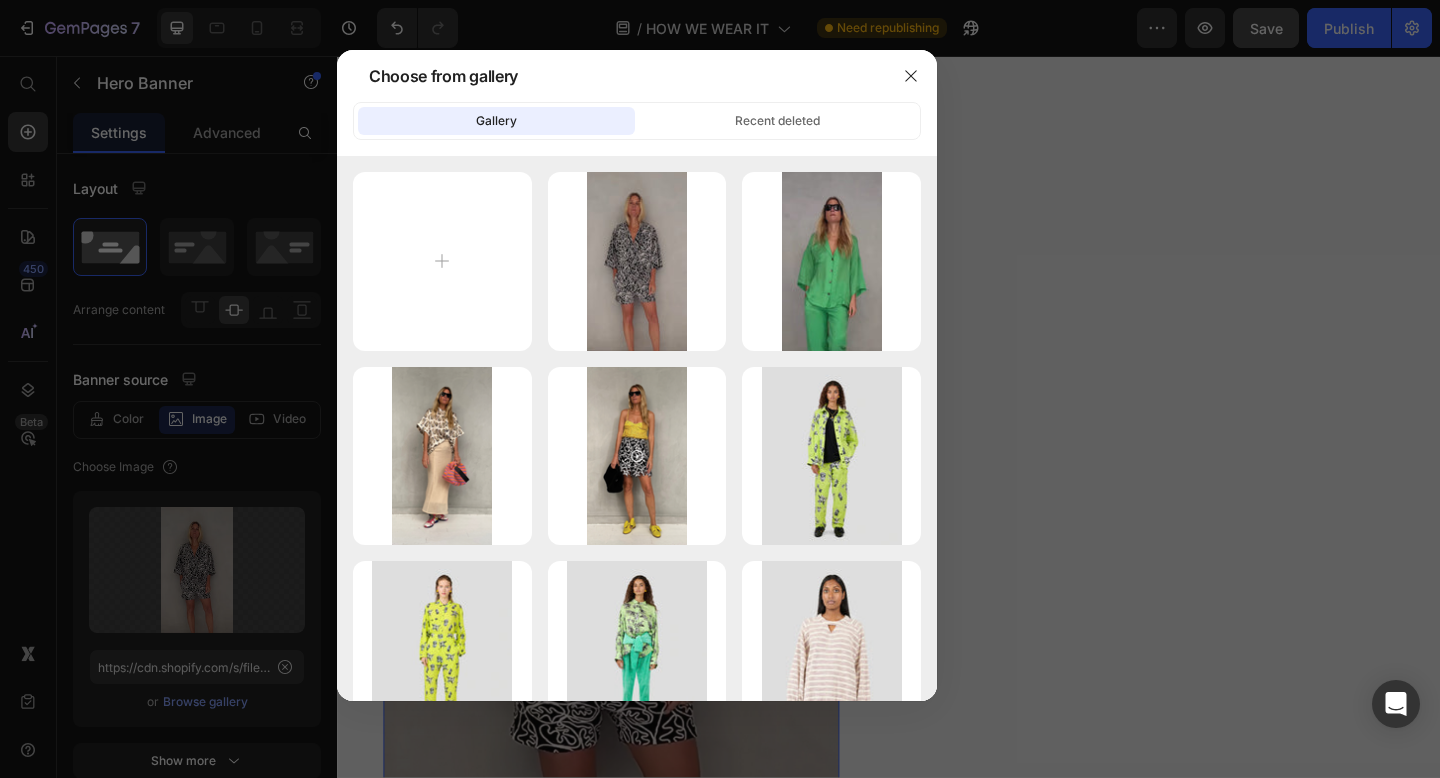 type on "C:\fakepath\StylingSeriesThumbnails_0004_IMG_1425.jpg" 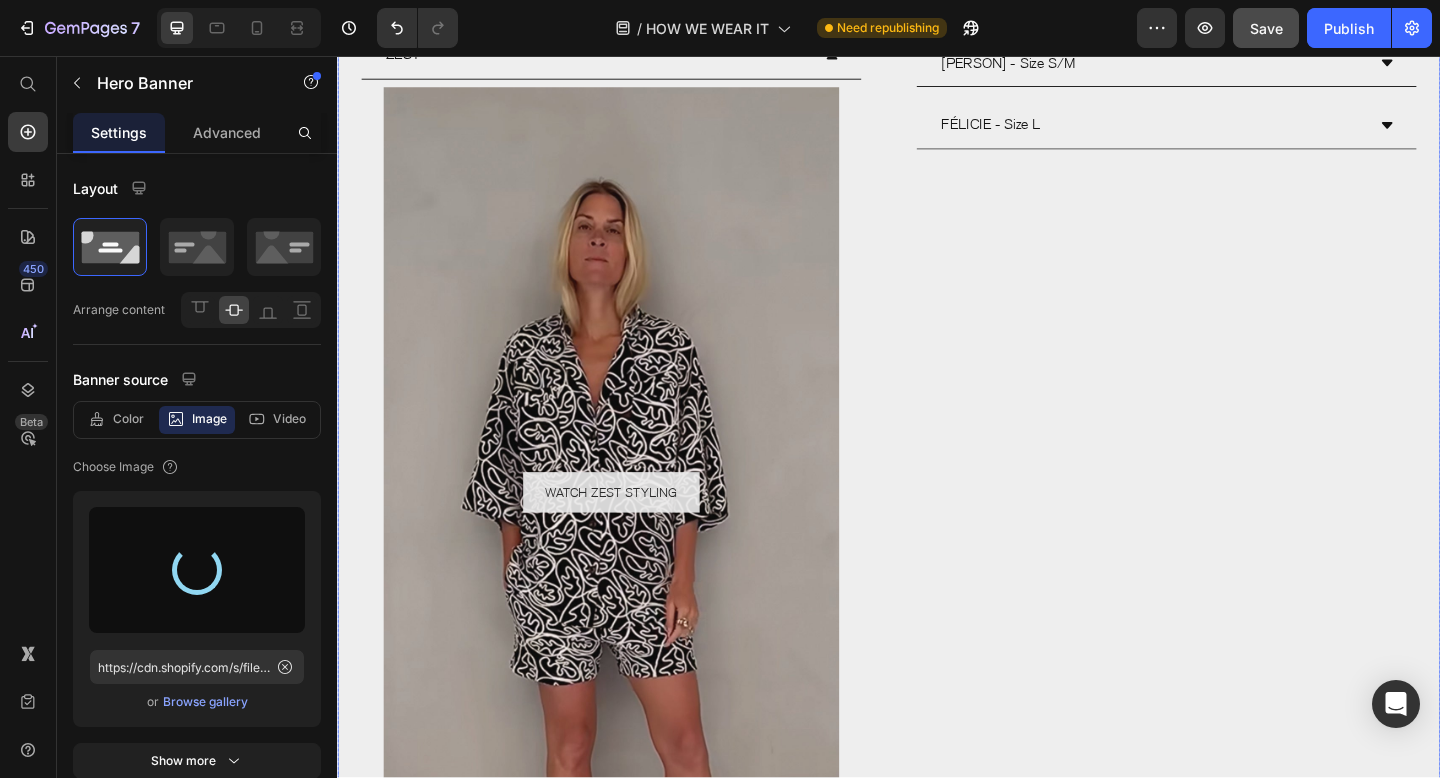scroll, scrollTop: 1109, scrollLeft: 0, axis: vertical 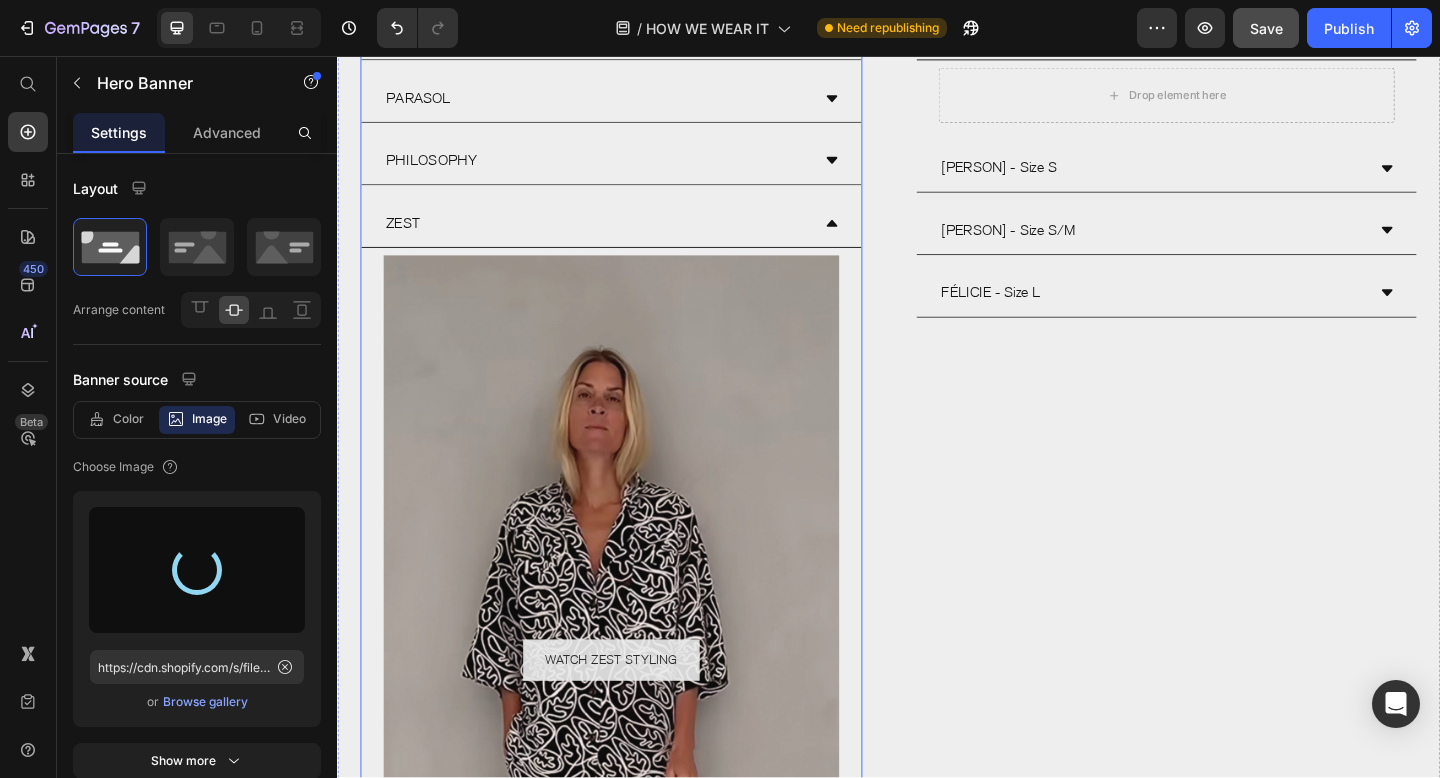 click 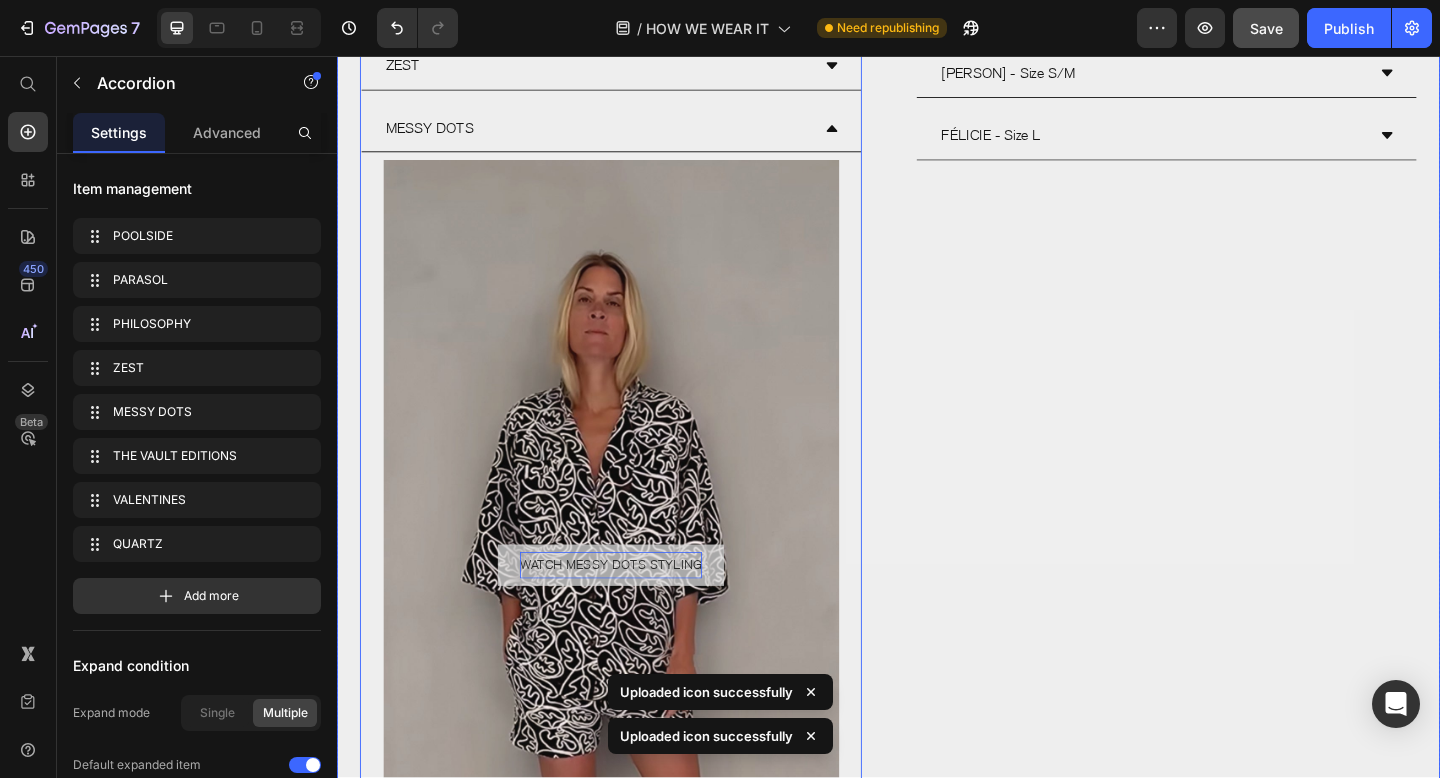 scroll, scrollTop: 1284, scrollLeft: 0, axis: vertical 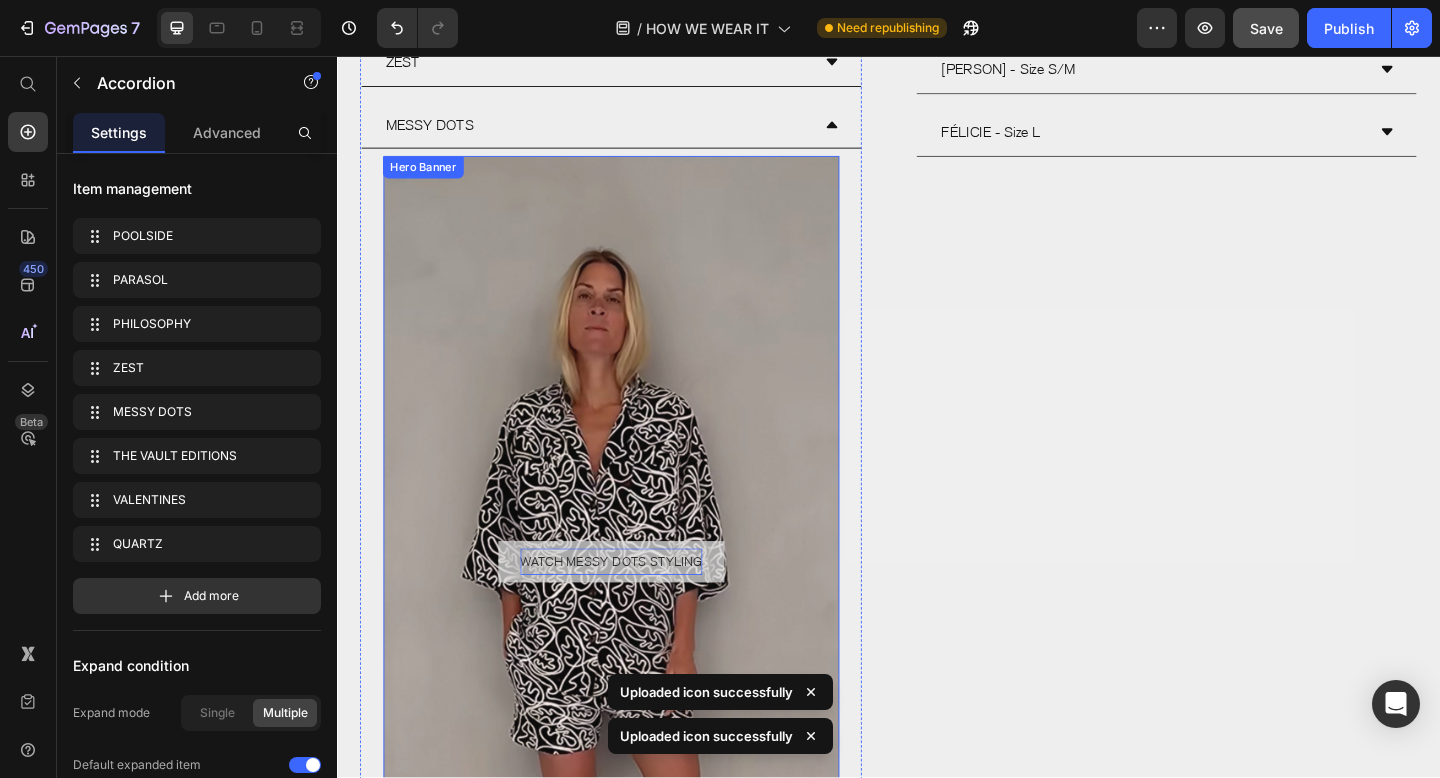 click at bounding box center (635, 606) 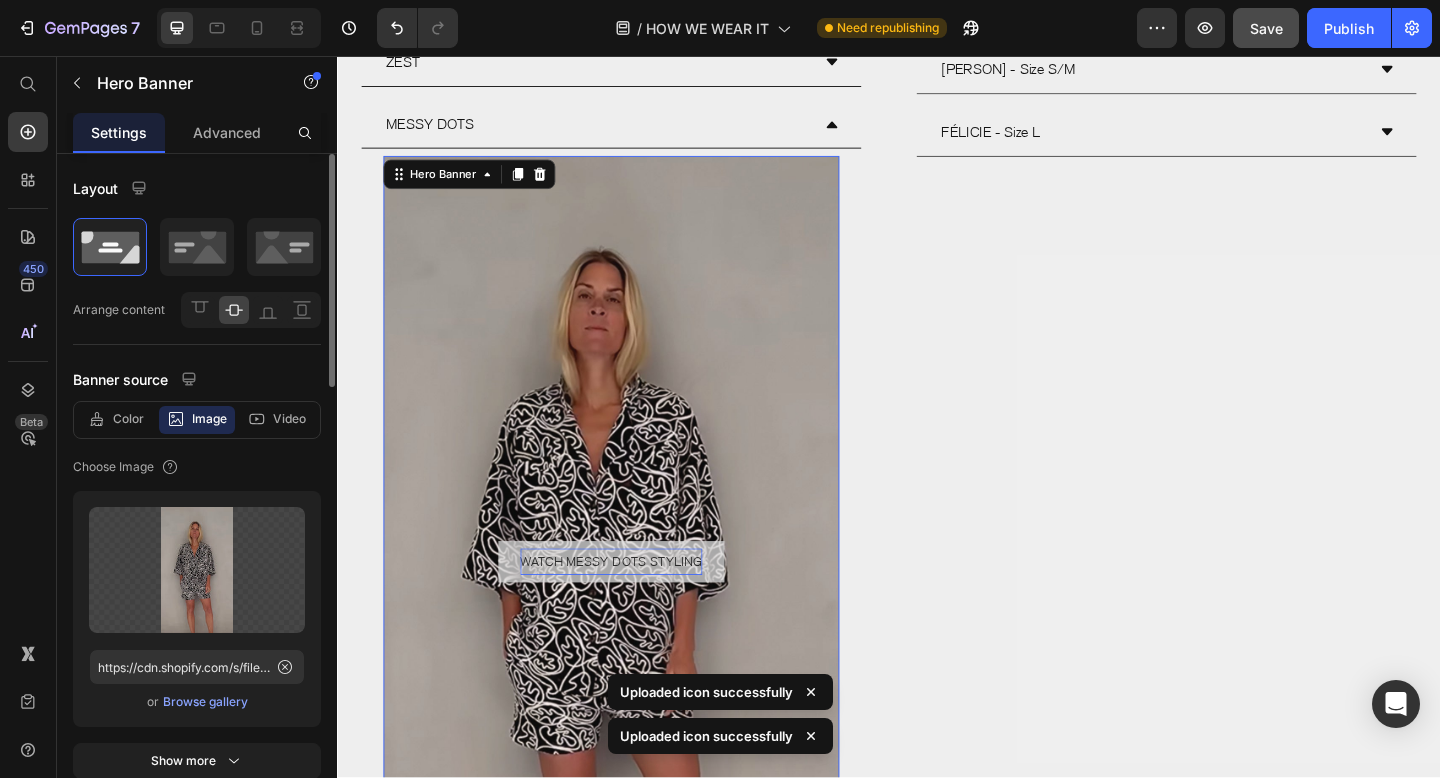 click on "Browse gallery" at bounding box center (205, 702) 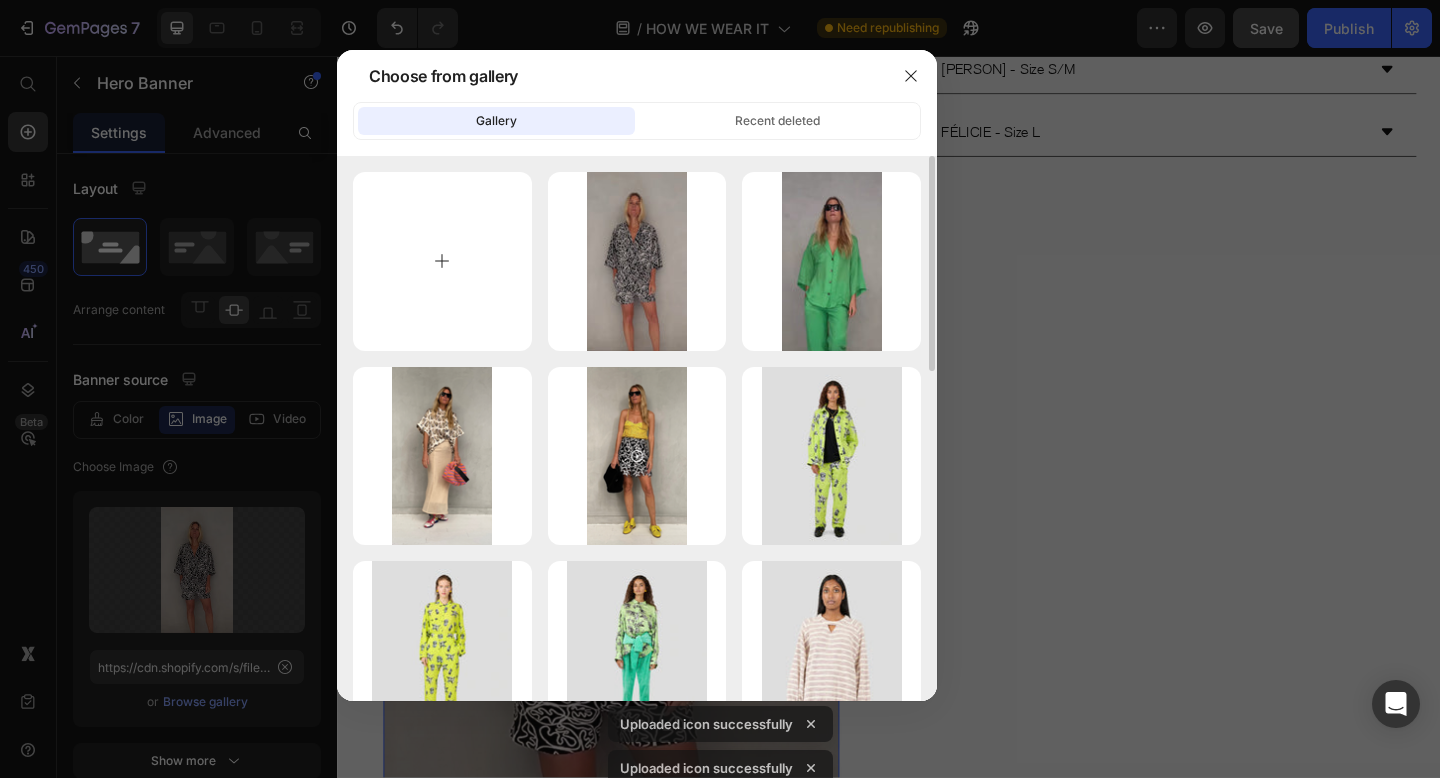 click at bounding box center [442, 261] 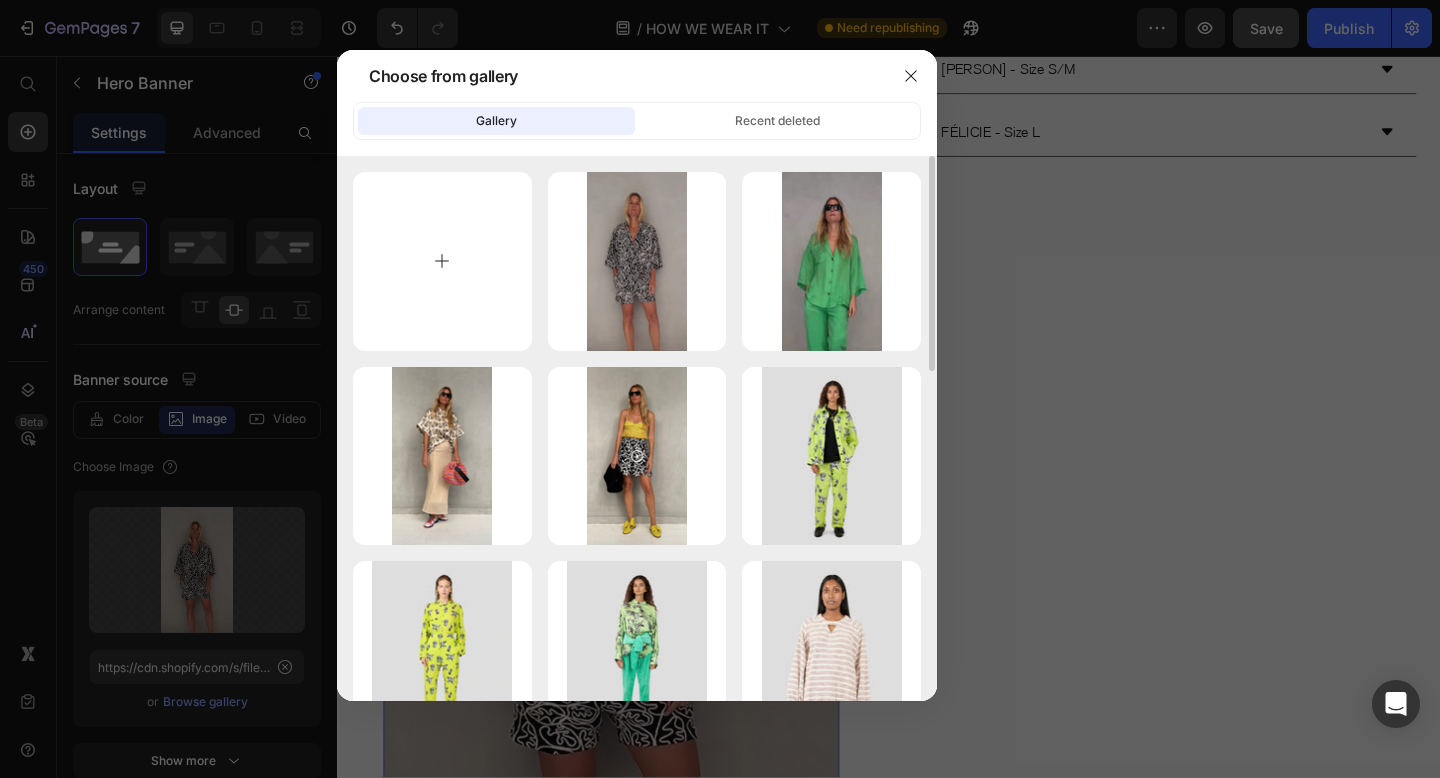 type on "C:\fakepath\StylingSeriesThumbnails_0004_IMG_1425.jpg" 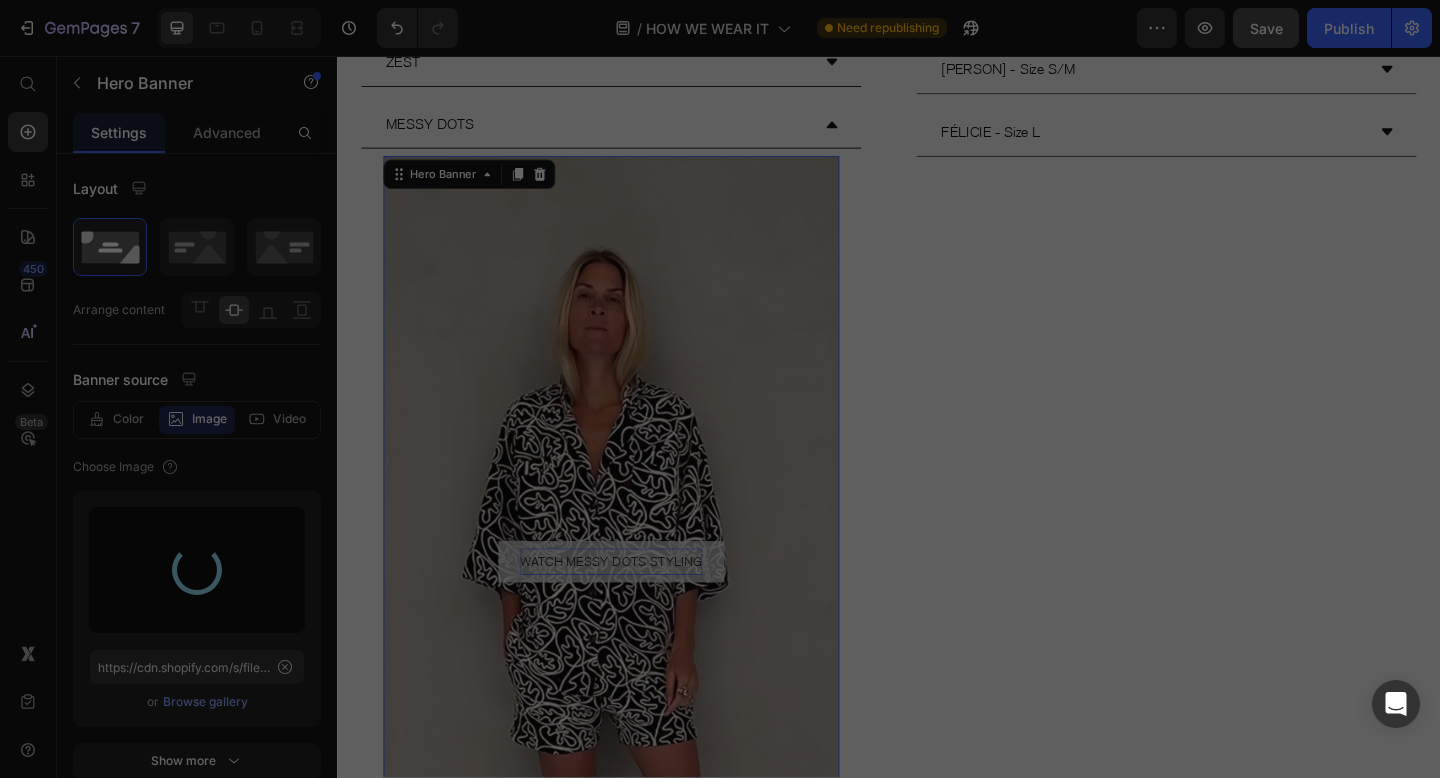 type on "https://cdn.shopify.com/s/files/1/1920/4113/files/gempages_524653639306838848-d2b504eb-f9f8-47b3-8a86-7f4dfedca0d4.jpg" 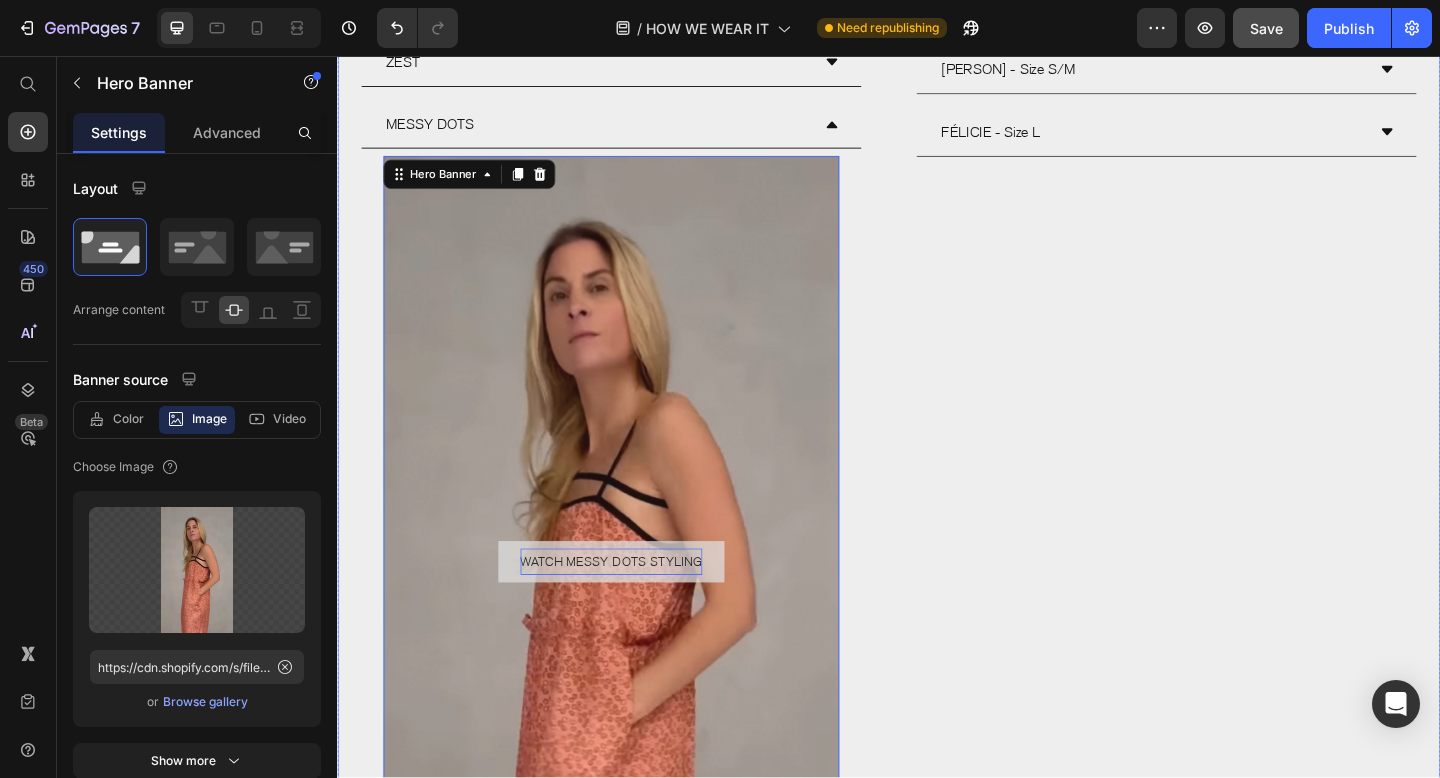 click on "LOLA - Size S
Drop element here
INES - Size S
SOPHIA - Size S/M
FÉLICIE - Size L  Accordion" at bounding box center (1239, 546) 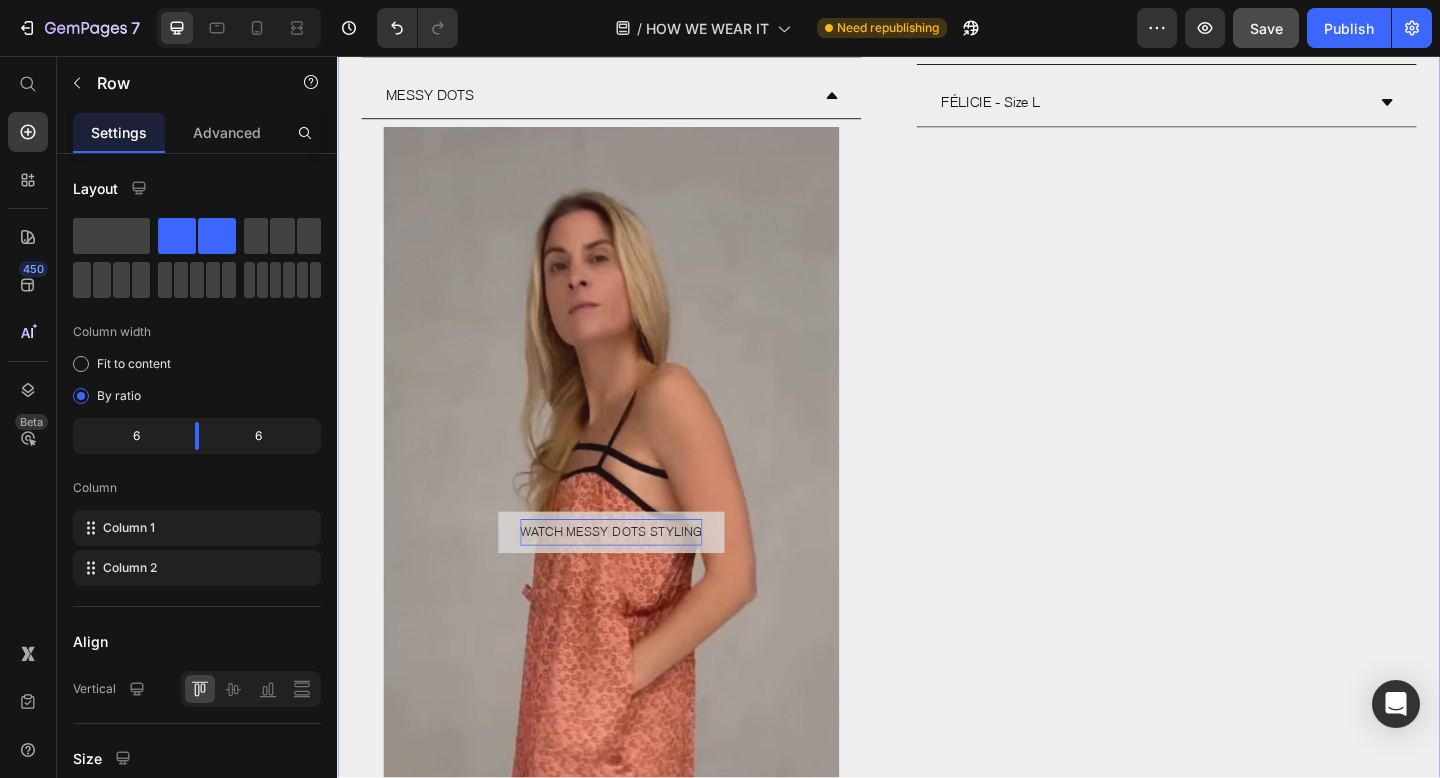 scroll, scrollTop: 1283, scrollLeft: 0, axis: vertical 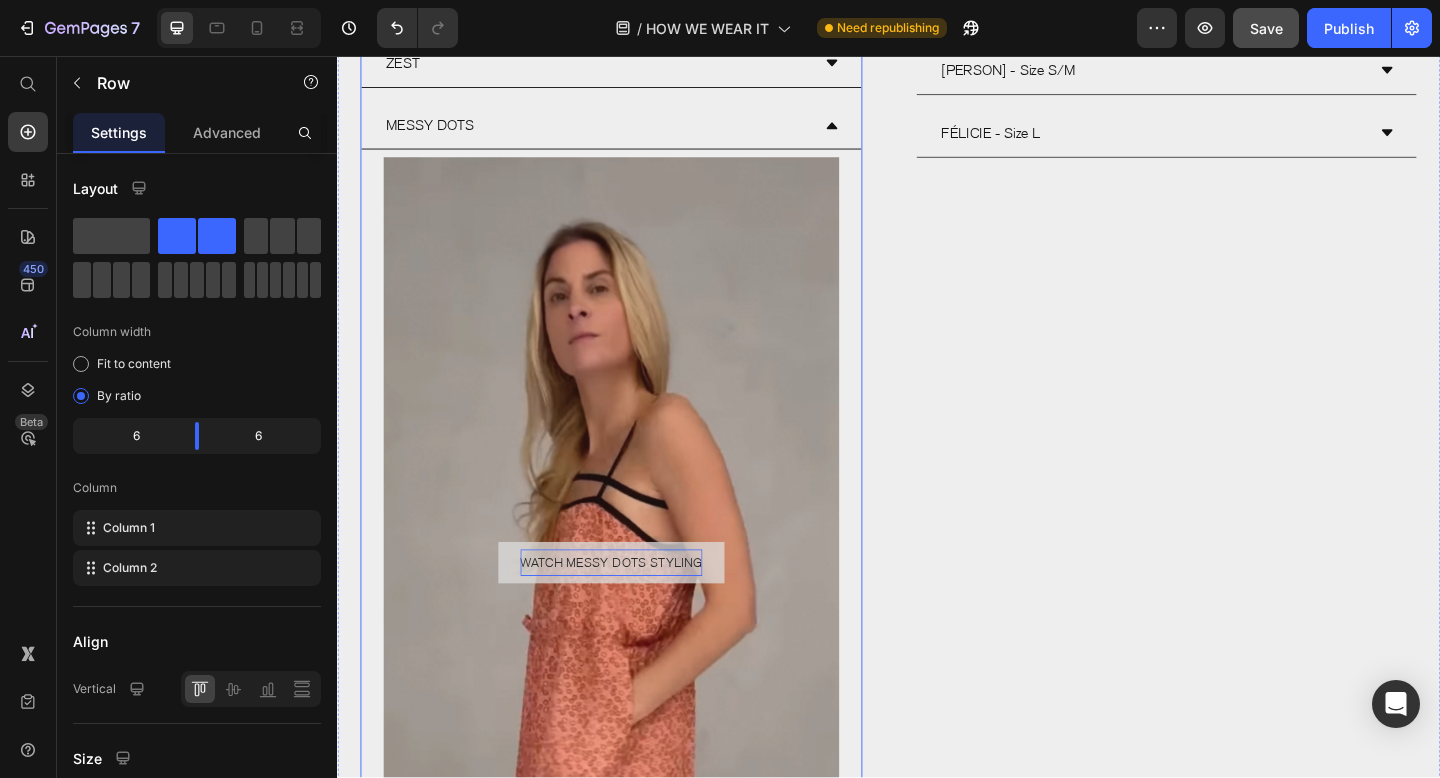 click on "MESSY DOTS" at bounding box center (635, 133) 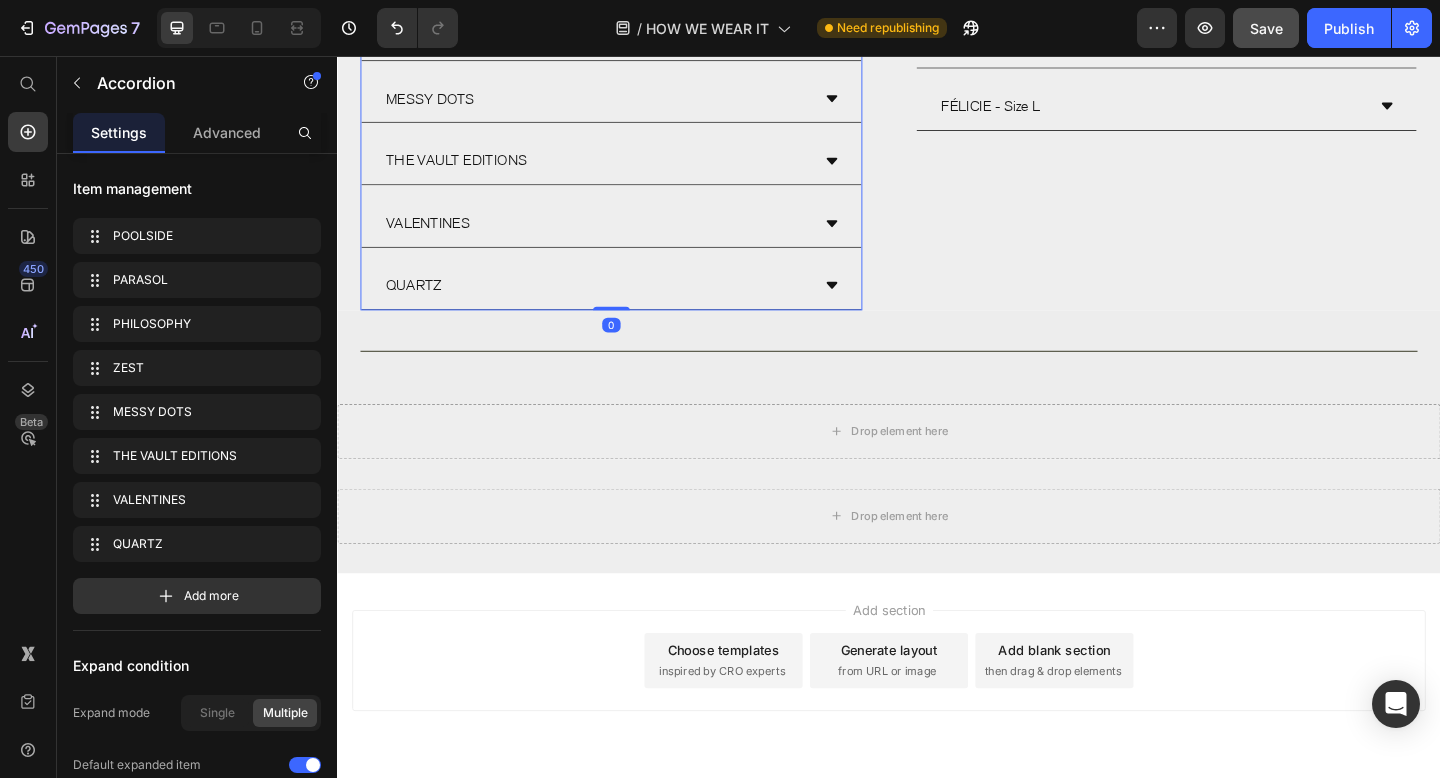 scroll, scrollTop: 916, scrollLeft: 0, axis: vertical 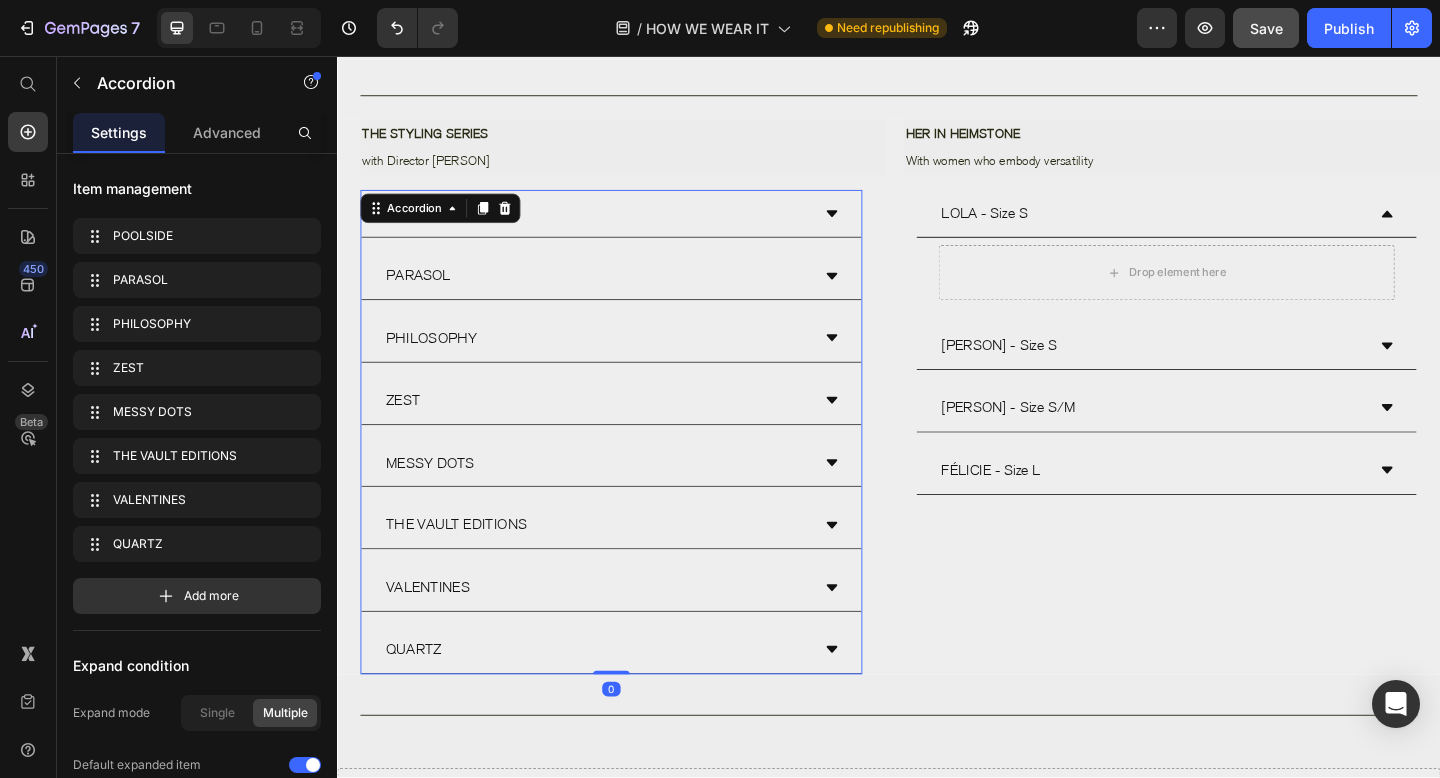 click on "MESSY DOTS" at bounding box center [635, 500] 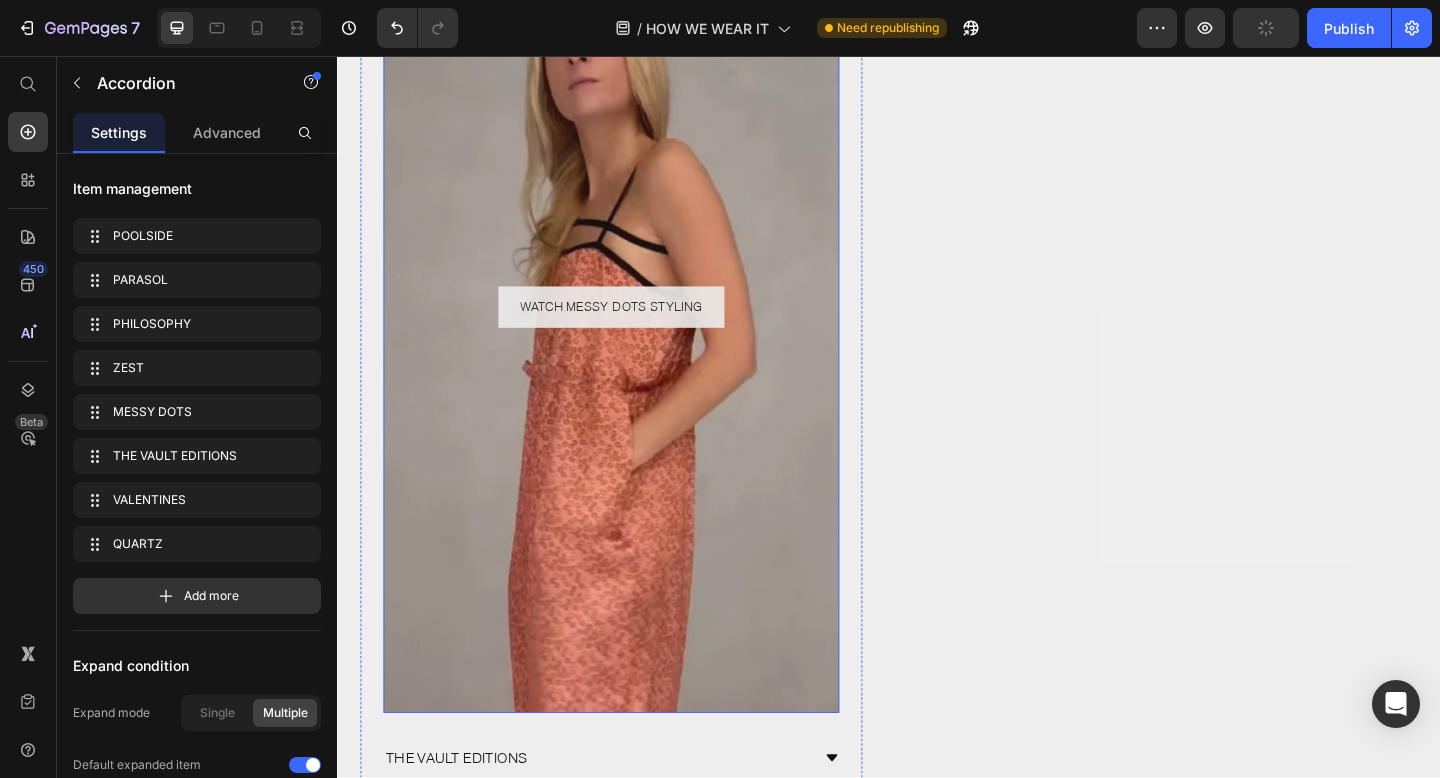 scroll, scrollTop: 1606, scrollLeft: 0, axis: vertical 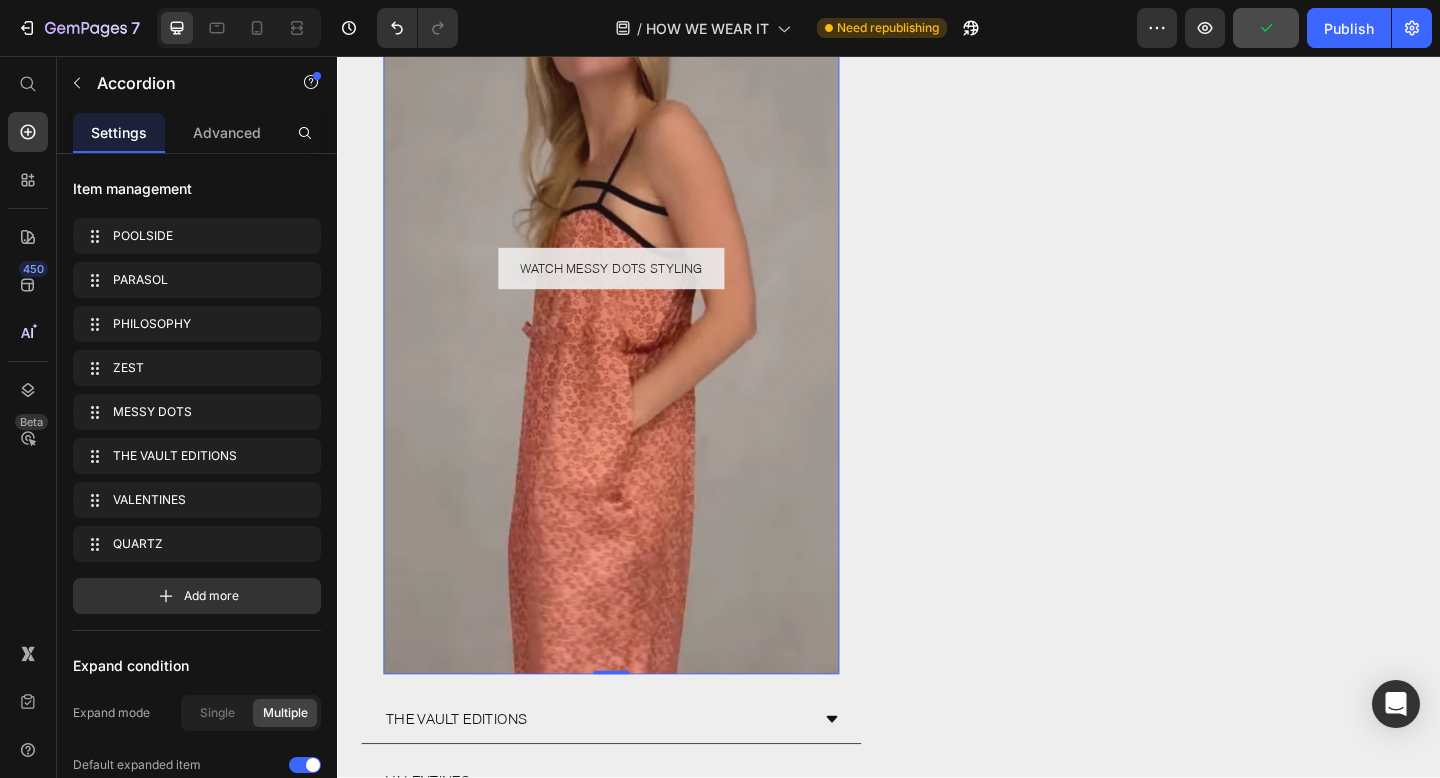 click at bounding box center [635, 288] 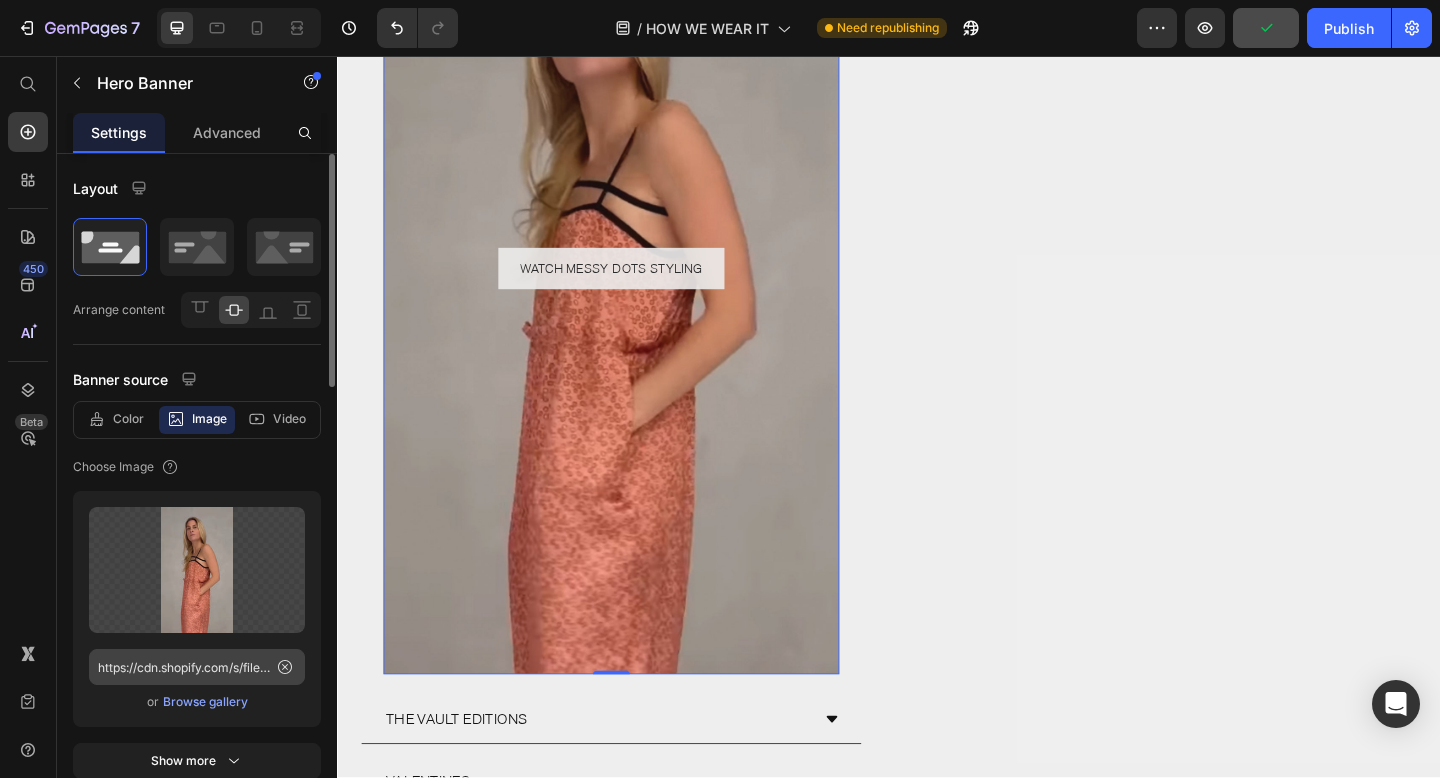 scroll, scrollTop: 63, scrollLeft: 0, axis: vertical 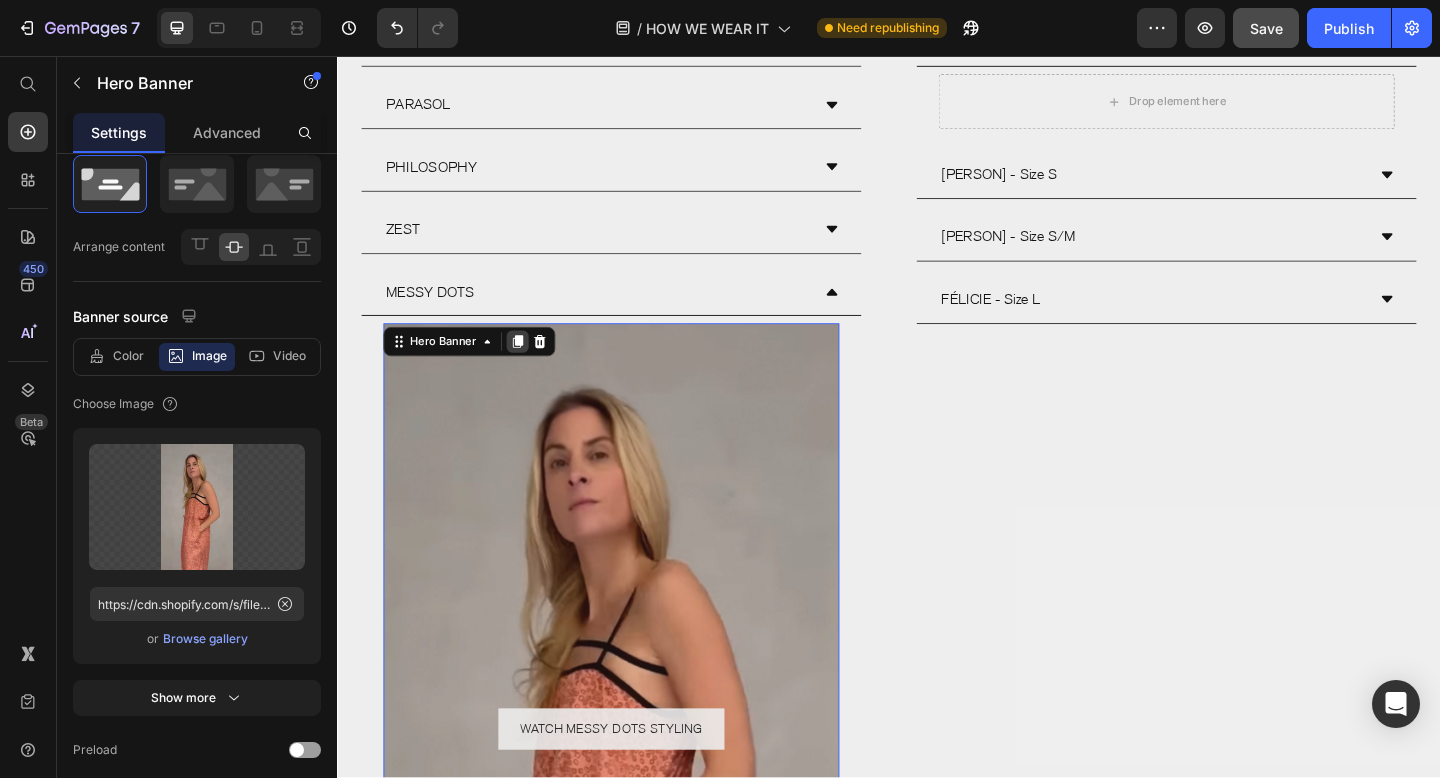 click 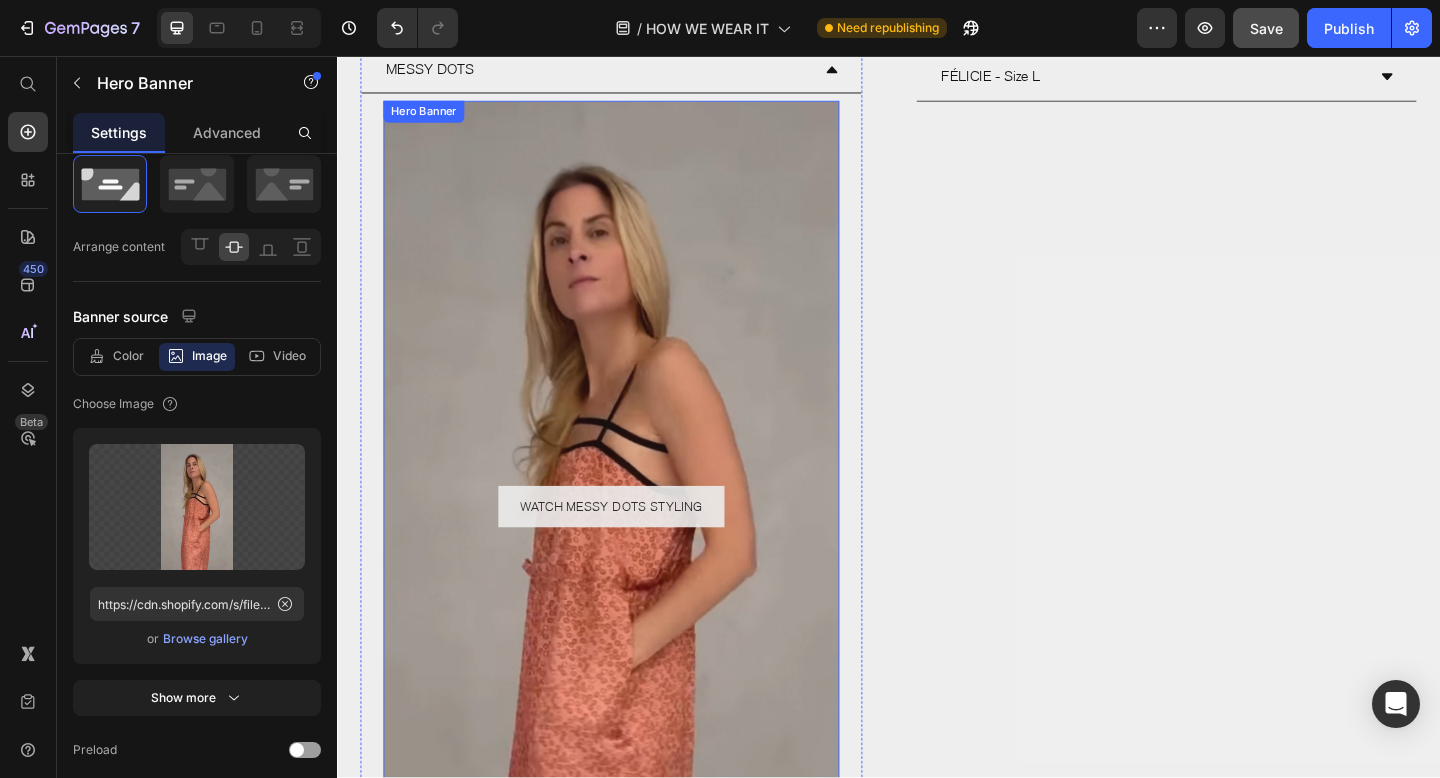 scroll, scrollTop: 1267, scrollLeft: 0, axis: vertical 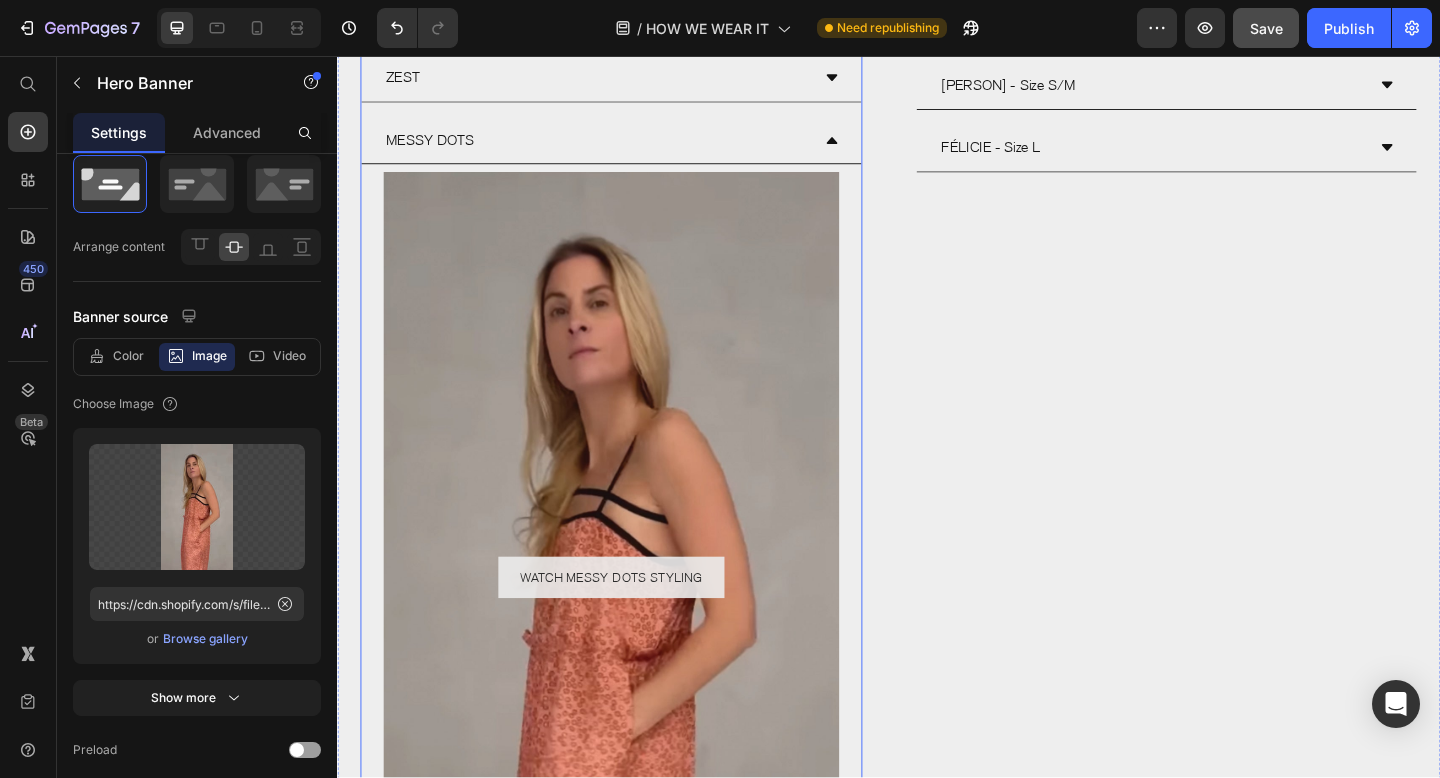 click 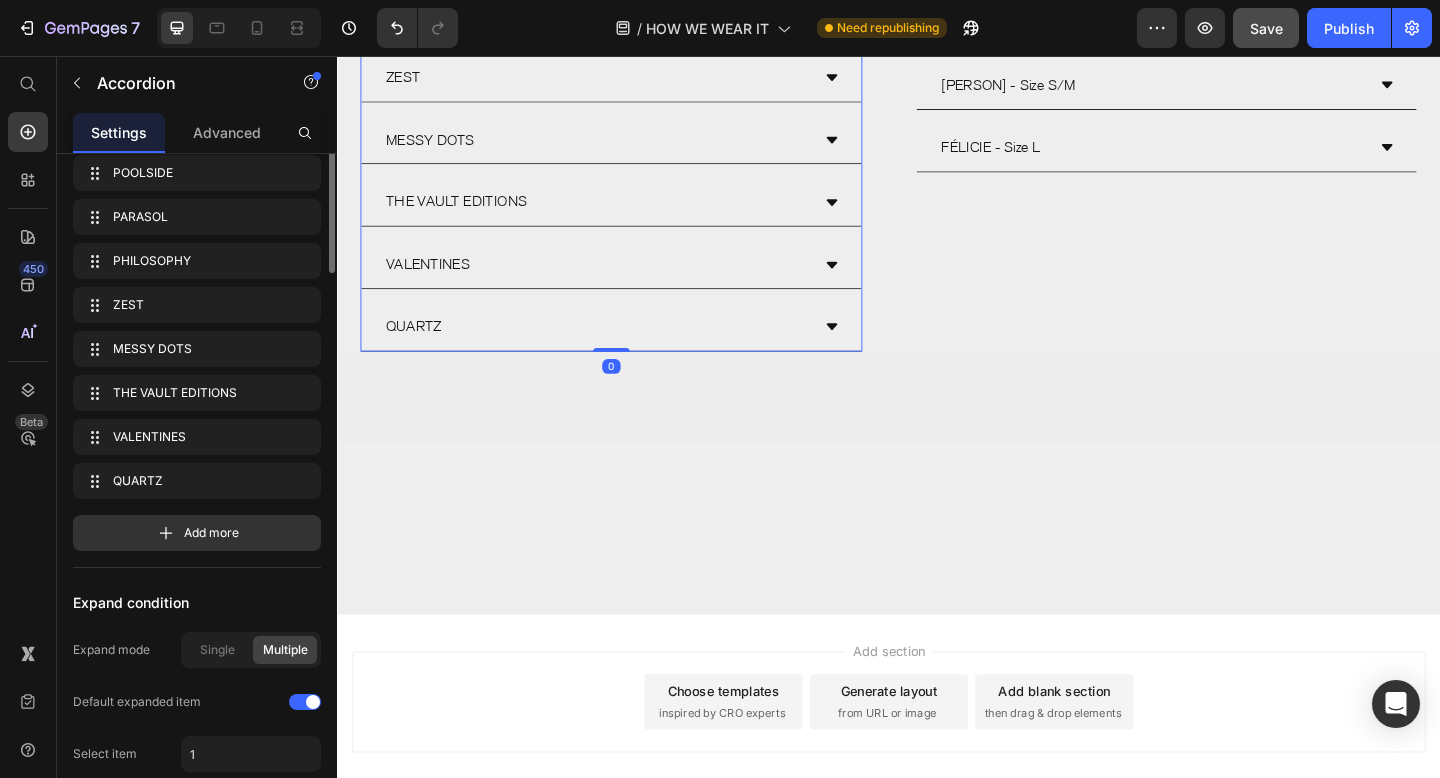 scroll, scrollTop: 0, scrollLeft: 0, axis: both 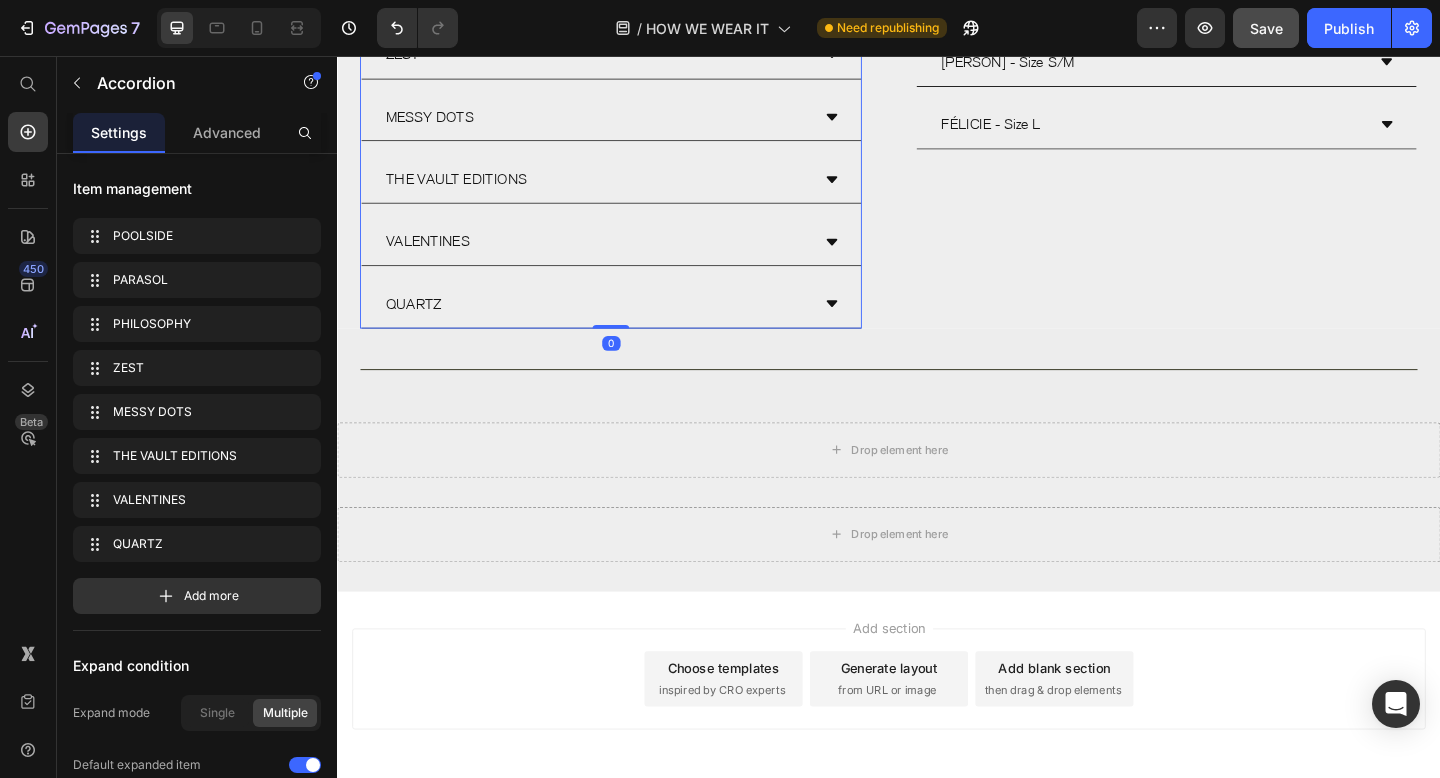 click 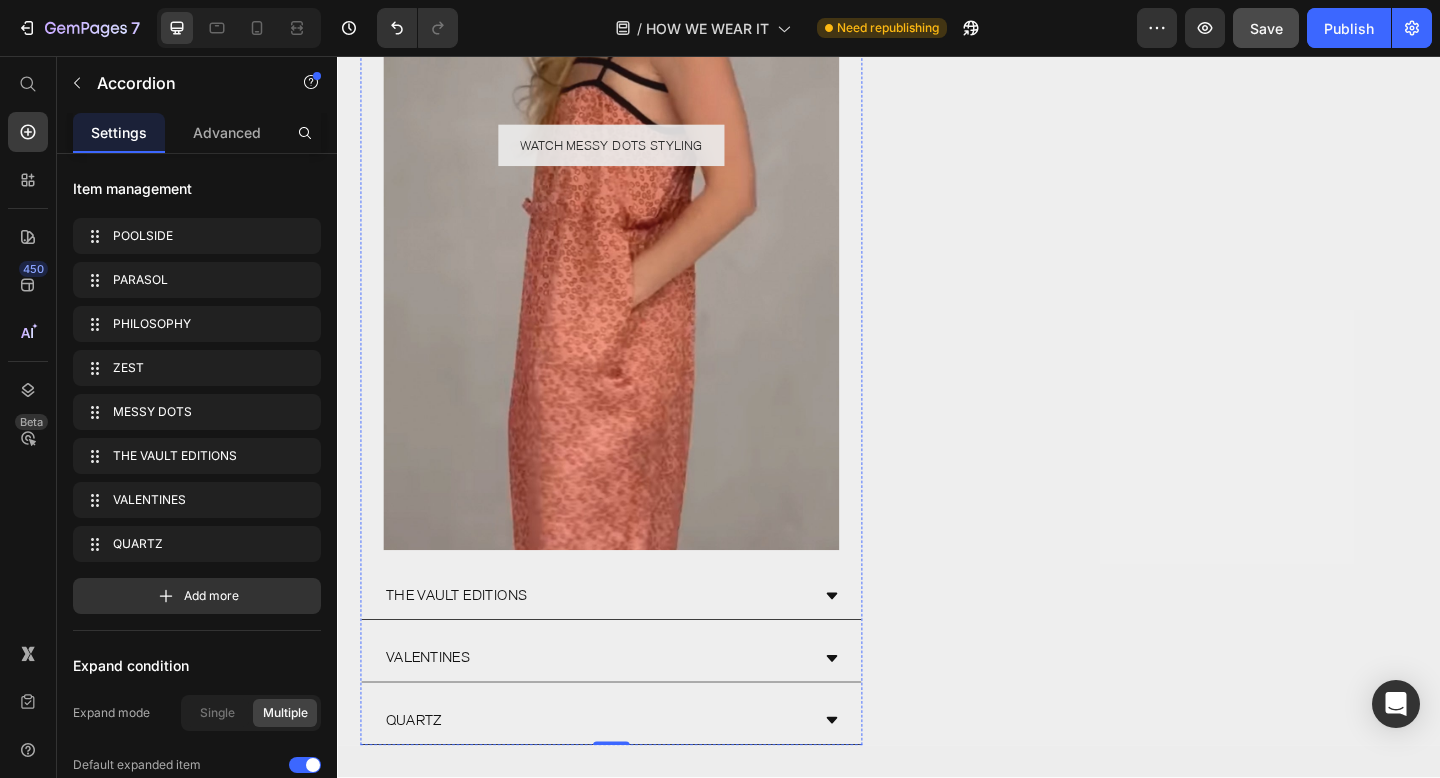 scroll, scrollTop: 2715, scrollLeft: 0, axis: vertical 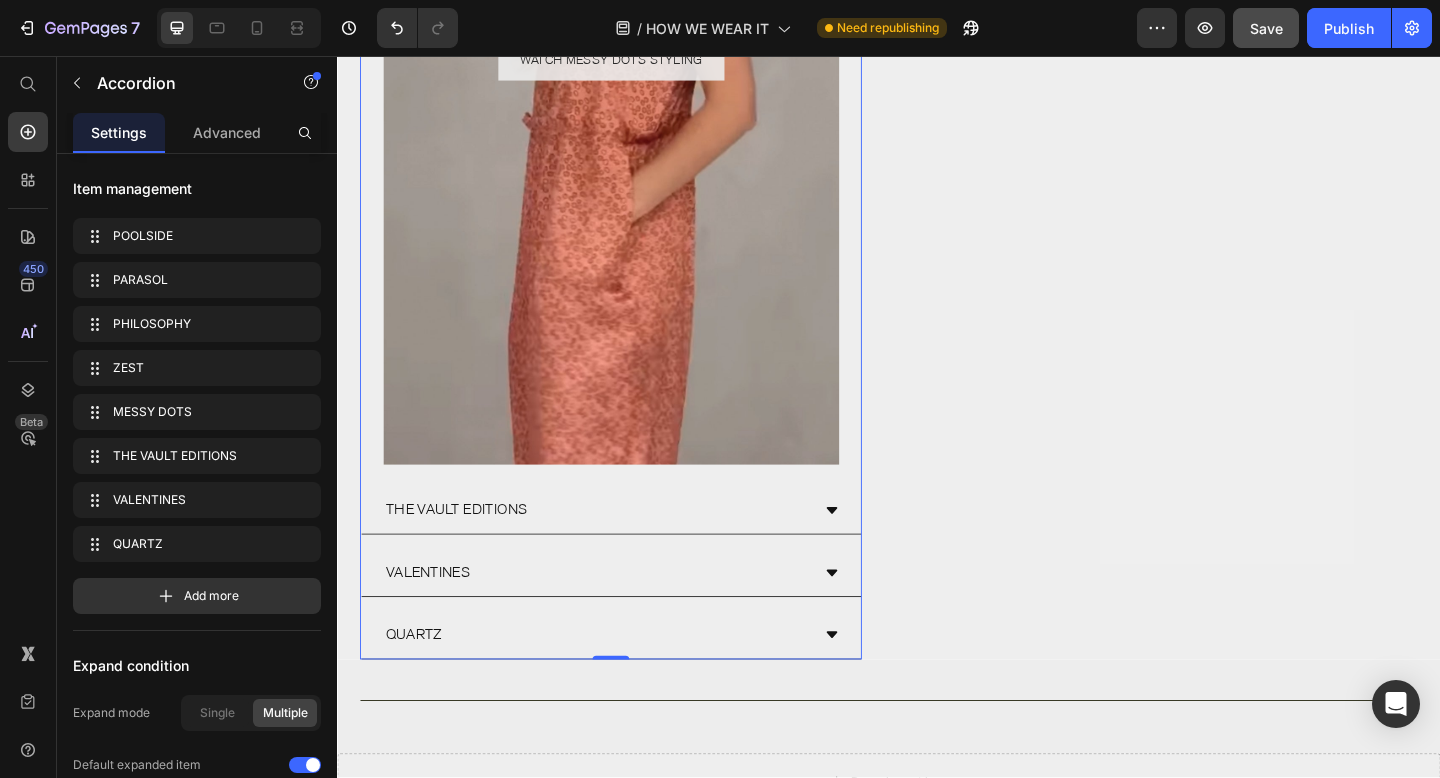 click 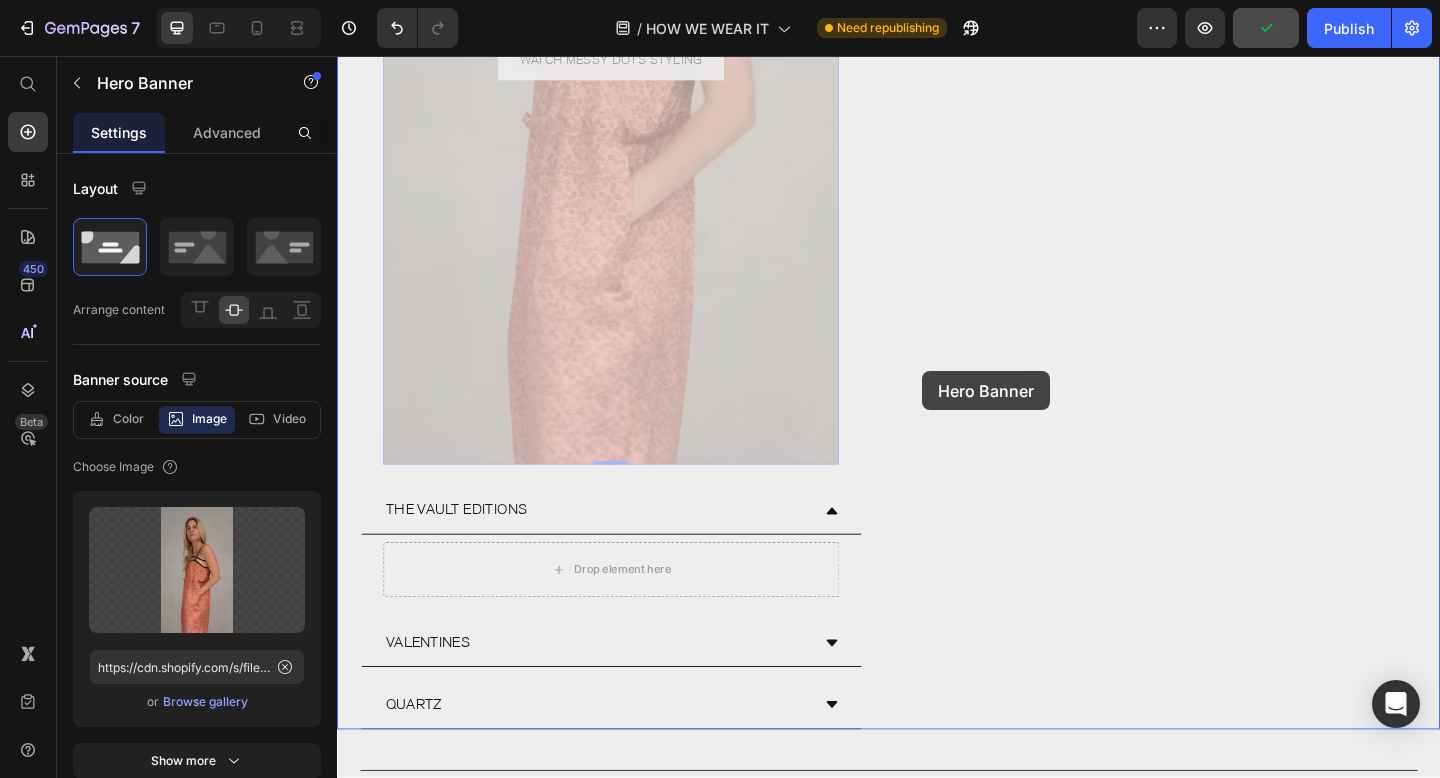 click at bounding box center (937, -648) 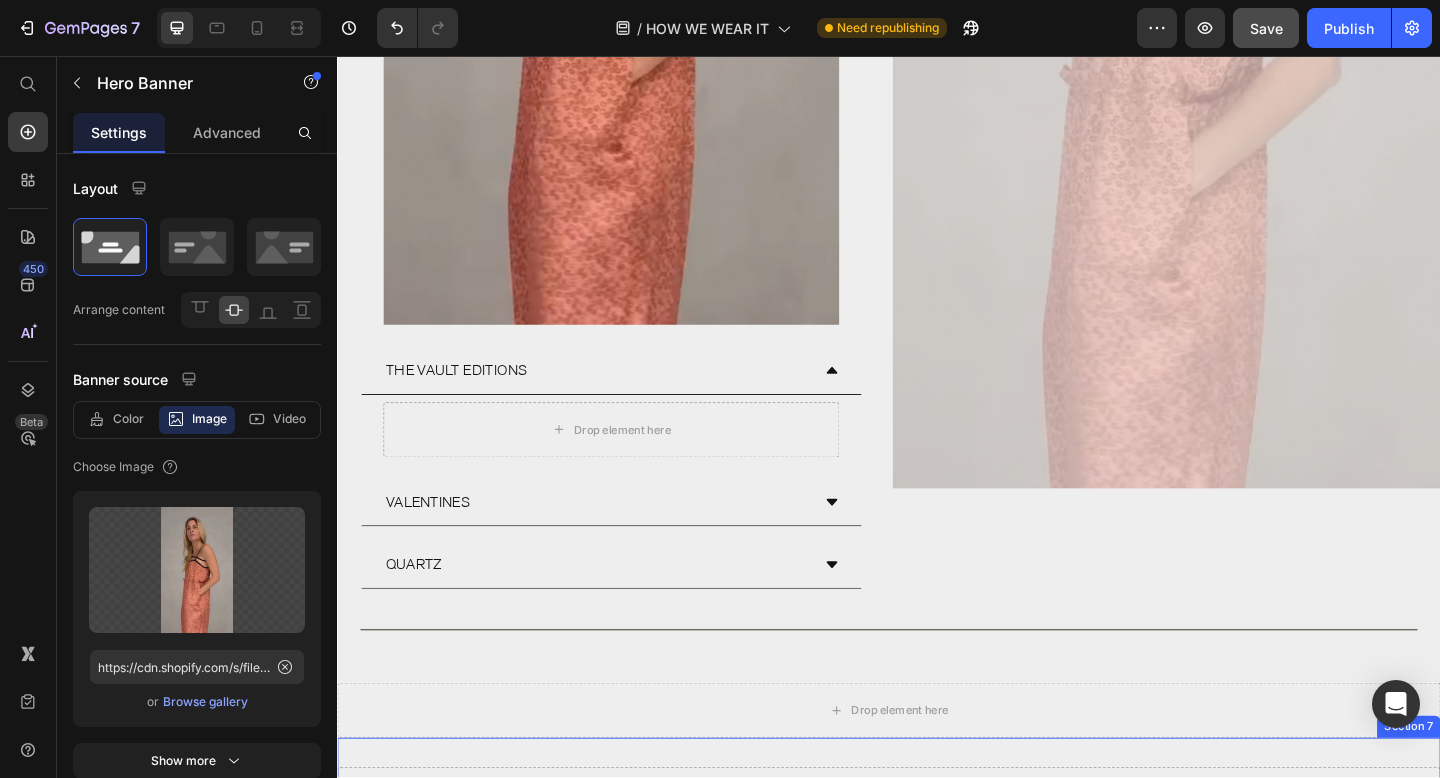 scroll, scrollTop: 2355, scrollLeft: 0, axis: vertical 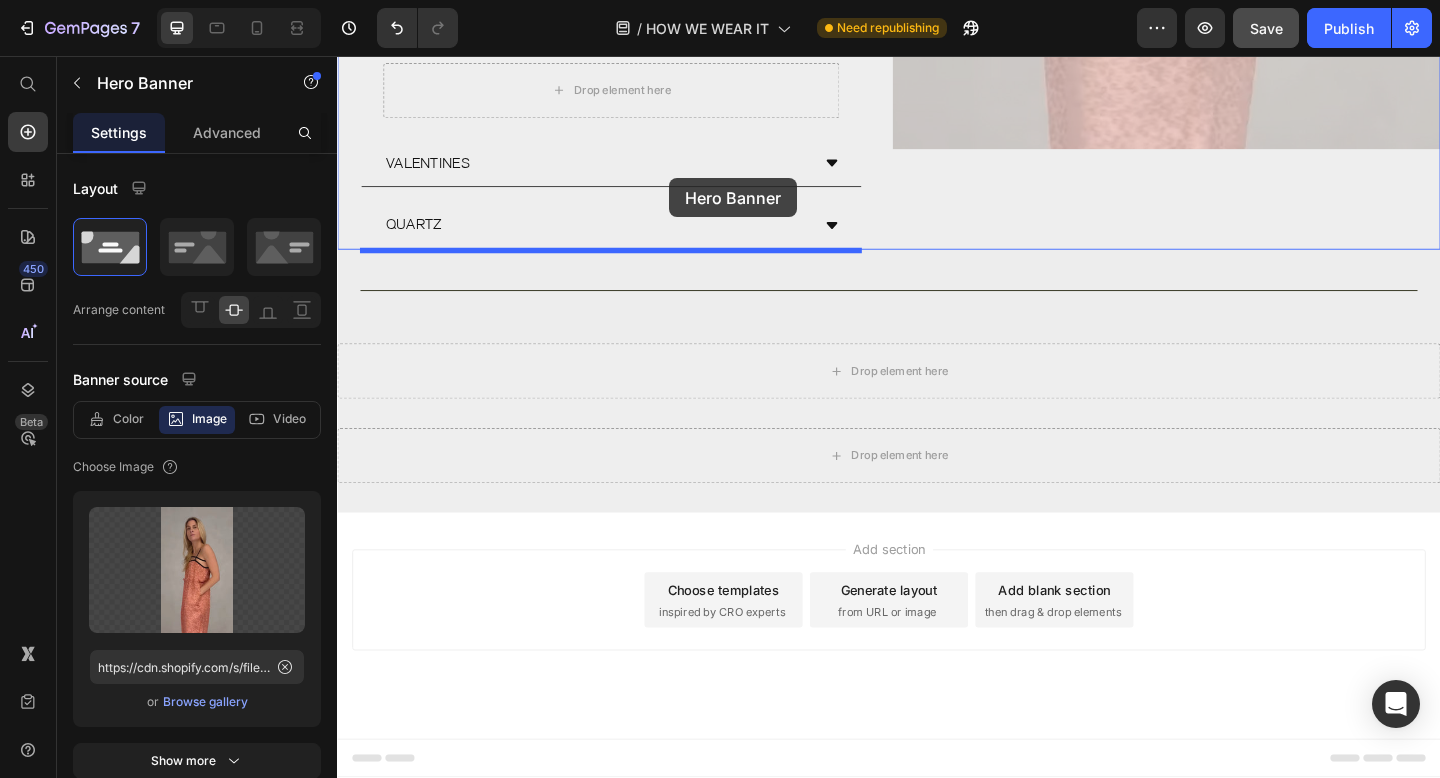 click at bounding box center [937, -729] 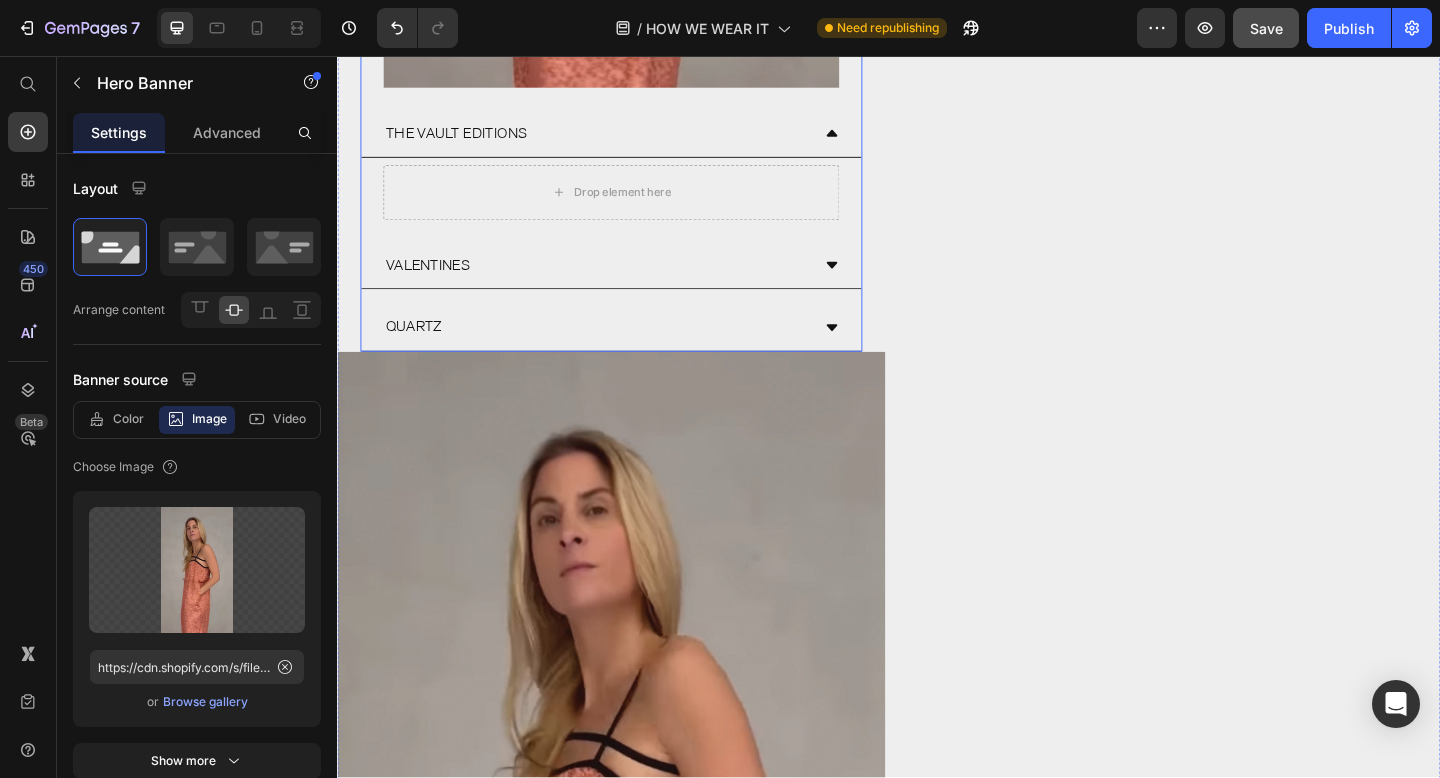 scroll, scrollTop: 2241, scrollLeft: 0, axis: vertical 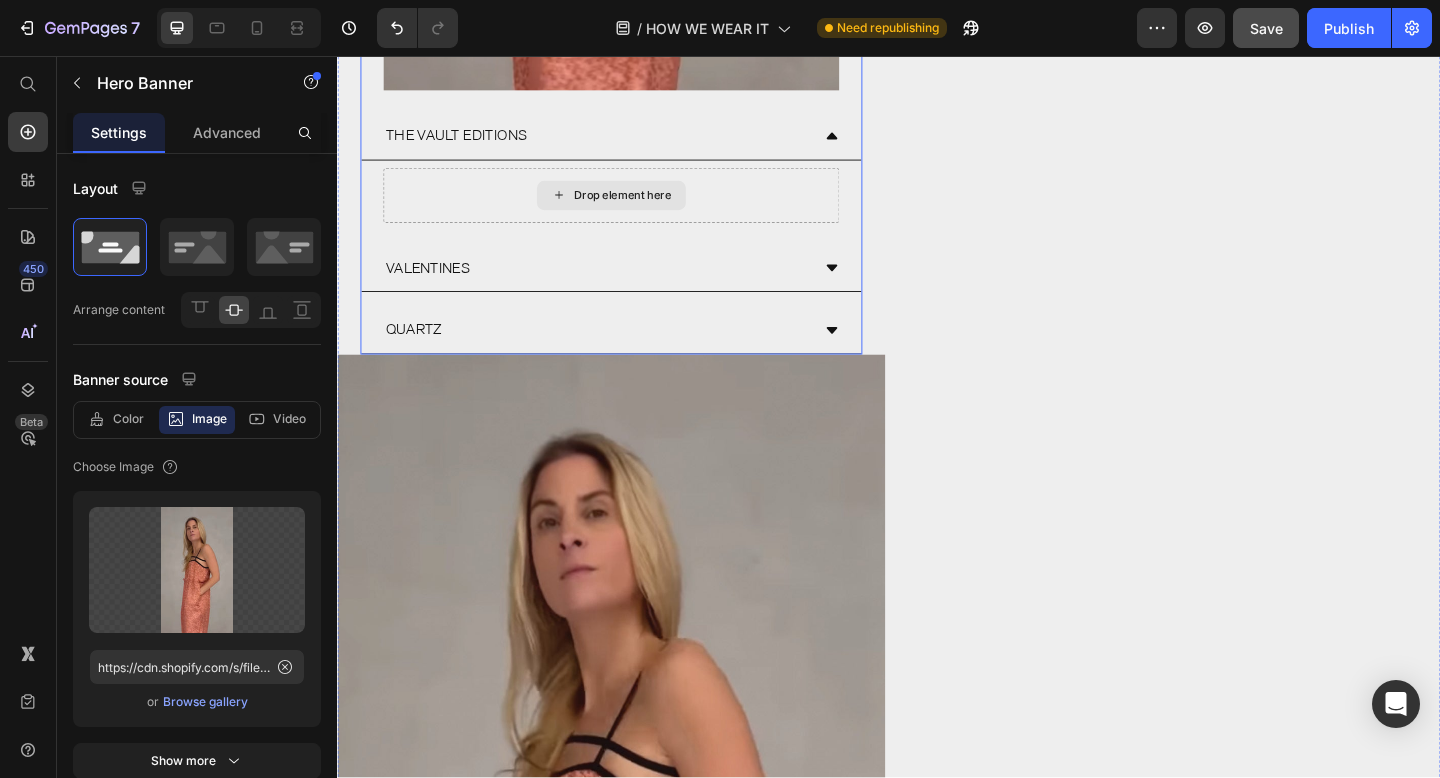 click on "Drop element here" at bounding box center [635, 208] 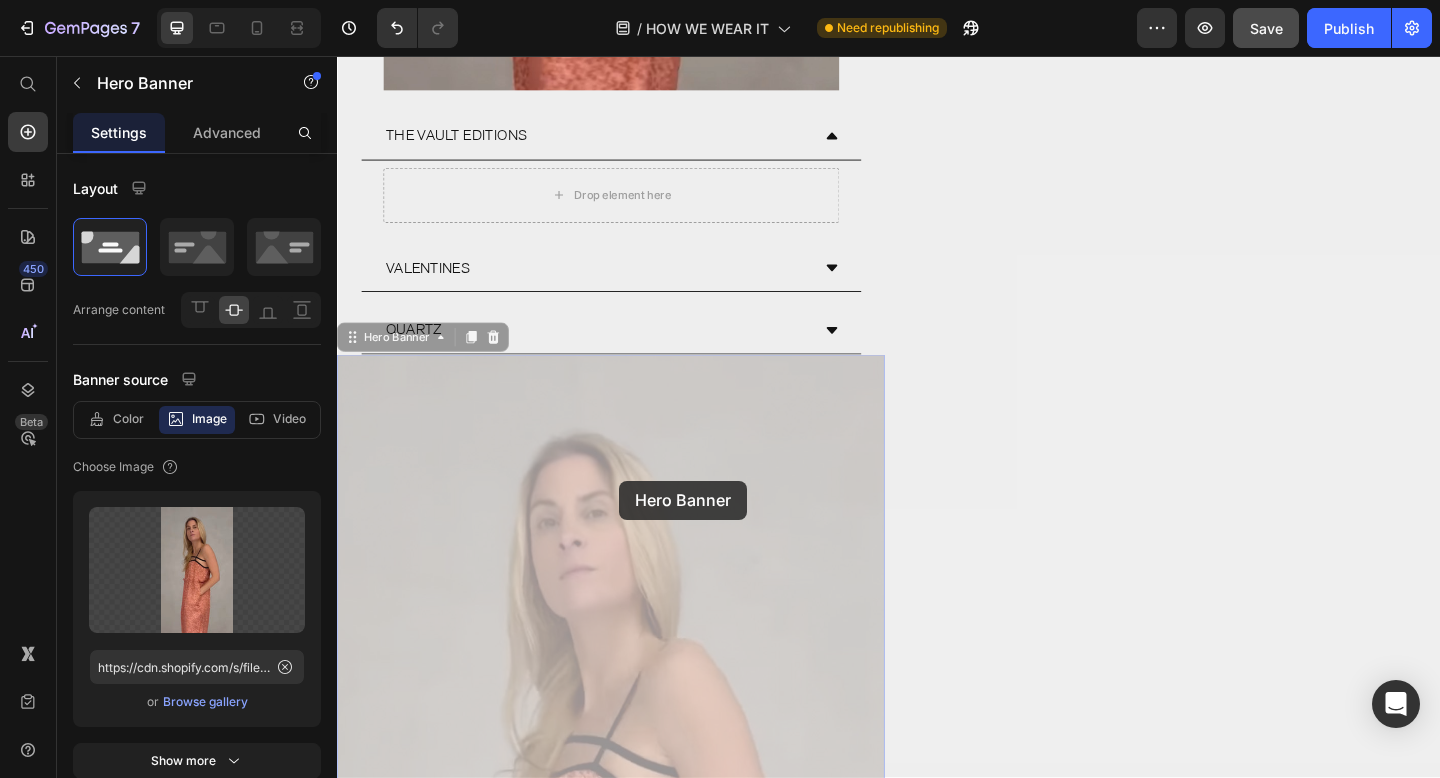 click on "Drop element here" at bounding box center (647, 208) 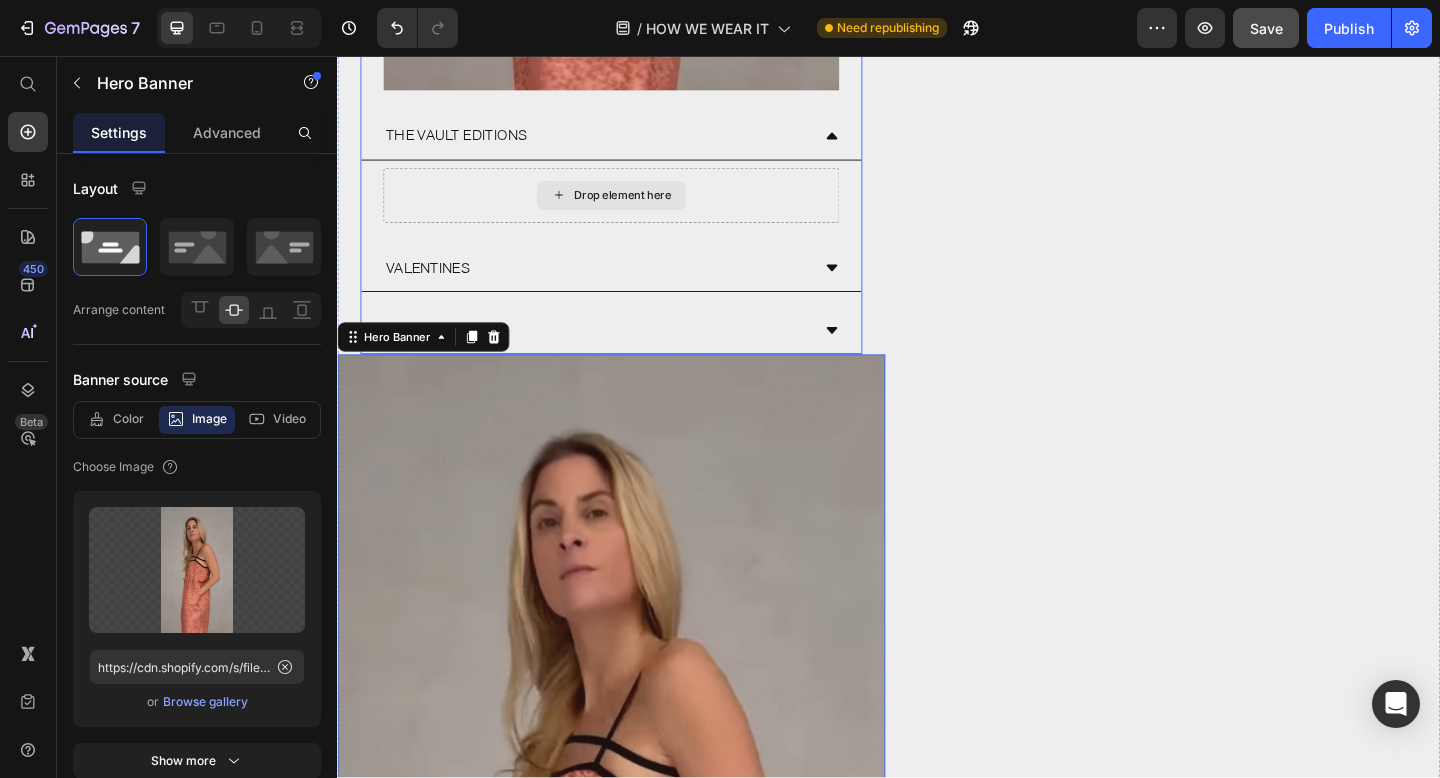 click on "Drop element here" at bounding box center [635, 208] 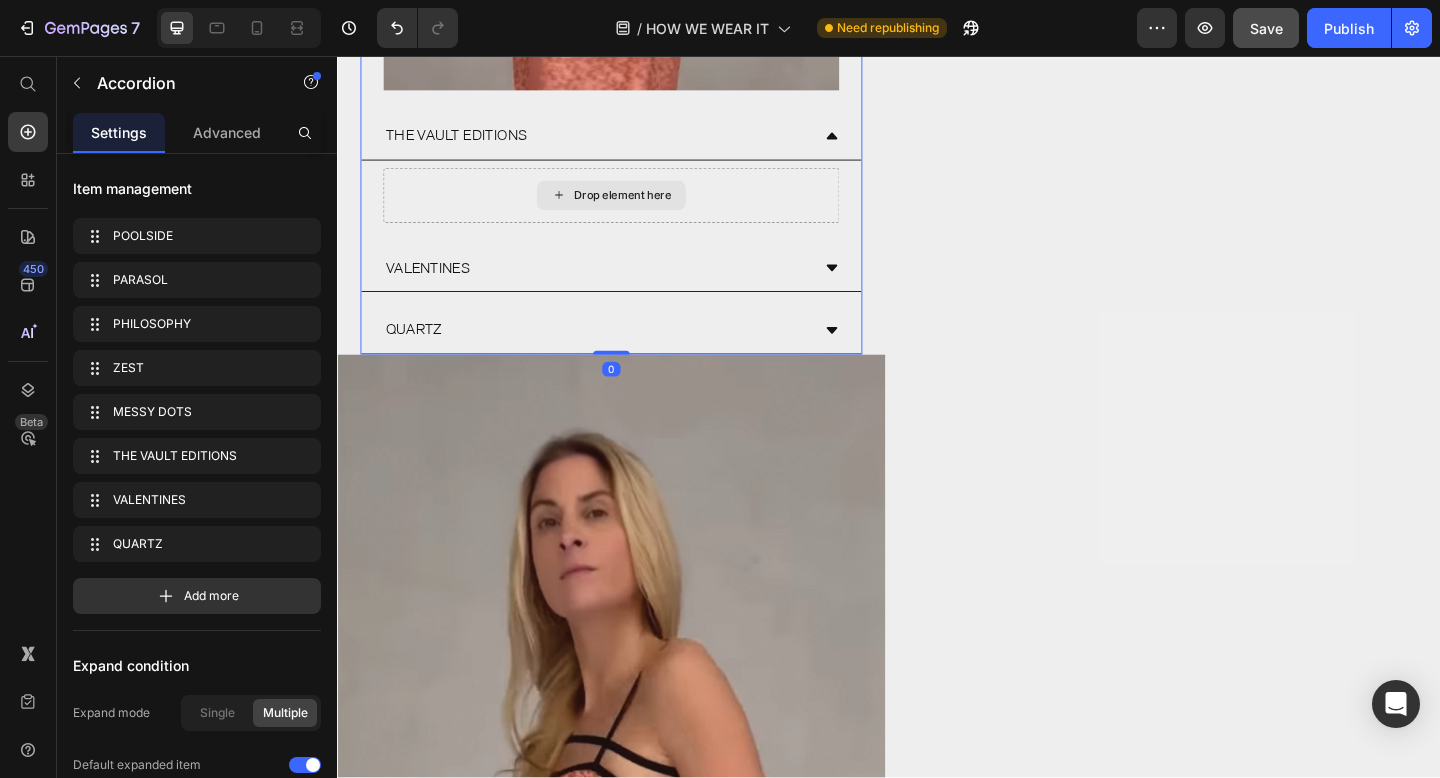click on "Drop element here" at bounding box center (635, 208) 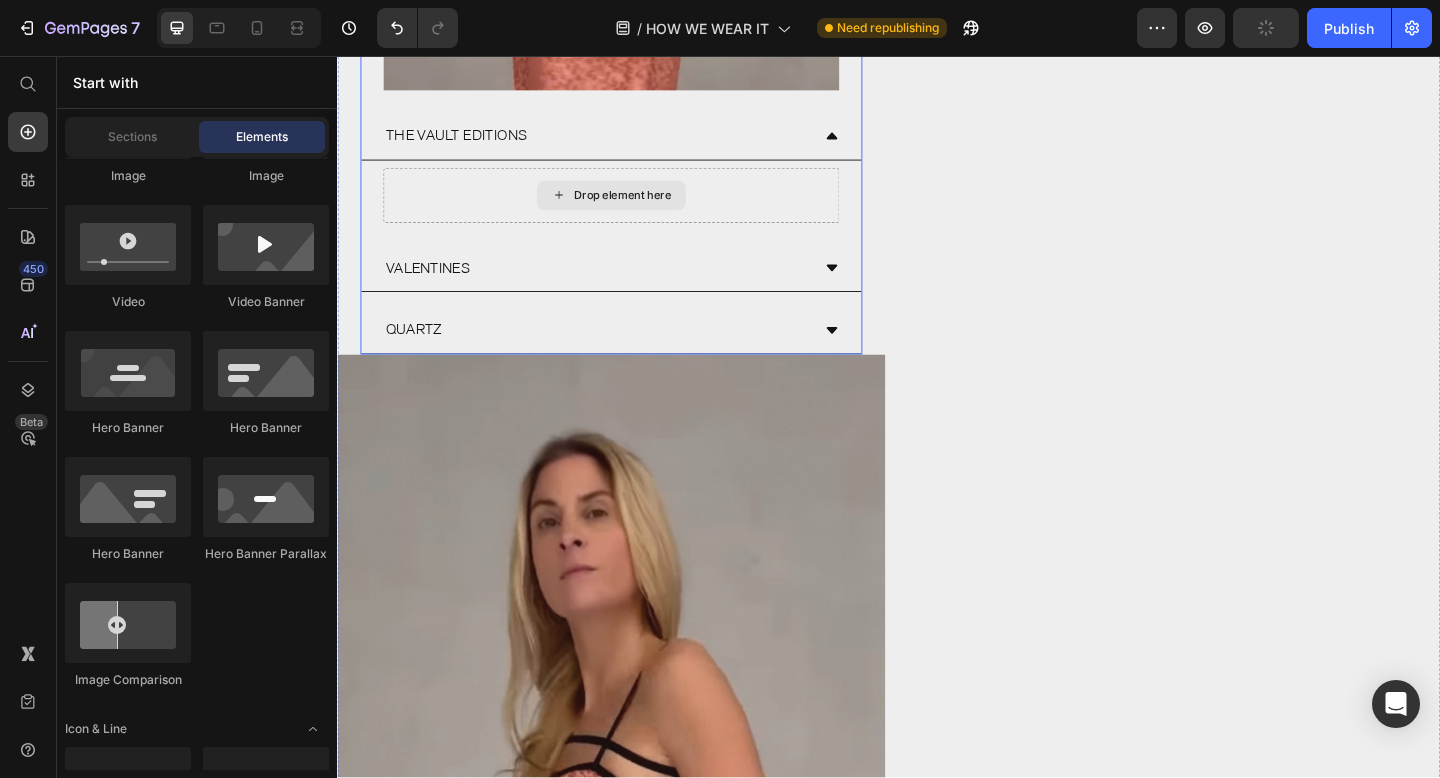 click on "Drop element here" at bounding box center [647, 208] 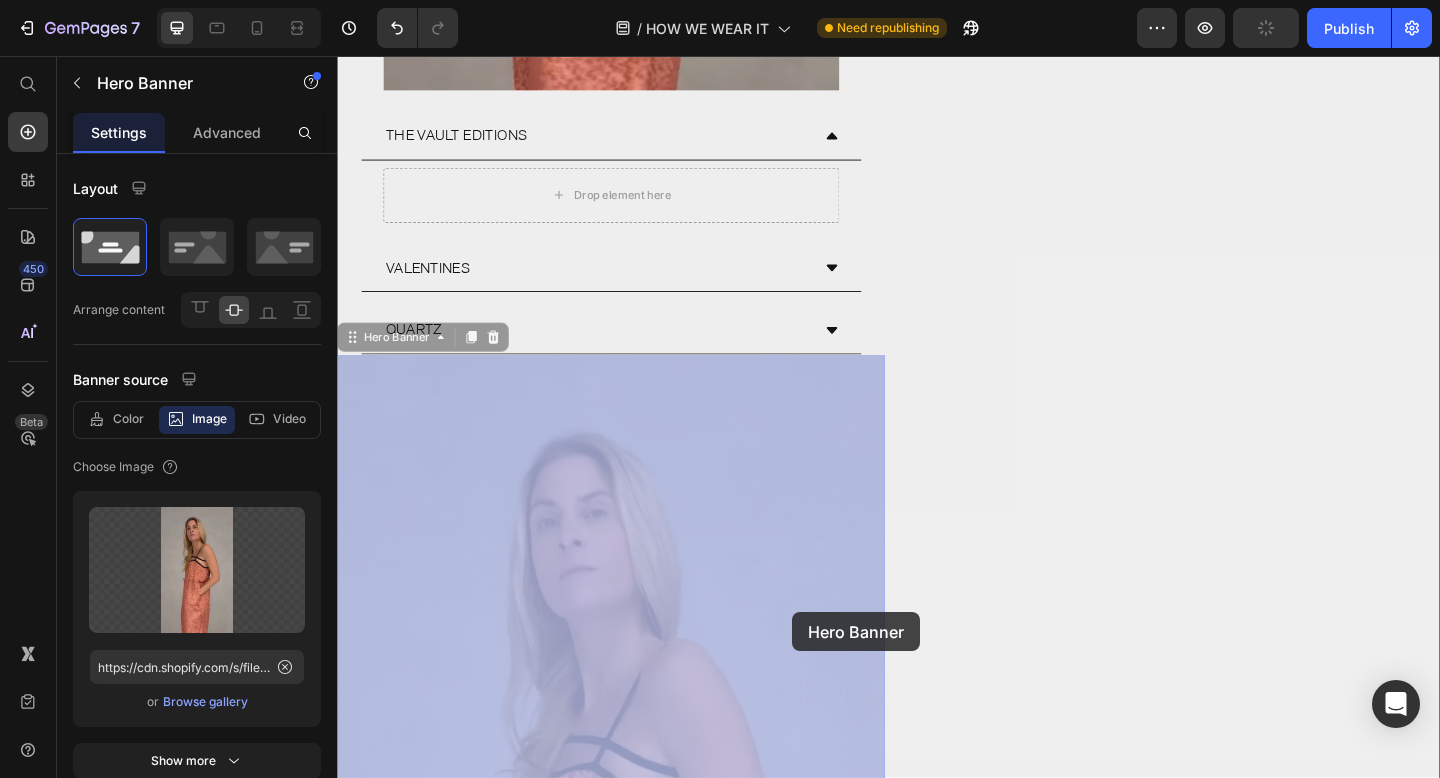scroll, scrollTop: 2293, scrollLeft: 0, axis: vertical 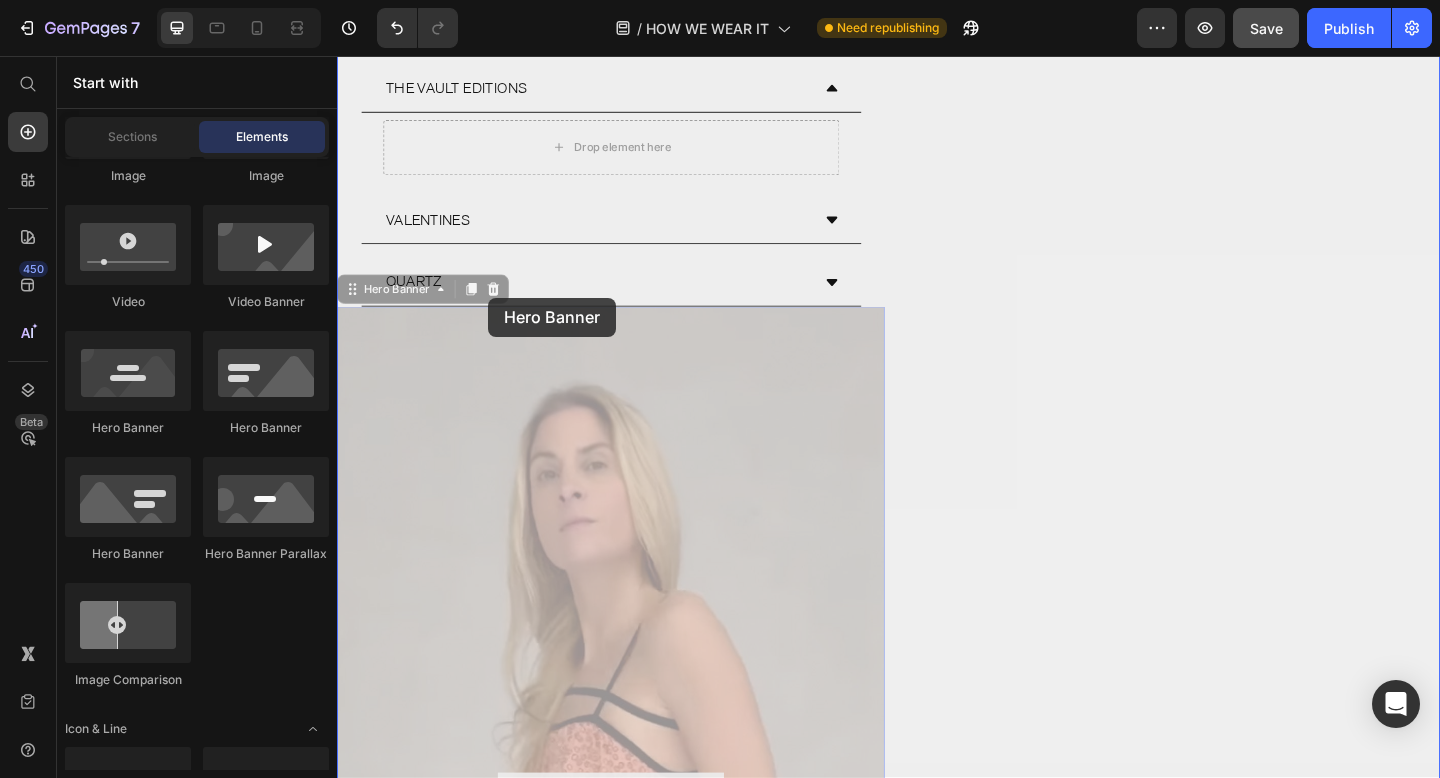 click at bounding box center (937, -137) 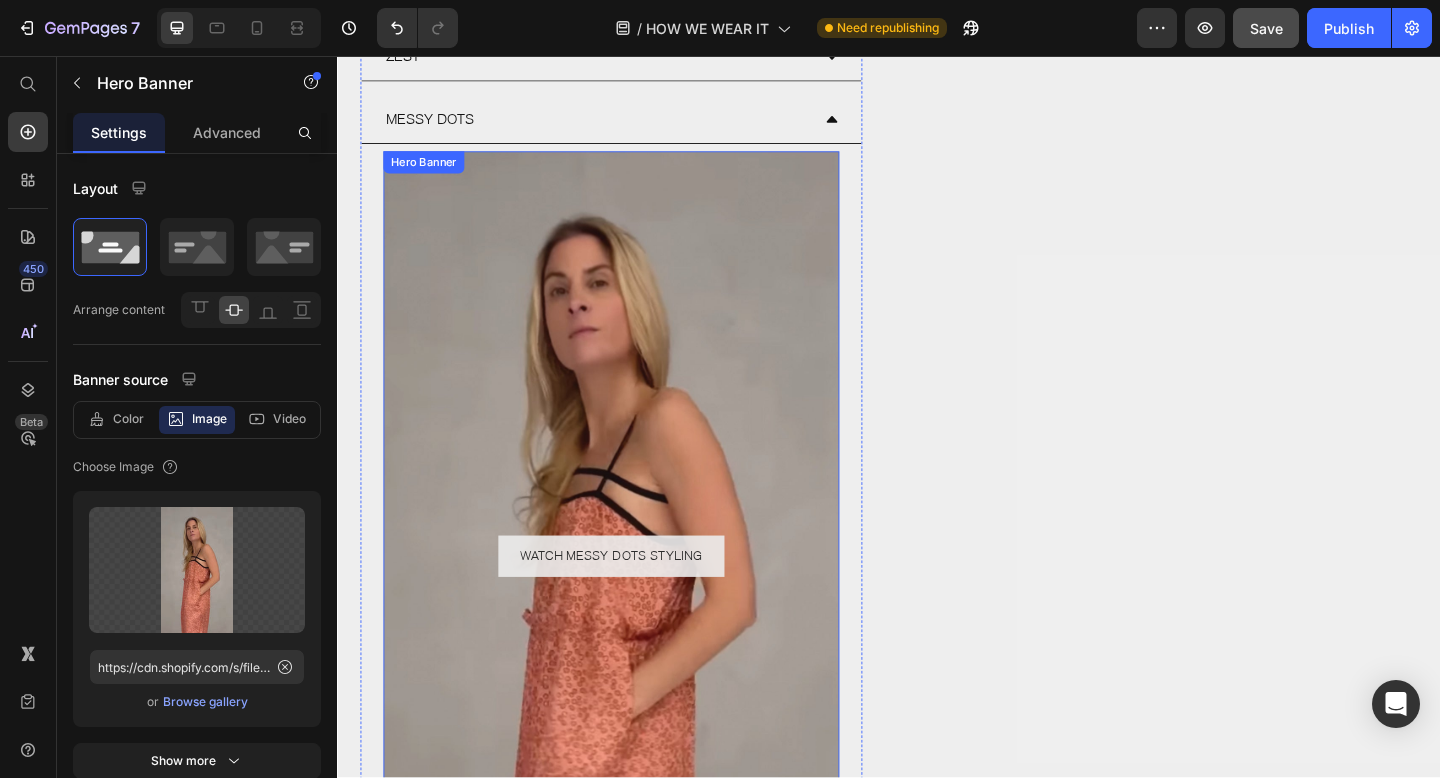 scroll, scrollTop: 2363, scrollLeft: 0, axis: vertical 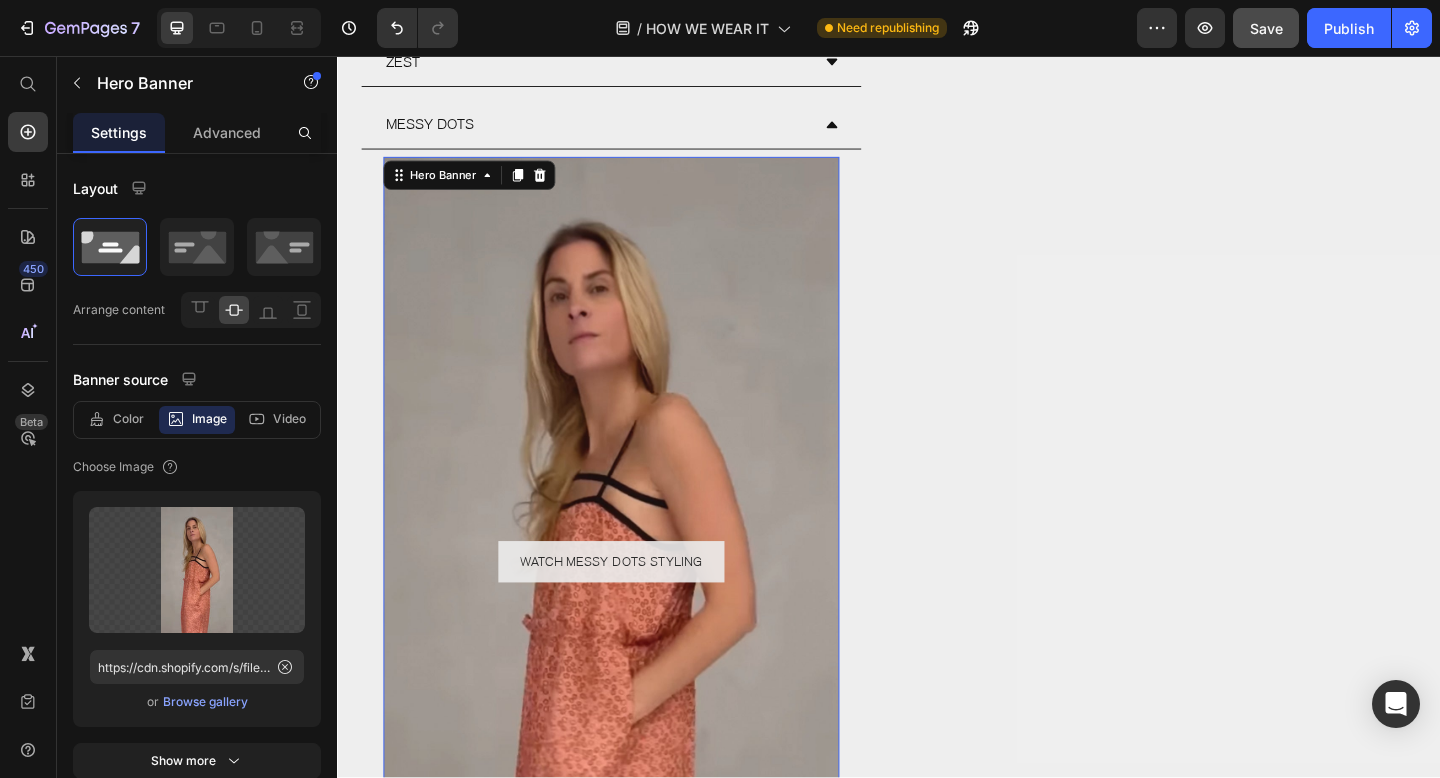 click at bounding box center (635, 607) 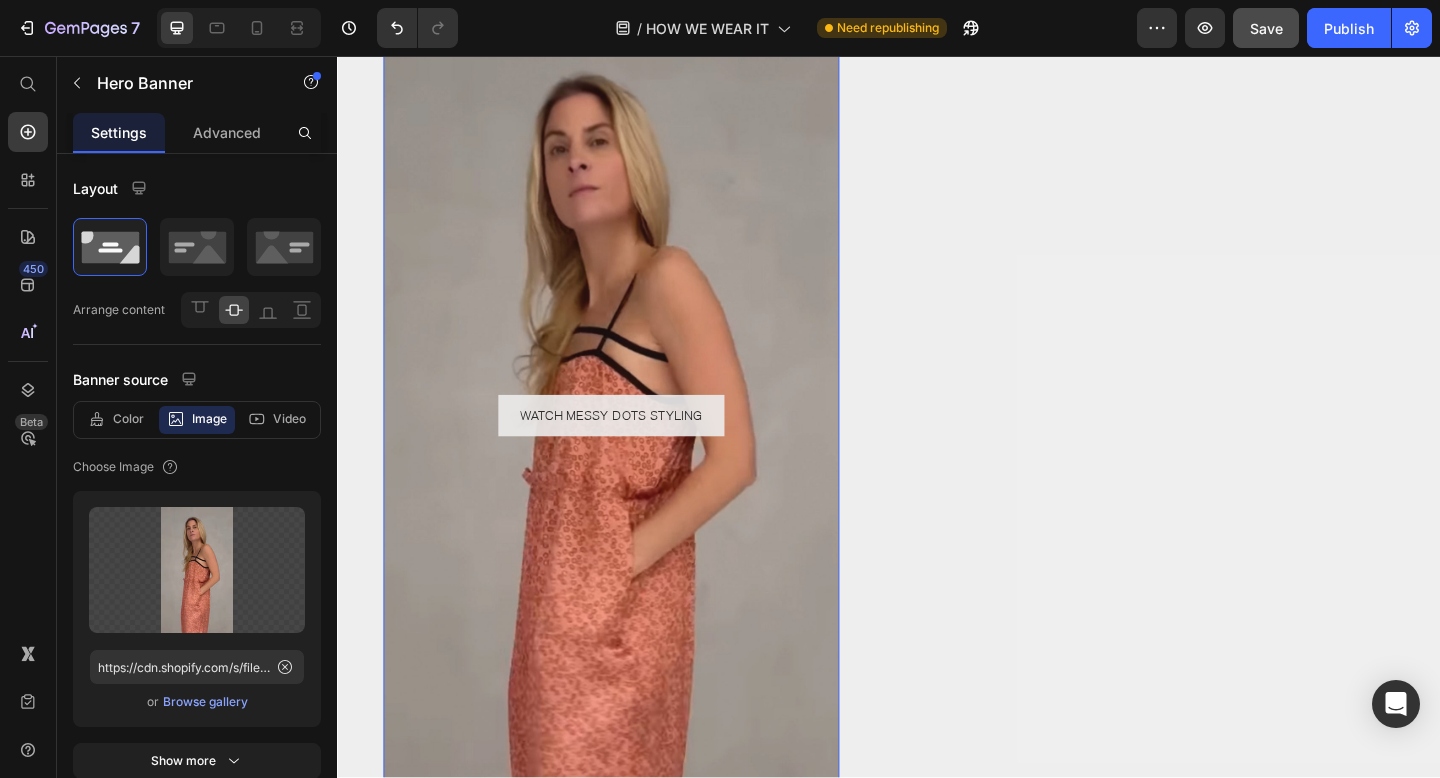 scroll, scrollTop: 3641, scrollLeft: 0, axis: vertical 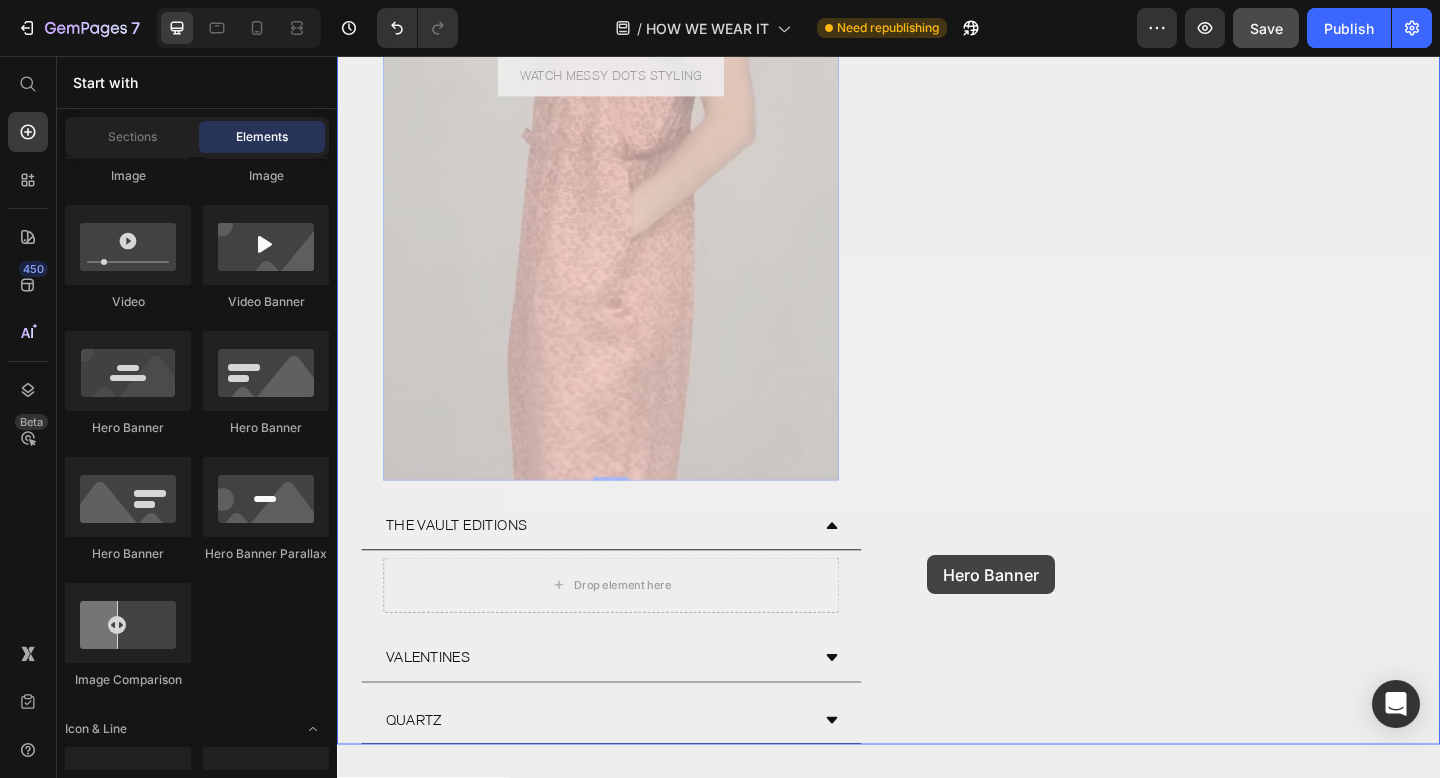 click at bounding box center [937, -1170] 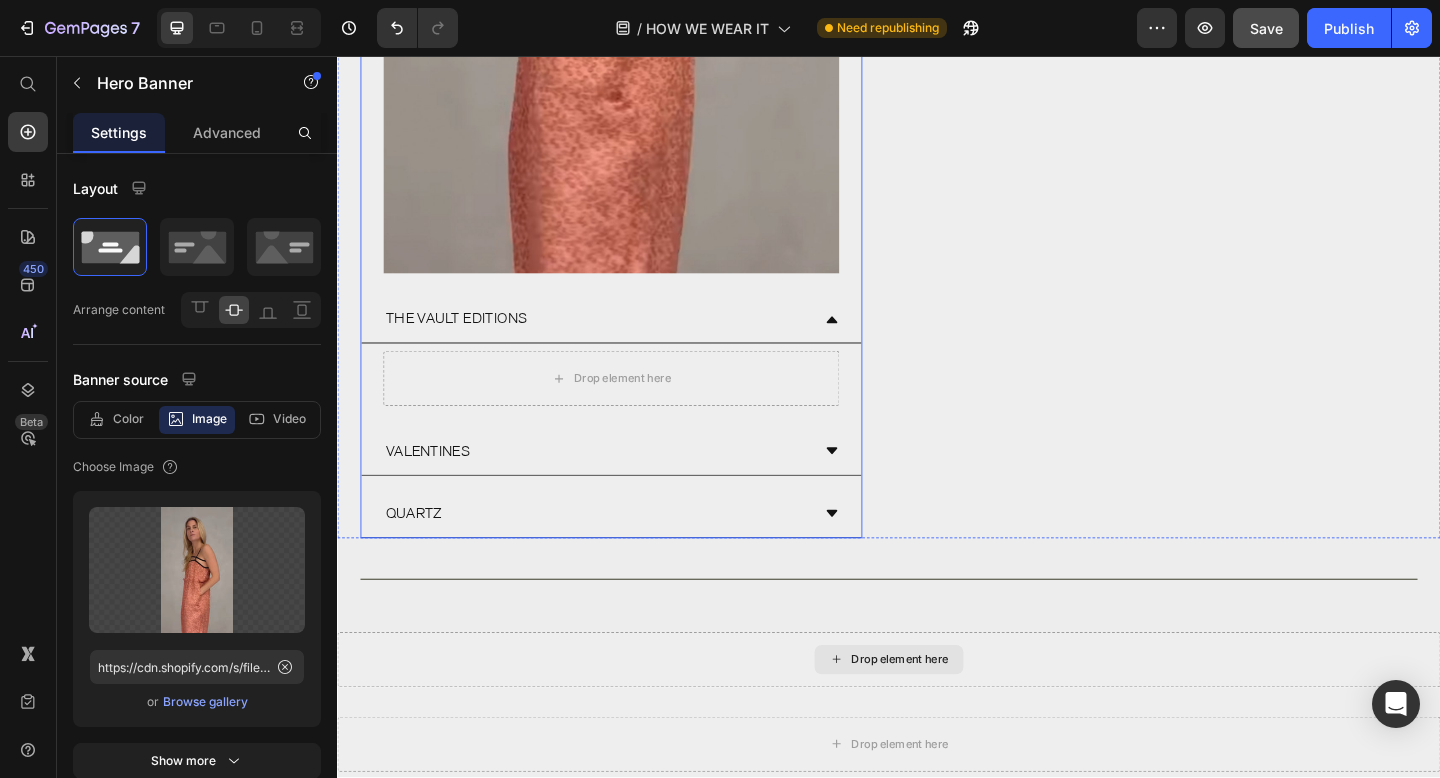 scroll, scrollTop: 3088, scrollLeft: 0, axis: vertical 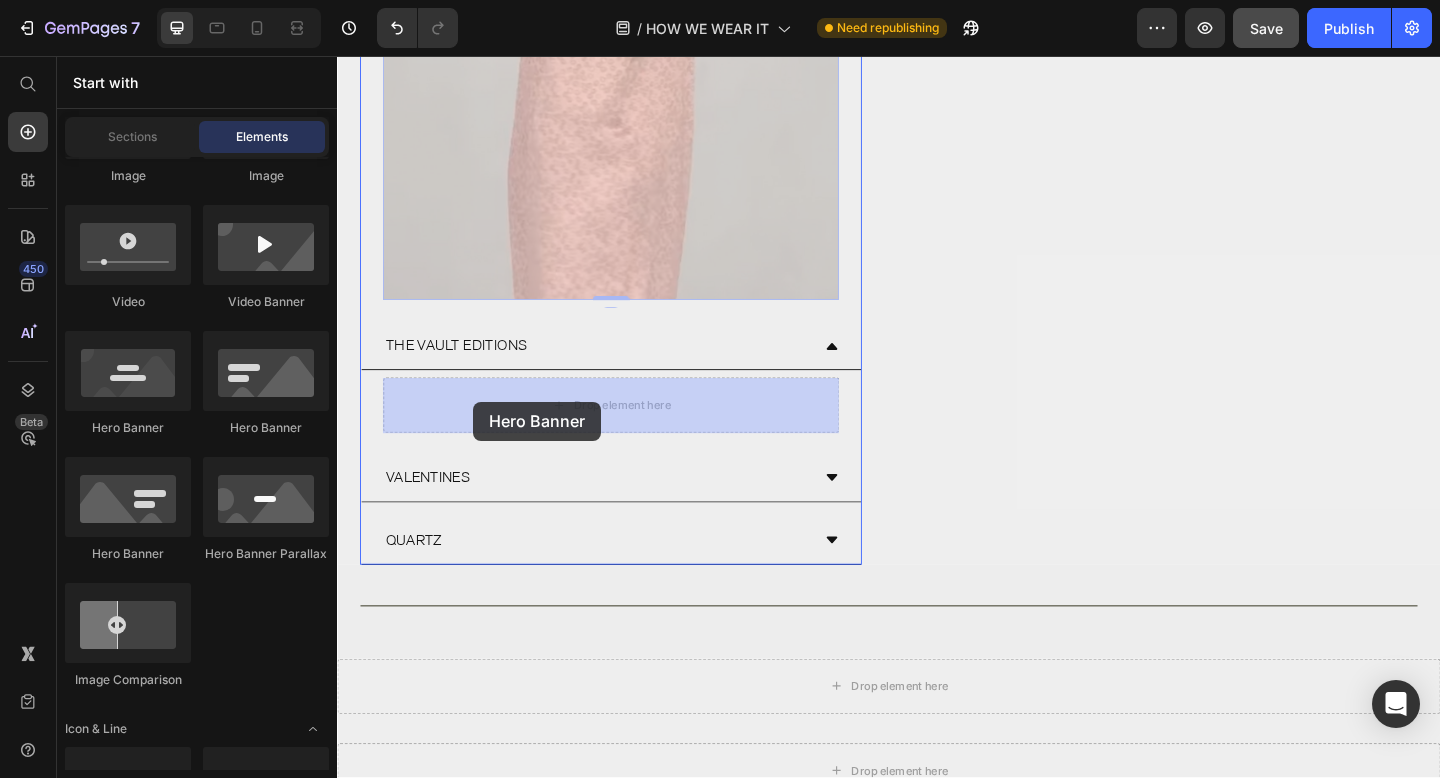 drag, startPoint x: 506, startPoint y: 265, endPoint x: 485, endPoint y: 432, distance: 168.31519 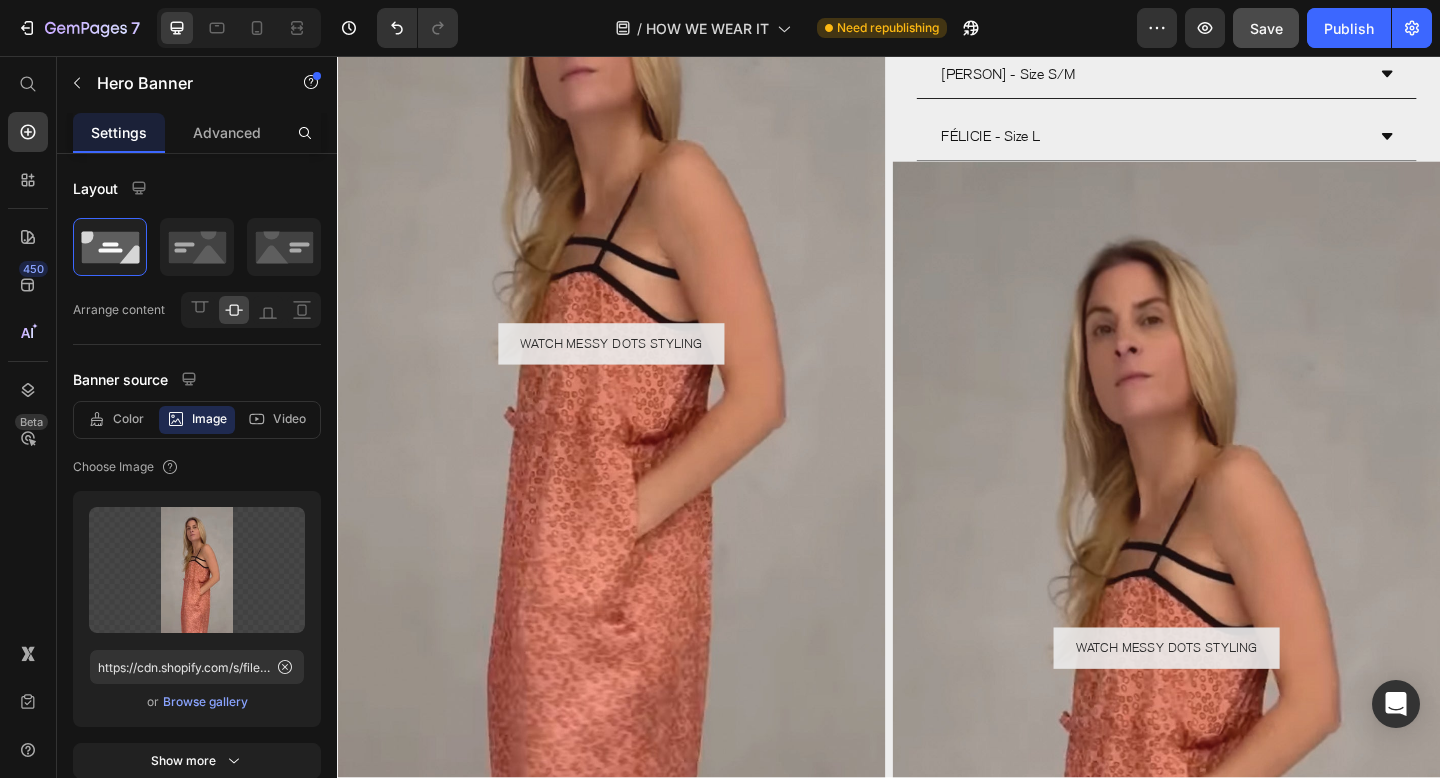 click at bounding box center [635, 369] 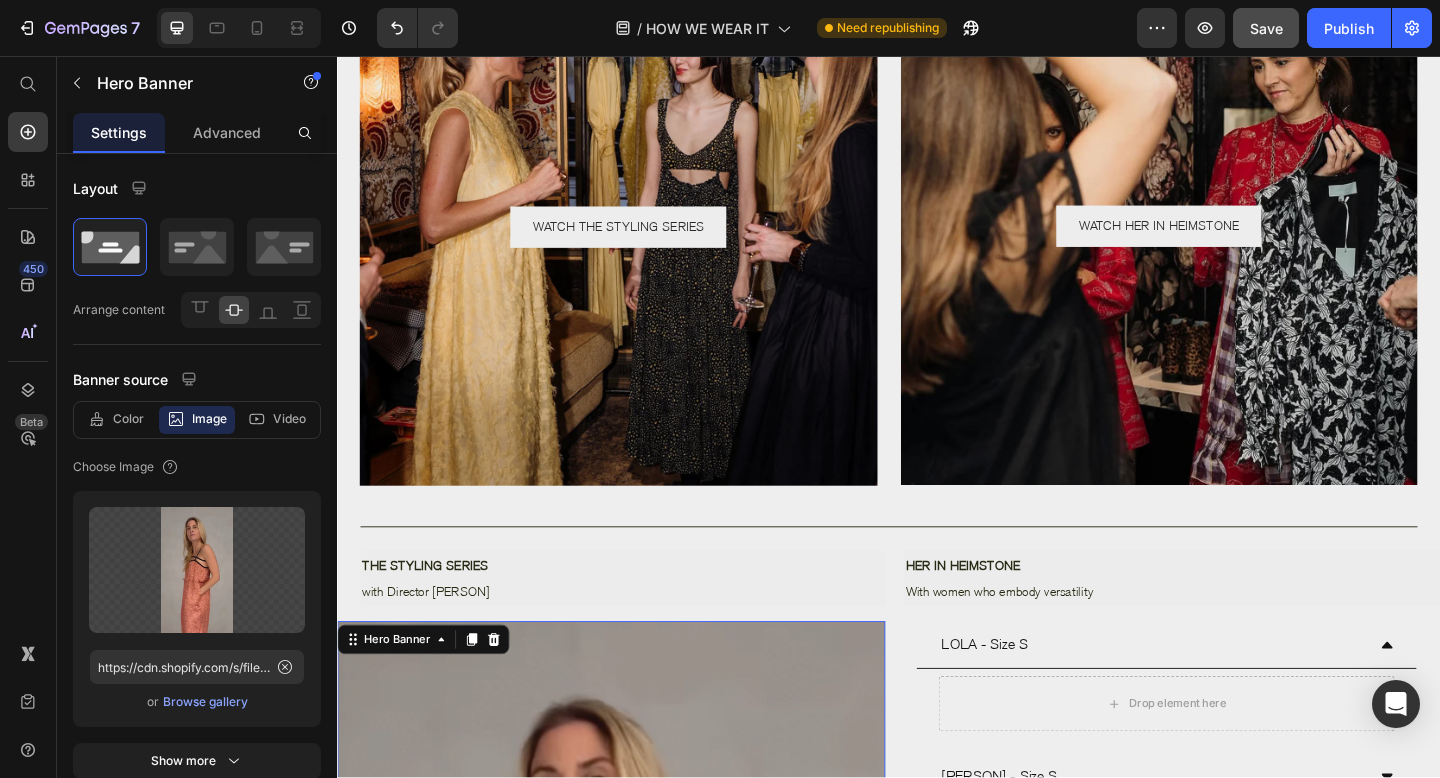 scroll, scrollTop: 463, scrollLeft: 0, axis: vertical 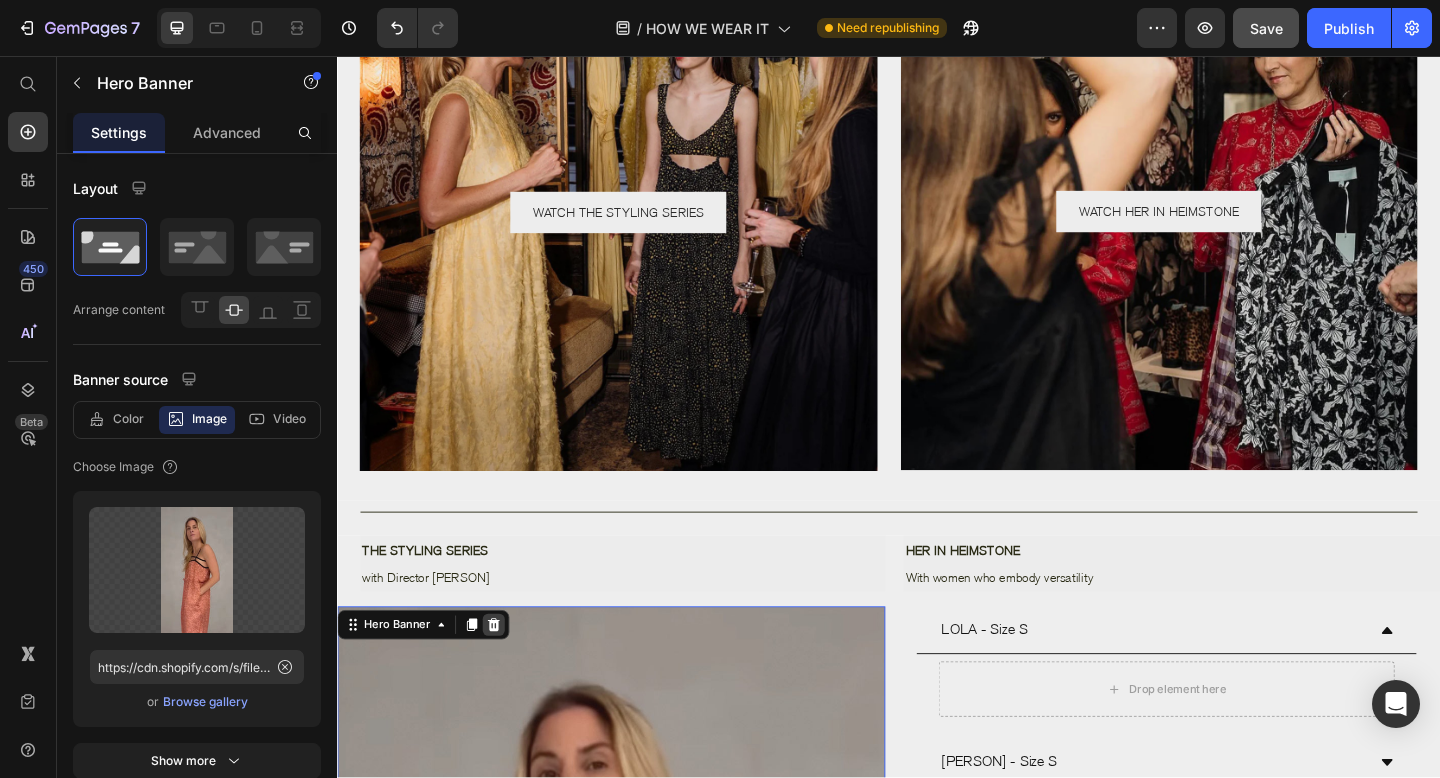 click 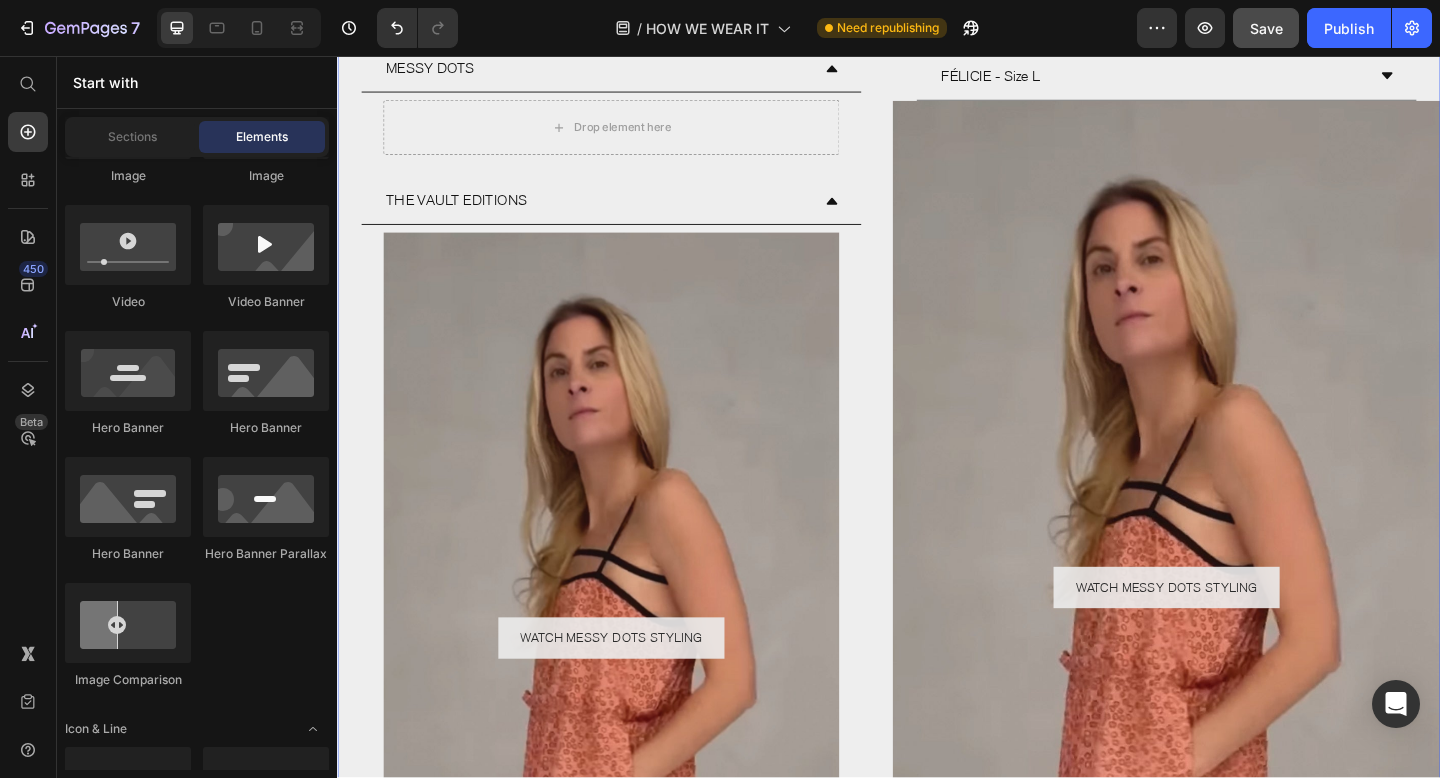 scroll, scrollTop: 1047, scrollLeft: 0, axis: vertical 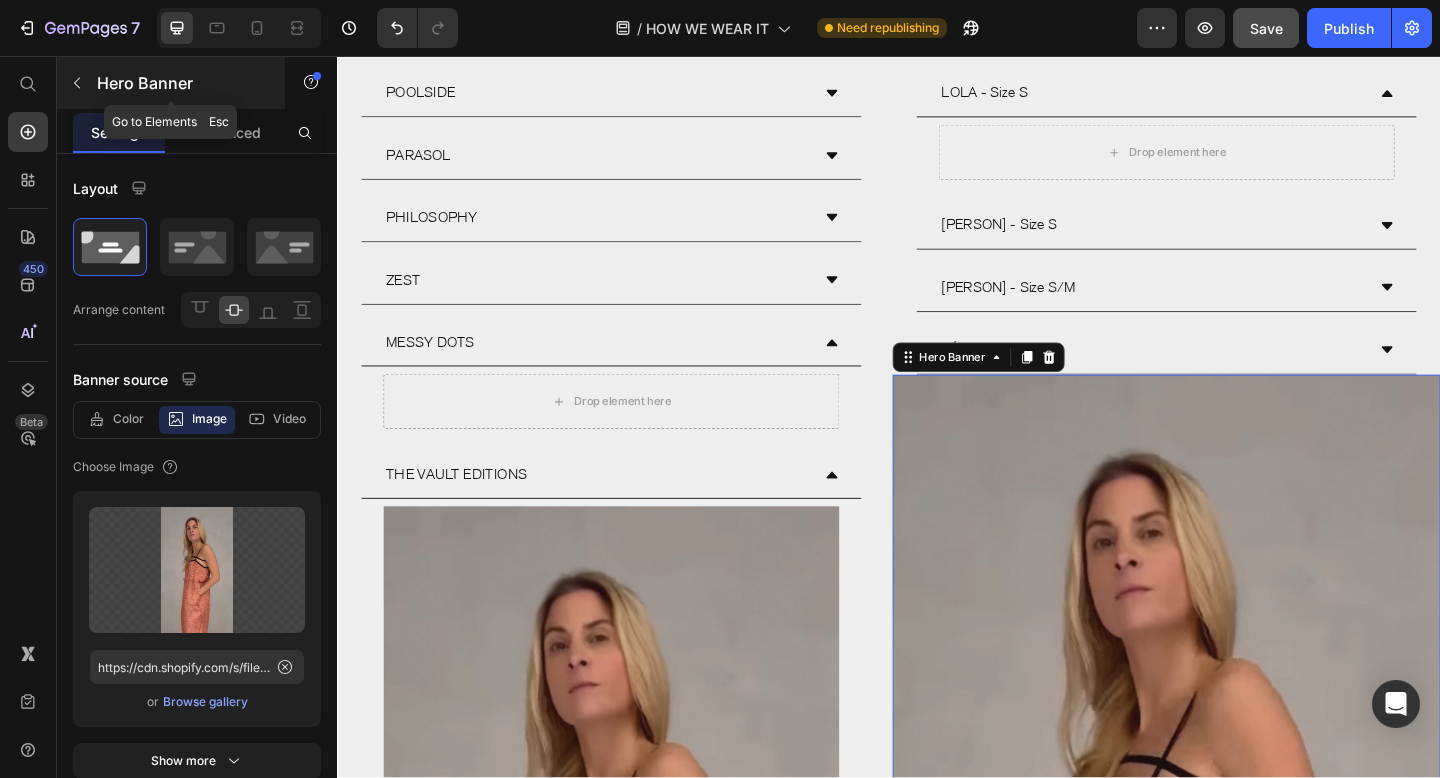 click 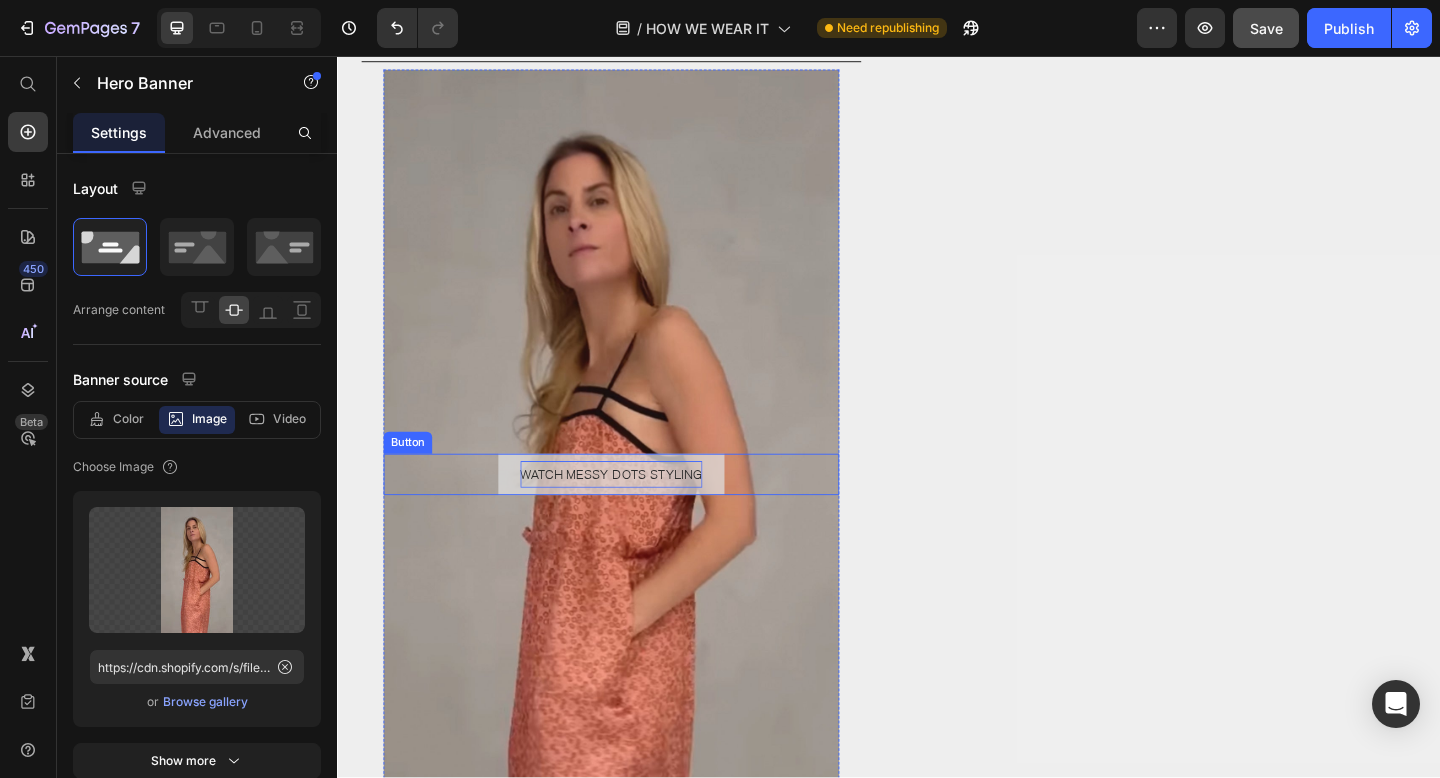 scroll, scrollTop: 2254, scrollLeft: 0, axis: vertical 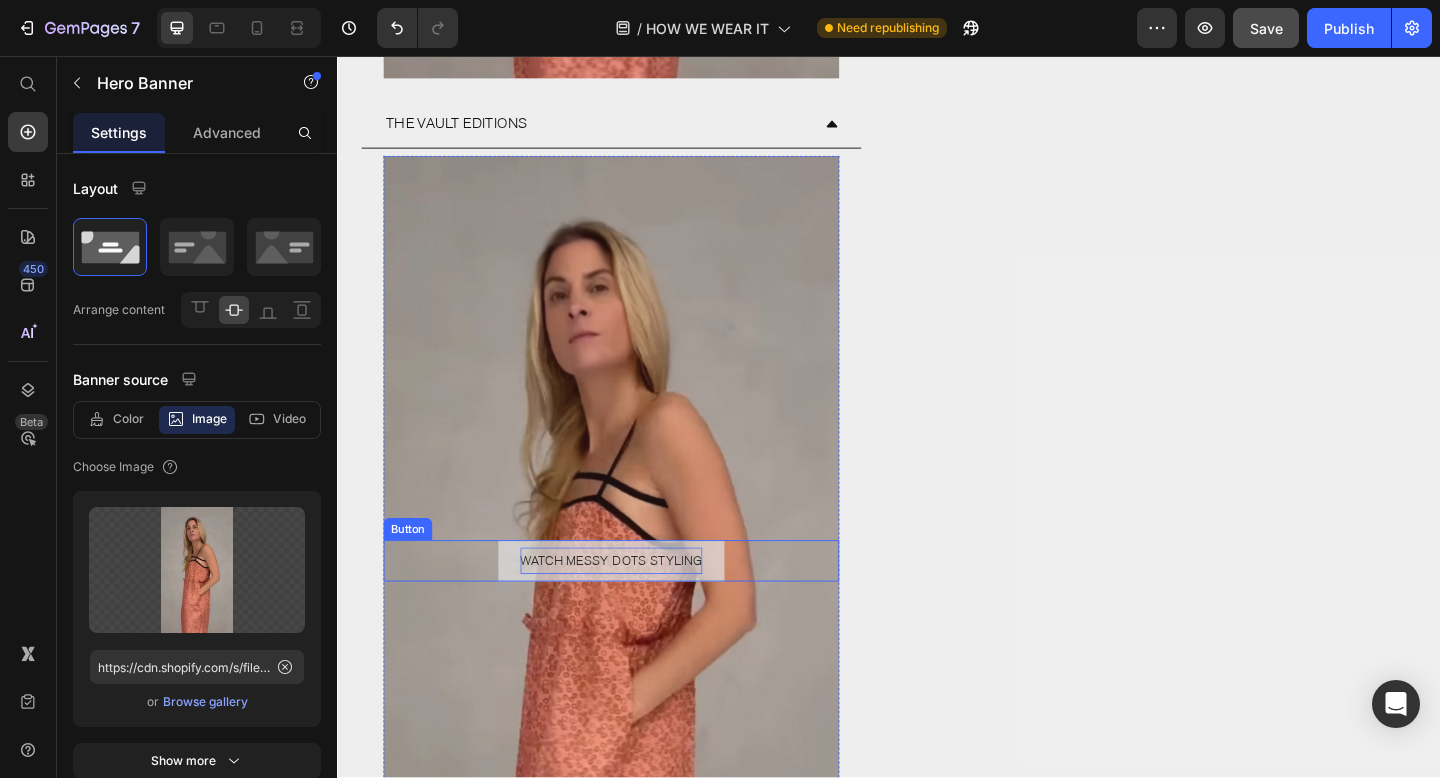 click on "WATCH MESSY DOTS STYLING" at bounding box center (635, 605) 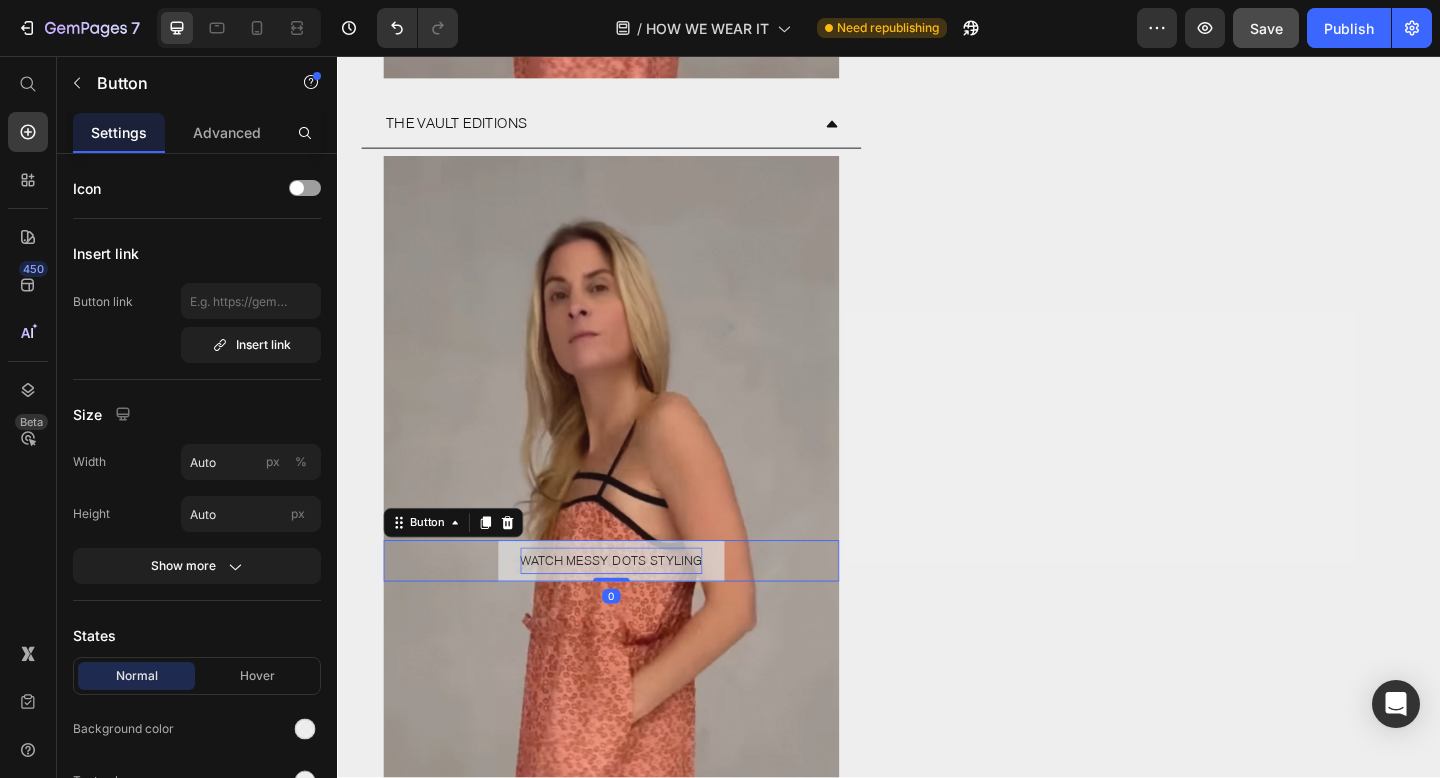 click on "WATCH MESSY DOTS STYLING" at bounding box center (635, 605) 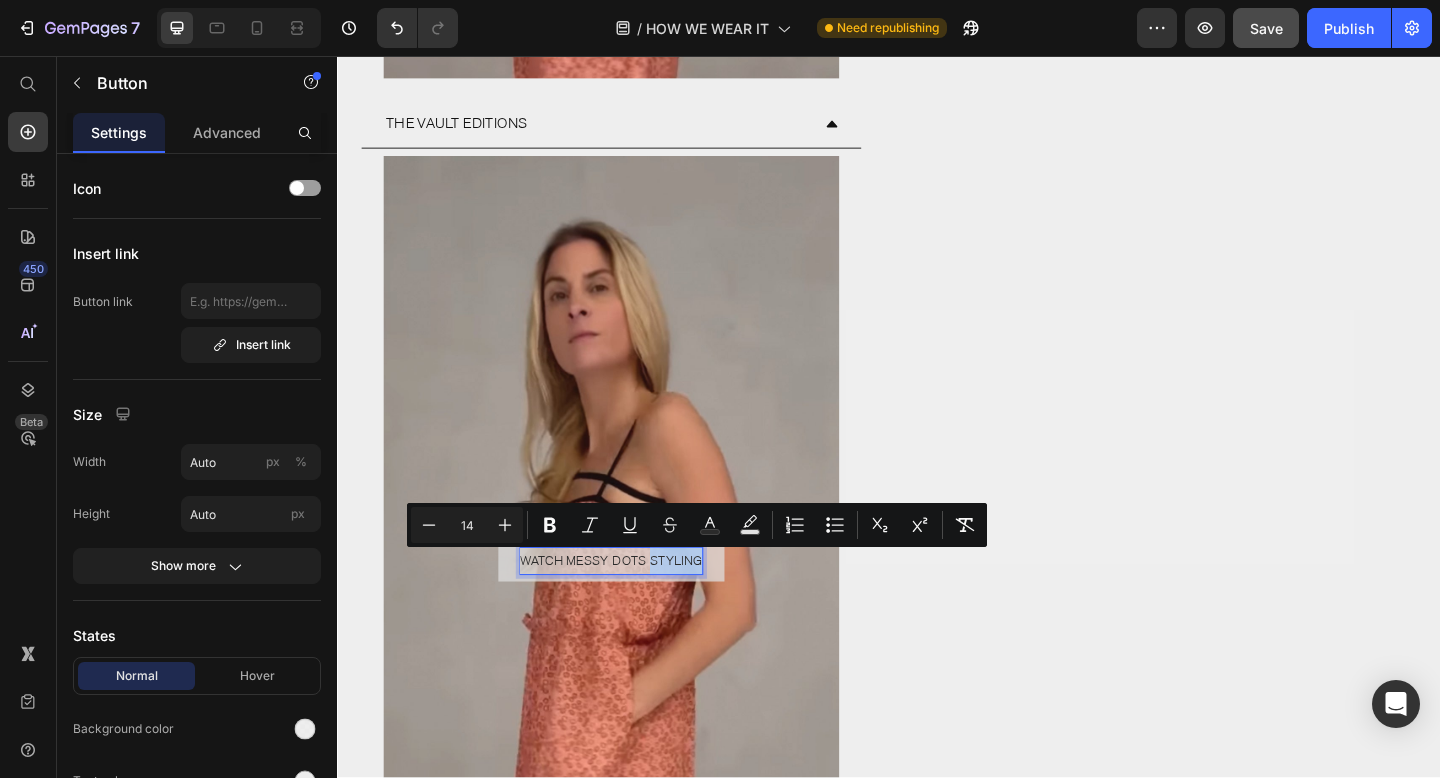click on "WATCH MESSY DOTS STYLING" at bounding box center (635, 605) 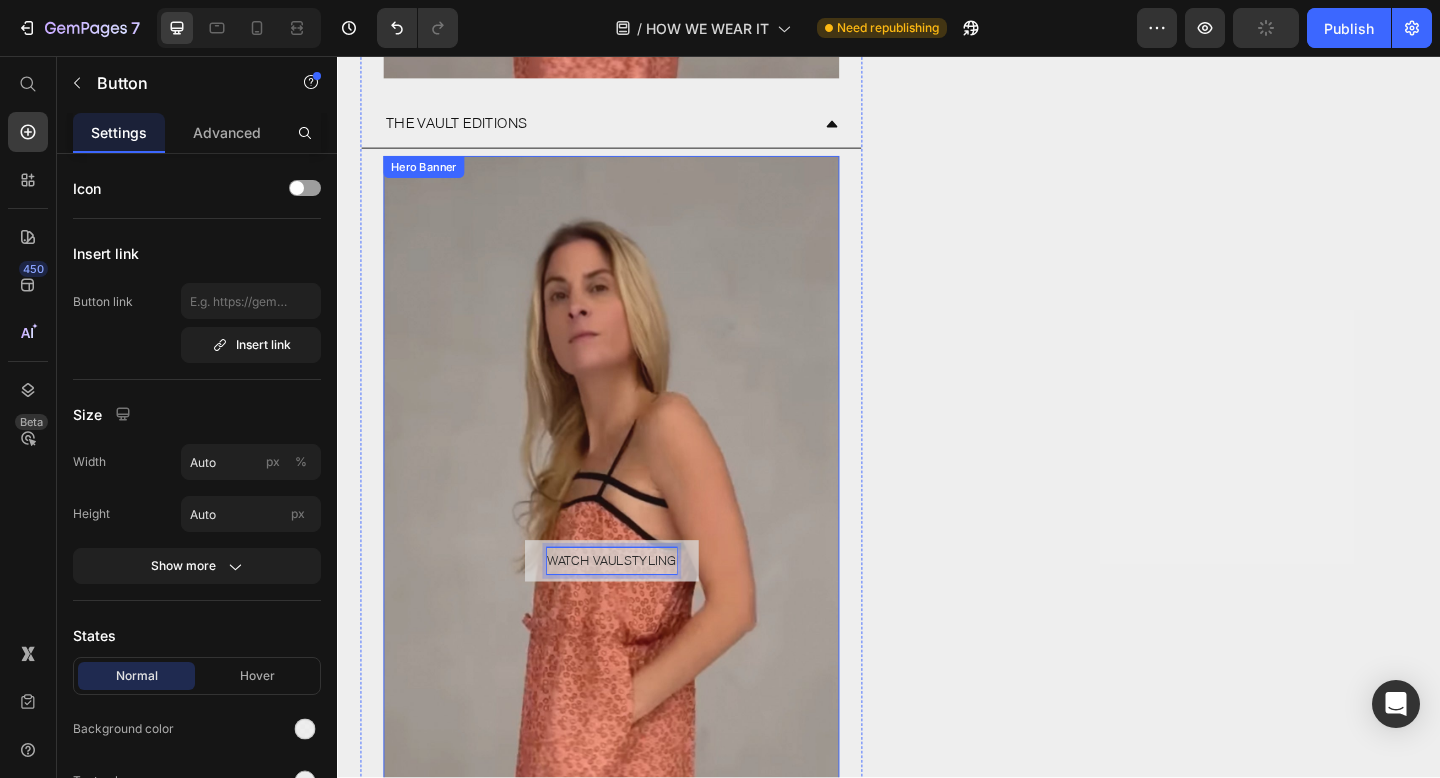 click on "WATCH VAULSTYLING" at bounding box center [635, 605] 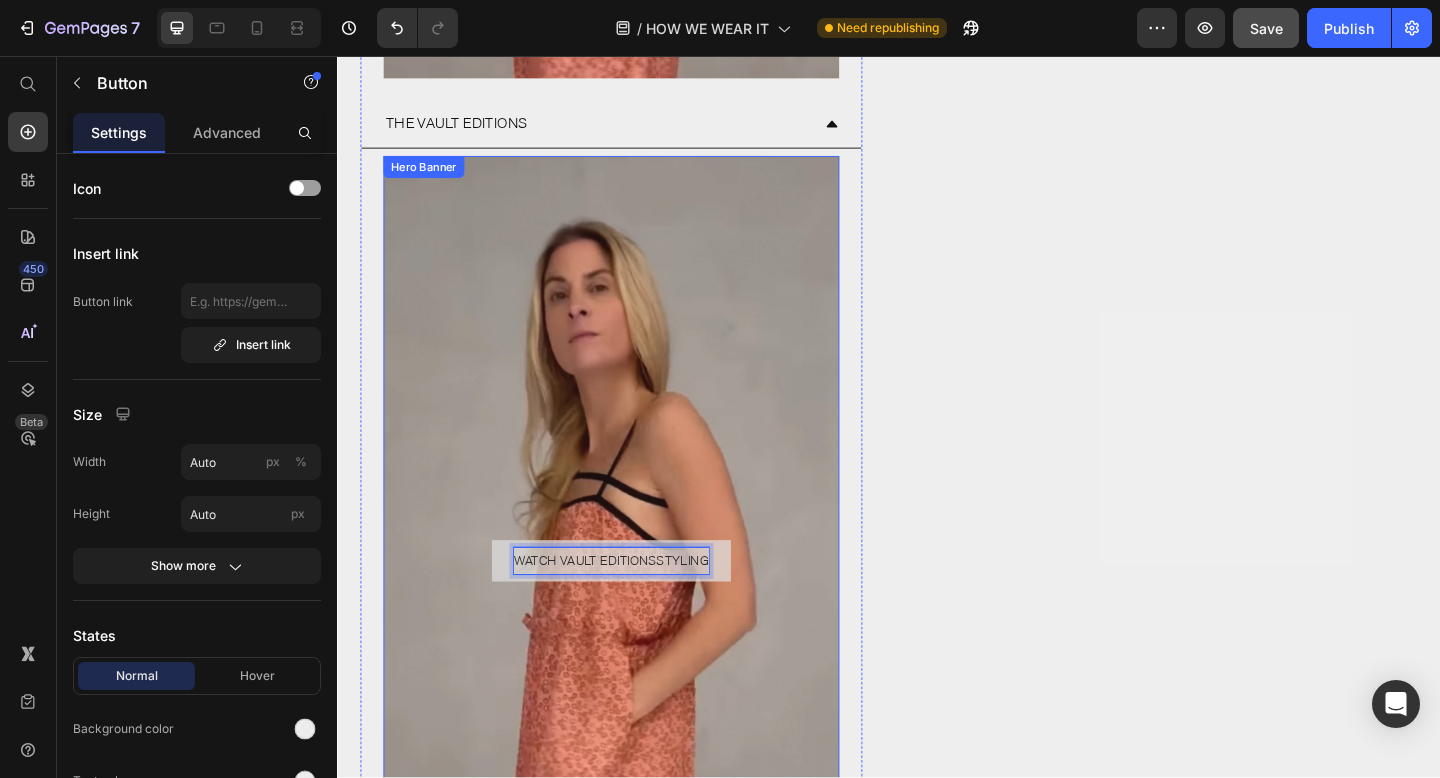 click on "WATCH VAULT EDITIONSSTYLING" at bounding box center (635, 605) 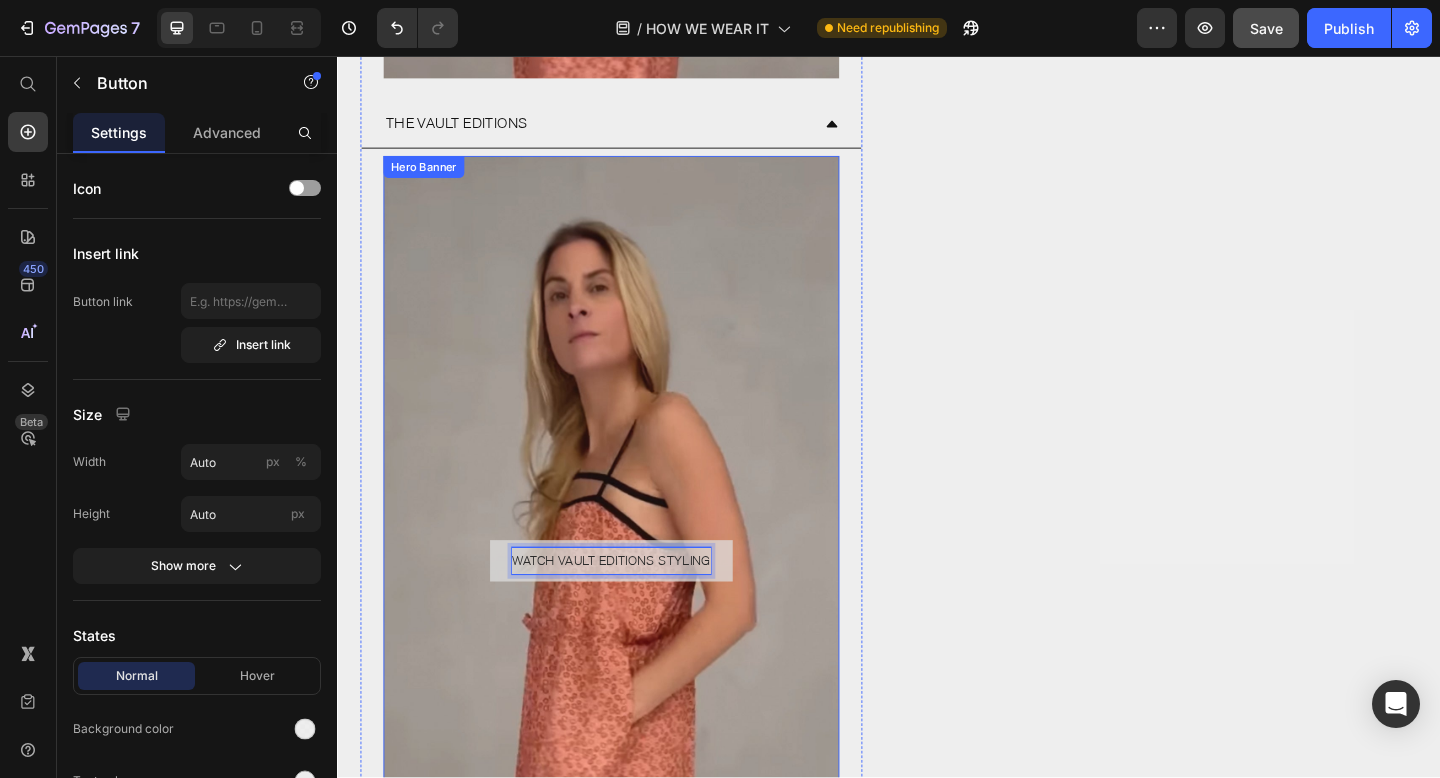click at bounding box center (635, 606) 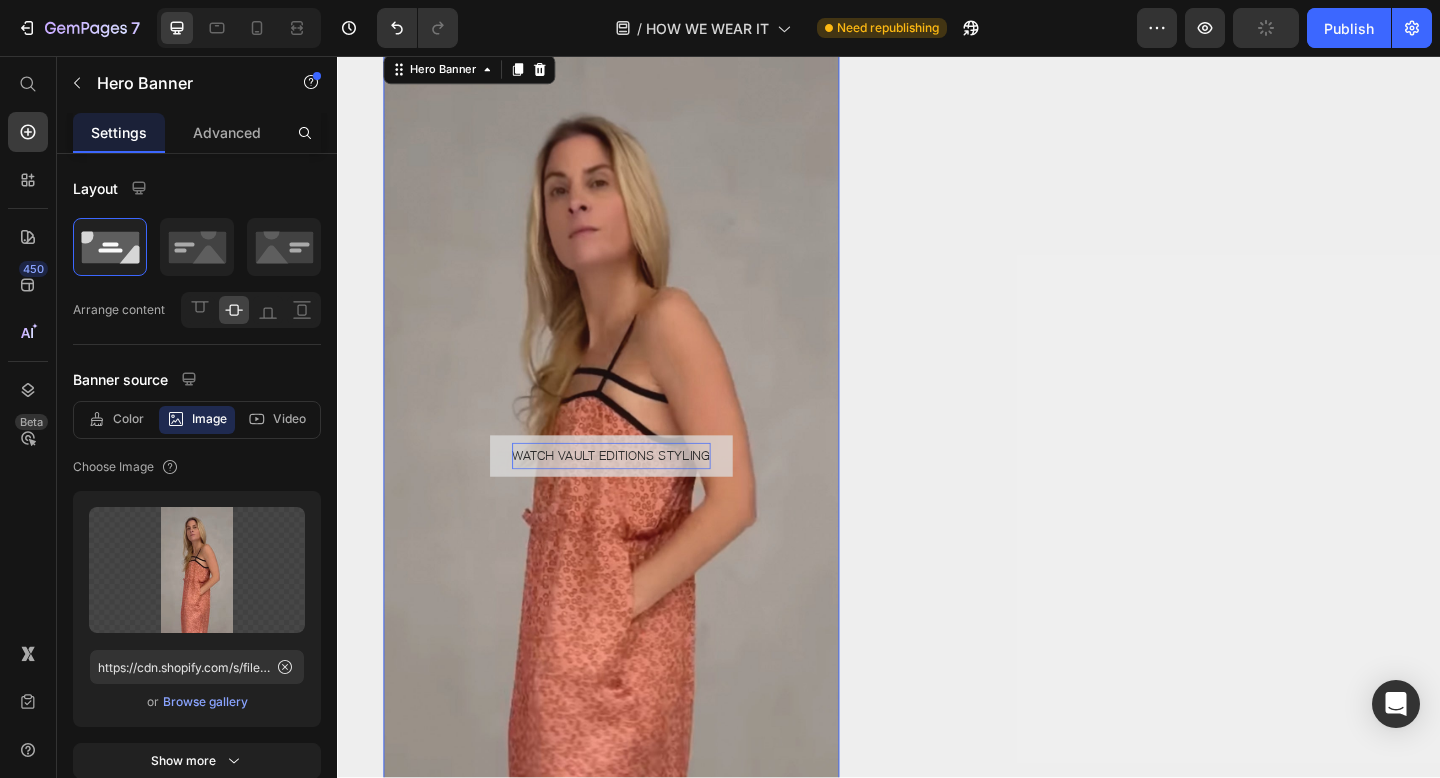 scroll, scrollTop: 2423, scrollLeft: 0, axis: vertical 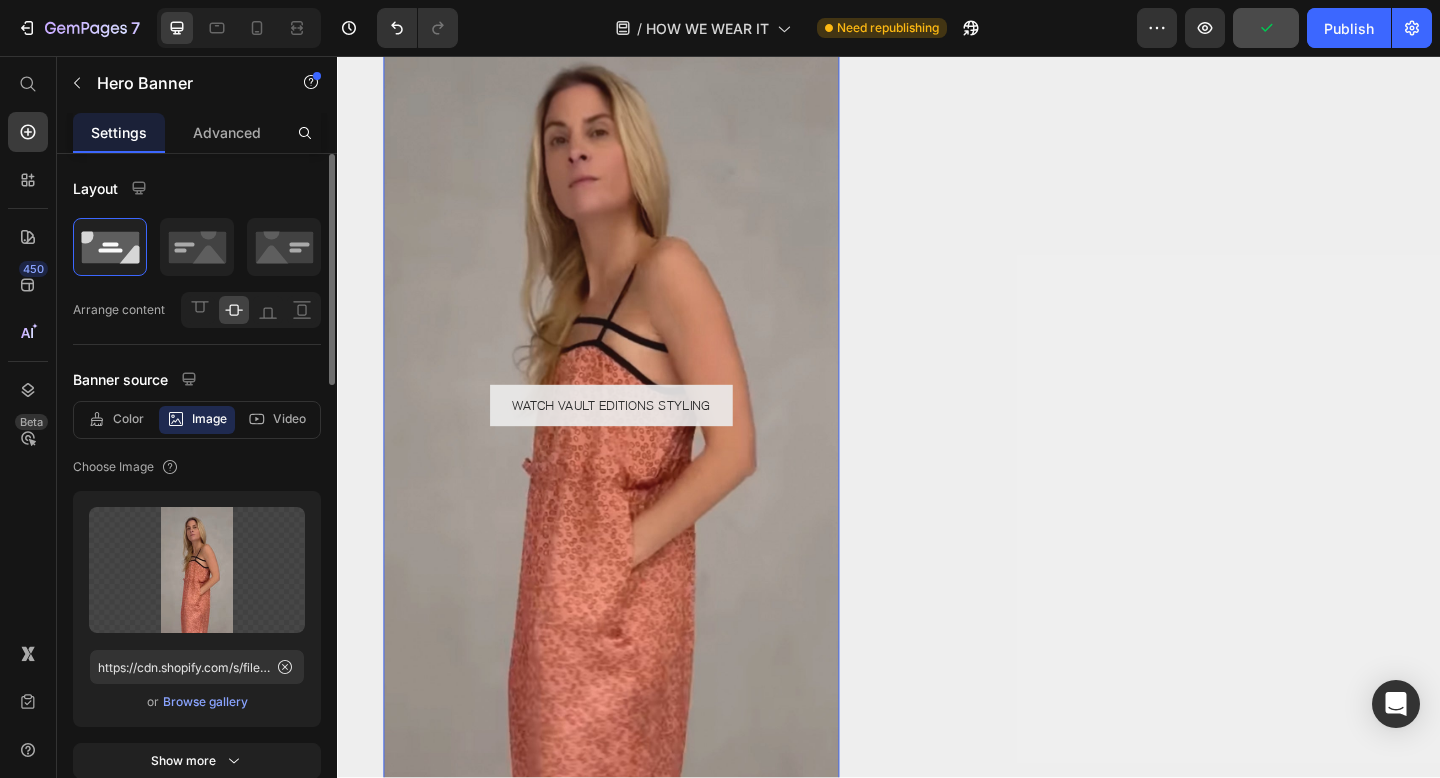 click on "Browse gallery" at bounding box center (205, 702) 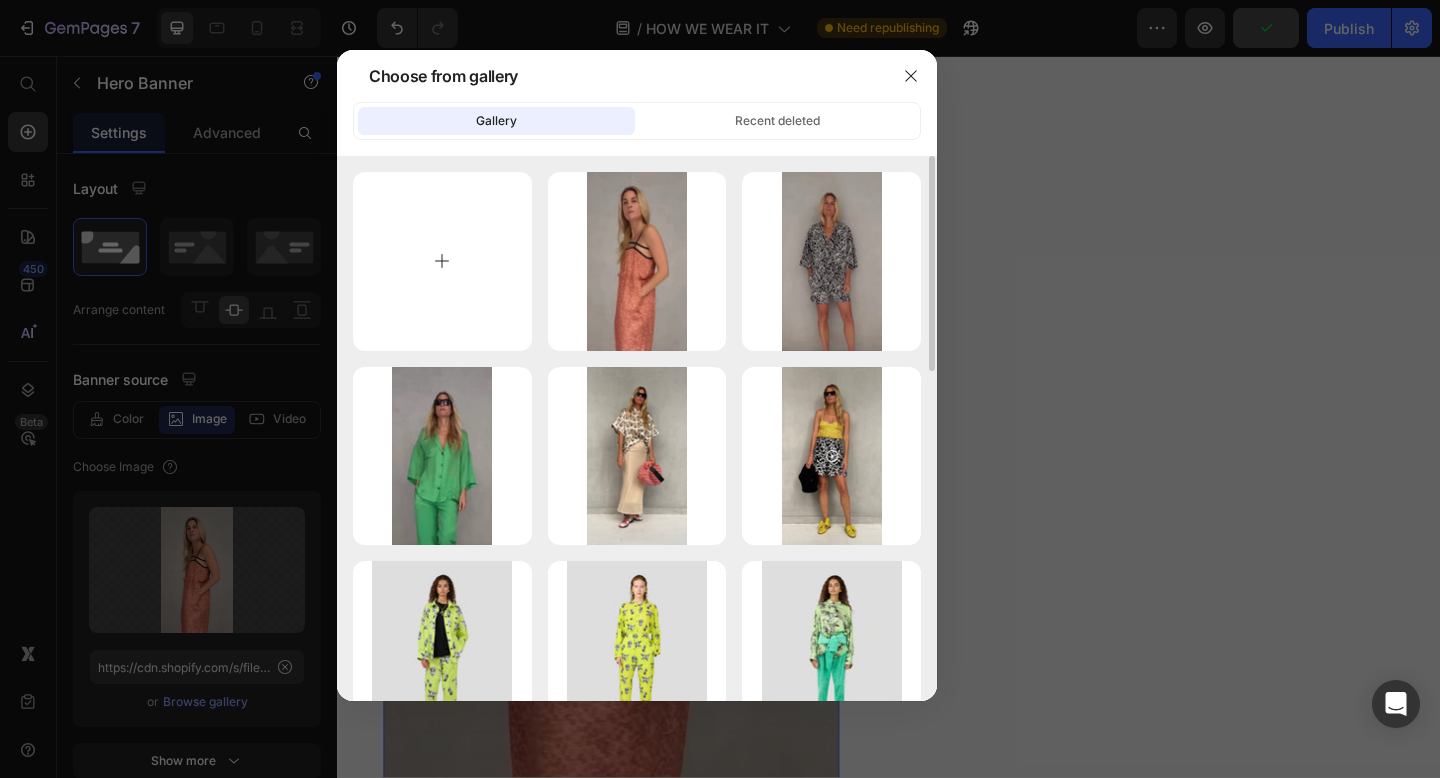 click at bounding box center (442, 261) 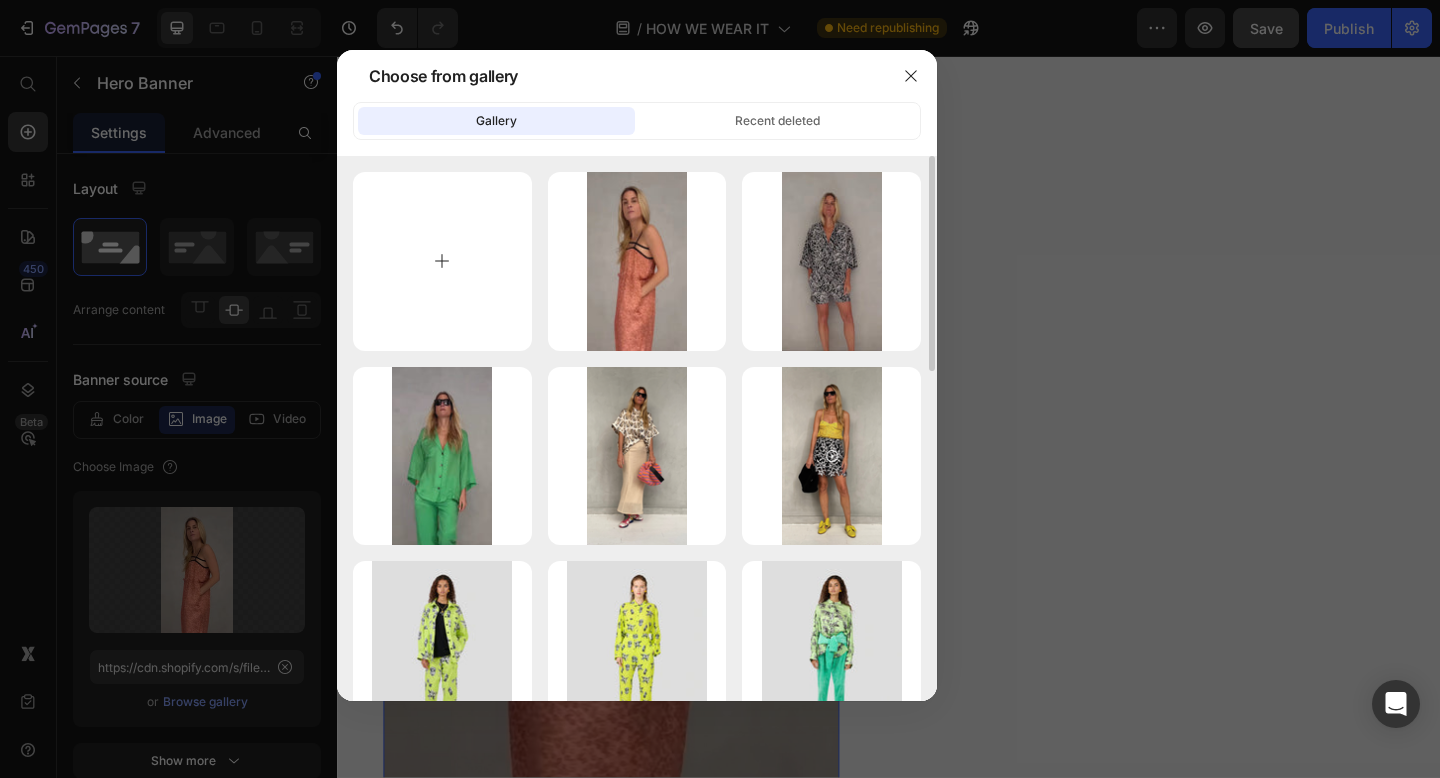 type on "C:\fakepath\StylingSeriesThumbnails_0001_IMG_1428.jpg" 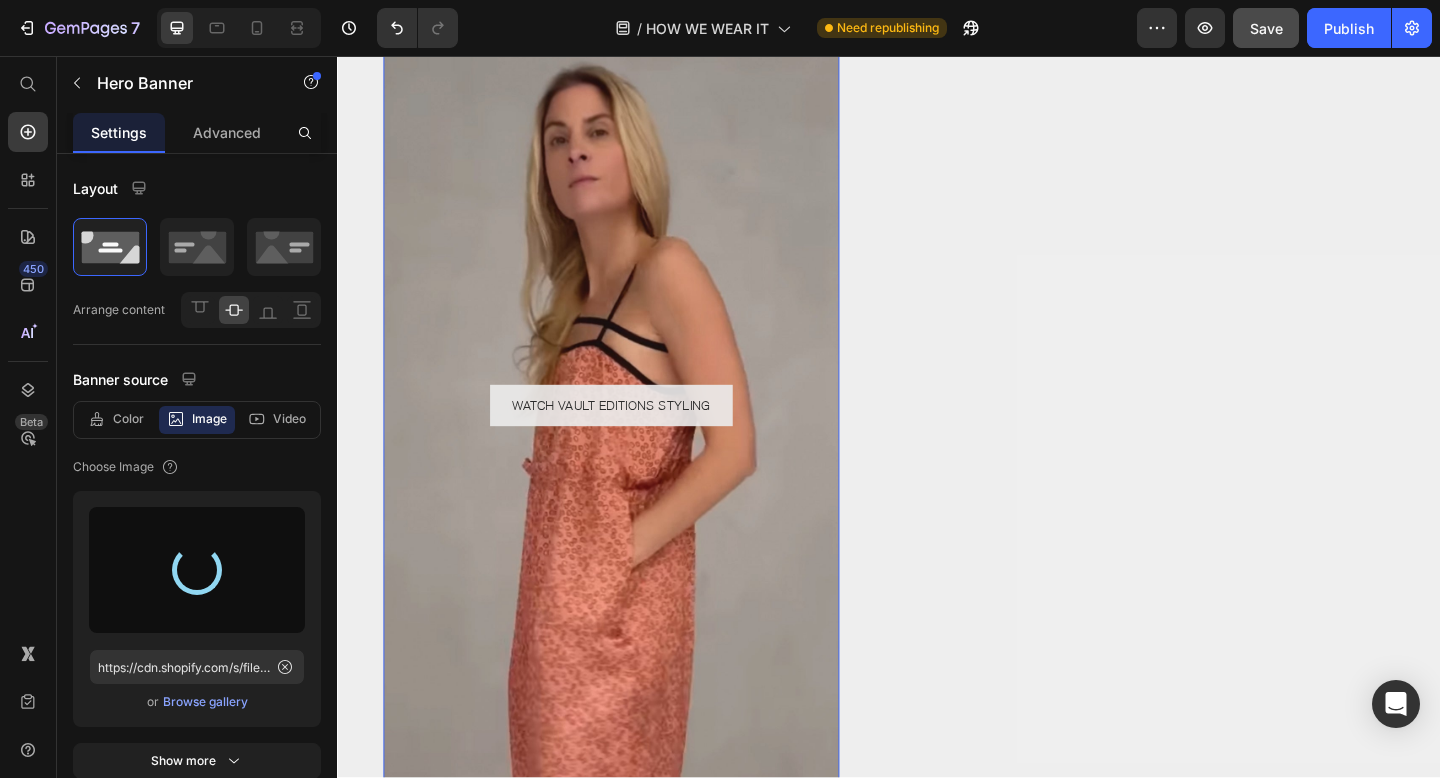 type on "https://cdn.shopify.com/s/files/1/1920/4113/files/gempages_524653639306838848-fdd0a45e-f8ea-44bb-bdde-899c2af82d00.jpg" 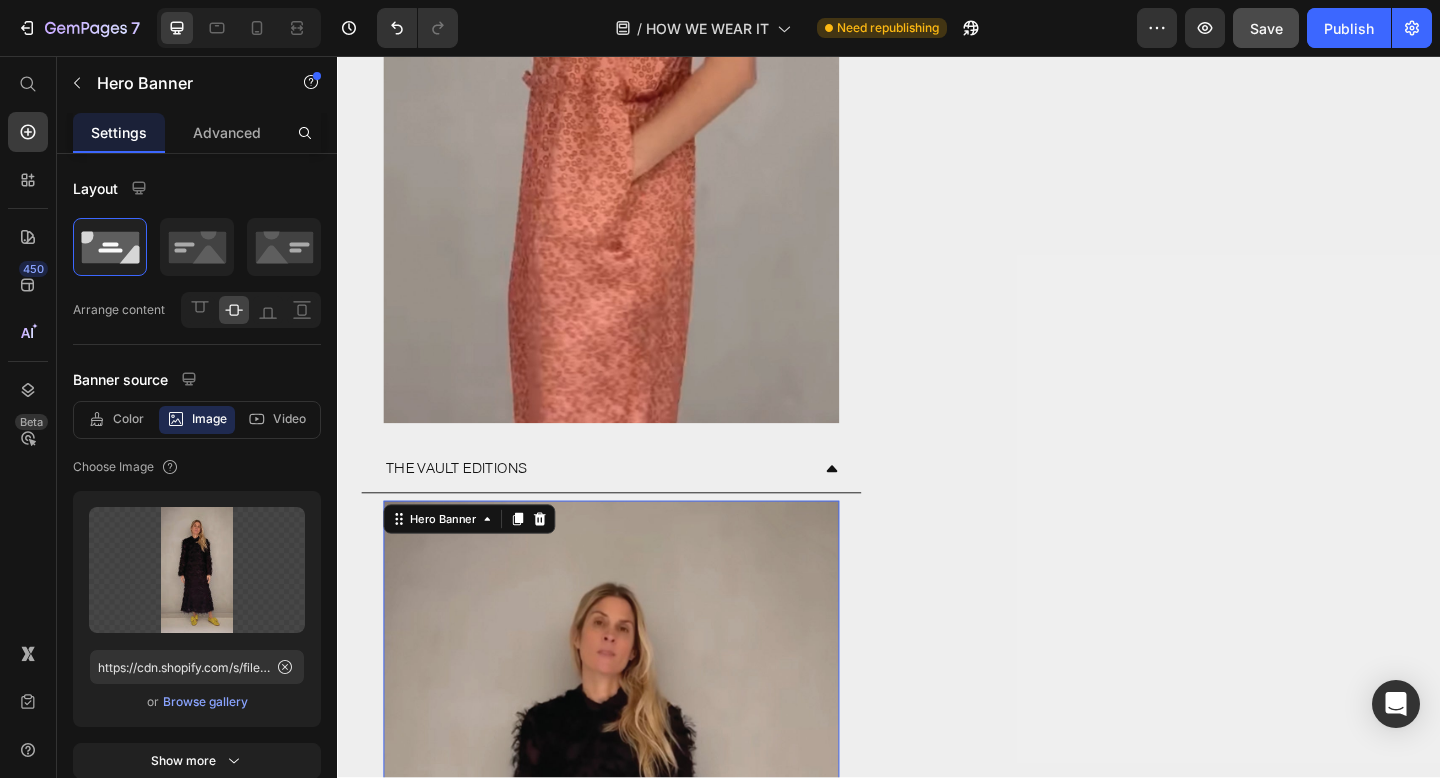 scroll, scrollTop: 1877, scrollLeft: 0, axis: vertical 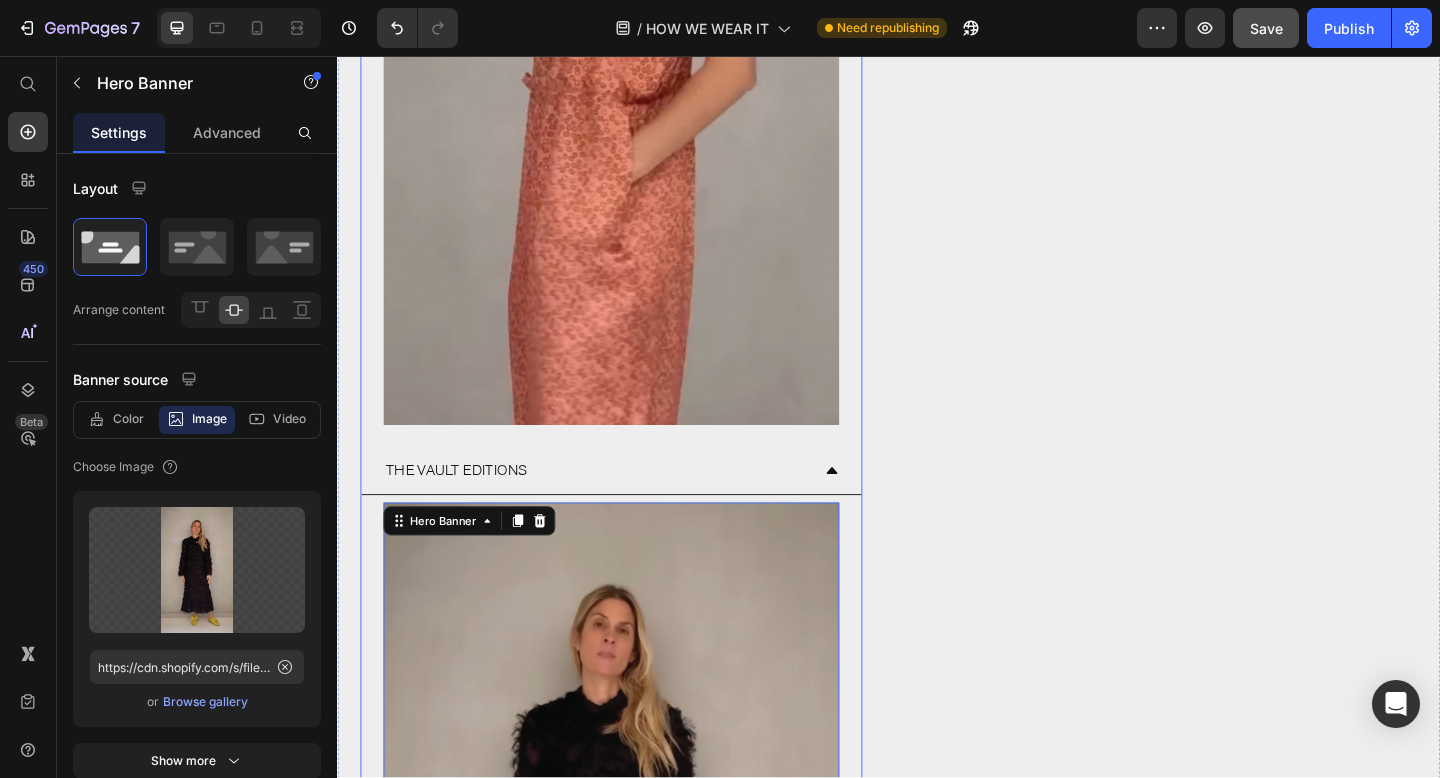 click on "THE VAULT EDITIONS" at bounding box center (635, 508) 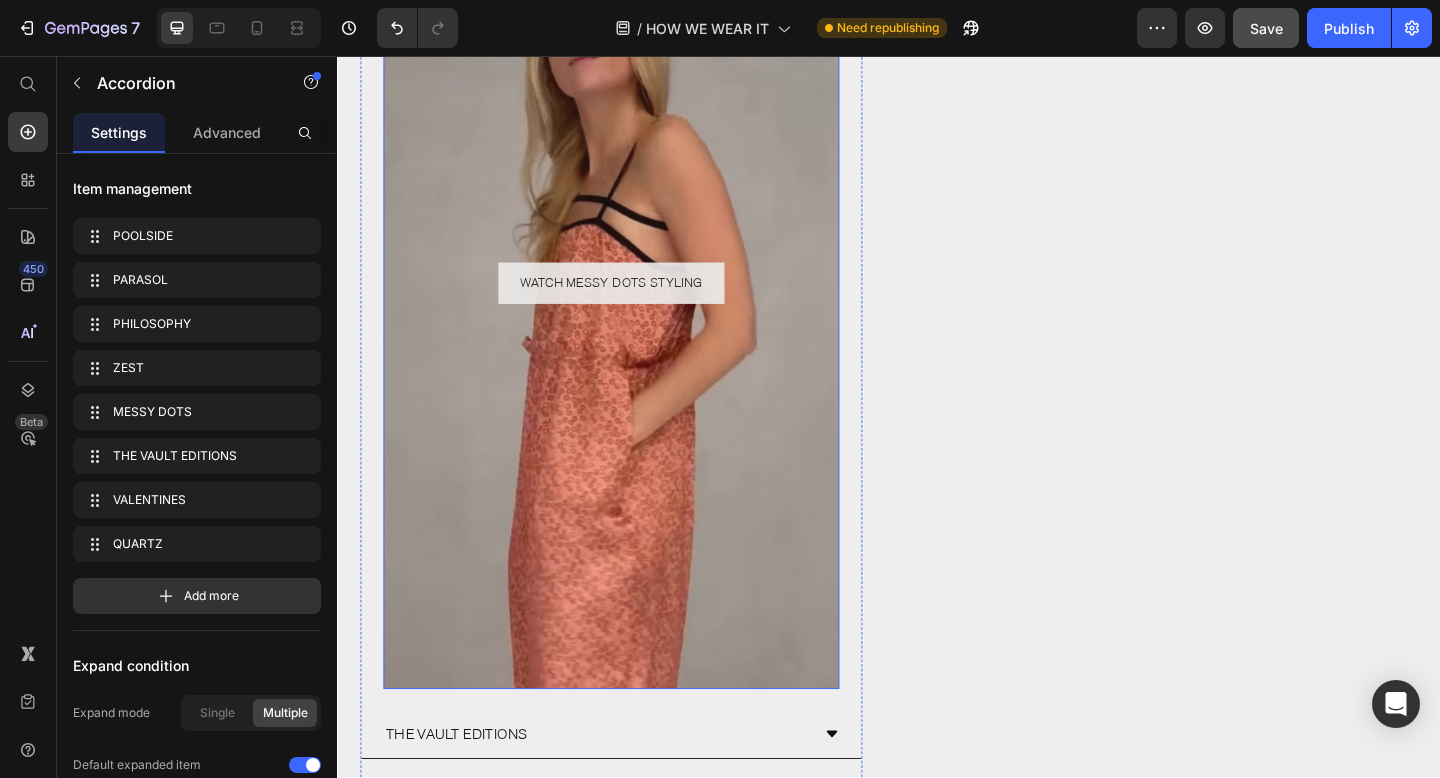 scroll, scrollTop: 1443, scrollLeft: 0, axis: vertical 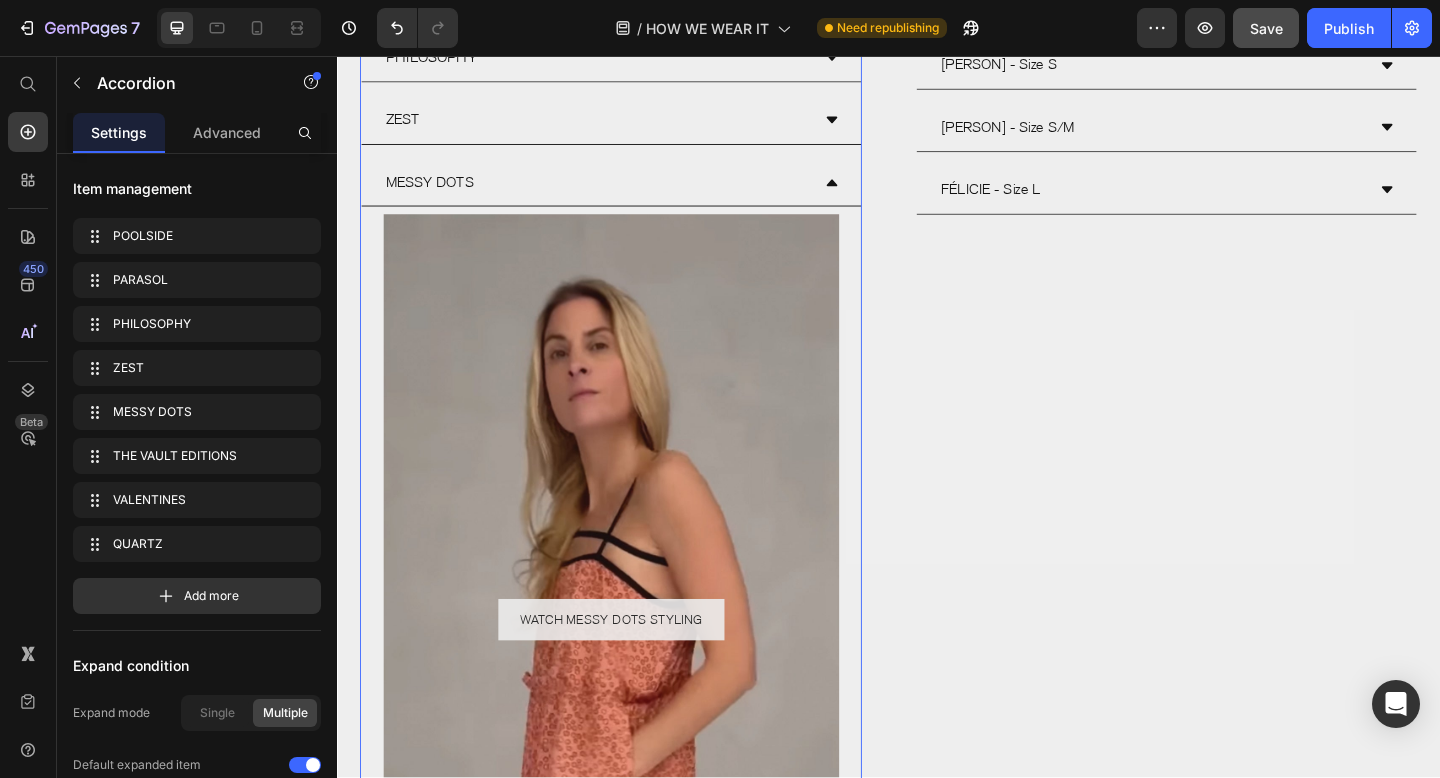 click 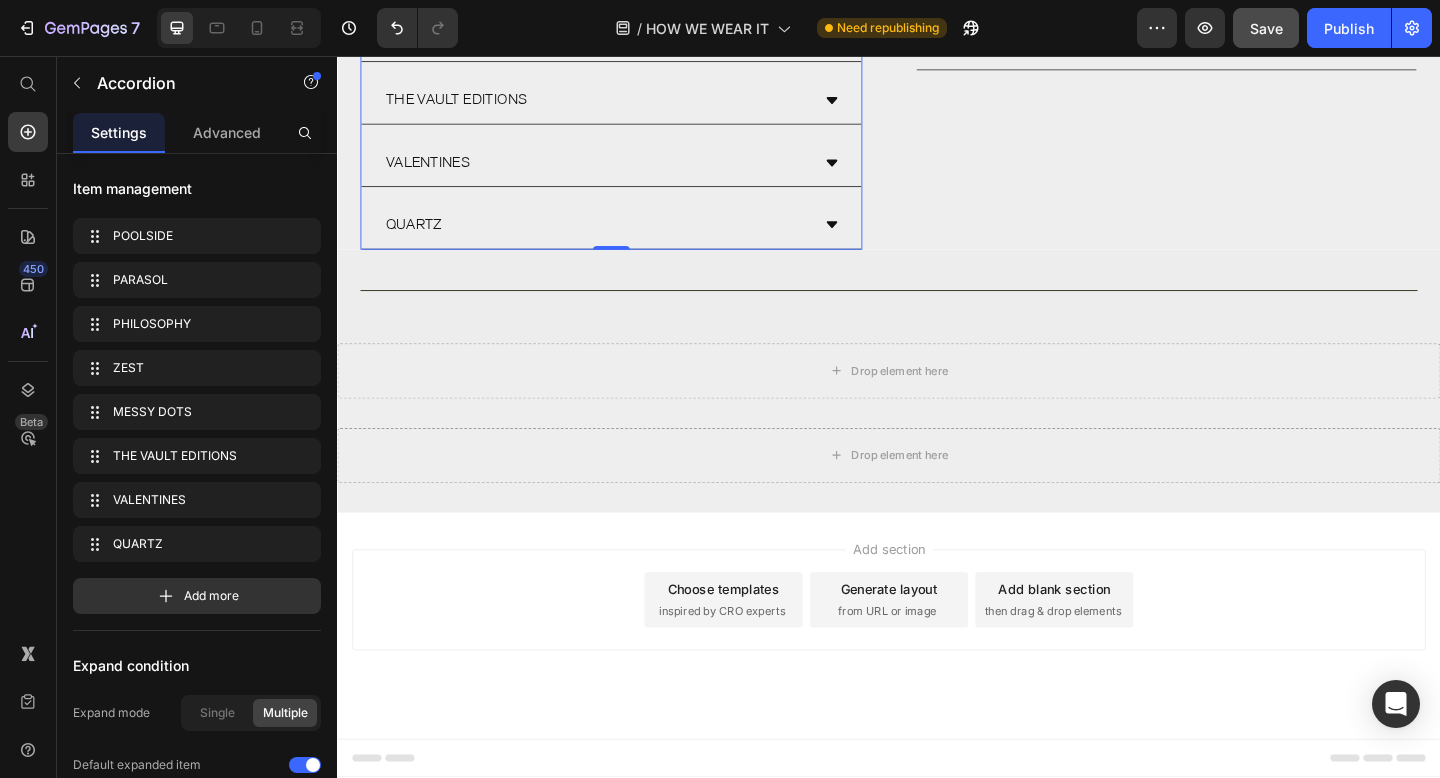click on "THE VAULT EDITIONS" at bounding box center [635, 105] 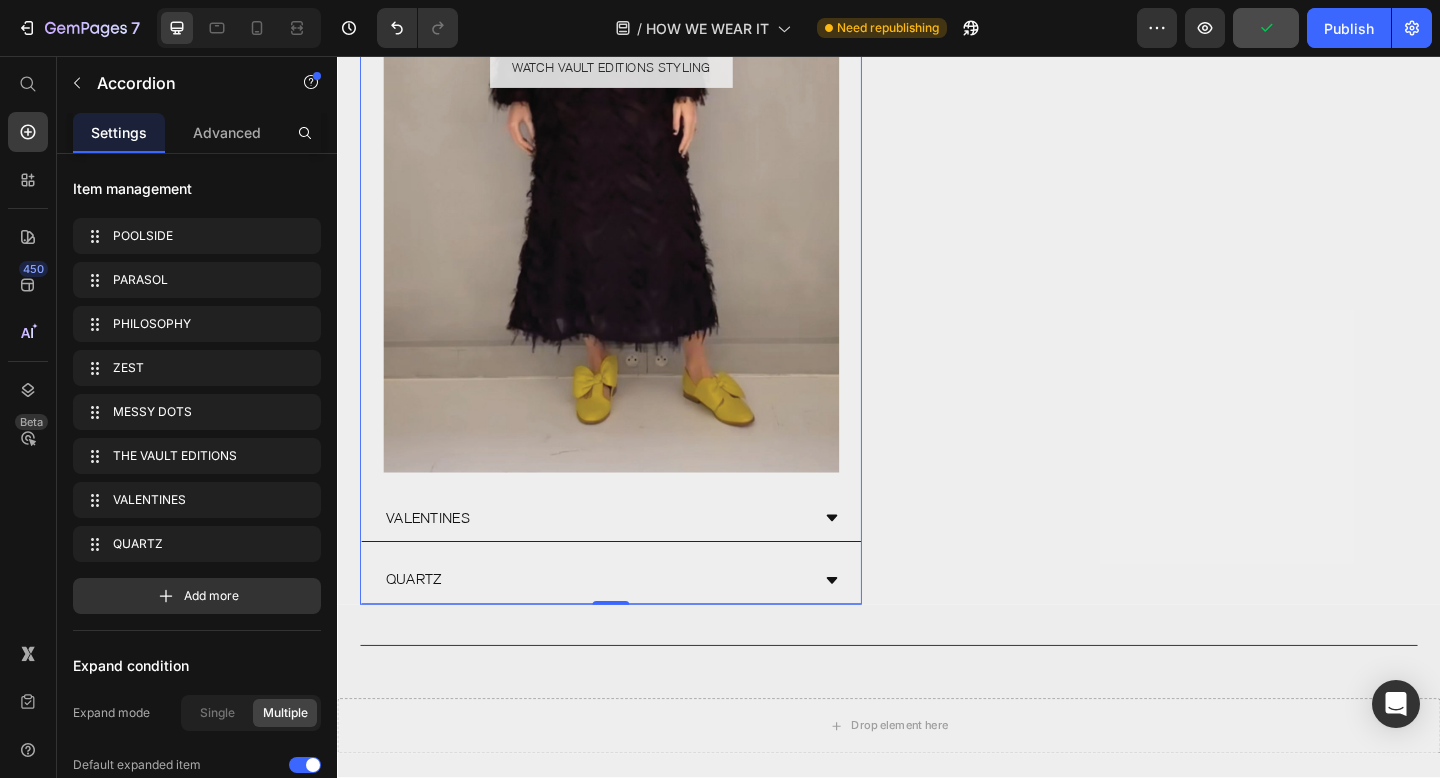 scroll, scrollTop: 1904, scrollLeft: 0, axis: vertical 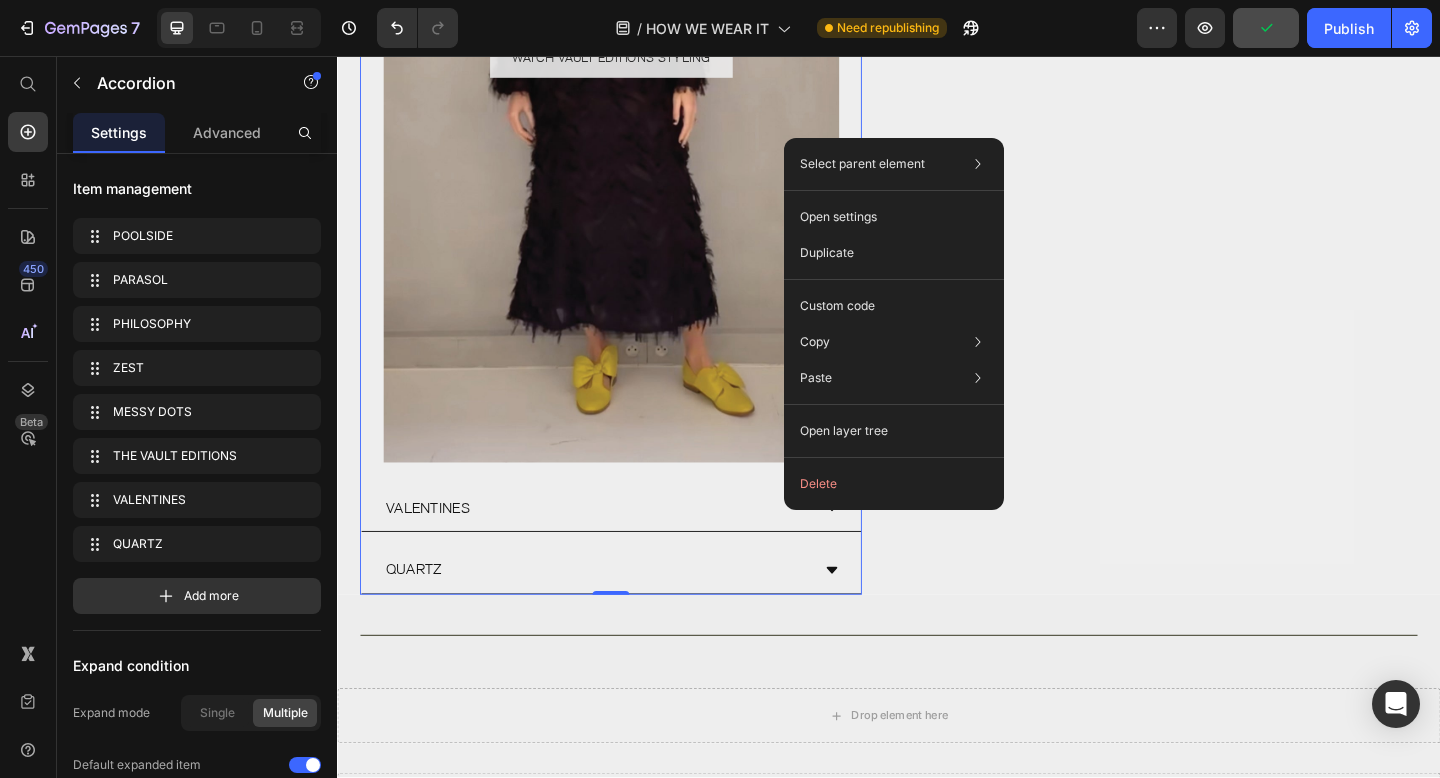 click on "Select parent element Section Row 2 cols Accordion Open settings Duplicate Custom code Copy Copy element  Cmd + C Copy style  Copy class  .gdzs5ibRmN Paste Paste element  Cmd + V Paste style  Cmd + Shift + V Open layer tree  Delete" at bounding box center (894, 324) 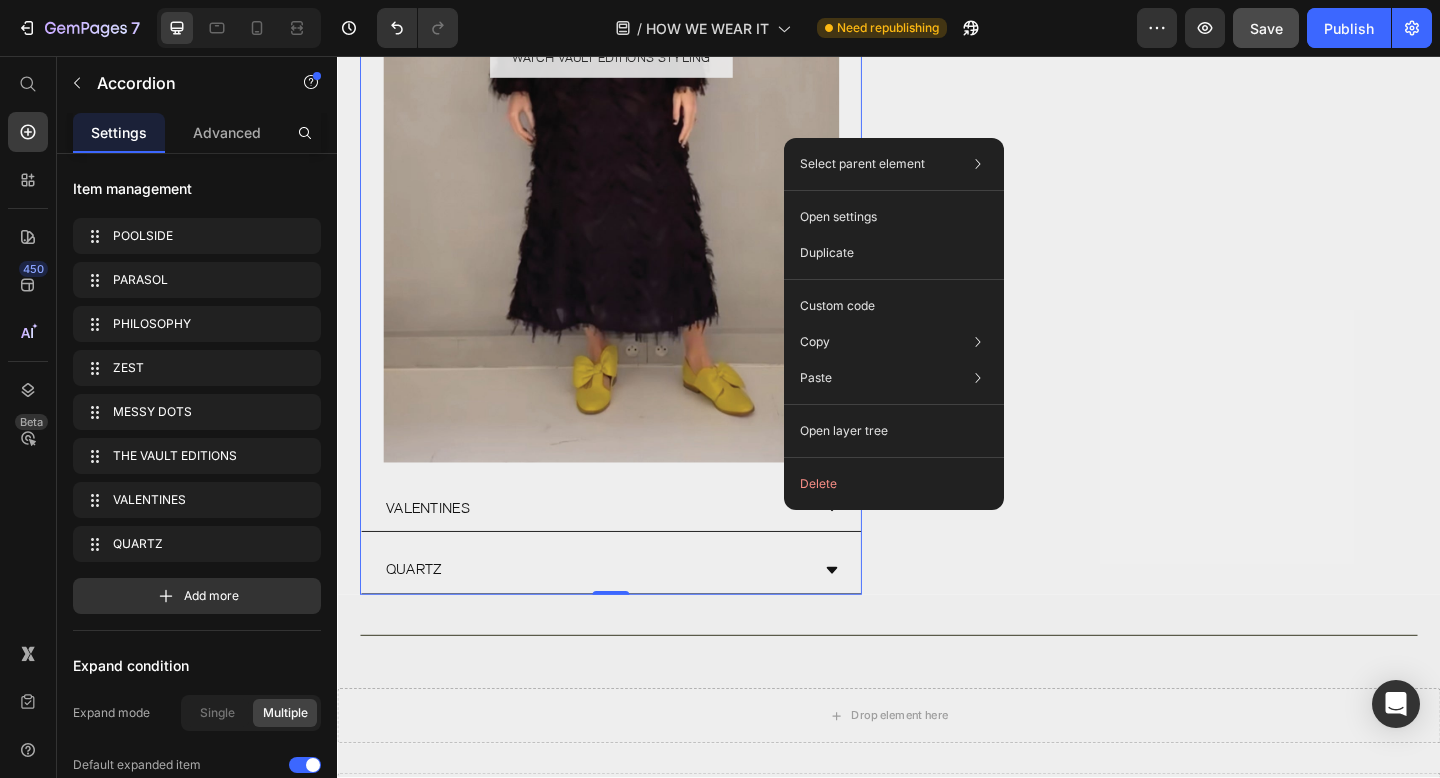 click on "POOLSIDE
PARASOL
PHILOSOPHY
ZEST
MESSY DOTS
THE VAULT EDITIONS WATCH VAULT EDITIONS STYLING Button Hero Banner
VALENTINES
QUARTZ" at bounding box center (635, -70) 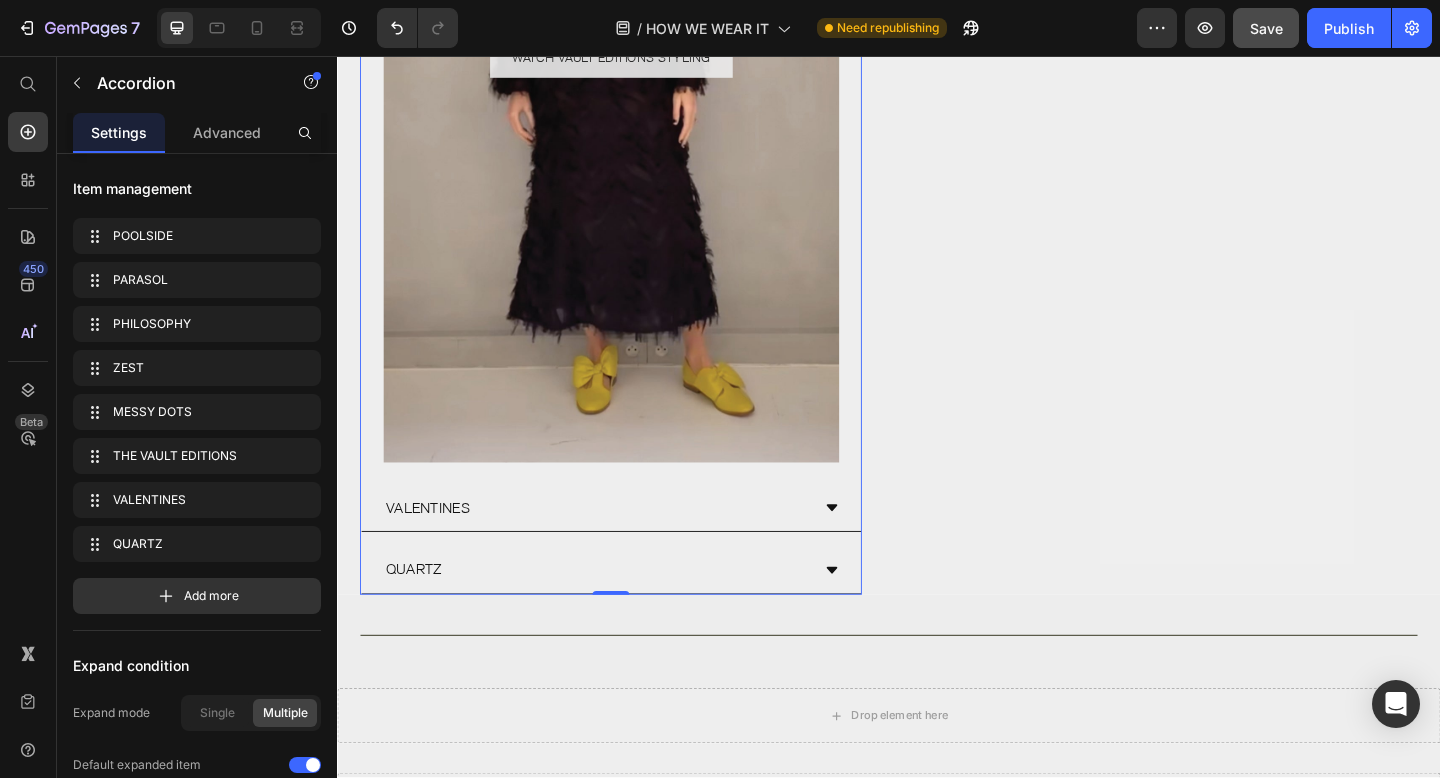 click on "VALENTINES" at bounding box center (619, 548) 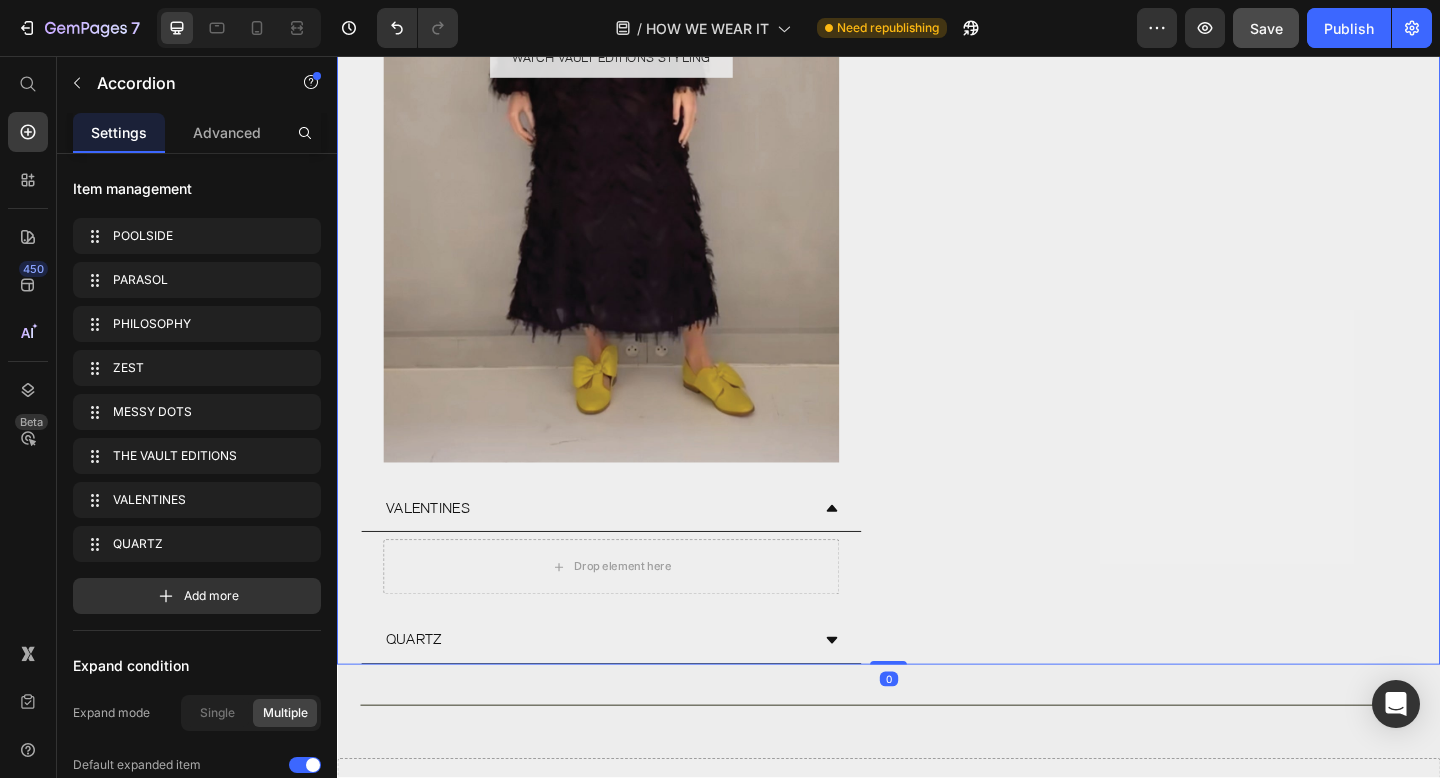 click on "LOLA - Size S
Drop element here
INES - Size S
SOPHIA - Size S/M
FÉLICIE - Size L  Accordion" at bounding box center (1239, -32) 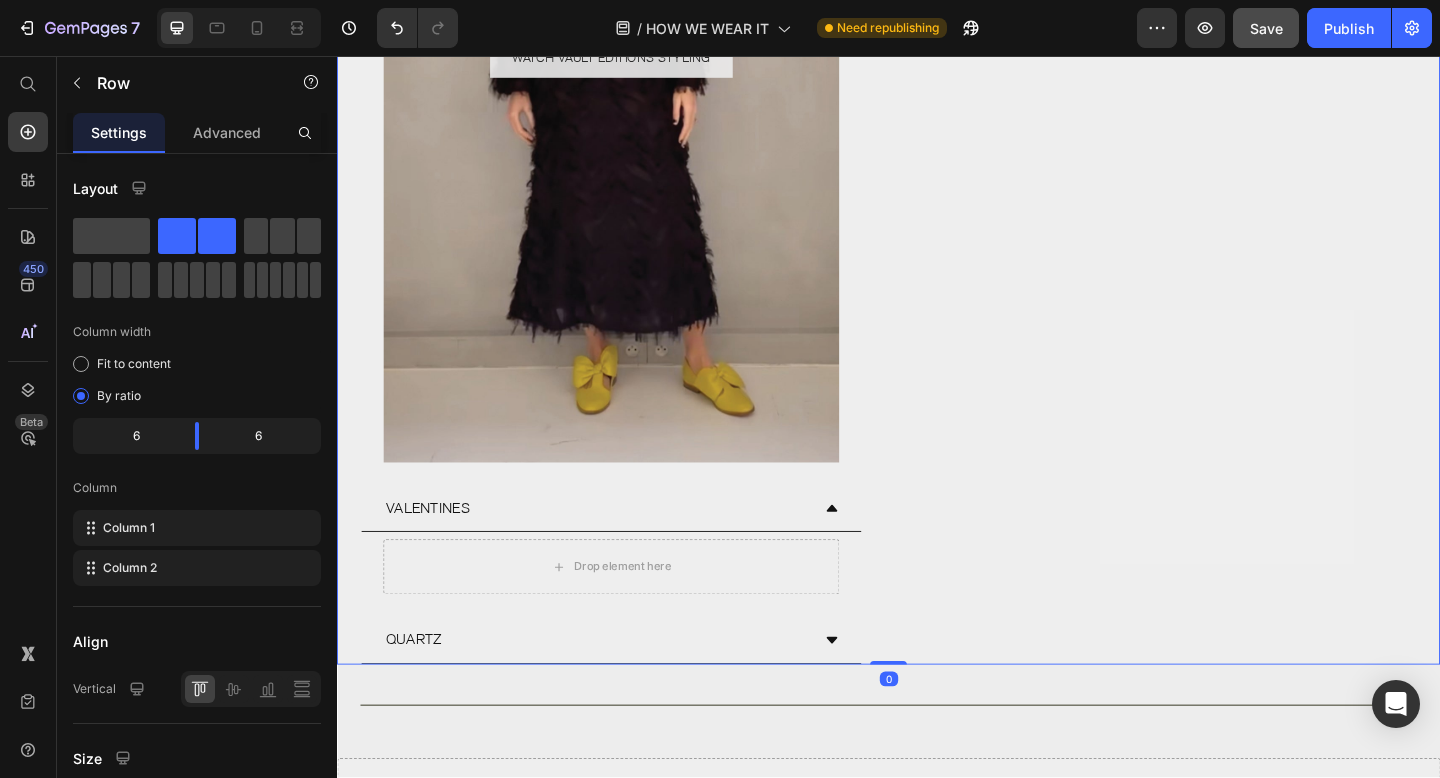click at bounding box center [635, 58] 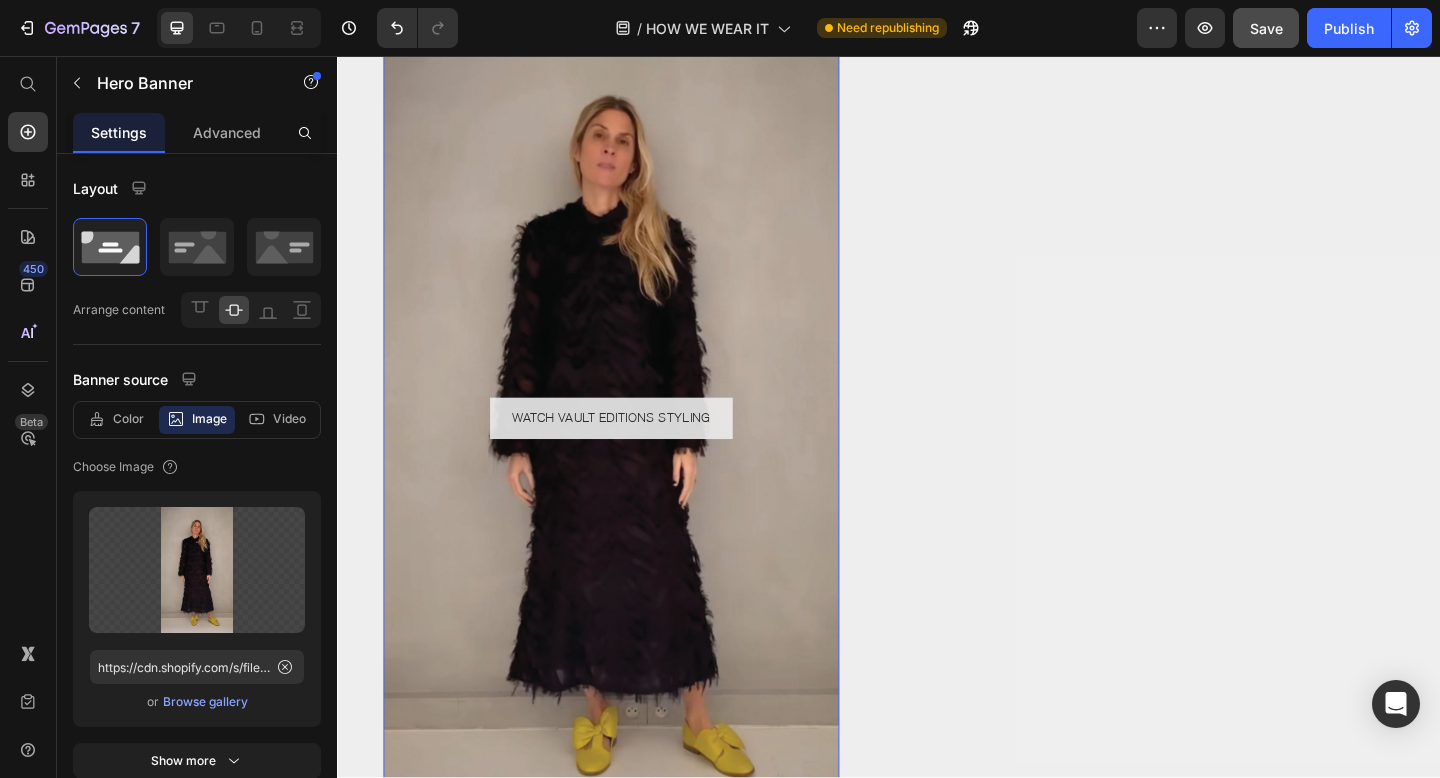 scroll, scrollTop: 1409, scrollLeft: 0, axis: vertical 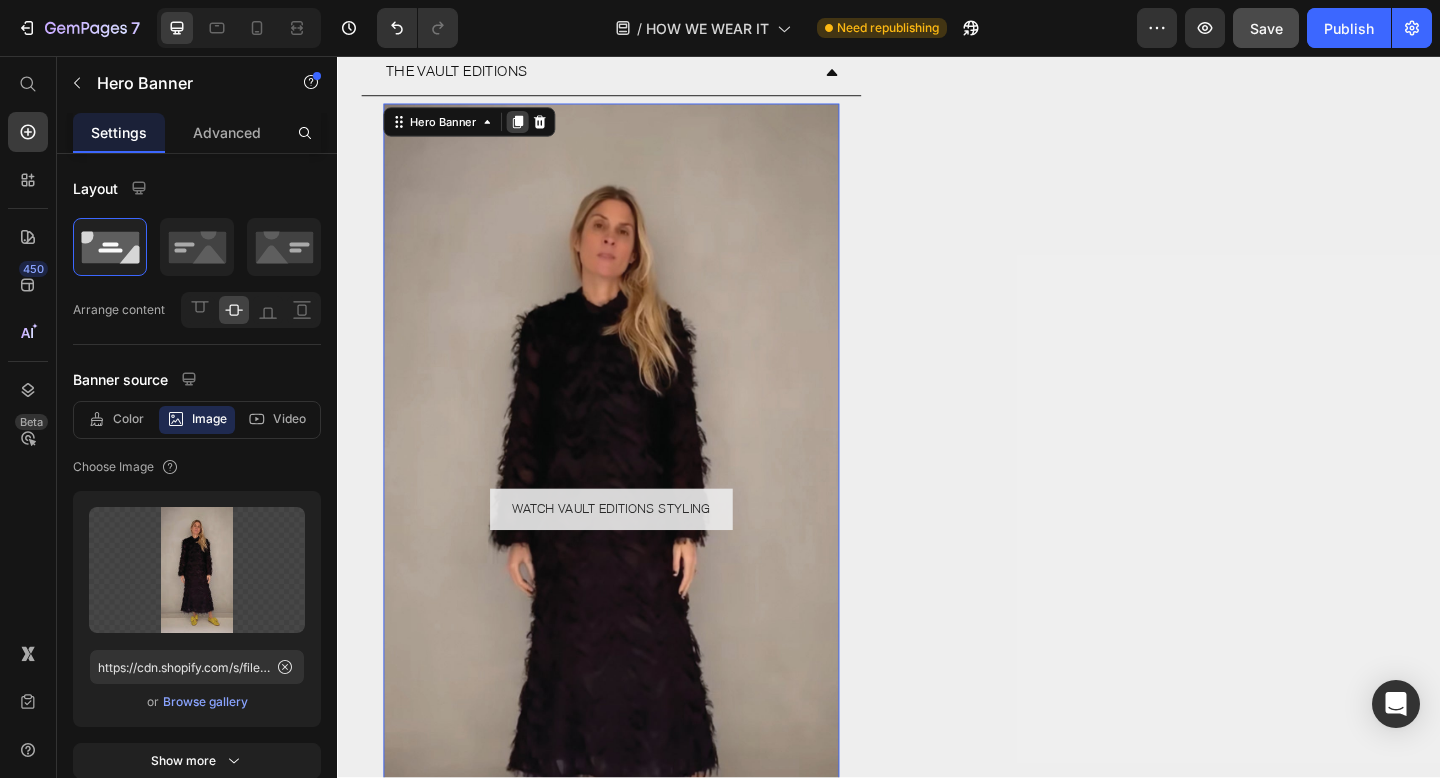 click at bounding box center (533, 128) 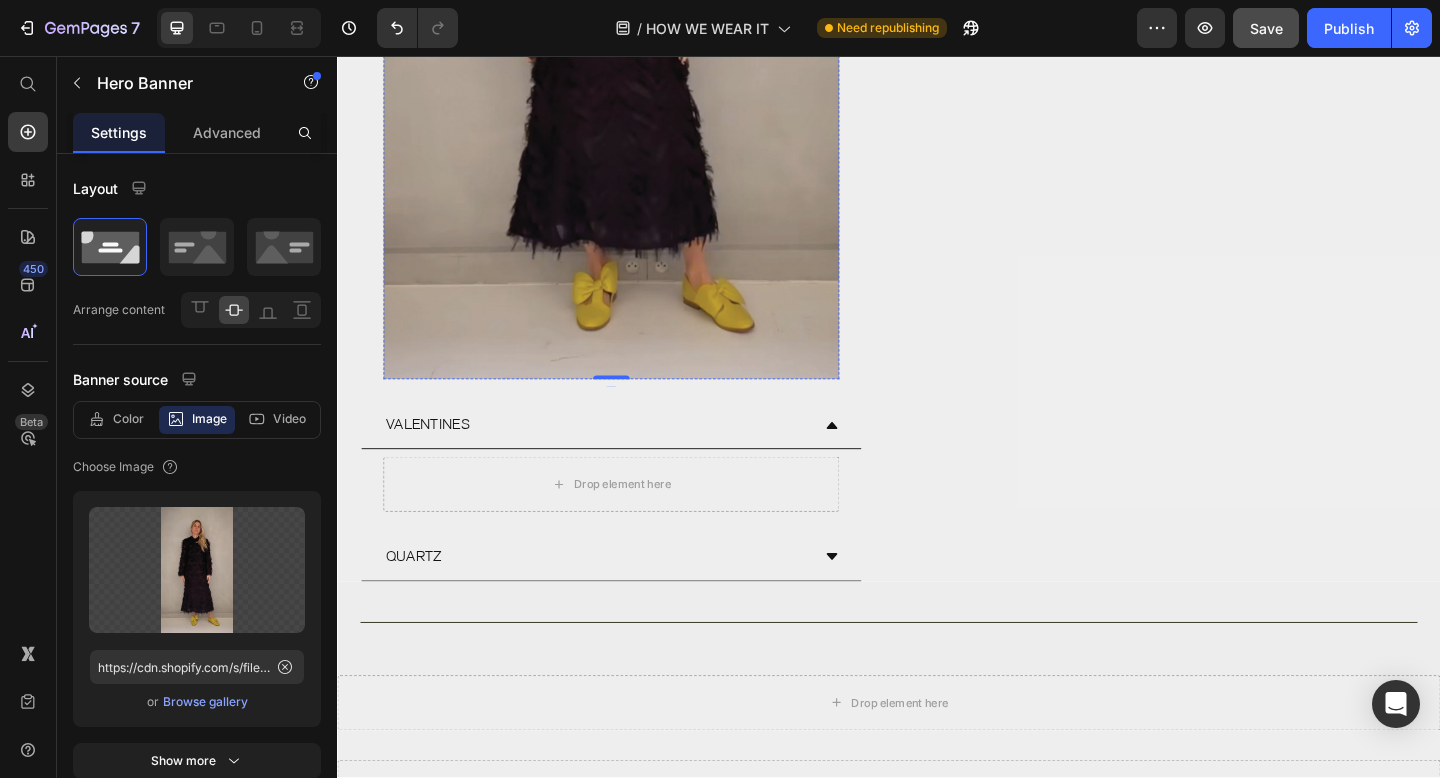 scroll, scrollTop: 2875, scrollLeft: 0, axis: vertical 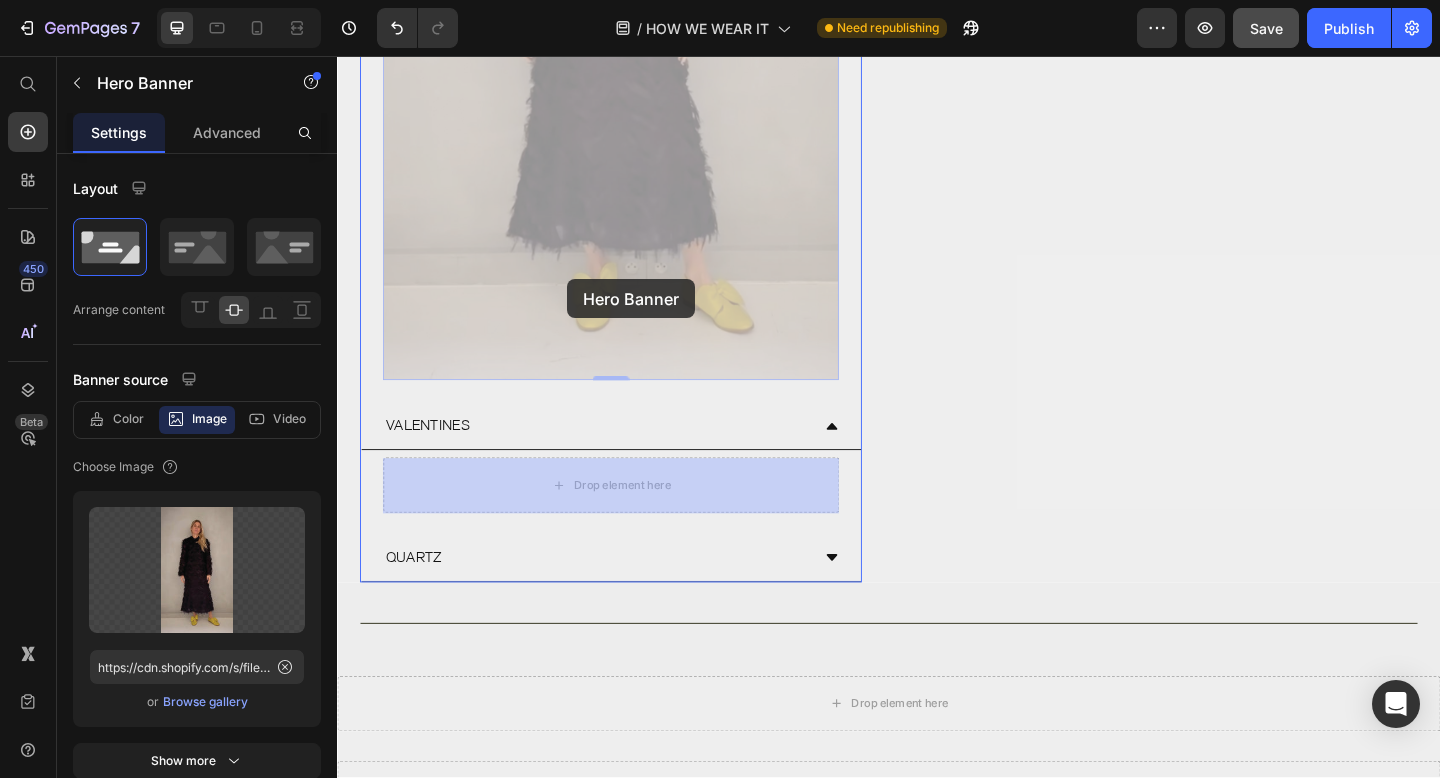 drag, startPoint x: 587, startPoint y: 299, endPoint x: 748, endPoint y: 545, distance: 294.0017 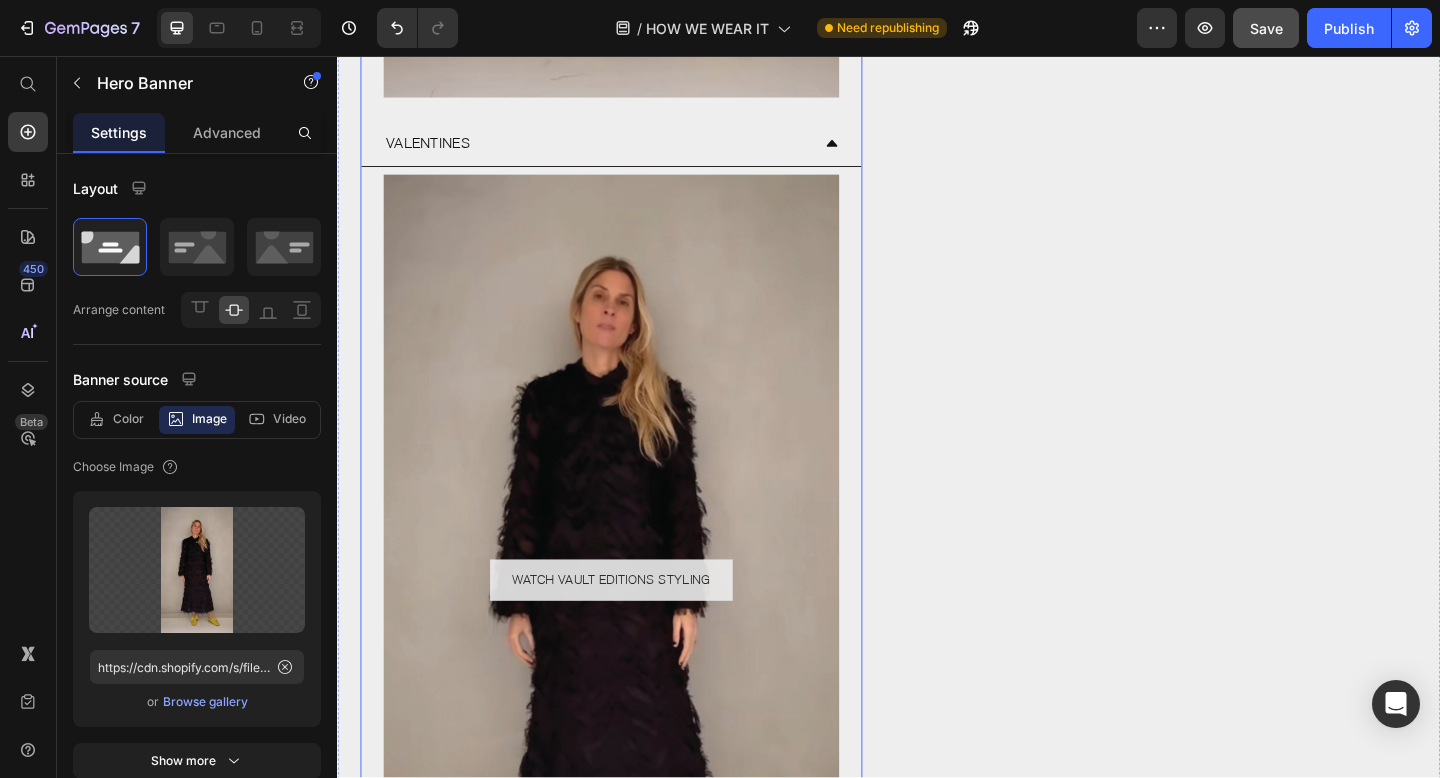scroll, scrollTop: 2270, scrollLeft: 0, axis: vertical 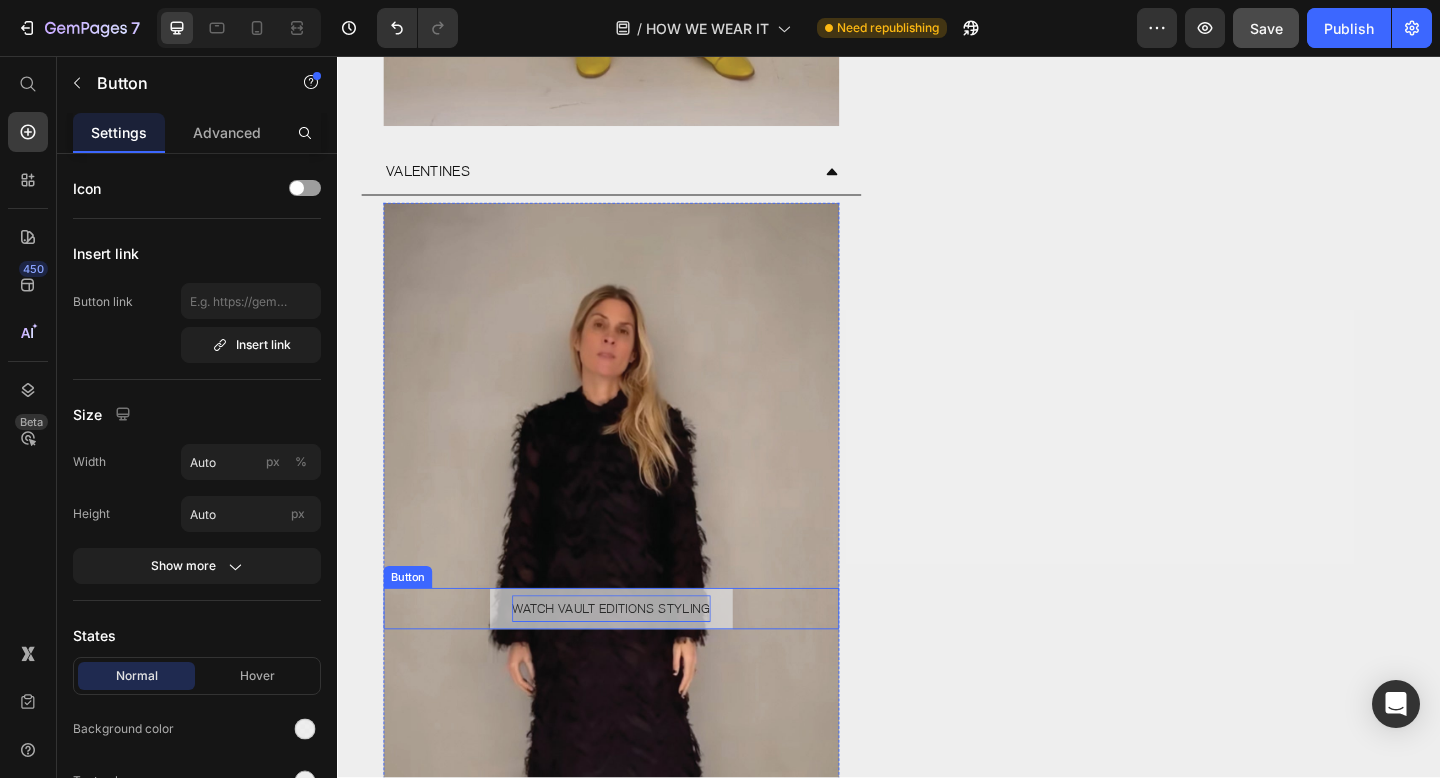 click on "WATCH VAULT EDITIONS STYLING" at bounding box center (635, 657) 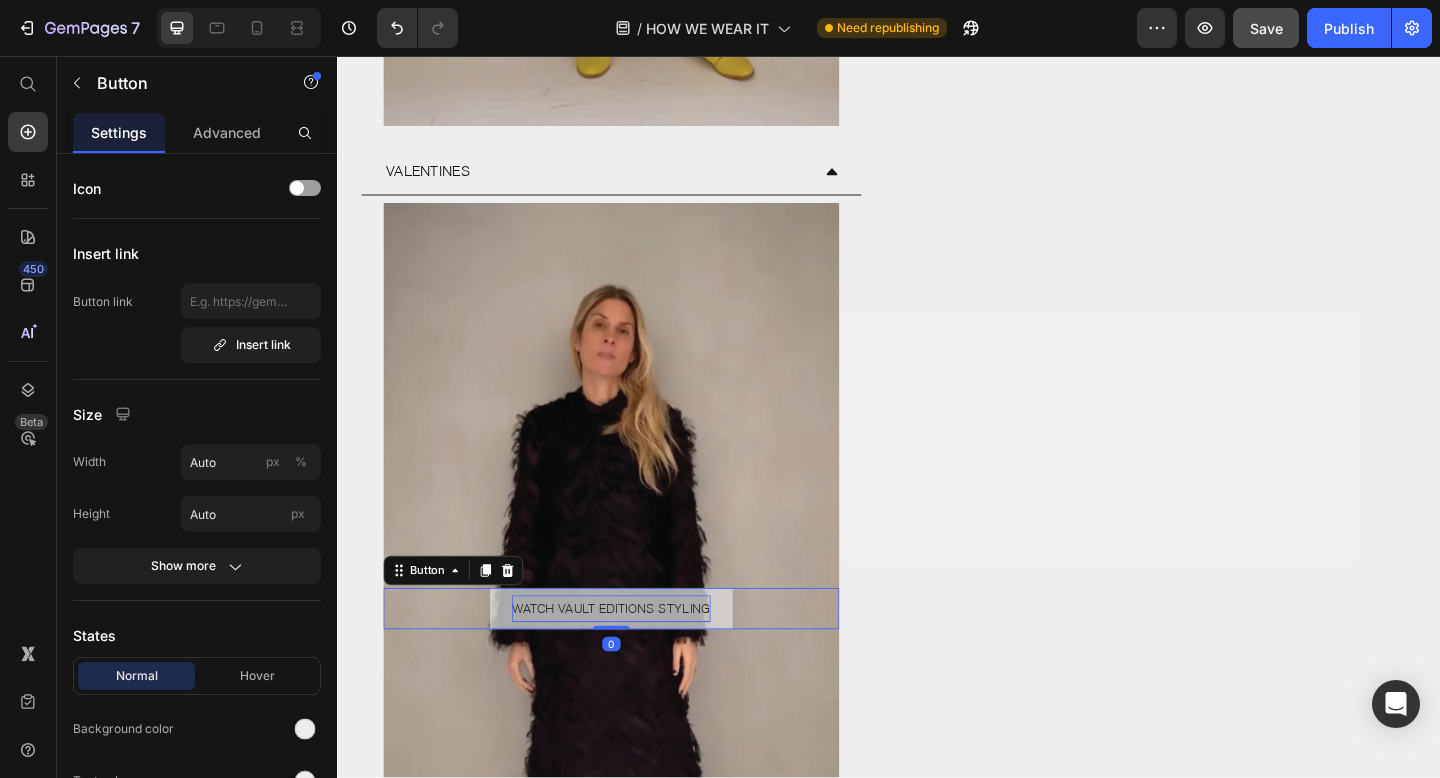 click on "WATCH VAULT EDITIONS STYLING" at bounding box center [635, 657] 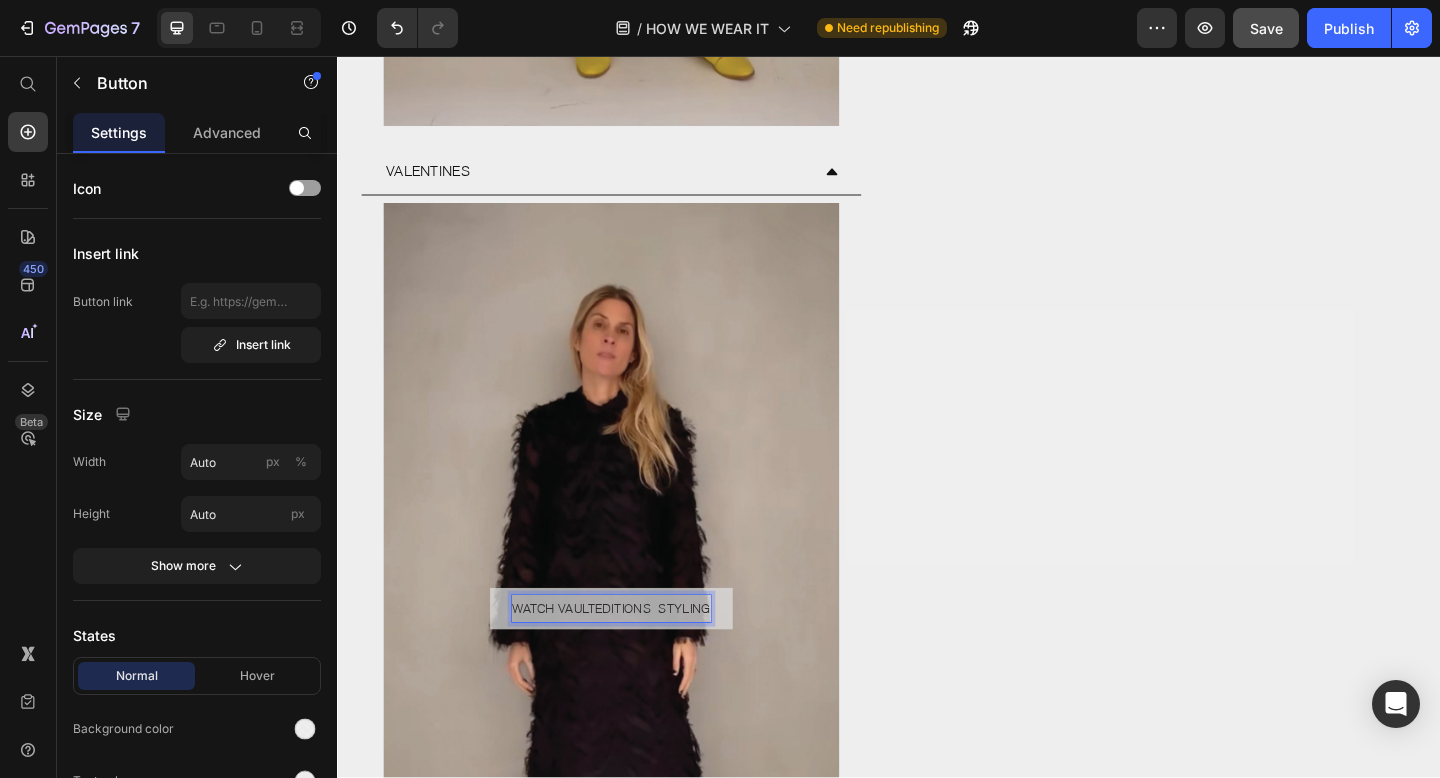 click on "WATCH VAULTEDITIONS  STYLING" at bounding box center (635, 657) 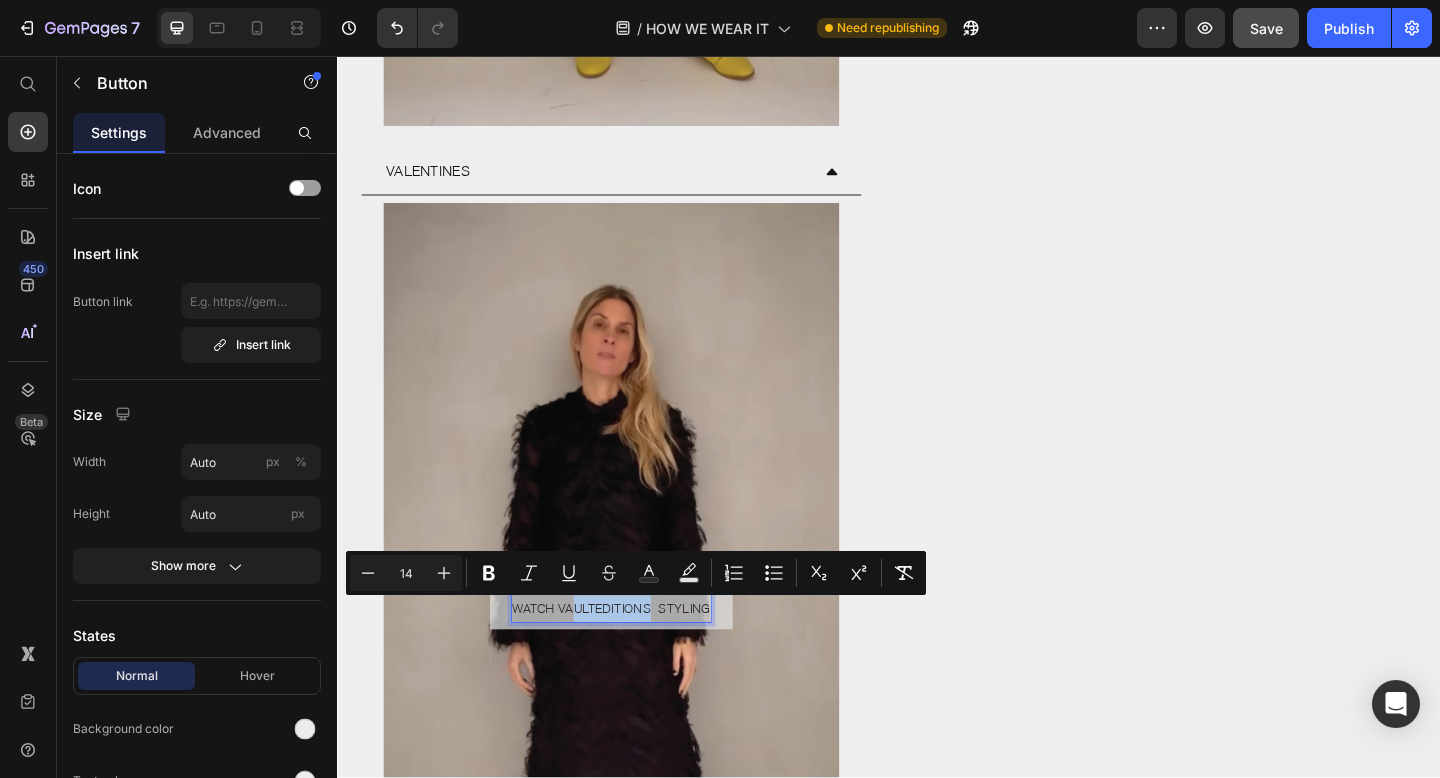 drag, startPoint x: 677, startPoint y: 657, endPoint x: 594, endPoint y: 657, distance: 83 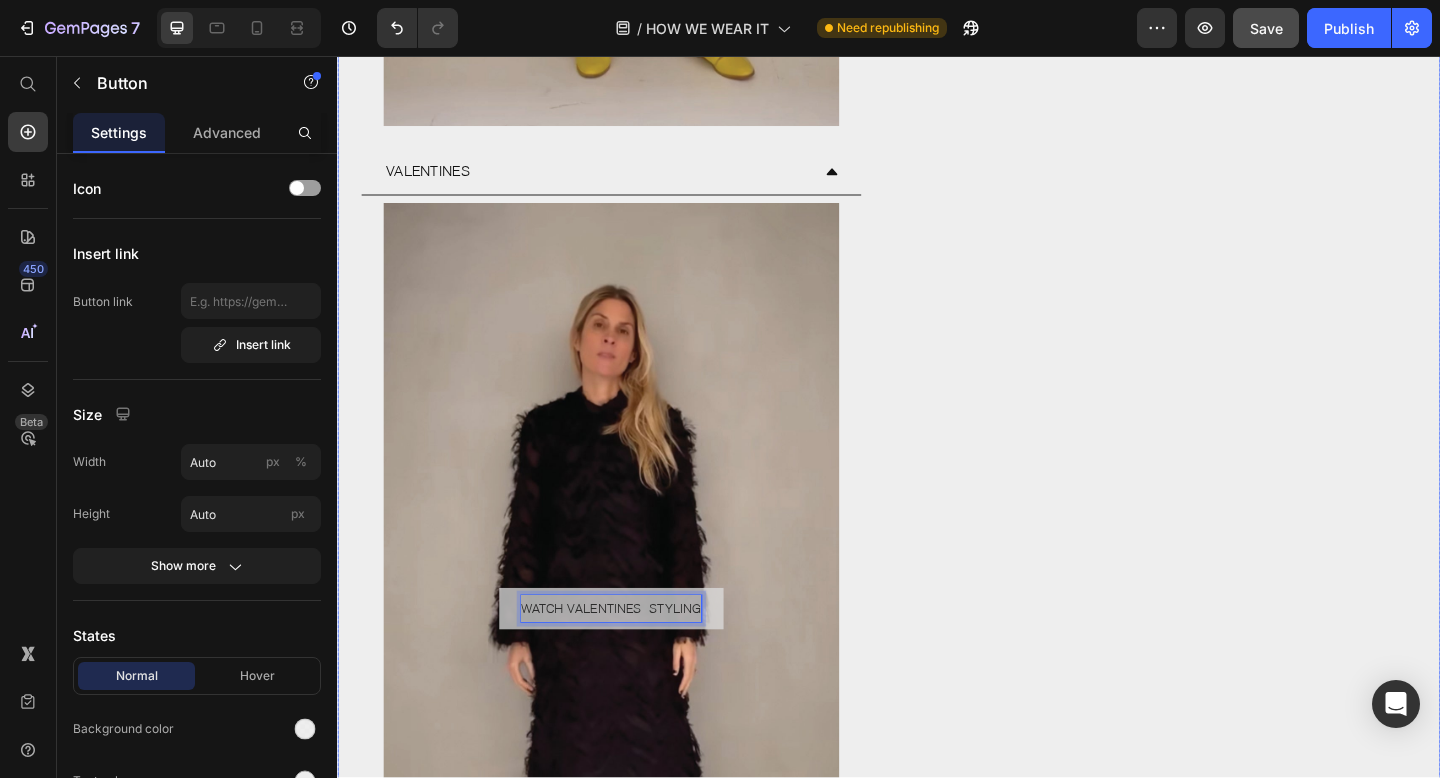 click on "LOLA - Size S
Drop element here
INES - Size S
SOPHIA - Size S/M
FÉLICIE - Size L  Accordion" at bounding box center [1239, 13] 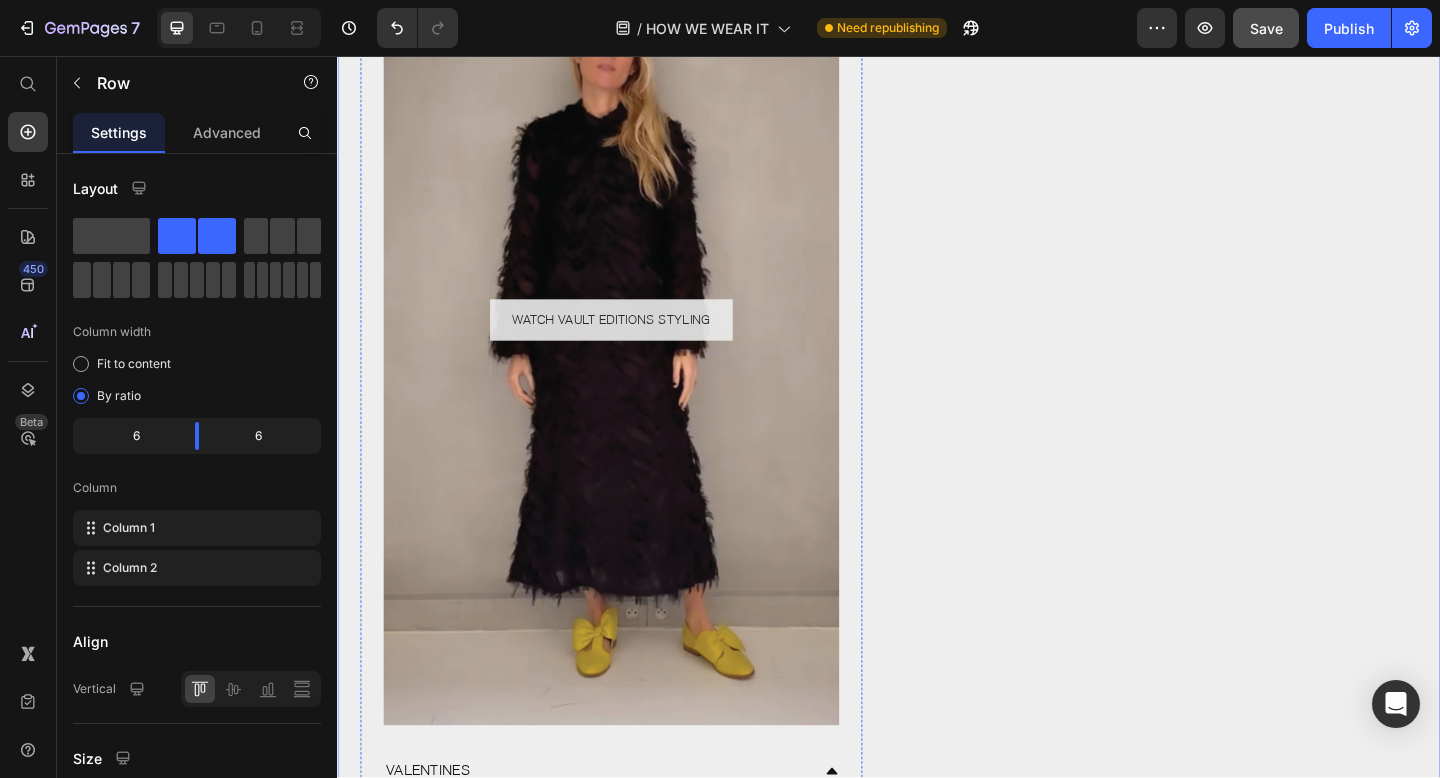 scroll, scrollTop: 1615, scrollLeft: 0, axis: vertical 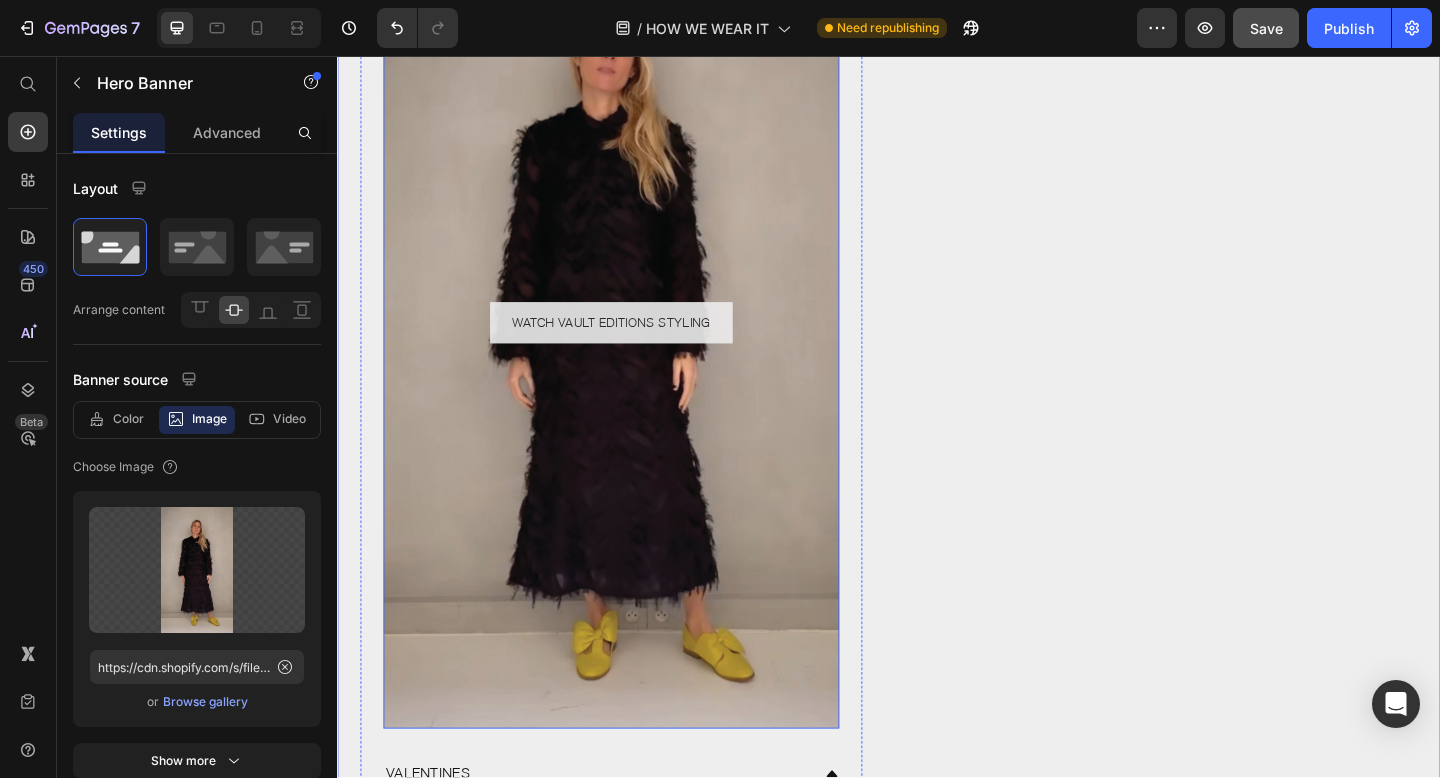 click at bounding box center [635, 347] 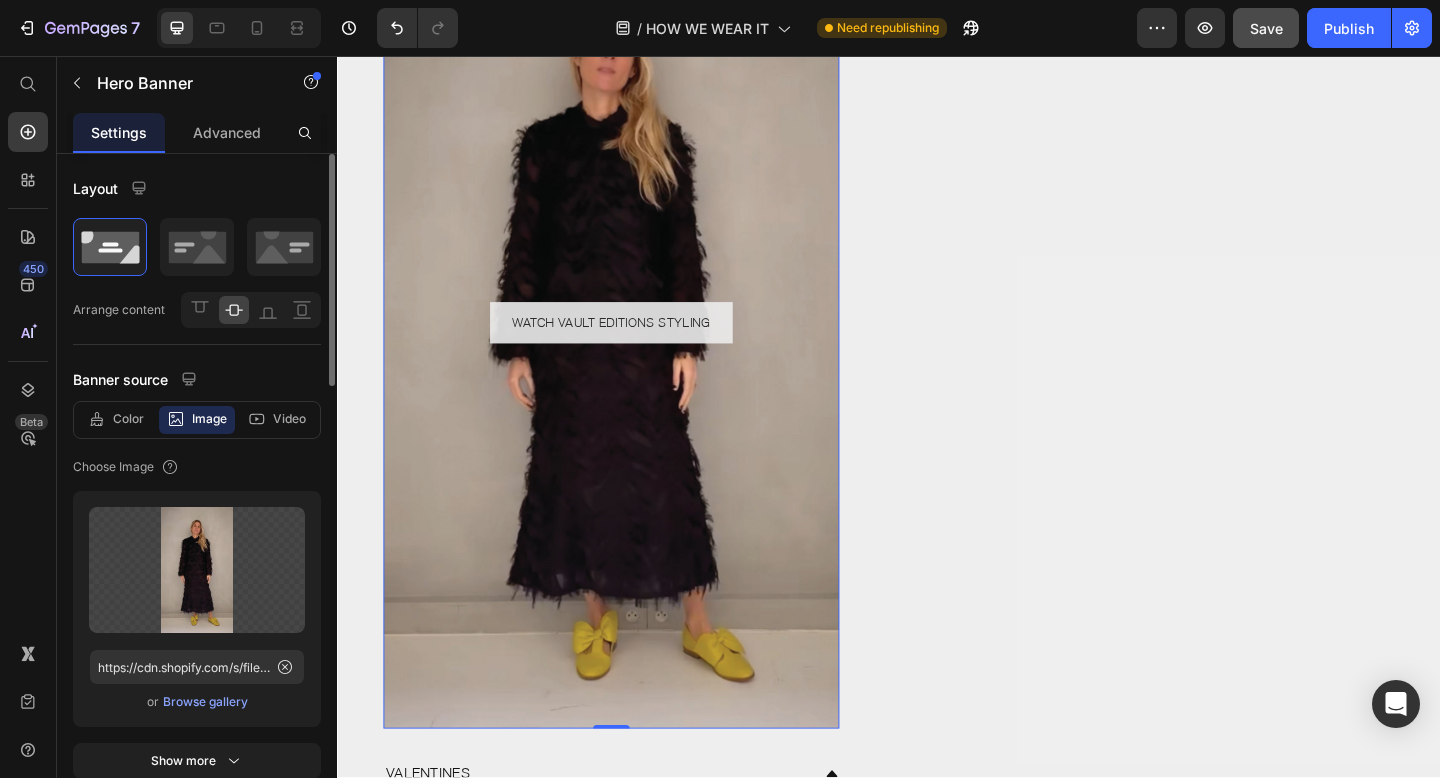 click on "Browse gallery" at bounding box center (205, 702) 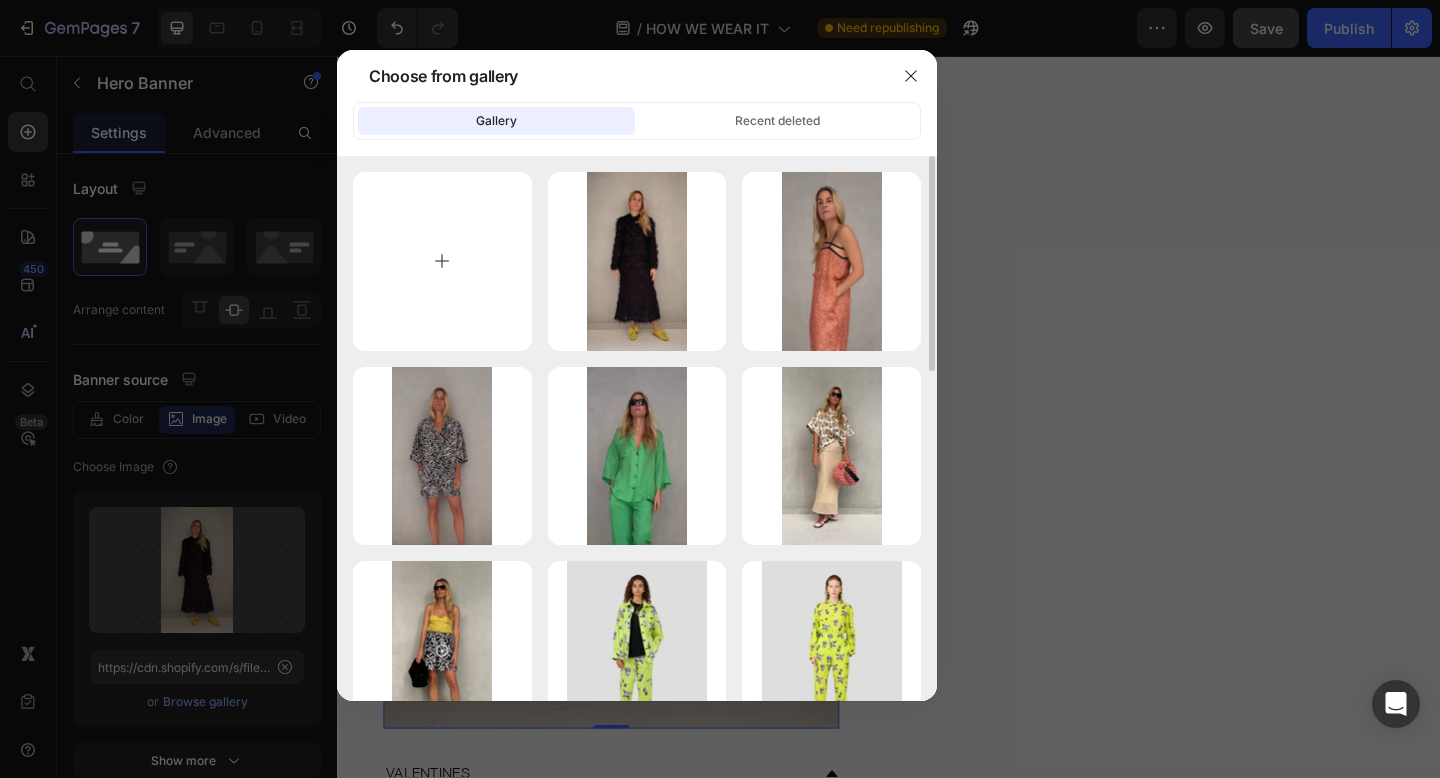 click at bounding box center (442, 261) 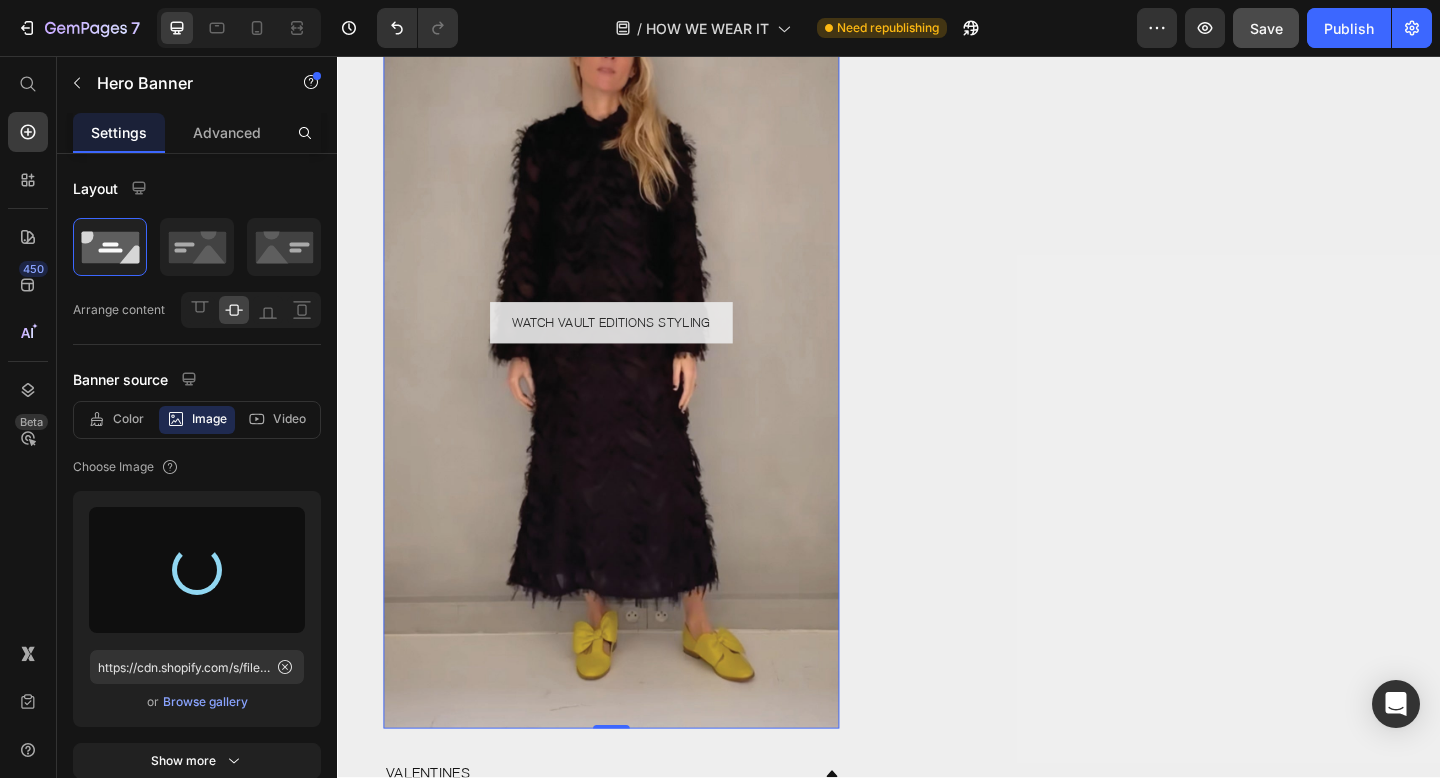 type on "https://cdn.shopify.com/s/files/1/1920/4113/files/gempages_524653639306838848-7e3c2e38-9cd1-4109-a53d-aed2741786c4.jpg" 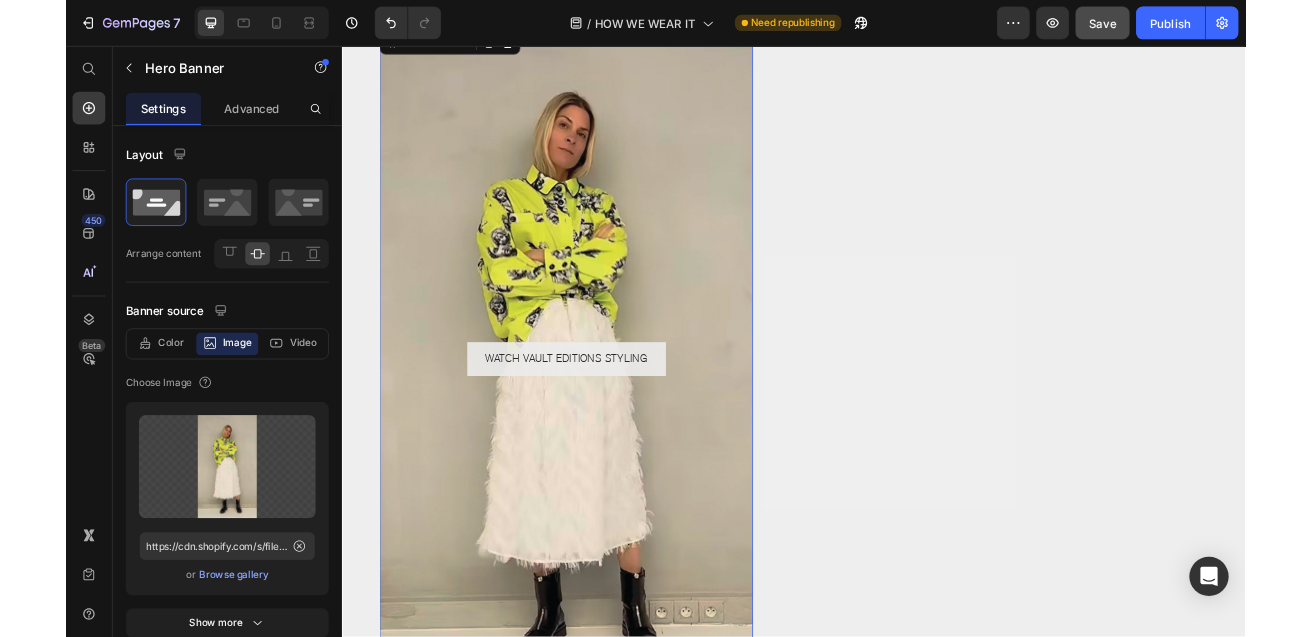scroll, scrollTop: 1490, scrollLeft: 0, axis: vertical 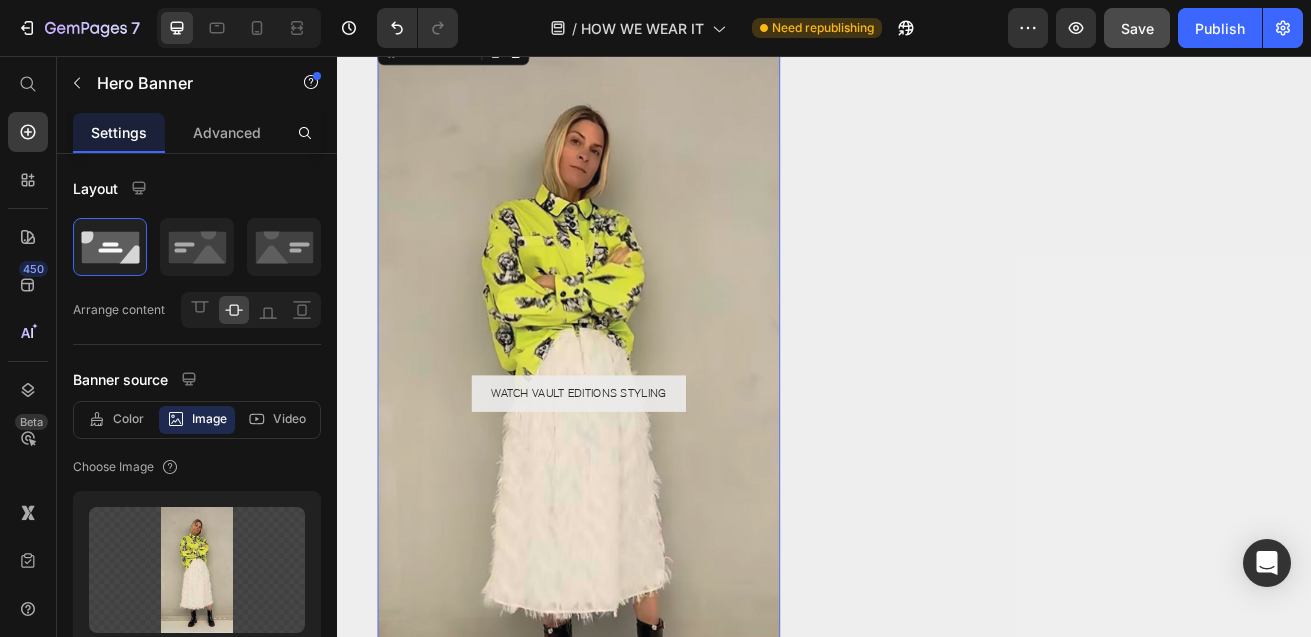click at bounding box center [635, 472] 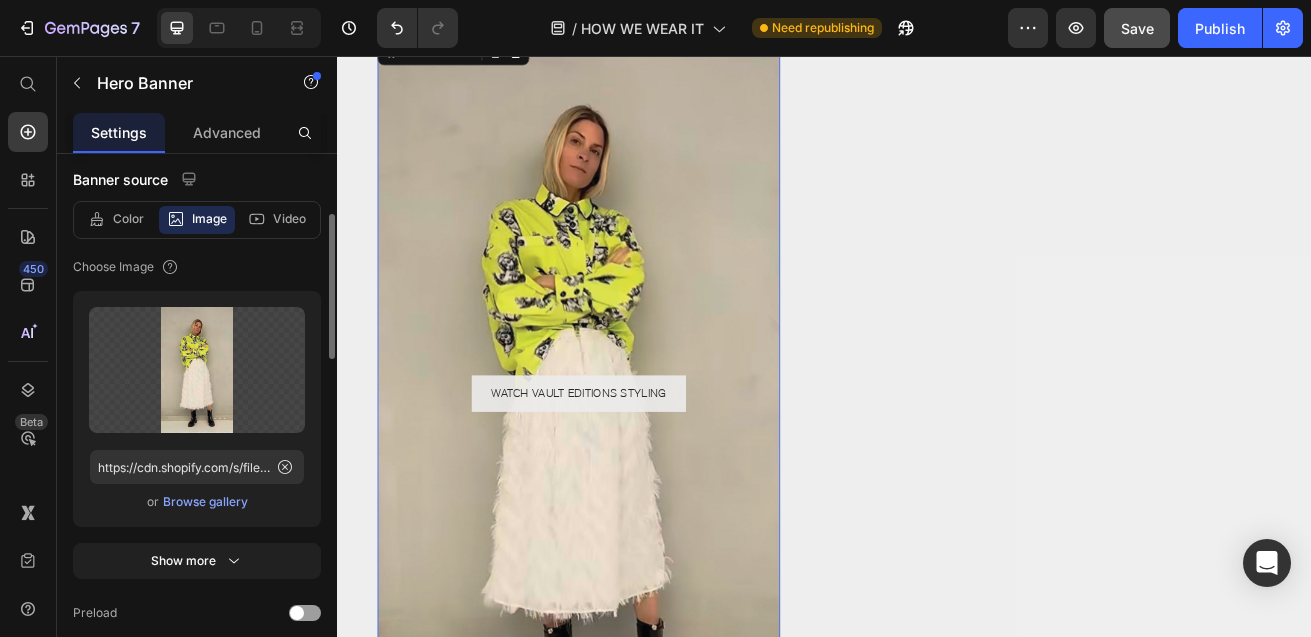 scroll, scrollTop: 208, scrollLeft: 0, axis: vertical 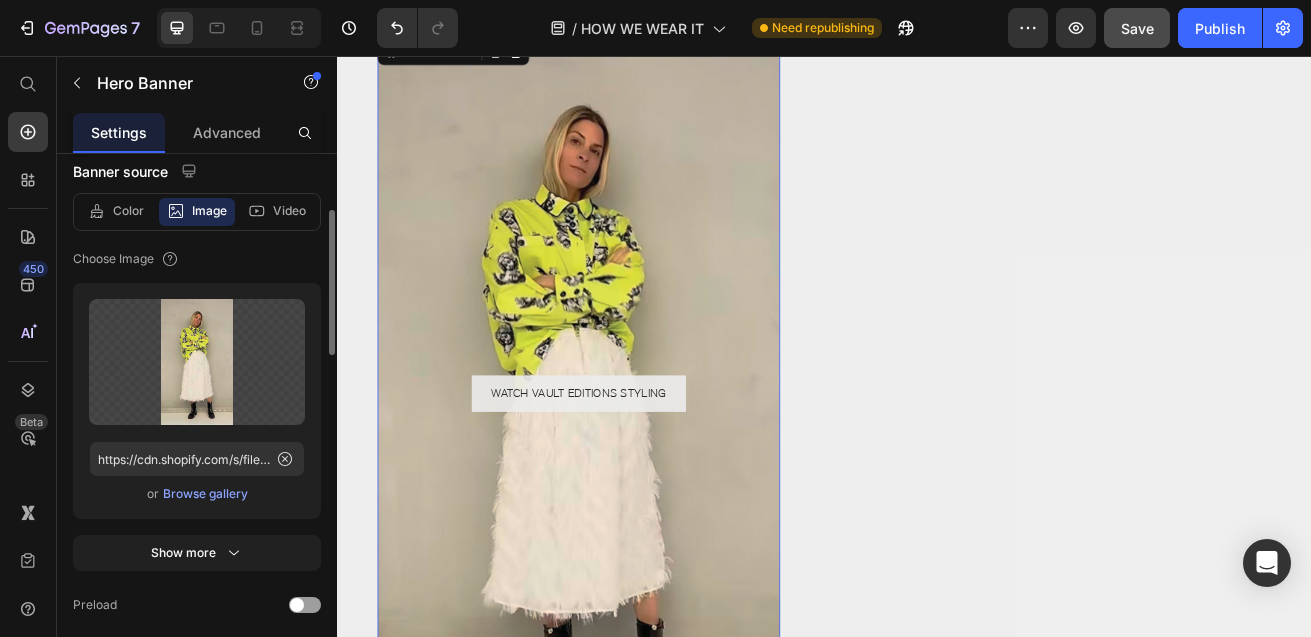 click on "Browse gallery" at bounding box center (205, 494) 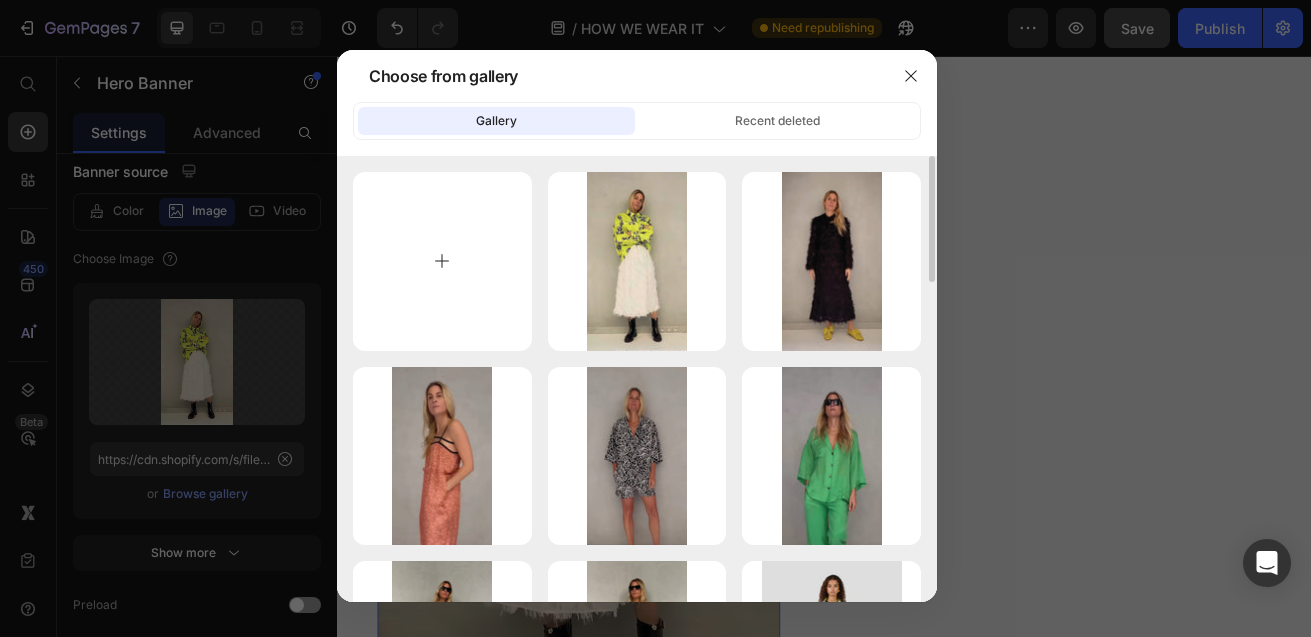 click at bounding box center [442, 261] 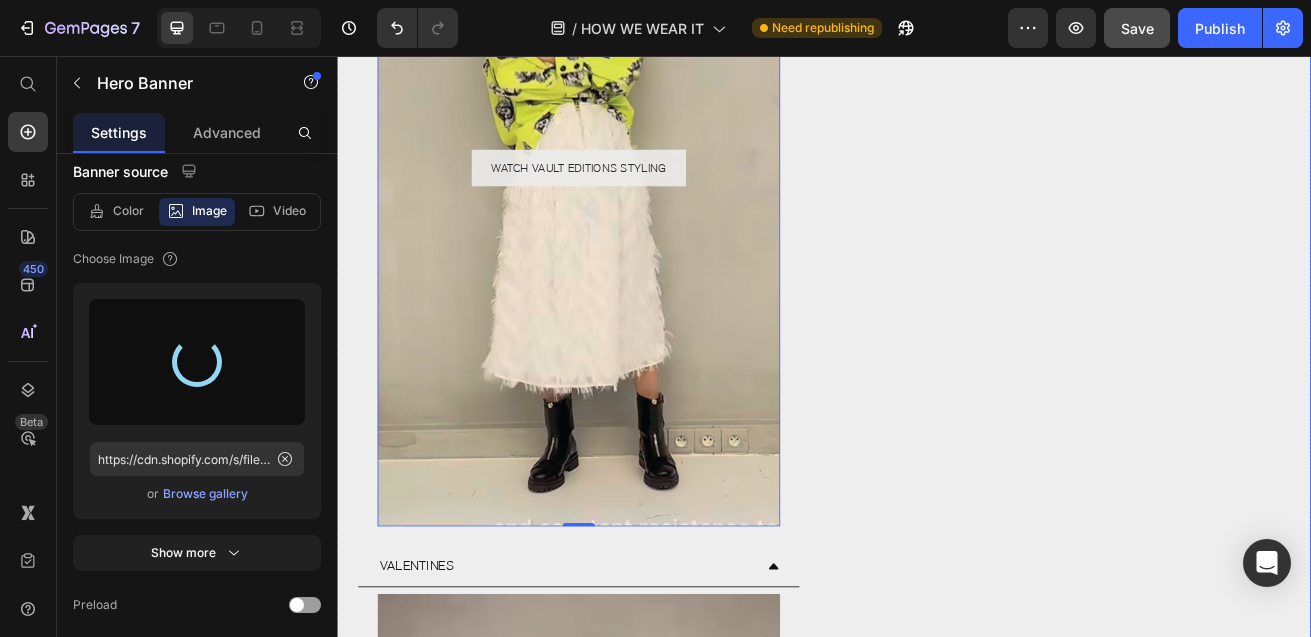 scroll, scrollTop: 1776, scrollLeft: 0, axis: vertical 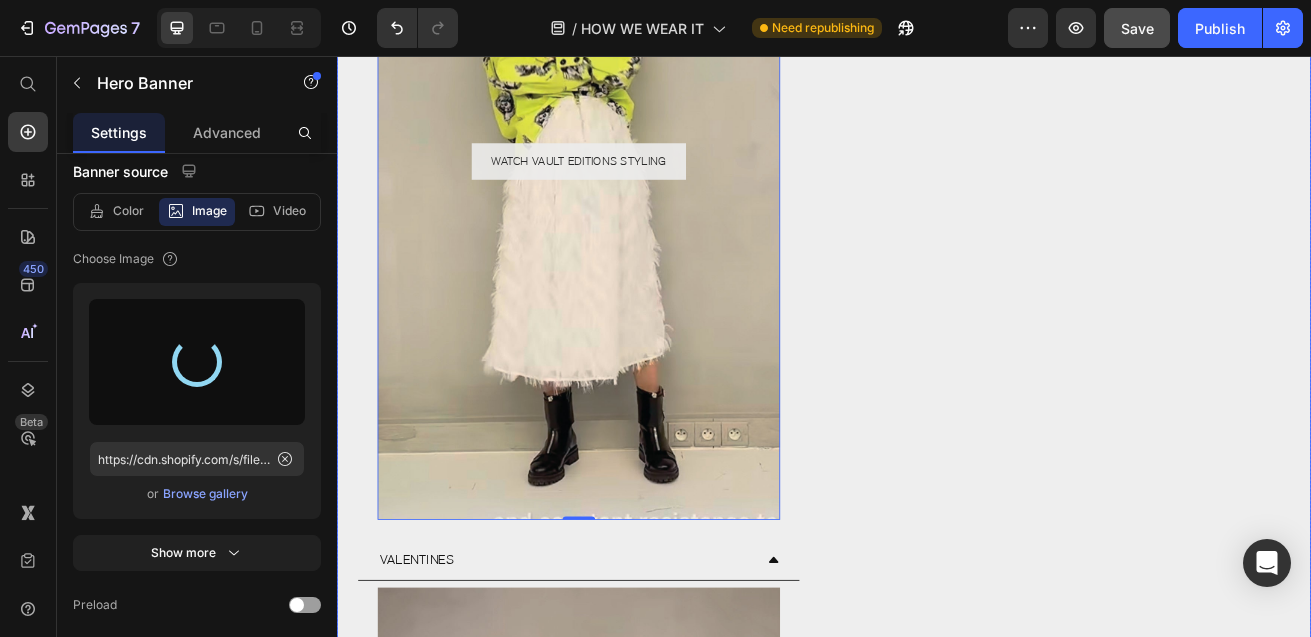 type on "https://cdn.shopify.com/s/files/1/1920/4113/files/gempages_524653639306838848-f031025f-53dd-432a-8847-66054931927b.png" 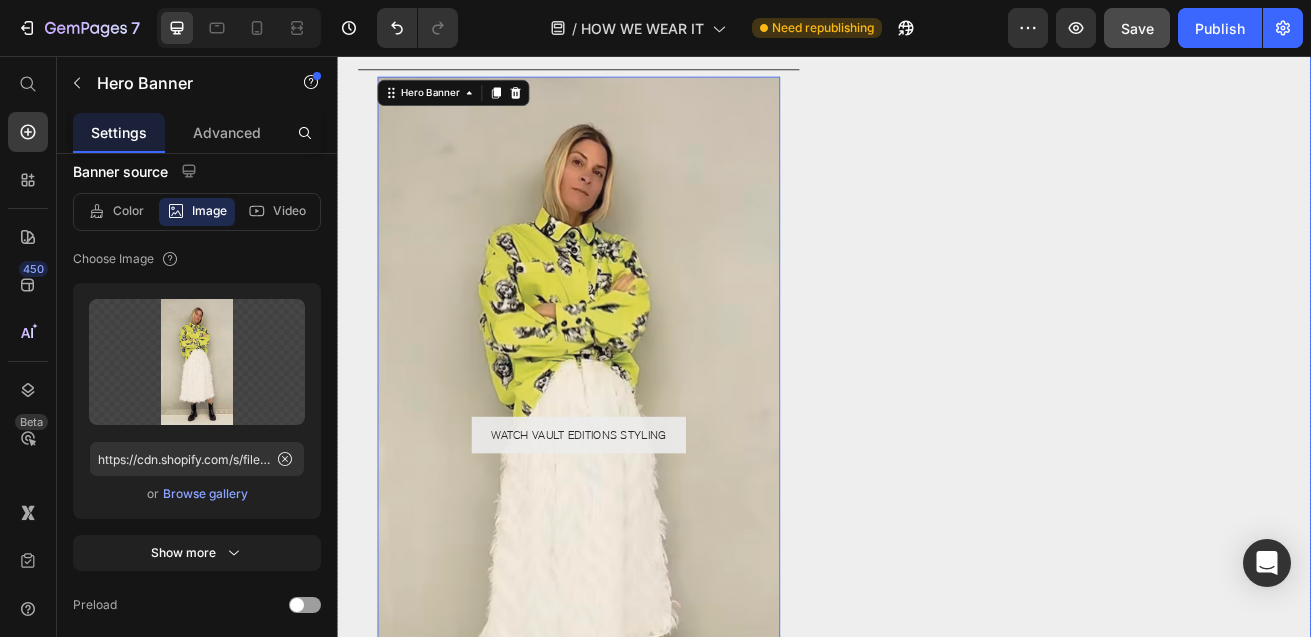 scroll, scrollTop: 1381, scrollLeft: 0, axis: vertical 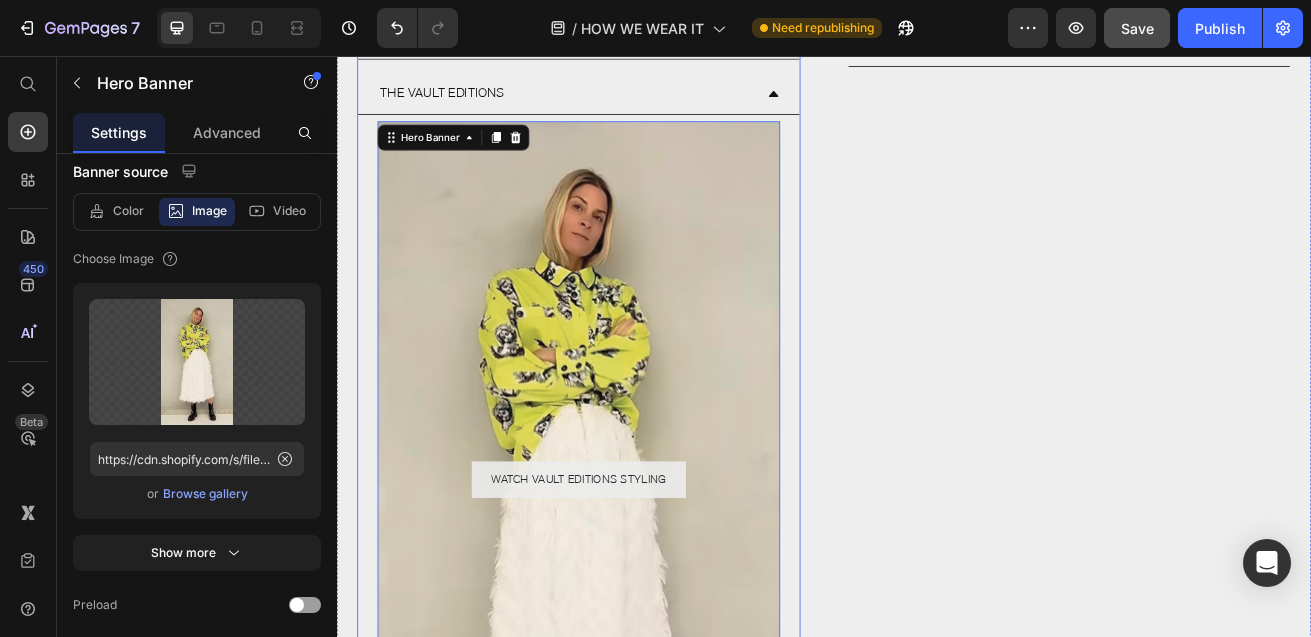 click on "THE VAULT EDITIONS" at bounding box center [635, 102] 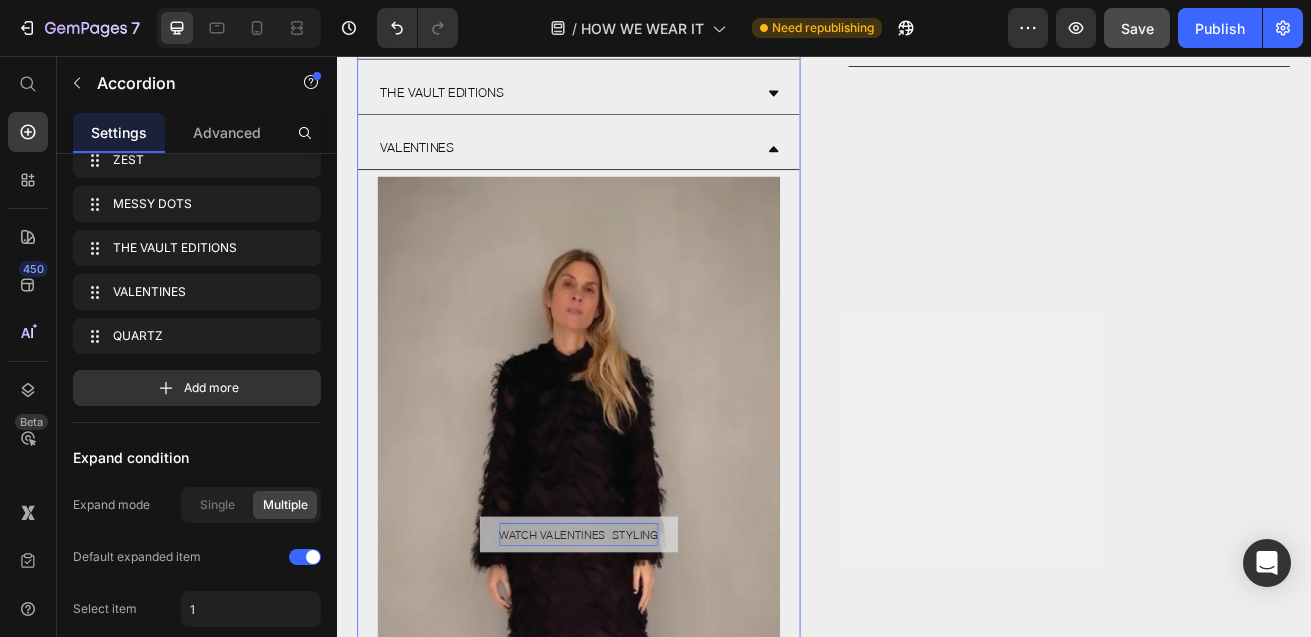 scroll, scrollTop: 0, scrollLeft: 0, axis: both 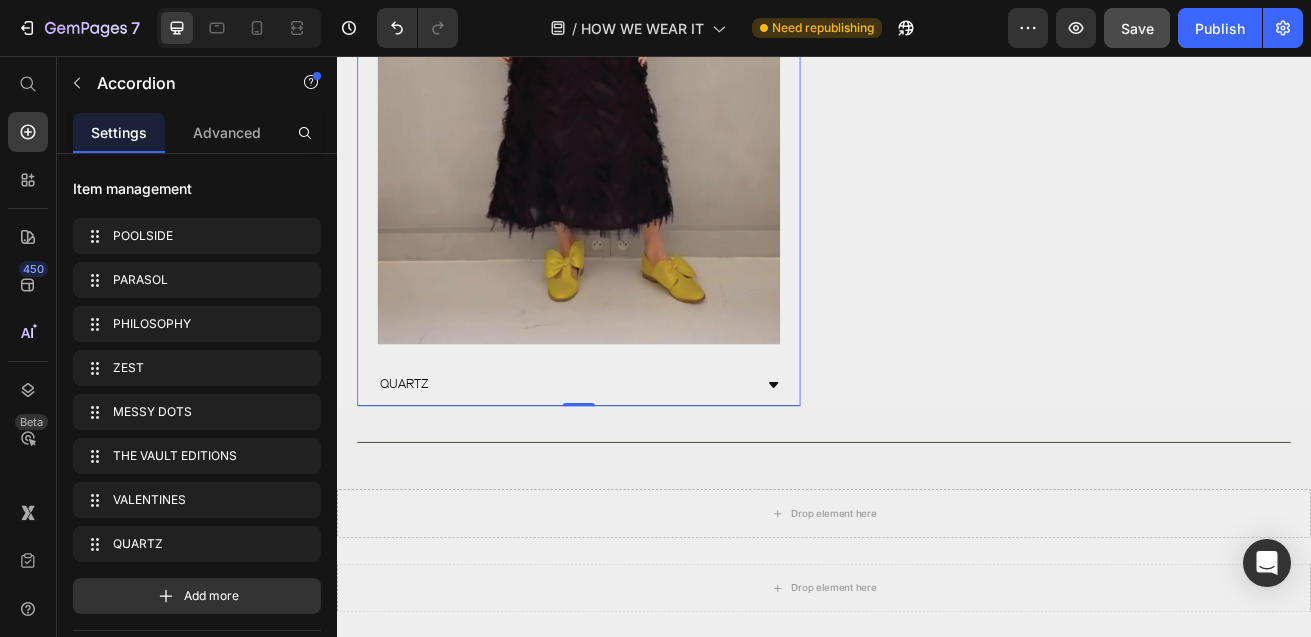 click on "QUARTZ" at bounding box center [635, 461] 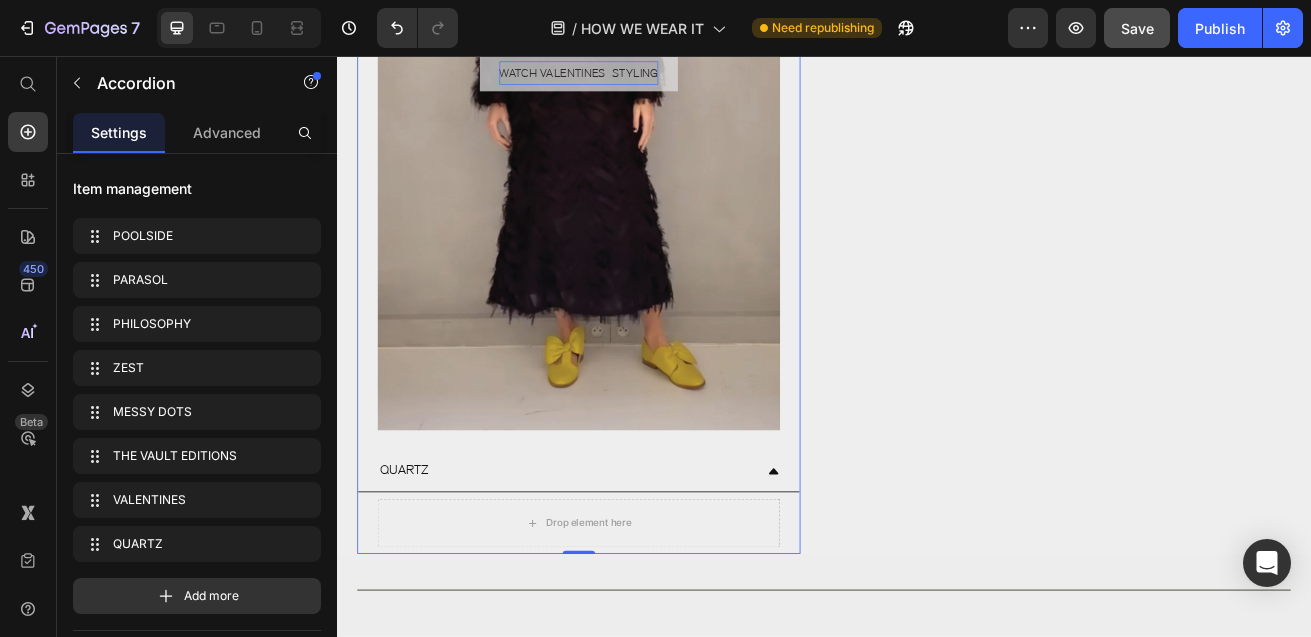 scroll, scrollTop: 1950, scrollLeft: 0, axis: vertical 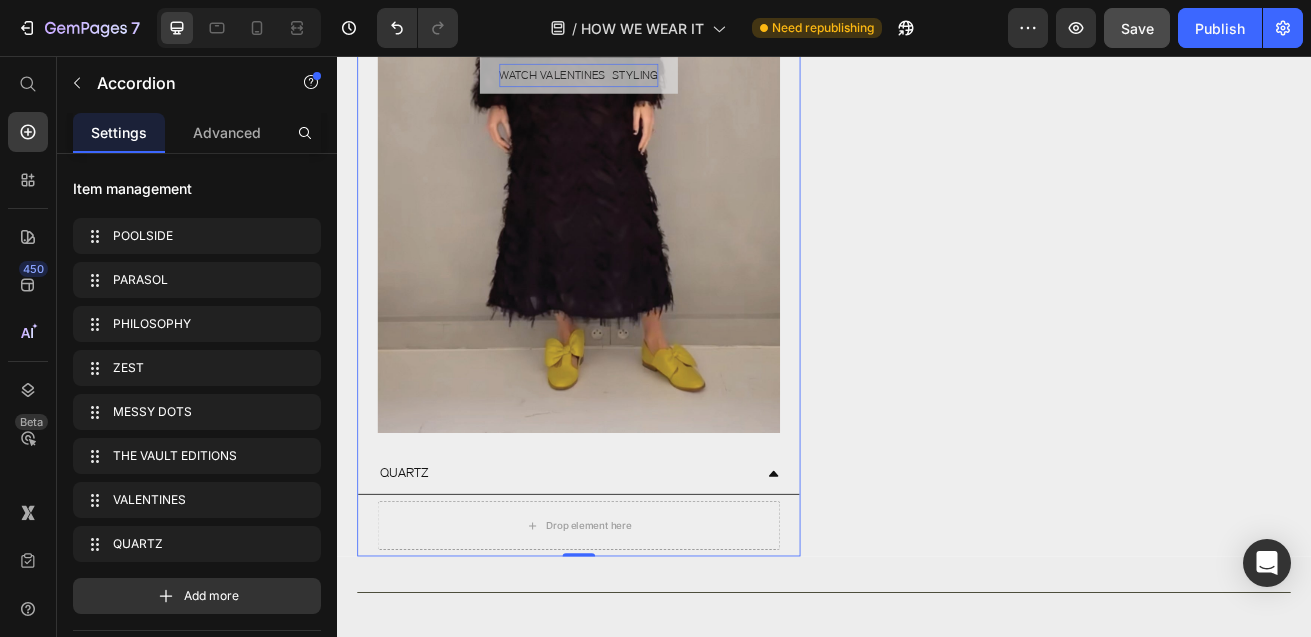 click at bounding box center [635, 80] 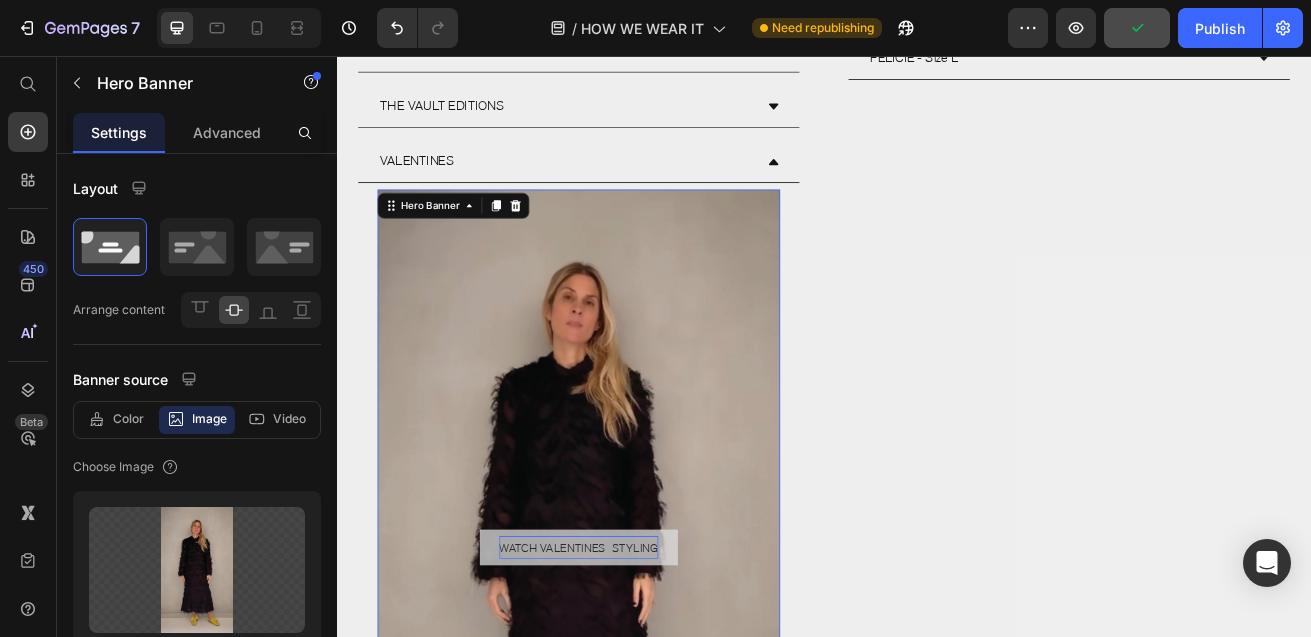 scroll, scrollTop: 1347, scrollLeft: 0, axis: vertical 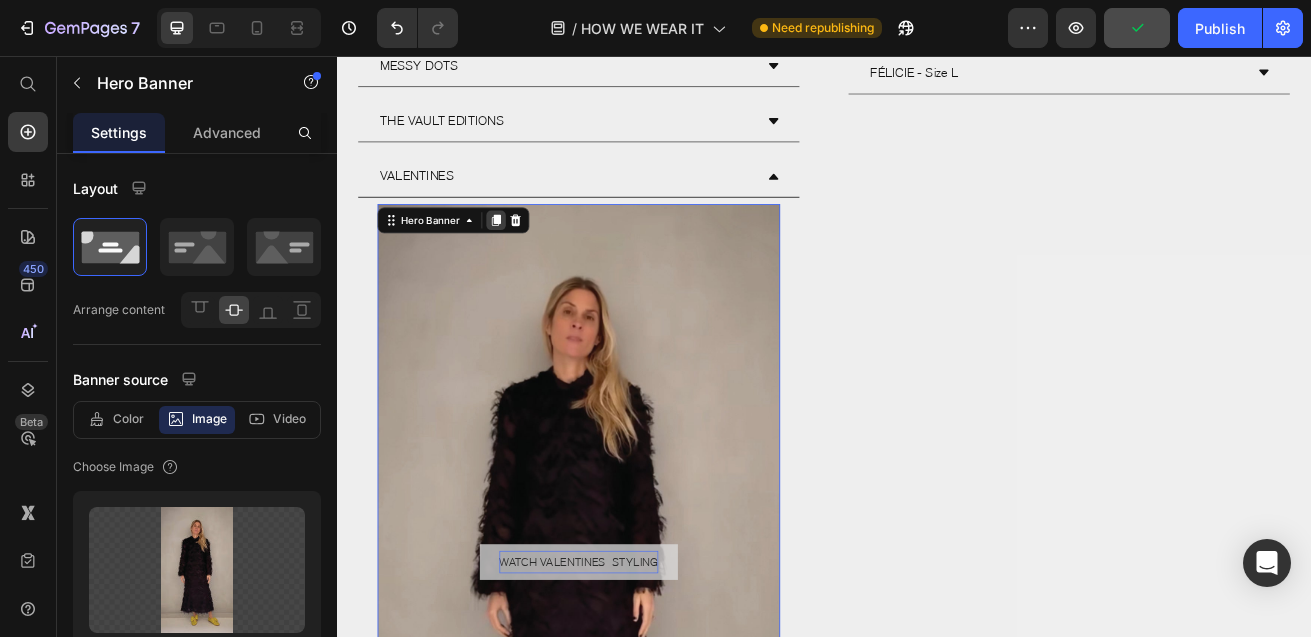 click 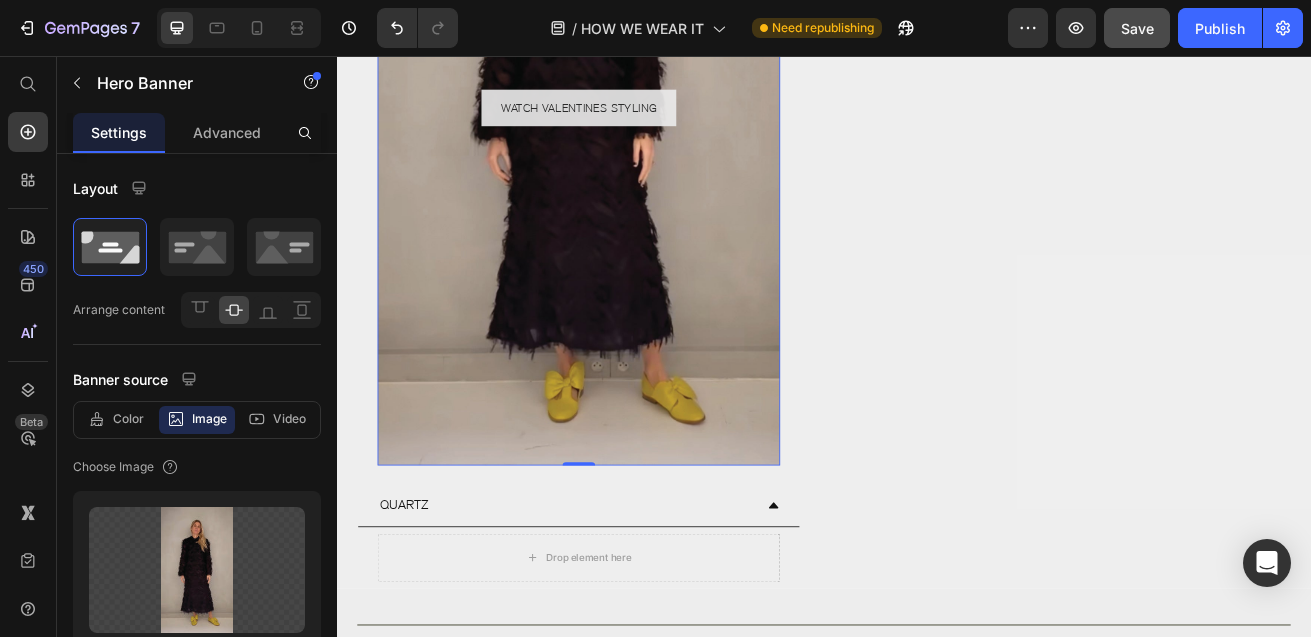 scroll, scrollTop: 2809, scrollLeft: 0, axis: vertical 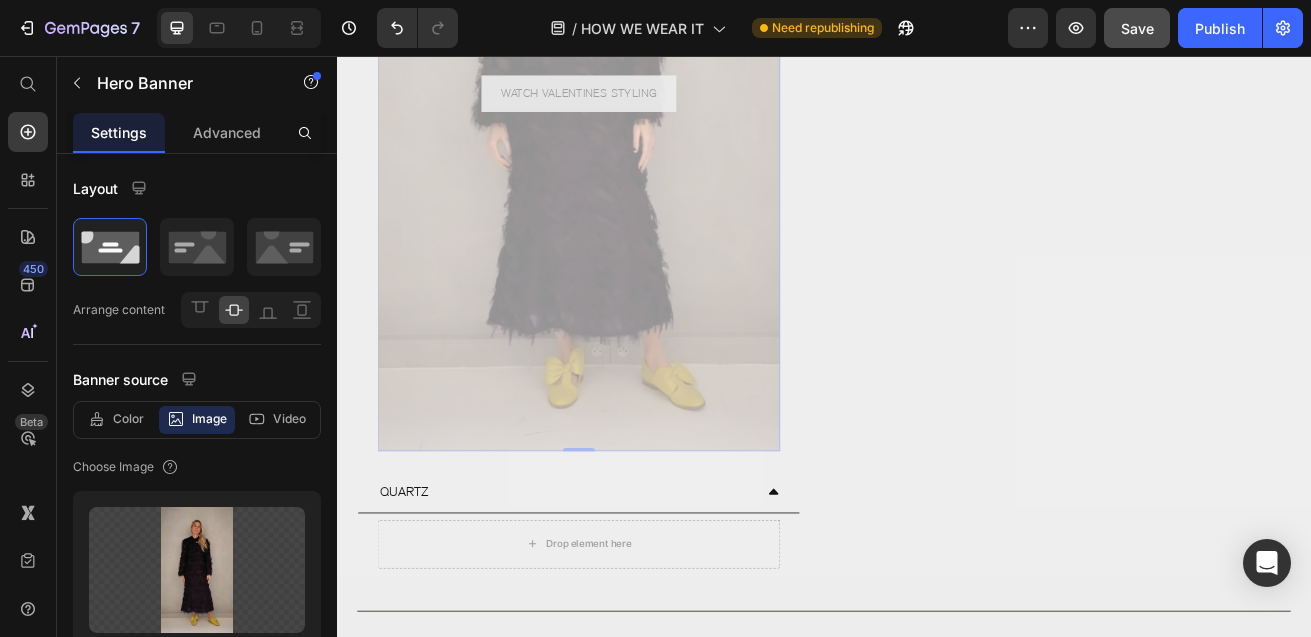 click on "Drop element here" at bounding box center [635, 657] 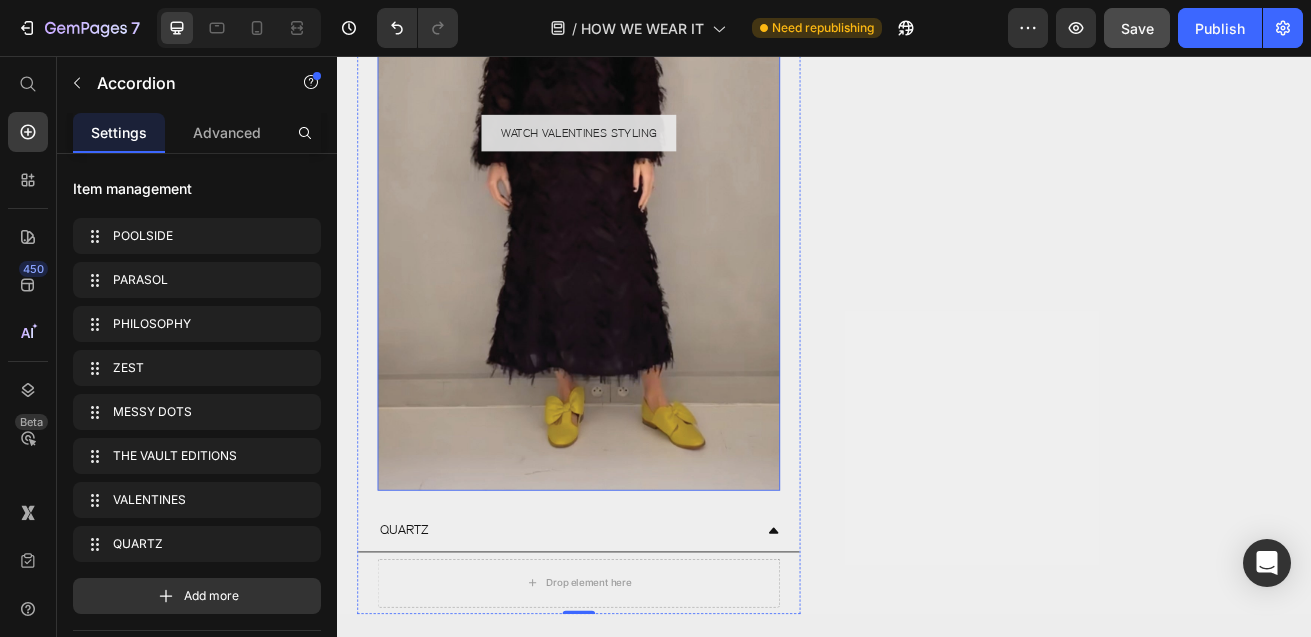 scroll, scrollTop: 2763, scrollLeft: 0, axis: vertical 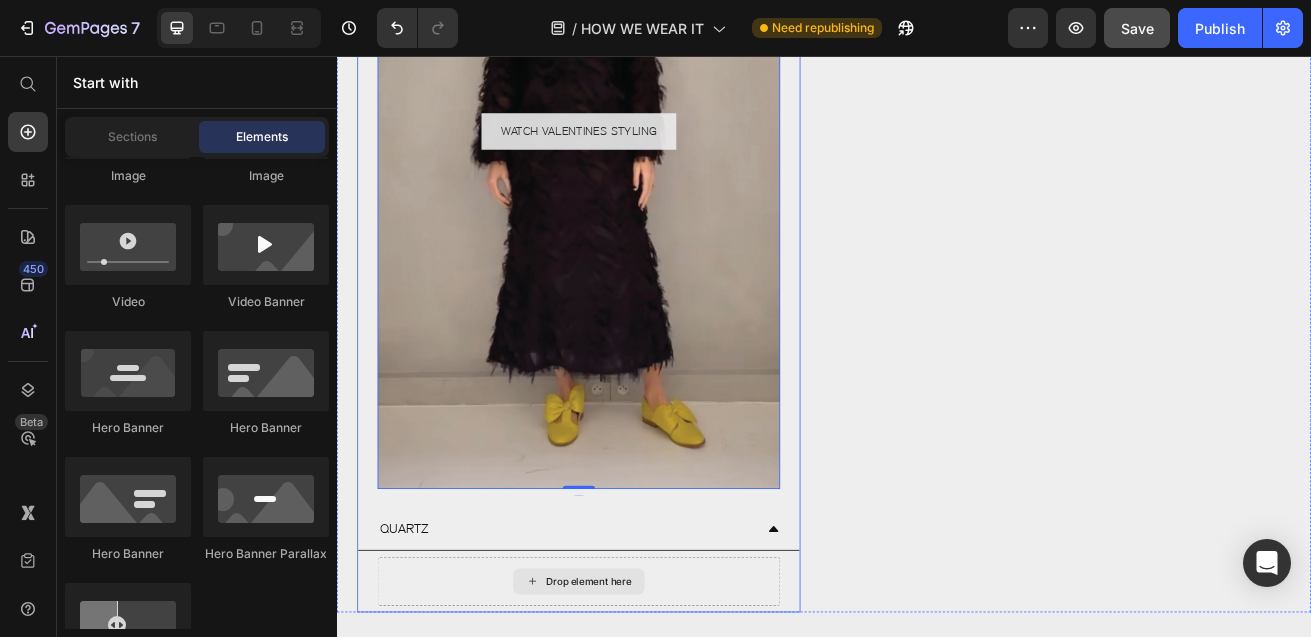 click on "Drop element here" at bounding box center (647, 703) 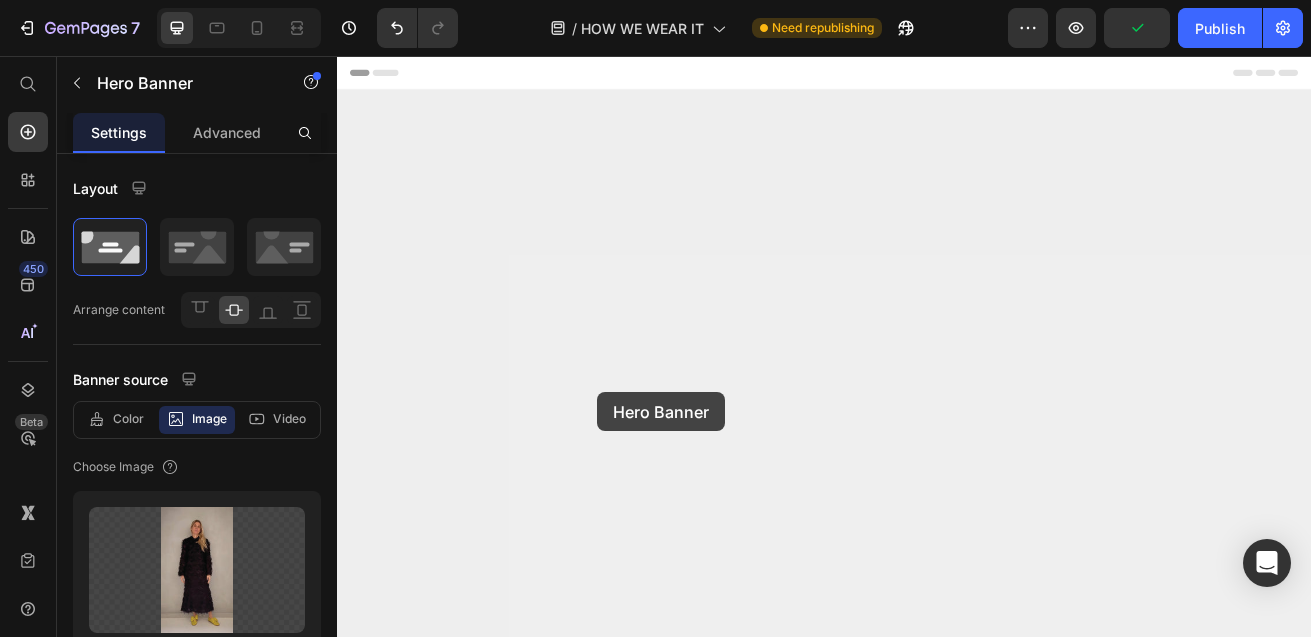 scroll, scrollTop: 2763, scrollLeft: 0, axis: vertical 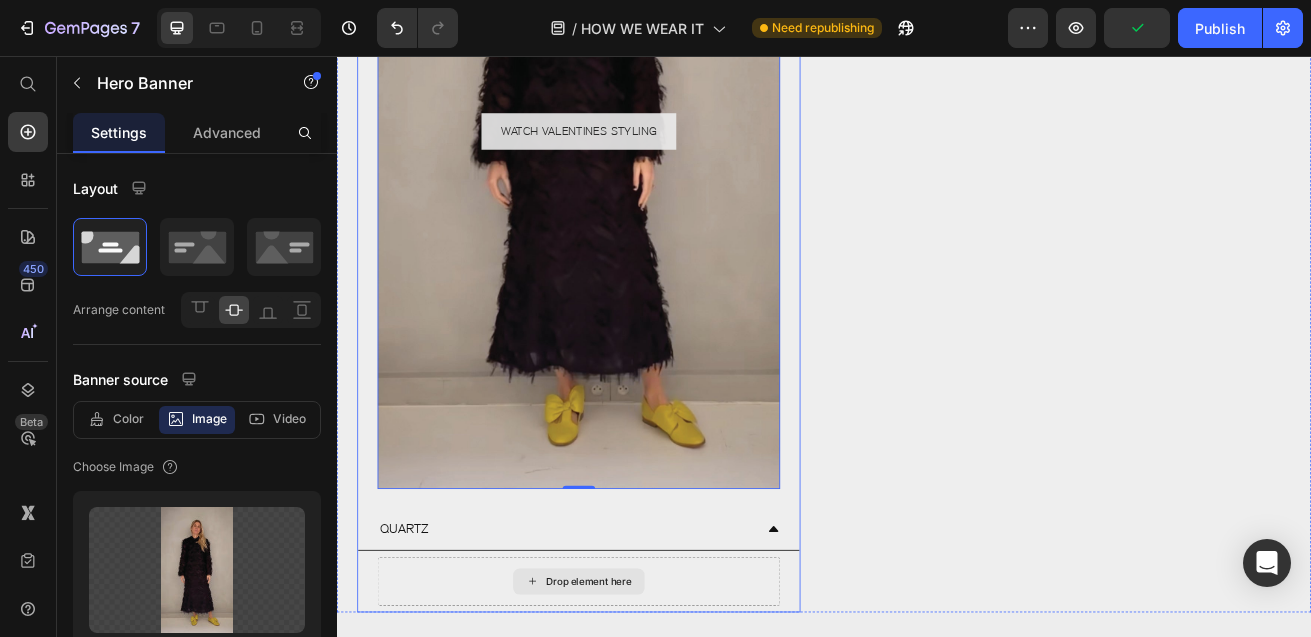 click on "Drop element here" at bounding box center [635, 703] 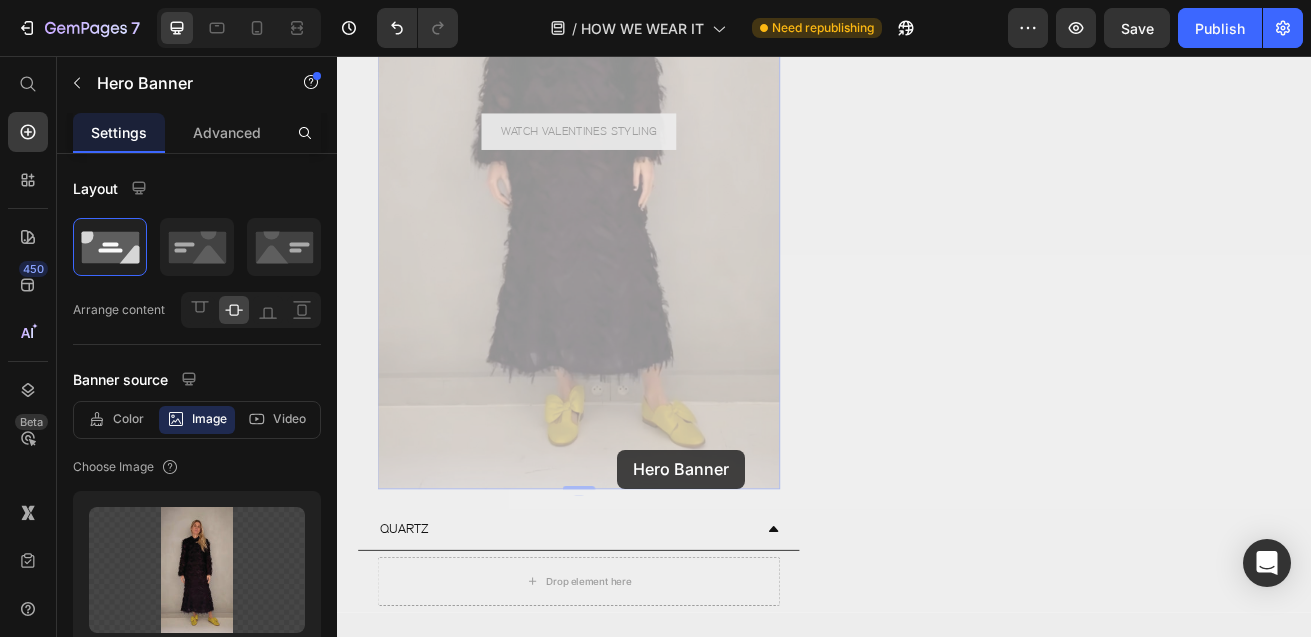 click on "Drop element here" at bounding box center [635, 703] 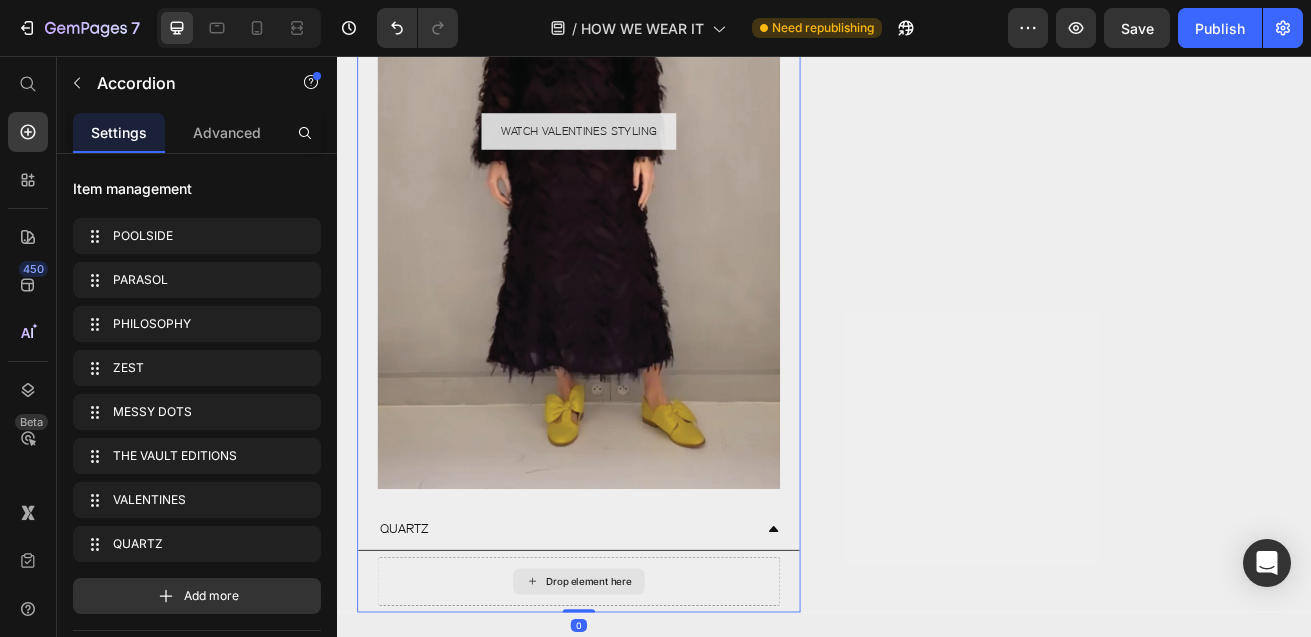 click on "Drop element here" at bounding box center (635, 703) 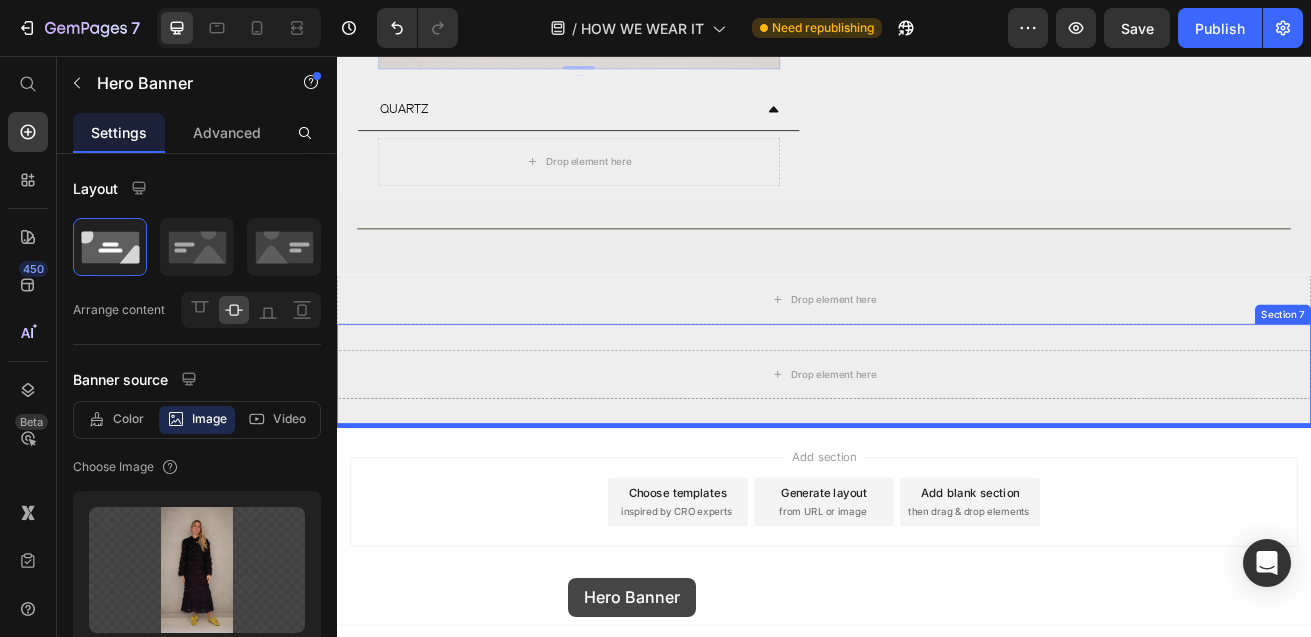 click at bounding box center [937, -1213] 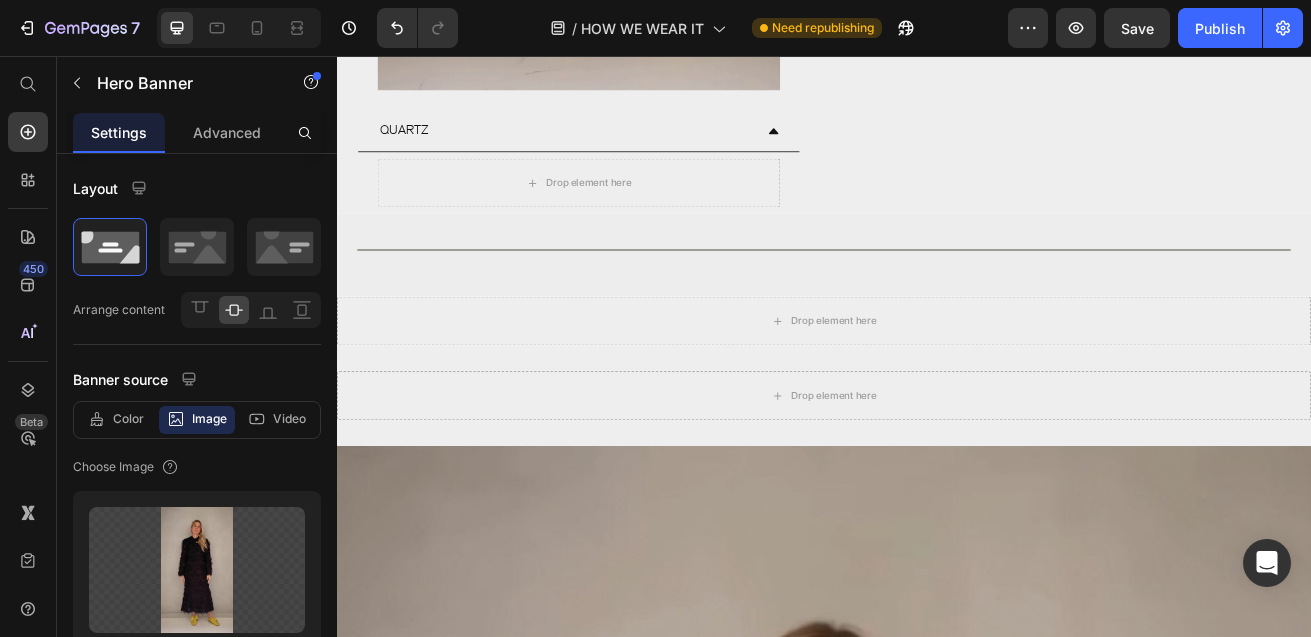 scroll, scrollTop: 2371, scrollLeft: 0, axis: vertical 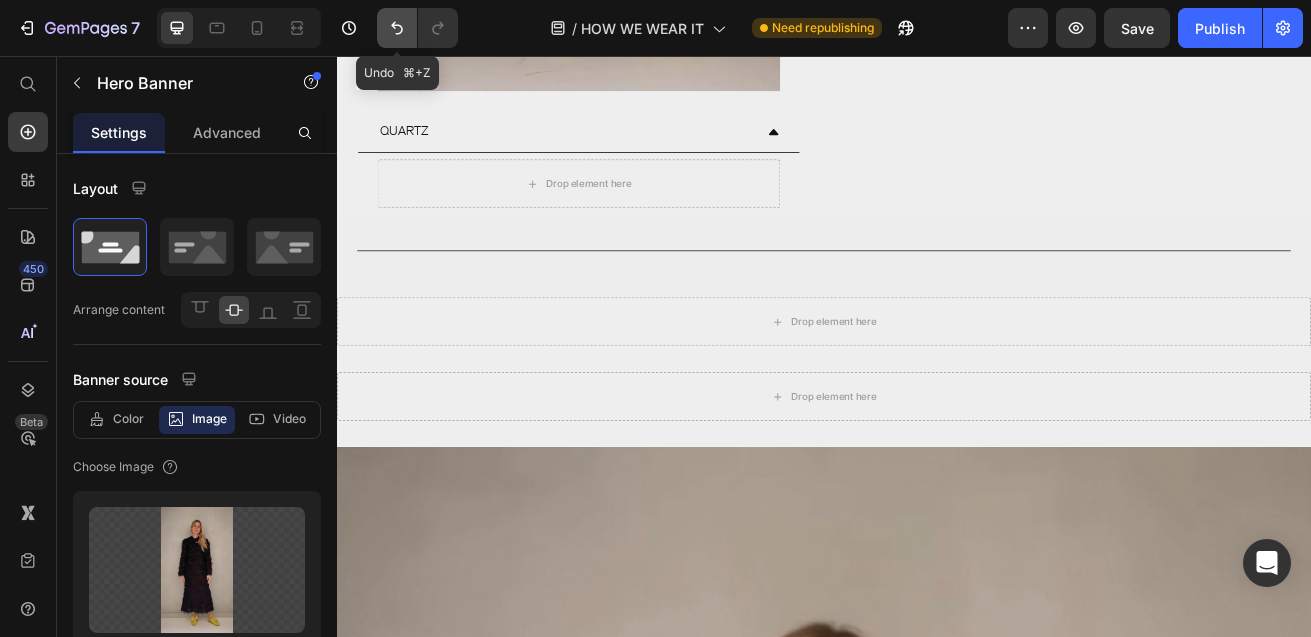 drag, startPoint x: 392, startPoint y: 25, endPoint x: 256, endPoint y: 31, distance: 136.1323 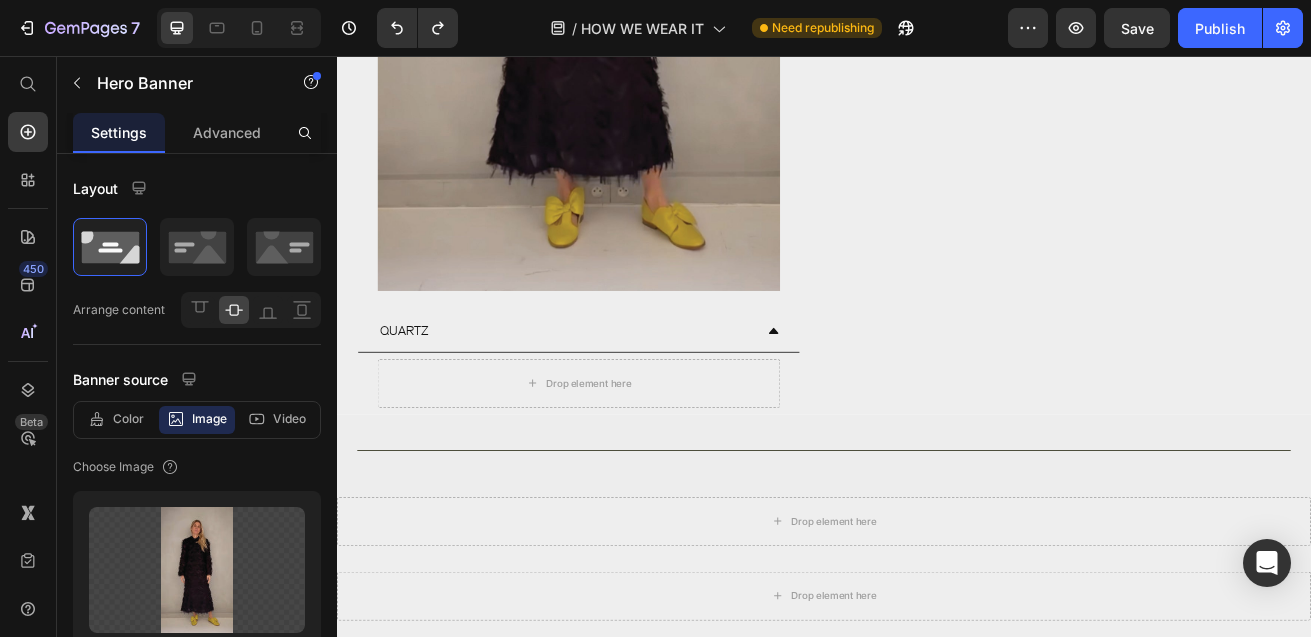 scroll, scrollTop: 3018, scrollLeft: 0, axis: vertical 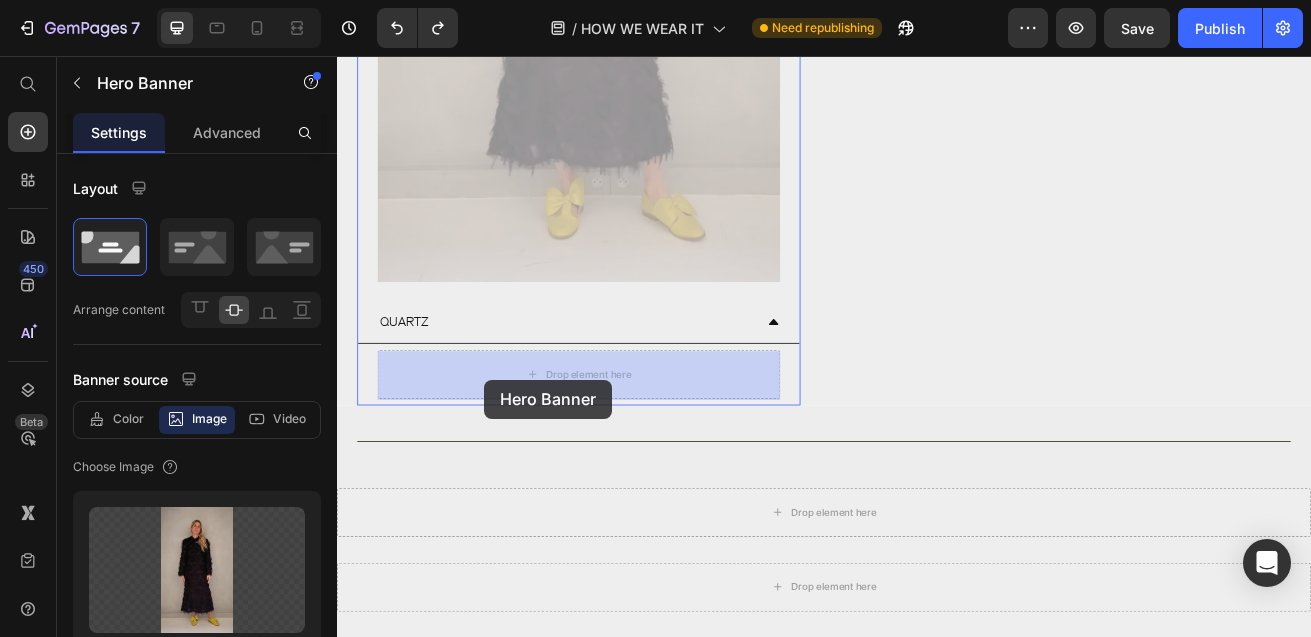 drag, startPoint x: 659, startPoint y: 251, endPoint x: 518, endPoint y: 455, distance: 247.98589 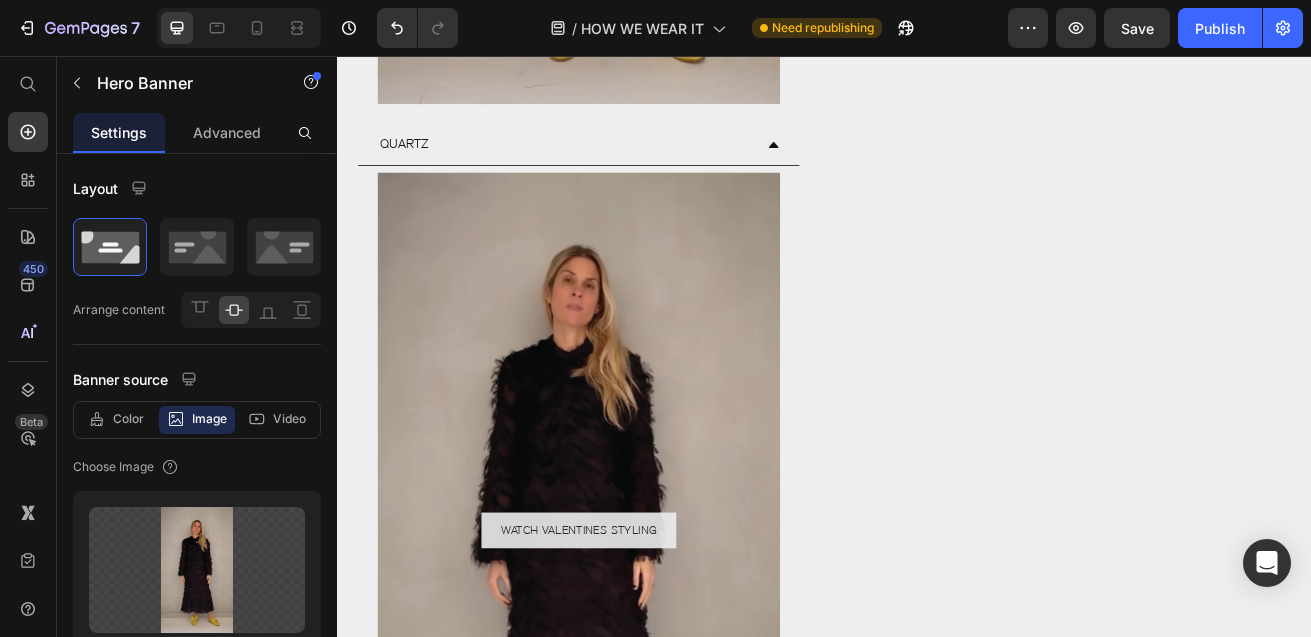 scroll, scrollTop: 2382, scrollLeft: 0, axis: vertical 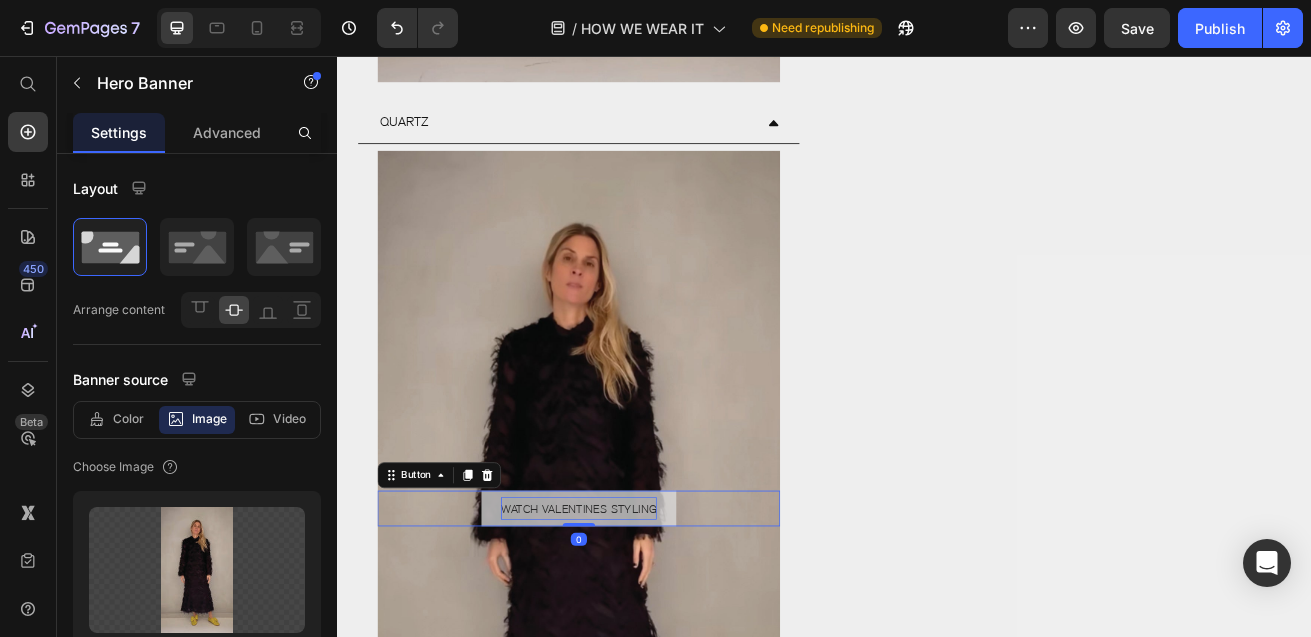 click on "WATCH VALENTINES   STYLING" at bounding box center [635, 613] 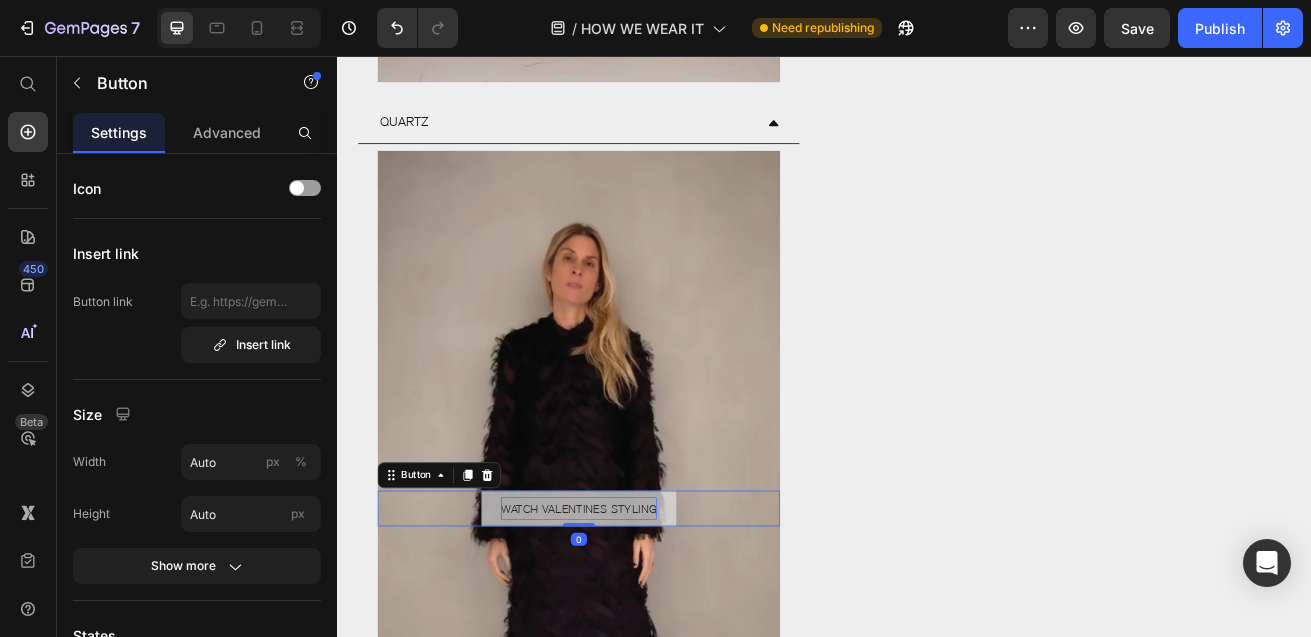 click on "WATCH VALENTINES   STYLING" at bounding box center (635, 613) 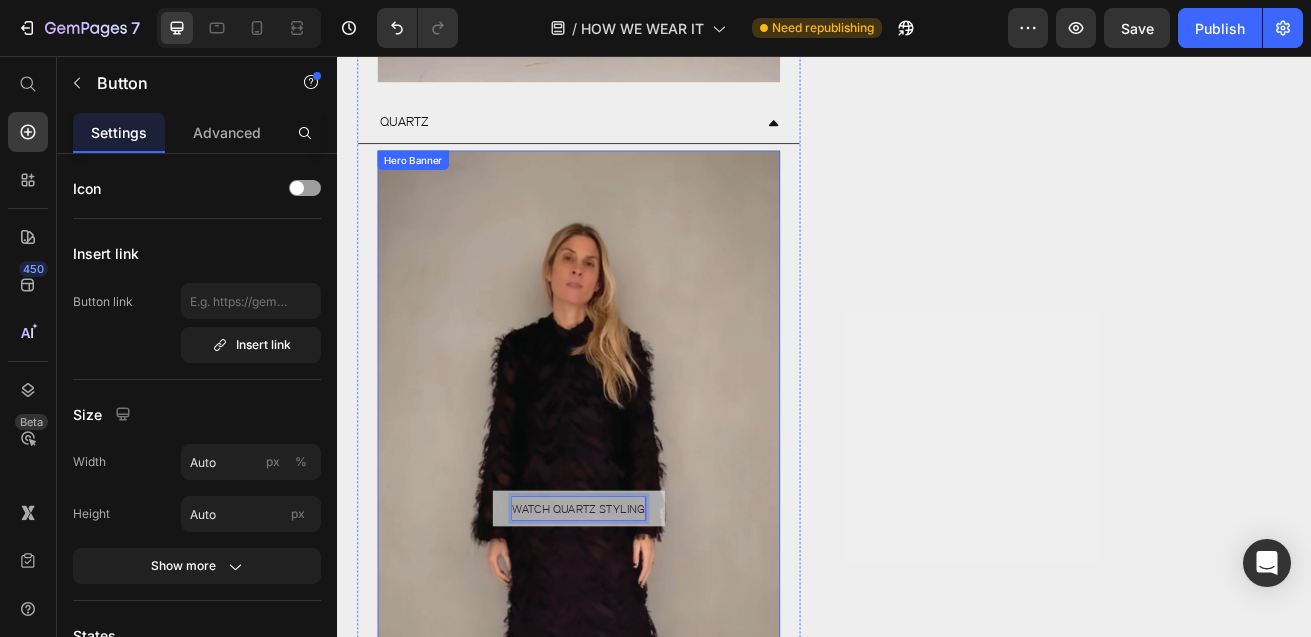 scroll, scrollTop: 15, scrollLeft: 0, axis: vertical 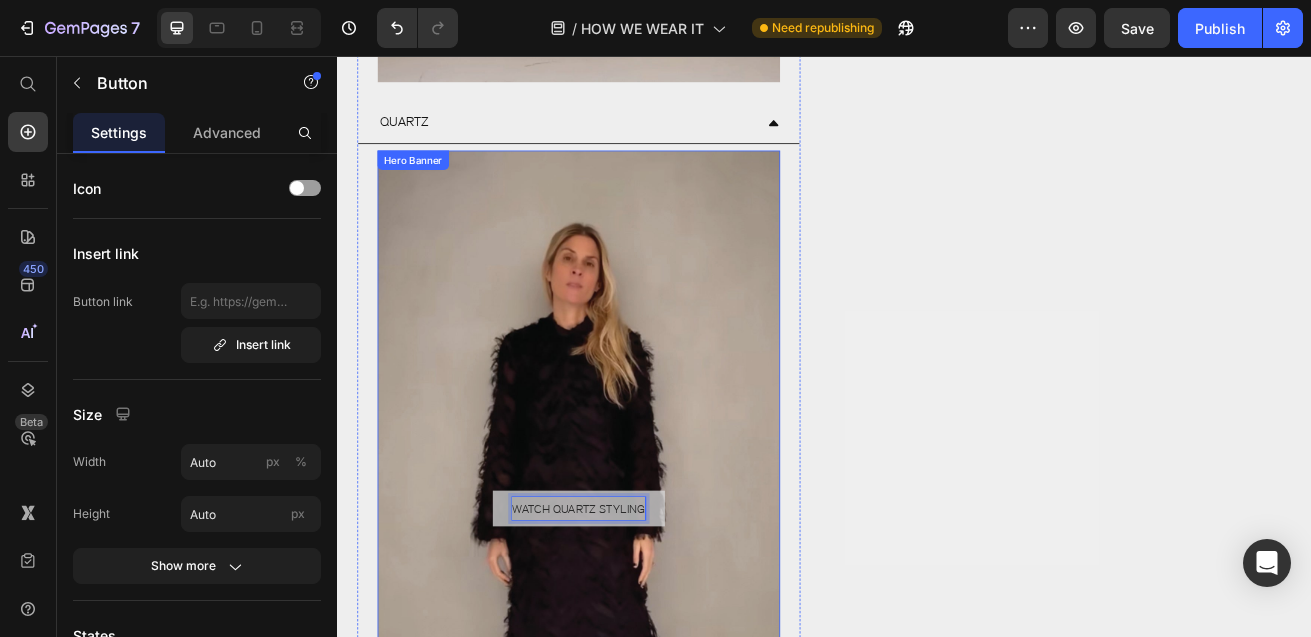 click on "LOLA - Size S
Drop element here
INES - Size S
SOPHIA - Size S/M
FÉLICIE - Size L  Accordion" at bounding box center (1239, -99) 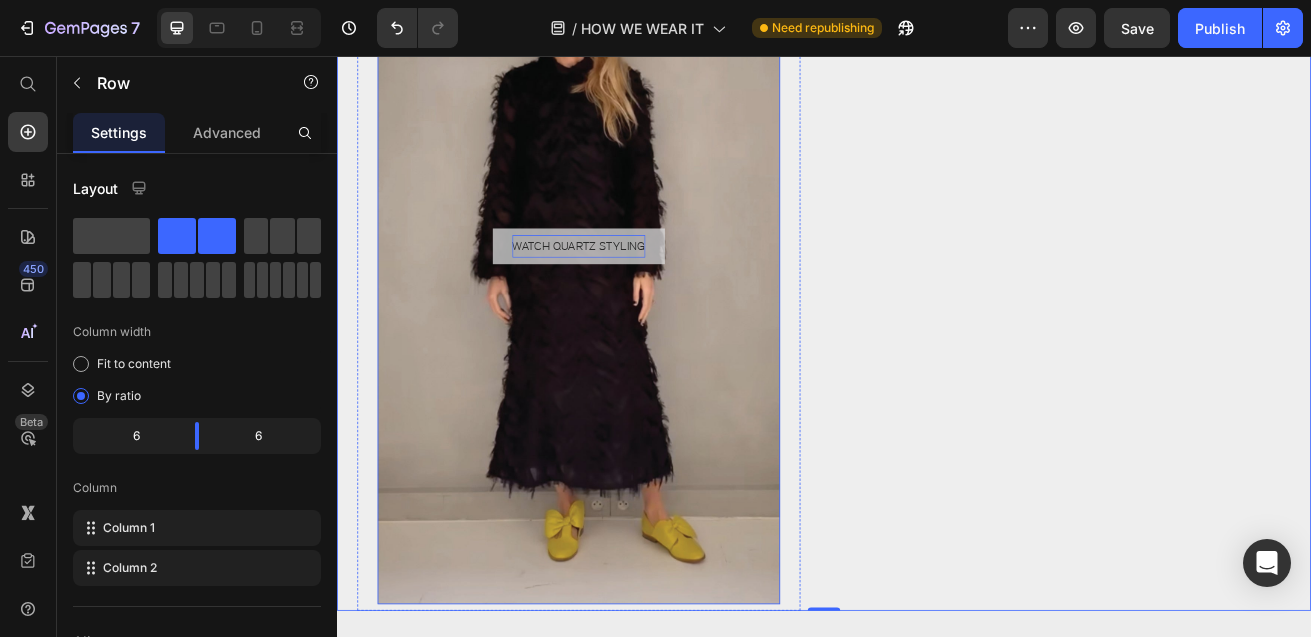scroll, scrollTop: 2811, scrollLeft: 0, axis: vertical 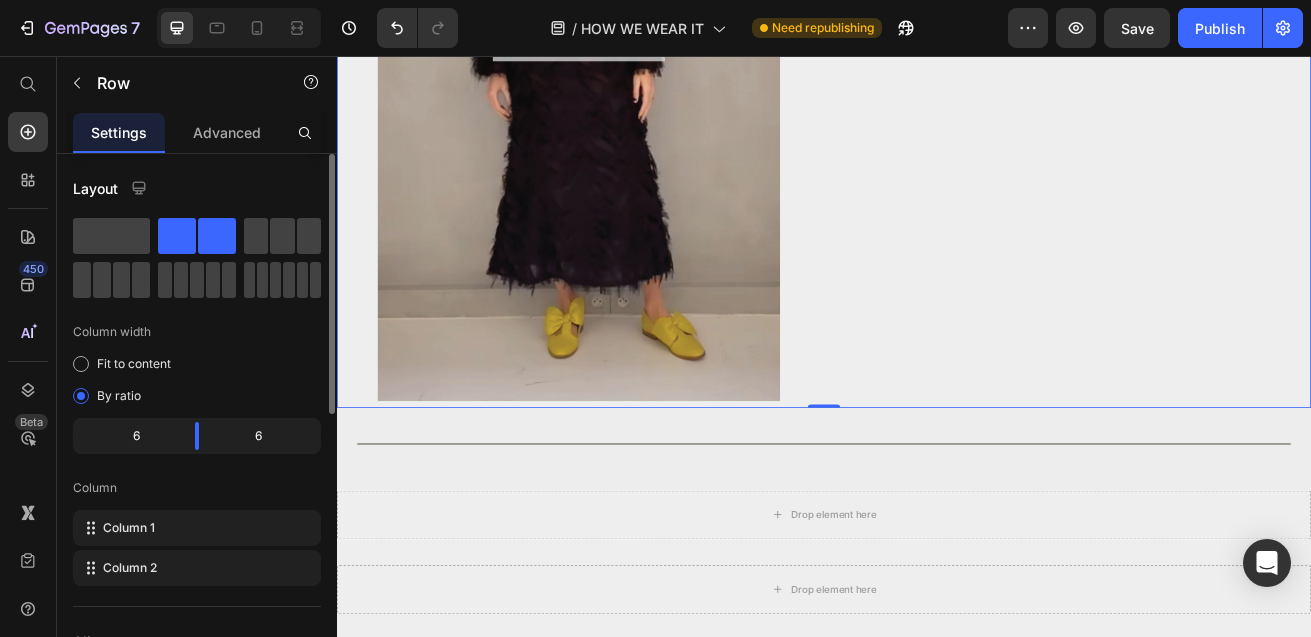 click on "LOLA - Size S
Drop element here
INES - Size S
SOPHIA - Size S/M
FÉLICIE - Size L  Accordion" at bounding box center [1239, -672] 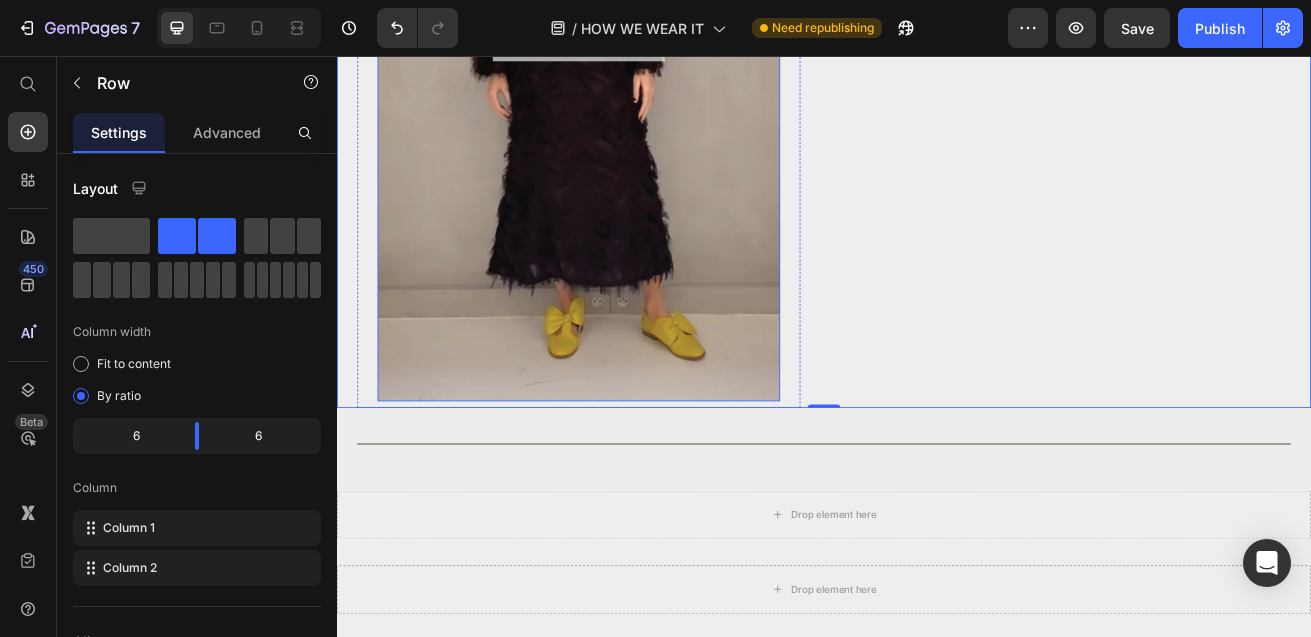 click at bounding box center (635, 40) 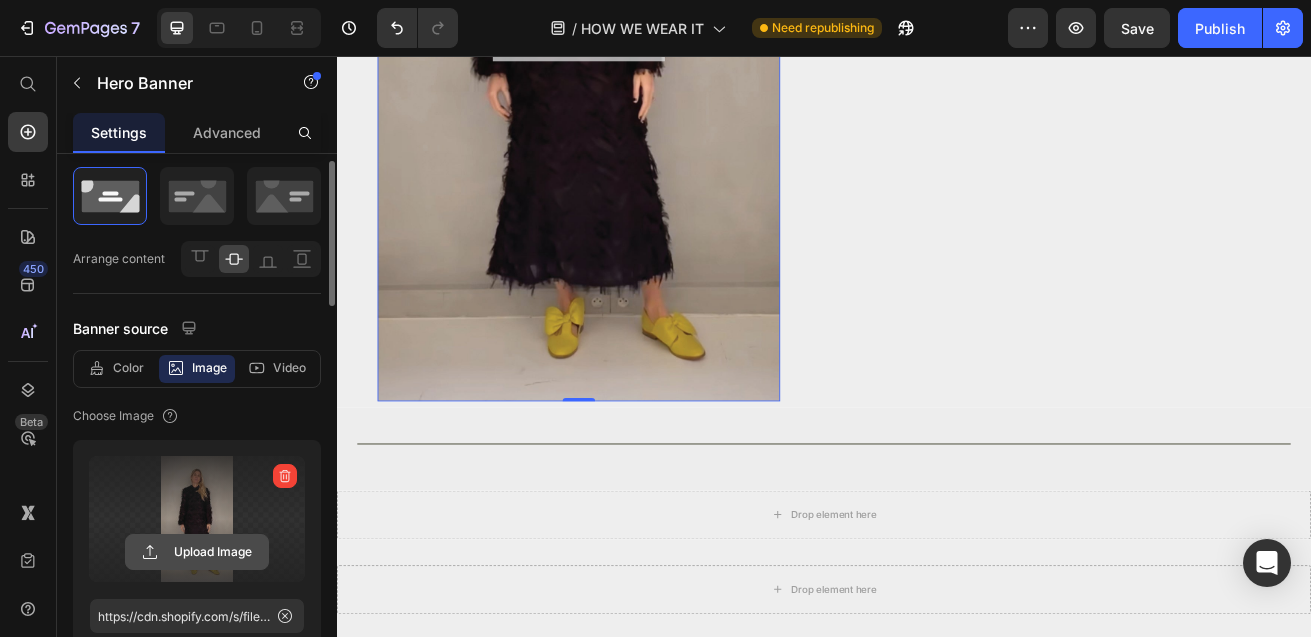 scroll, scrollTop: 50, scrollLeft: 0, axis: vertical 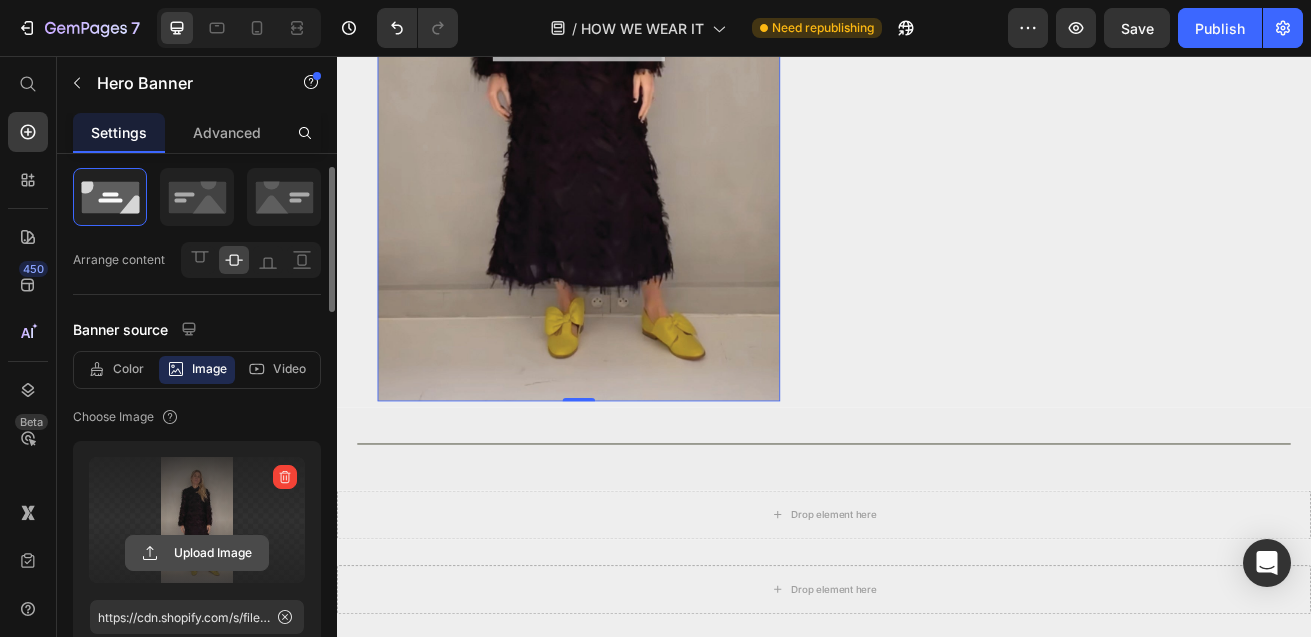 click 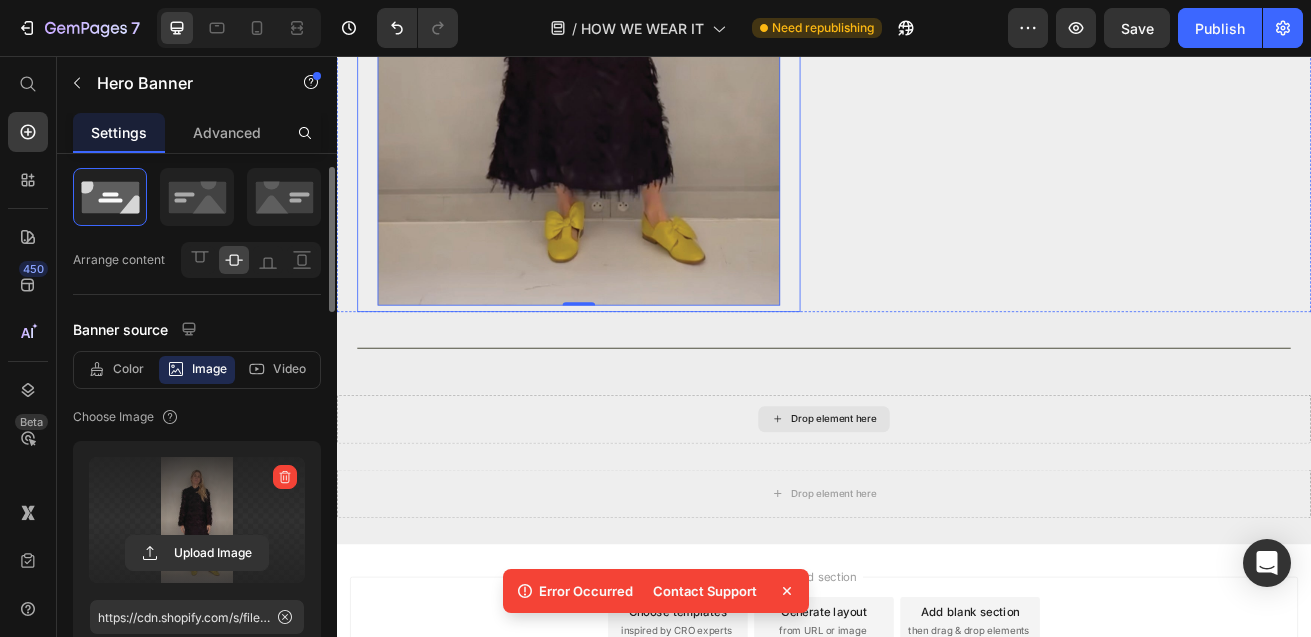 scroll, scrollTop: 3098, scrollLeft: 0, axis: vertical 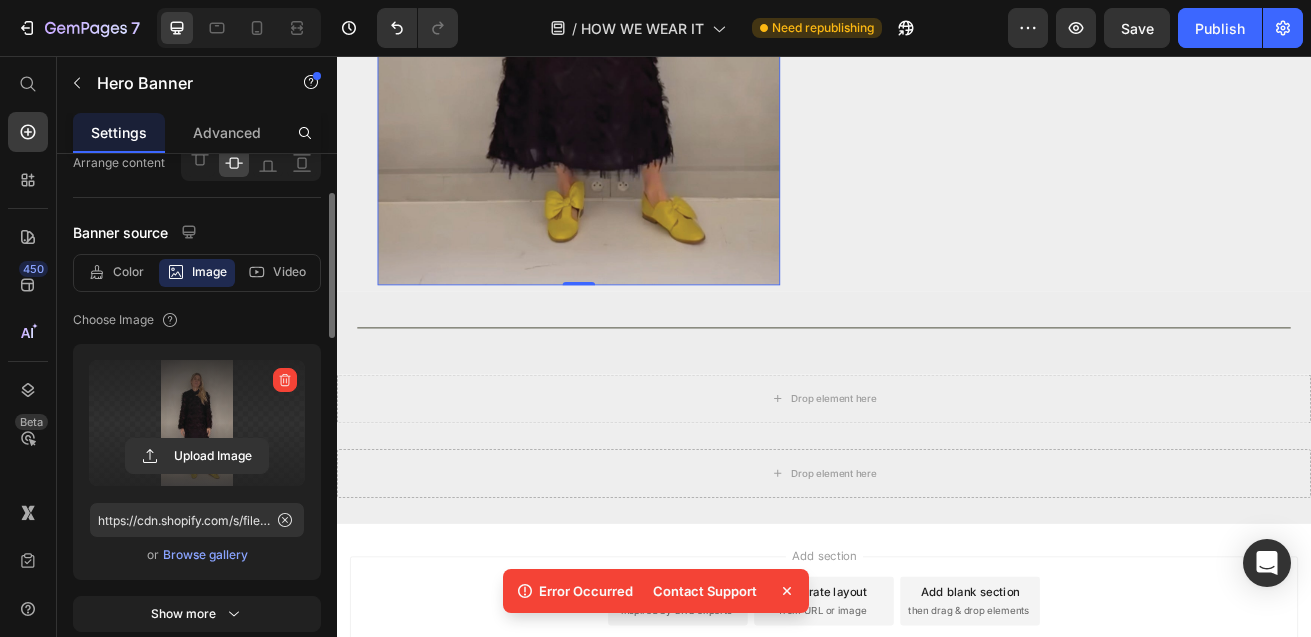 click on "Browse gallery" at bounding box center (205, 555) 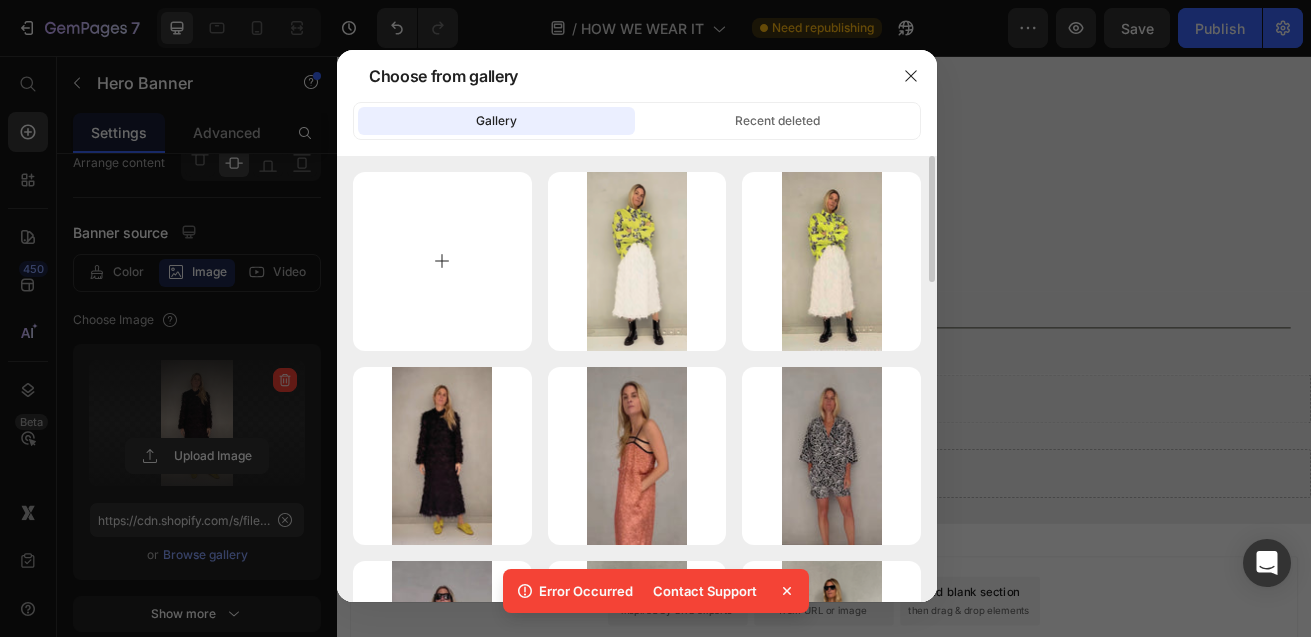 click at bounding box center (442, 261) 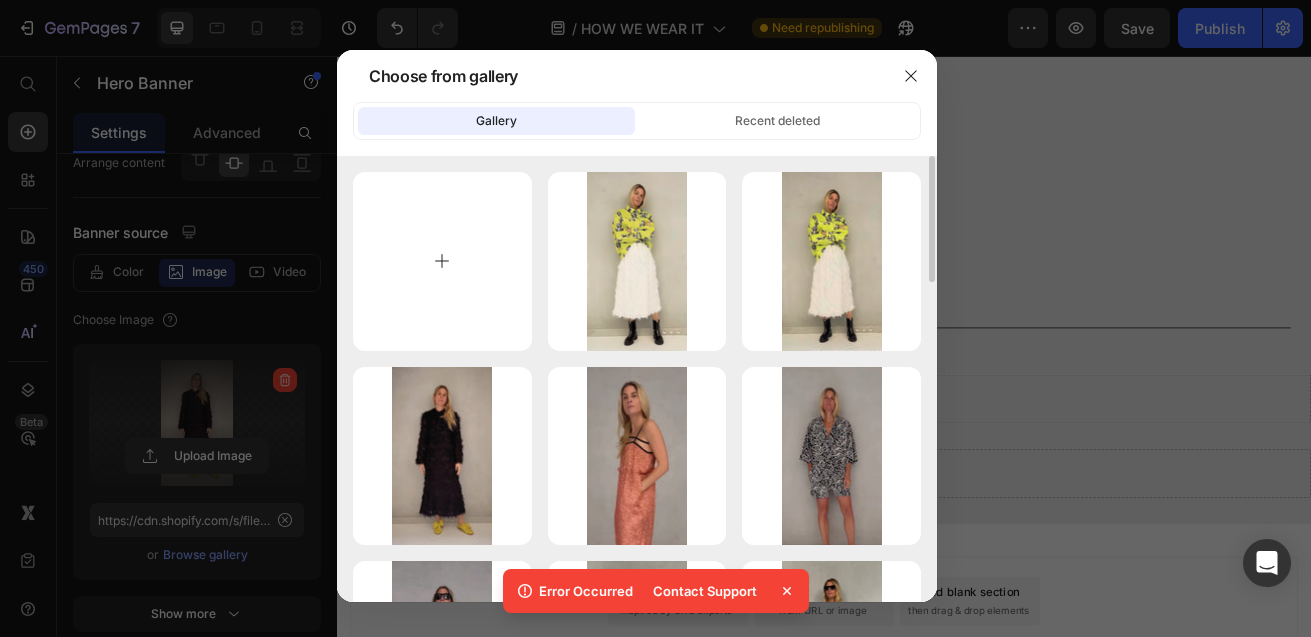 type on "C:\fakepath\StylingSeriesThumbnail_QUARTZ.png" 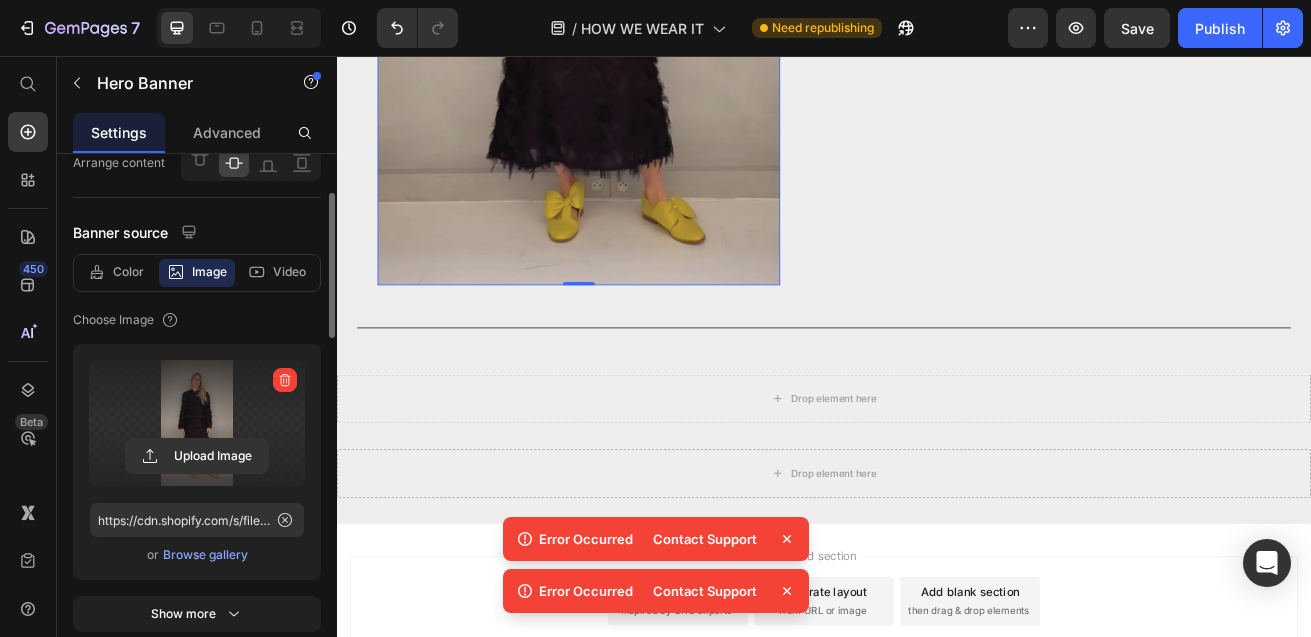 click on "Browse gallery" at bounding box center (205, 555) 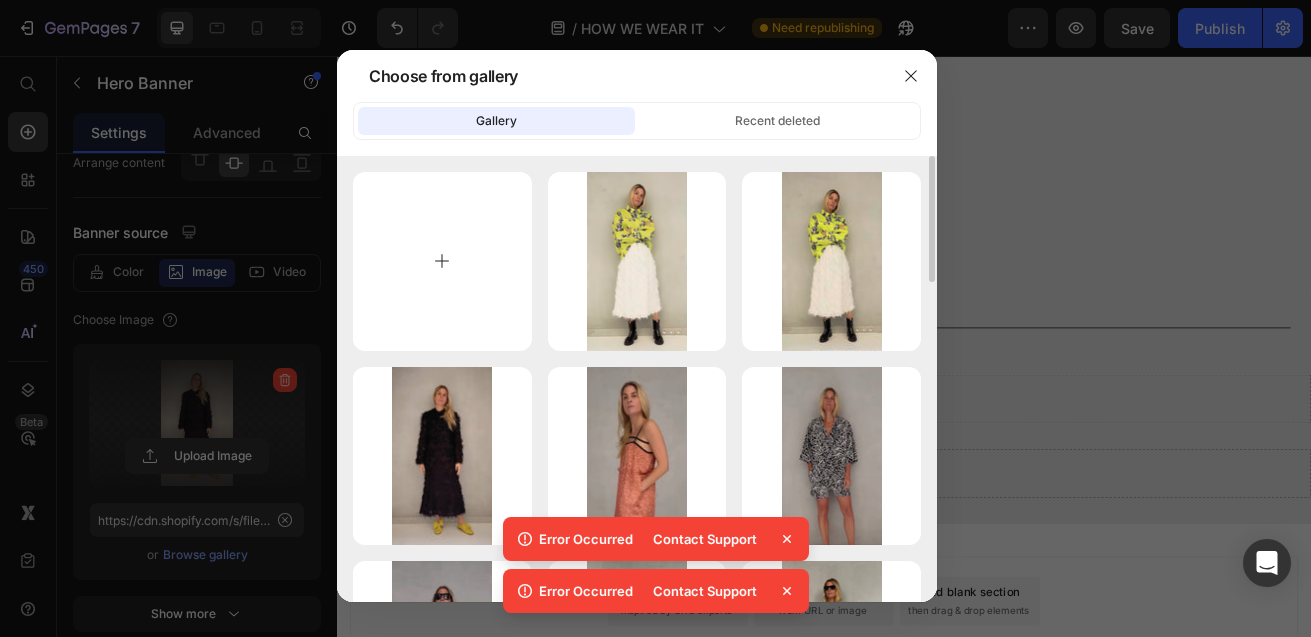 click at bounding box center (442, 261) 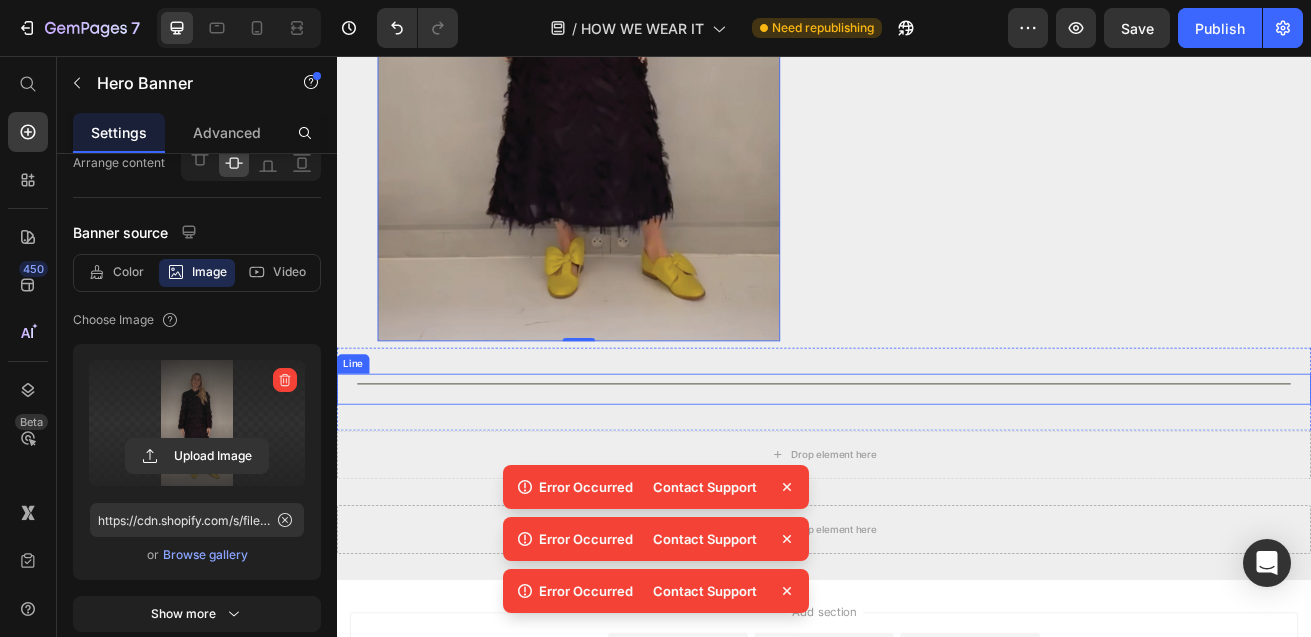 scroll, scrollTop: 3028, scrollLeft: 0, axis: vertical 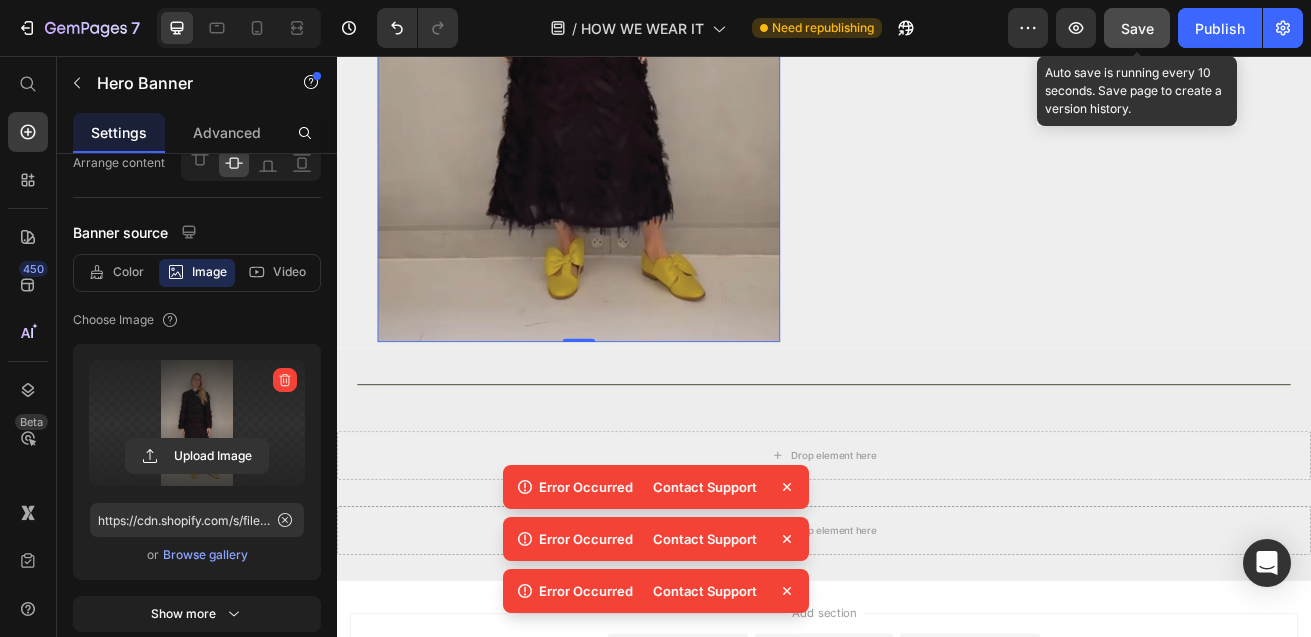 click on "Save" 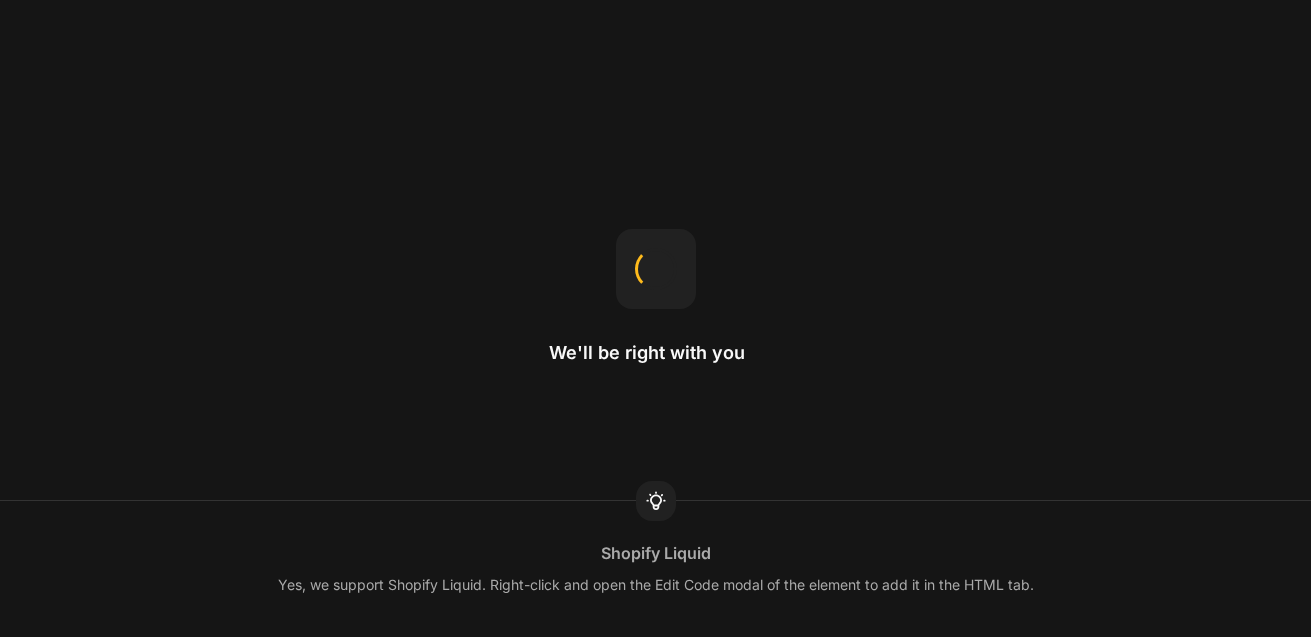 scroll, scrollTop: 0, scrollLeft: 0, axis: both 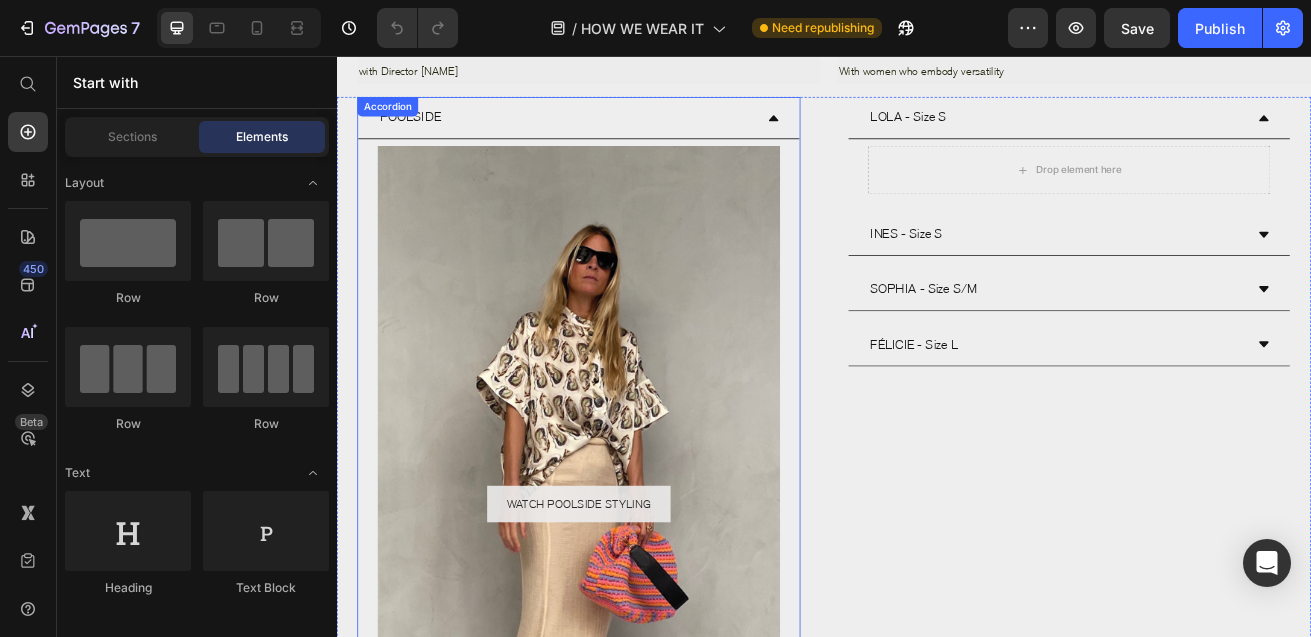 click 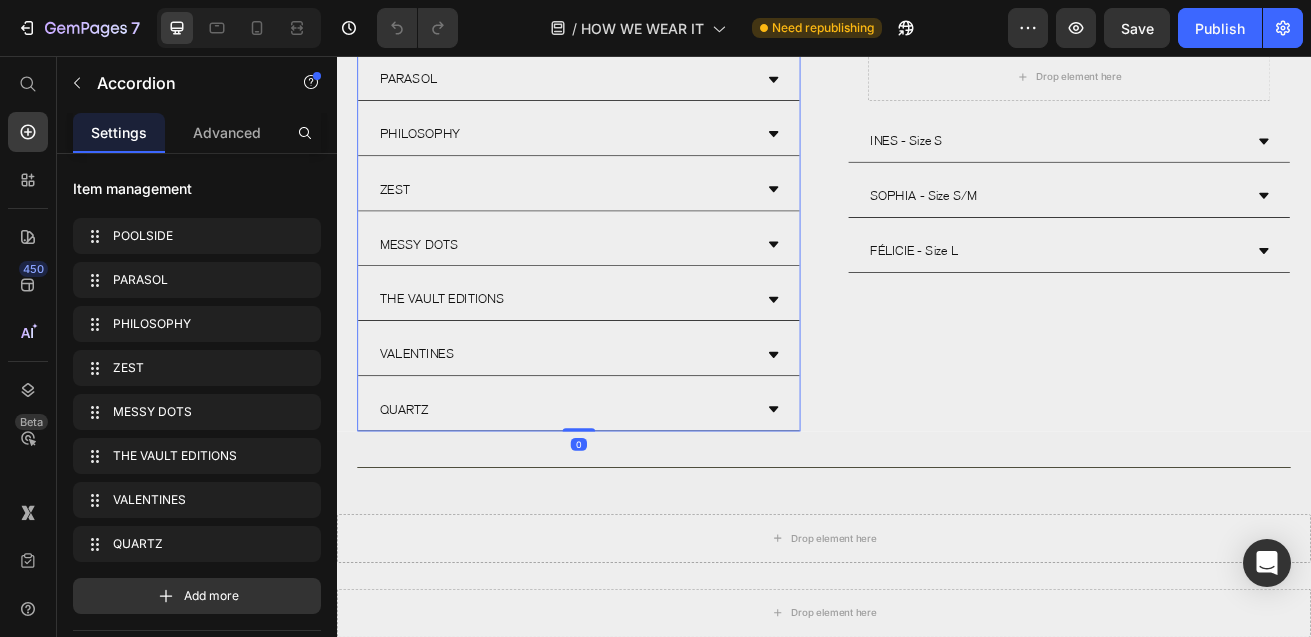 scroll, scrollTop: 1158, scrollLeft: 0, axis: vertical 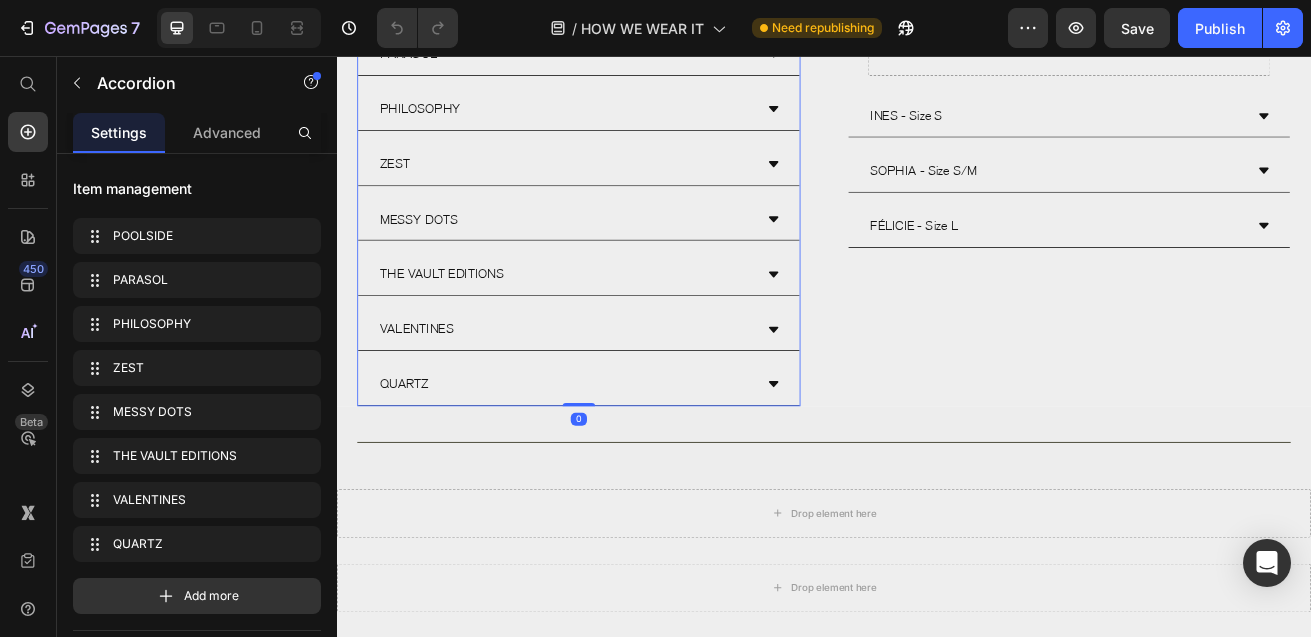 click 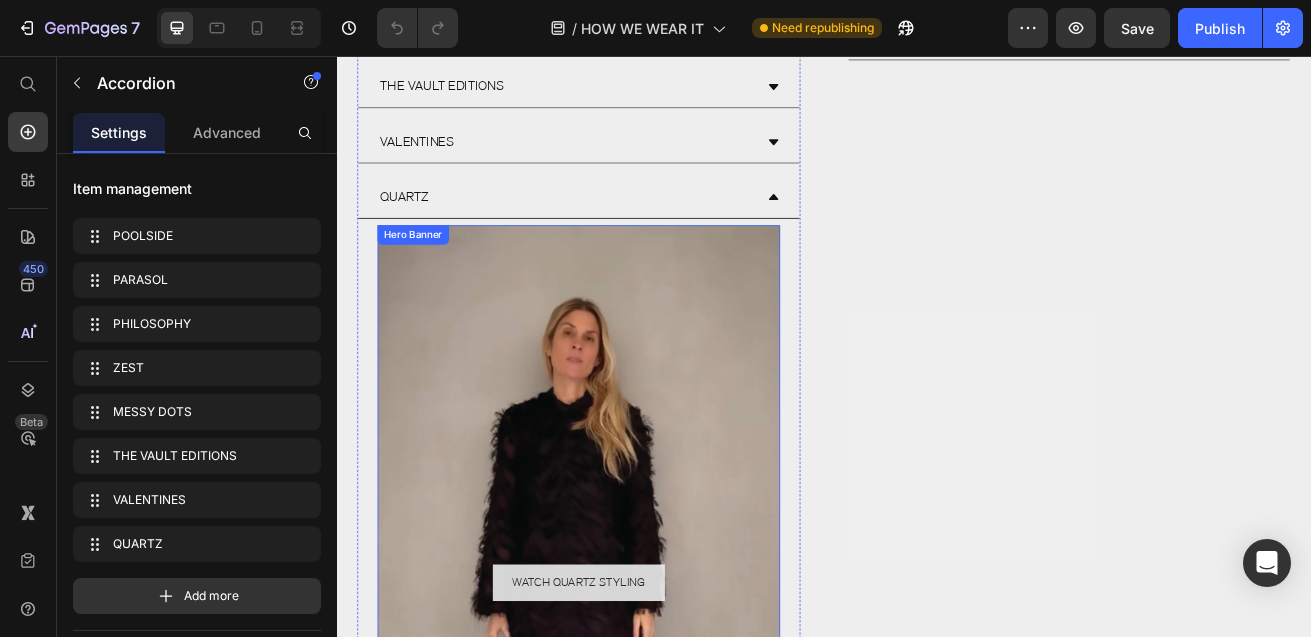 scroll, scrollTop: 1410, scrollLeft: 0, axis: vertical 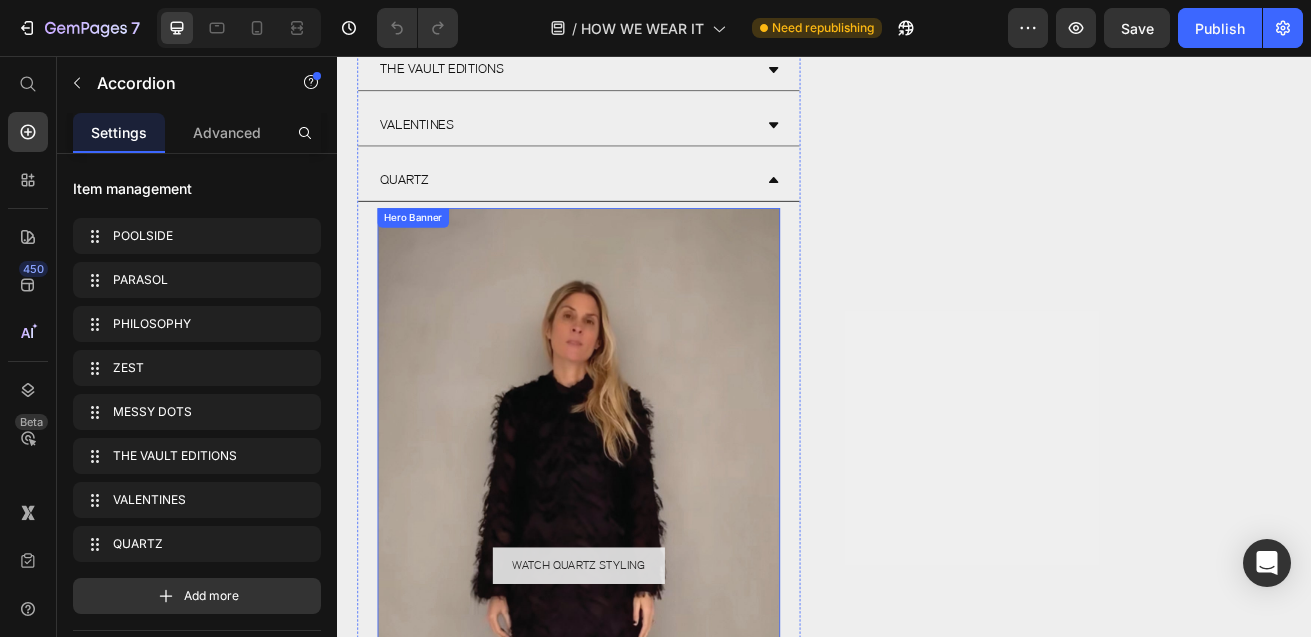 click at bounding box center [635, 684] 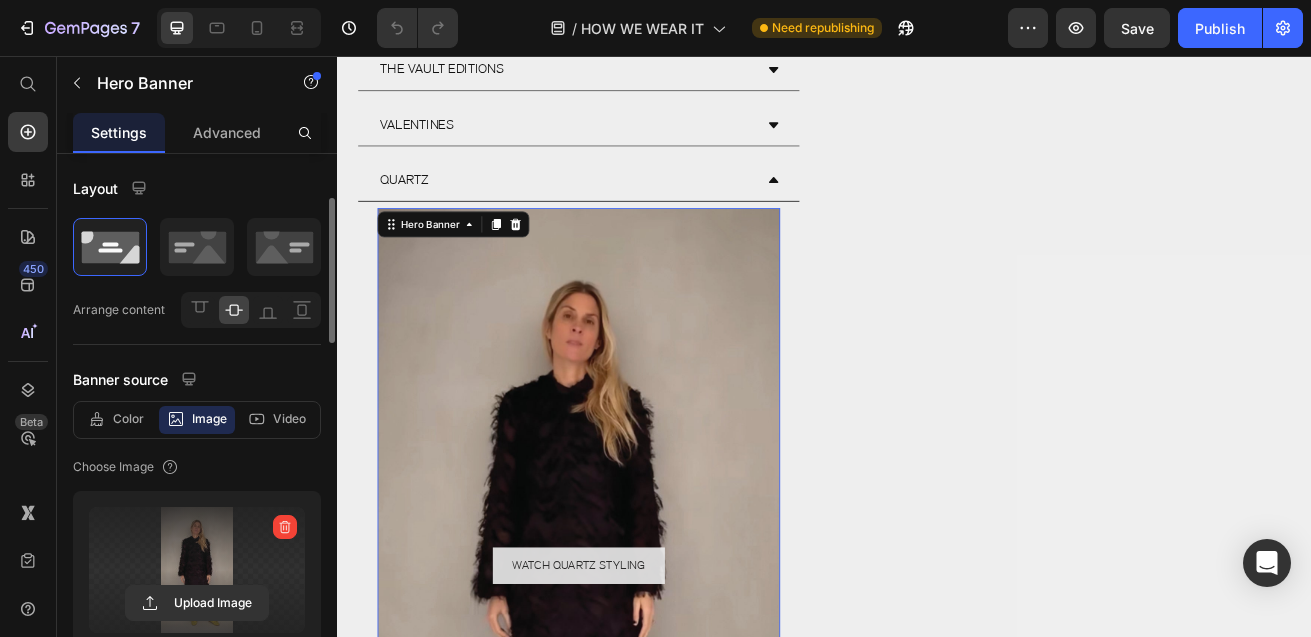 scroll, scrollTop: 98, scrollLeft: 0, axis: vertical 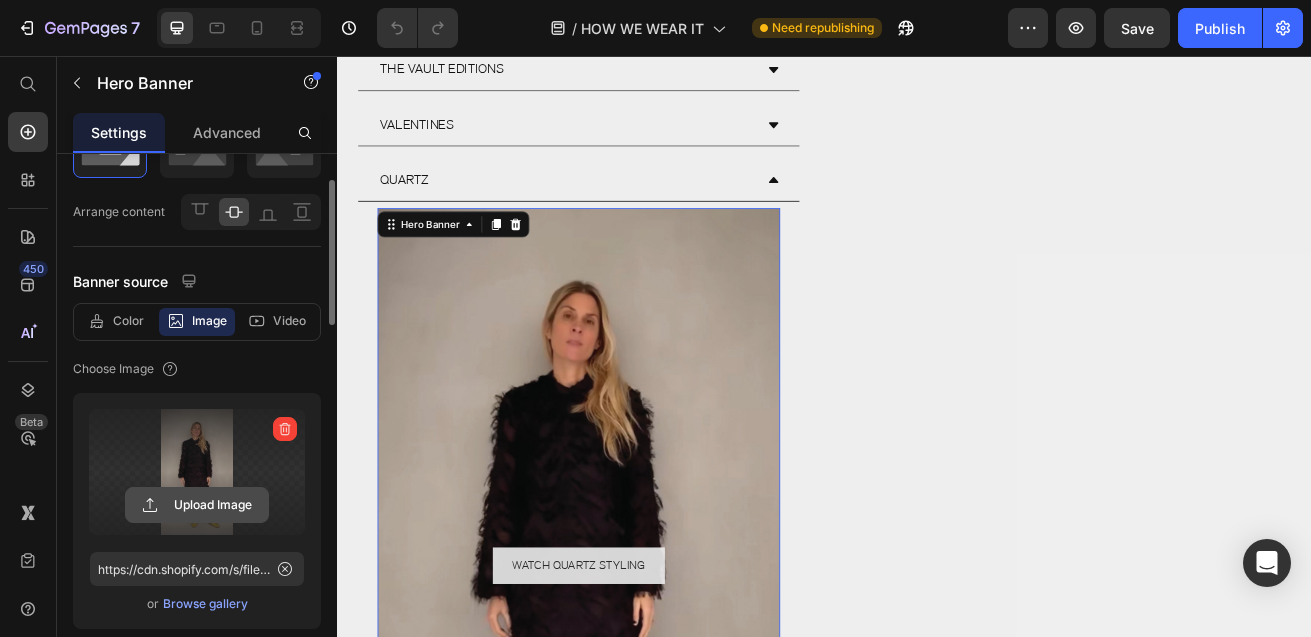 click 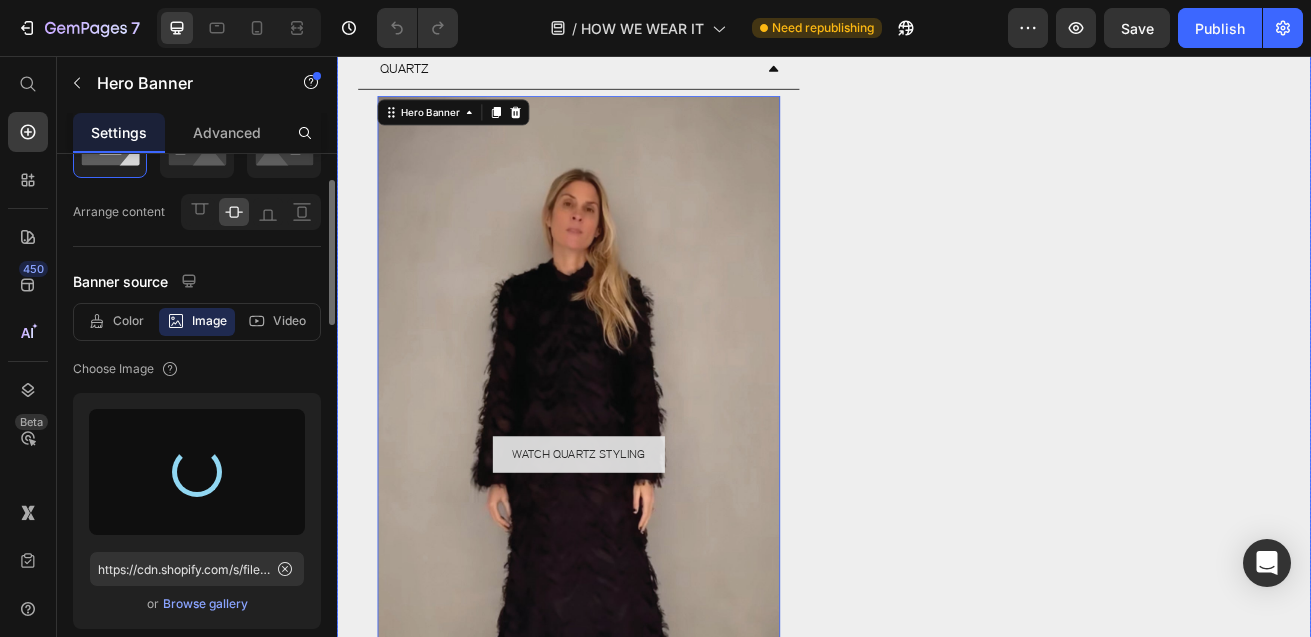 scroll, scrollTop: 1548, scrollLeft: 0, axis: vertical 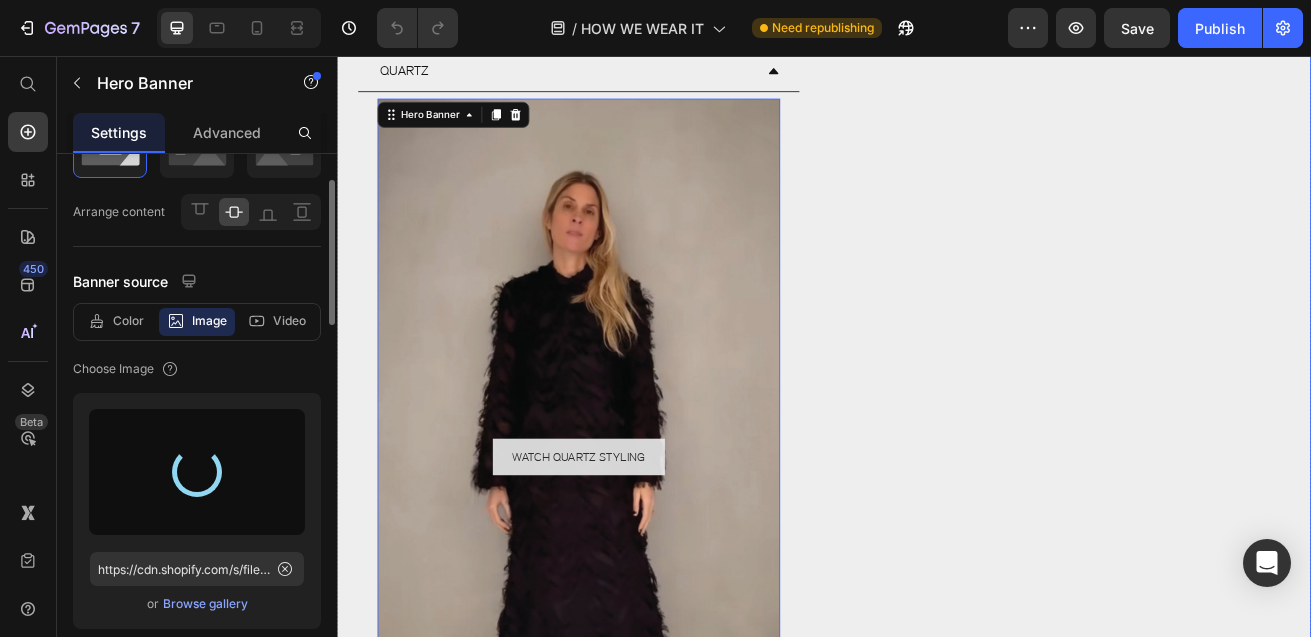 type on "https://cdn.shopify.com/s/files/1/1920/4113/files/gempages_524653639306838848-1d283e6d-cd6a-43a1-9524-0ea0303516da.jpg" 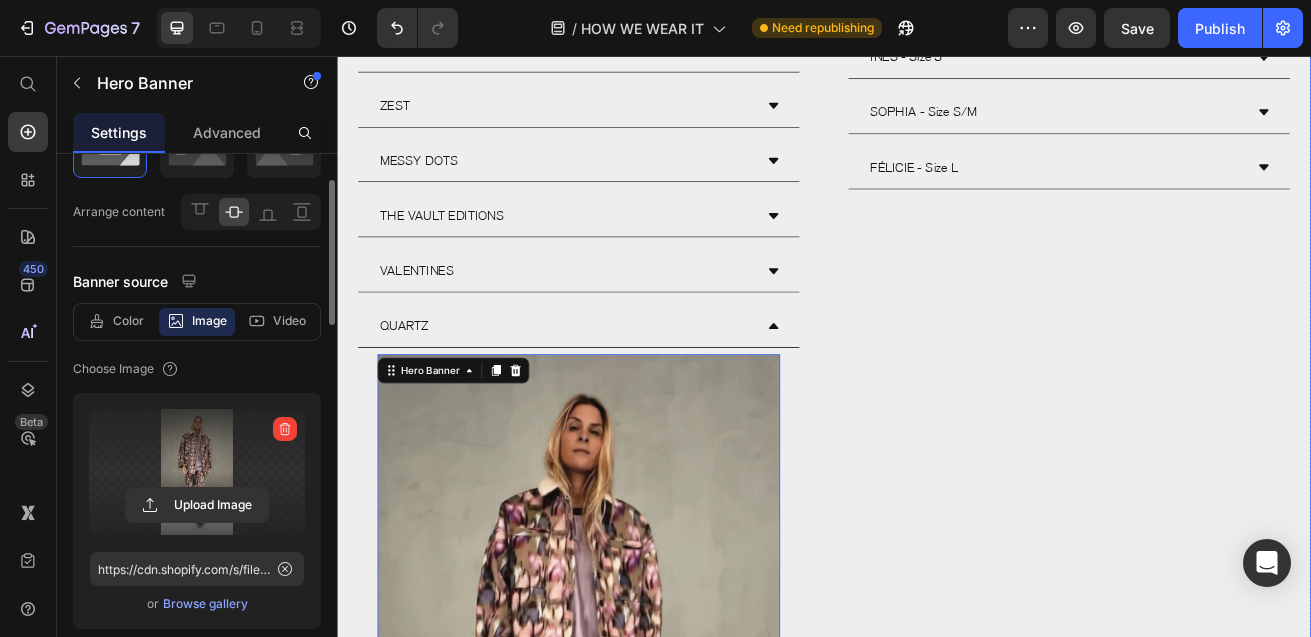 scroll, scrollTop: 1105, scrollLeft: 0, axis: vertical 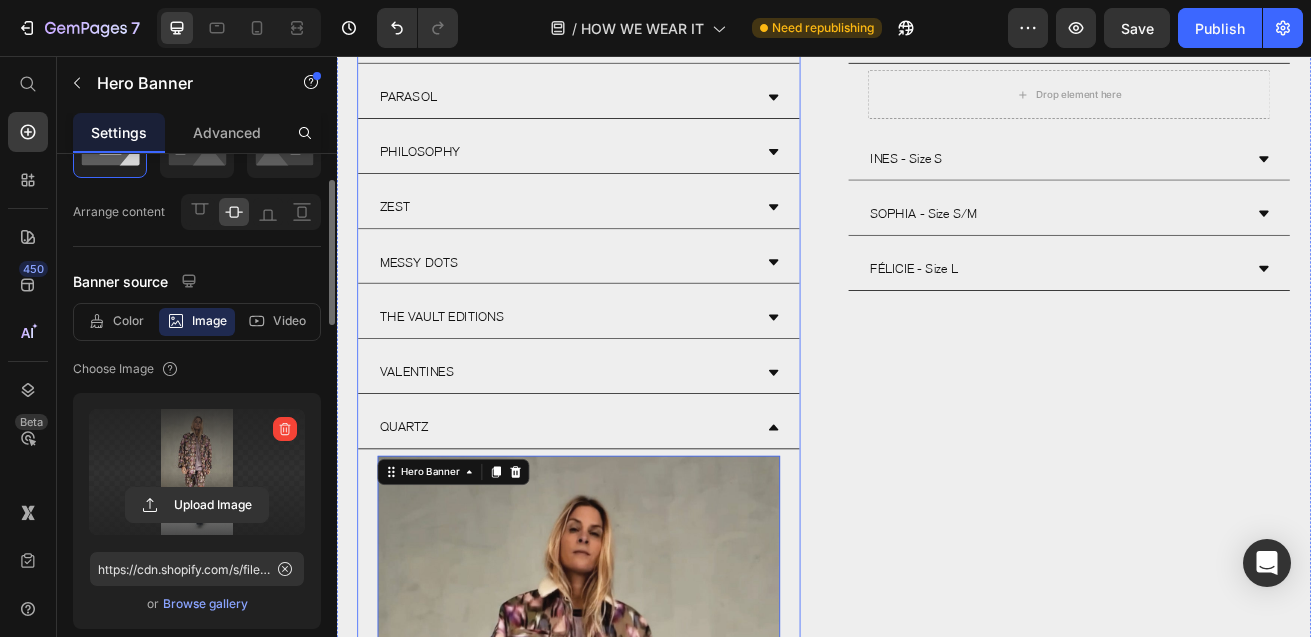 click 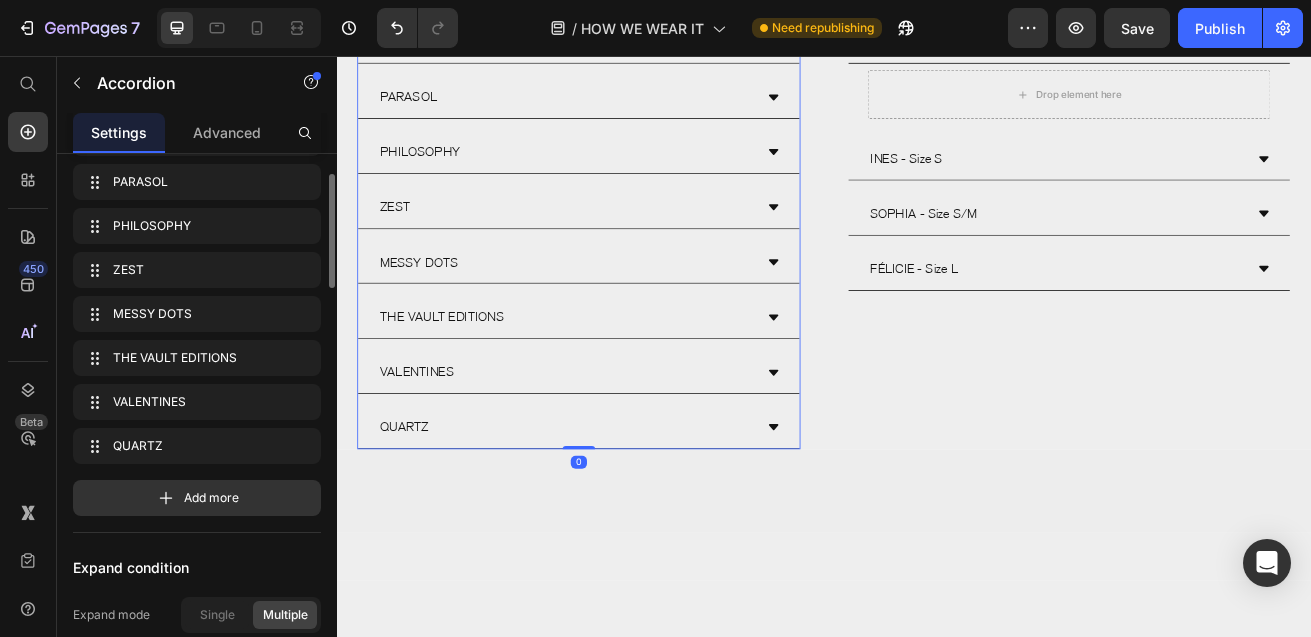 scroll, scrollTop: 0, scrollLeft: 0, axis: both 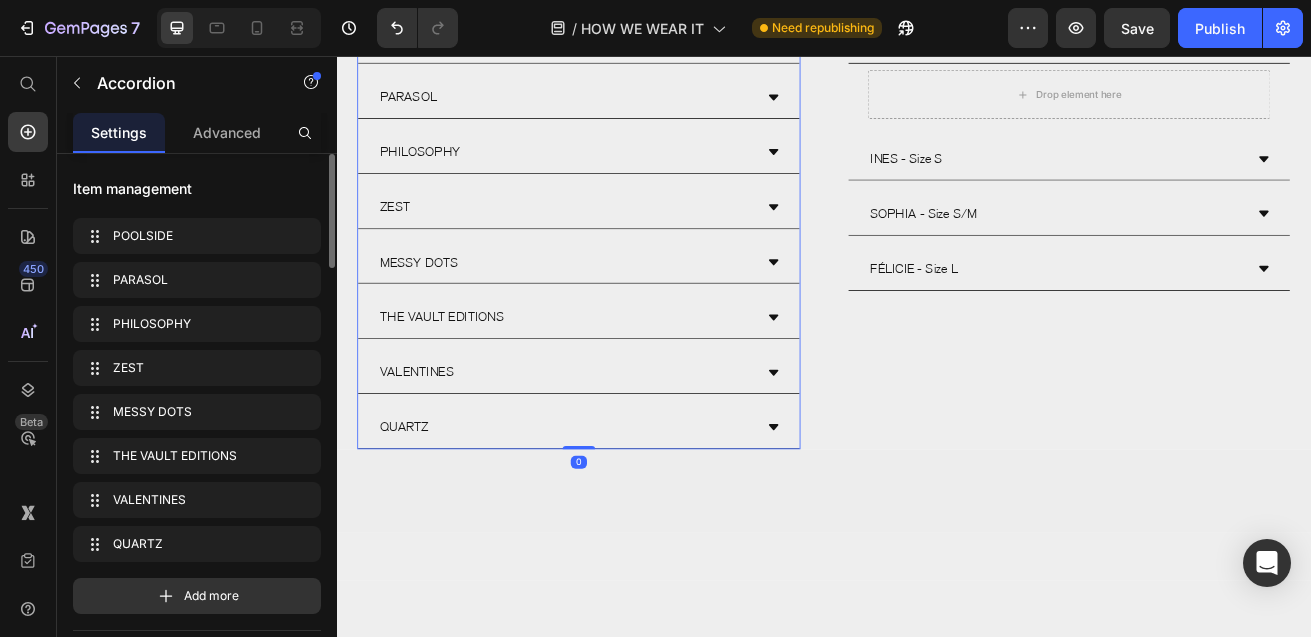 click 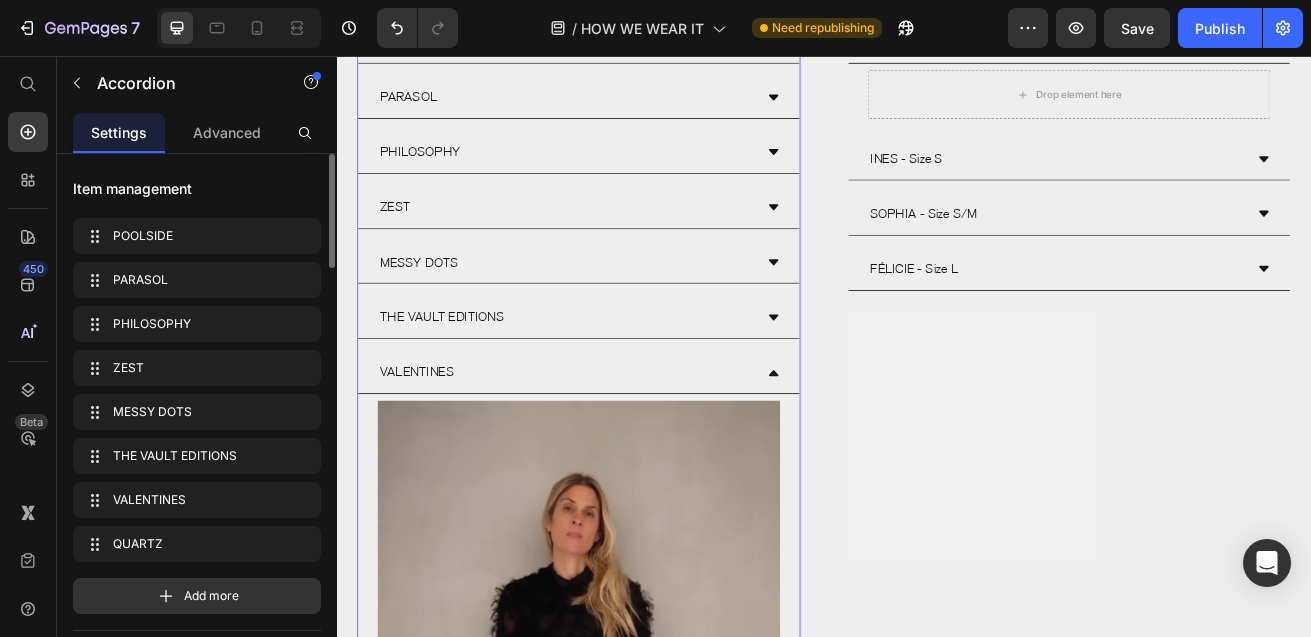 click on "VALENTINES" at bounding box center (635, 446) 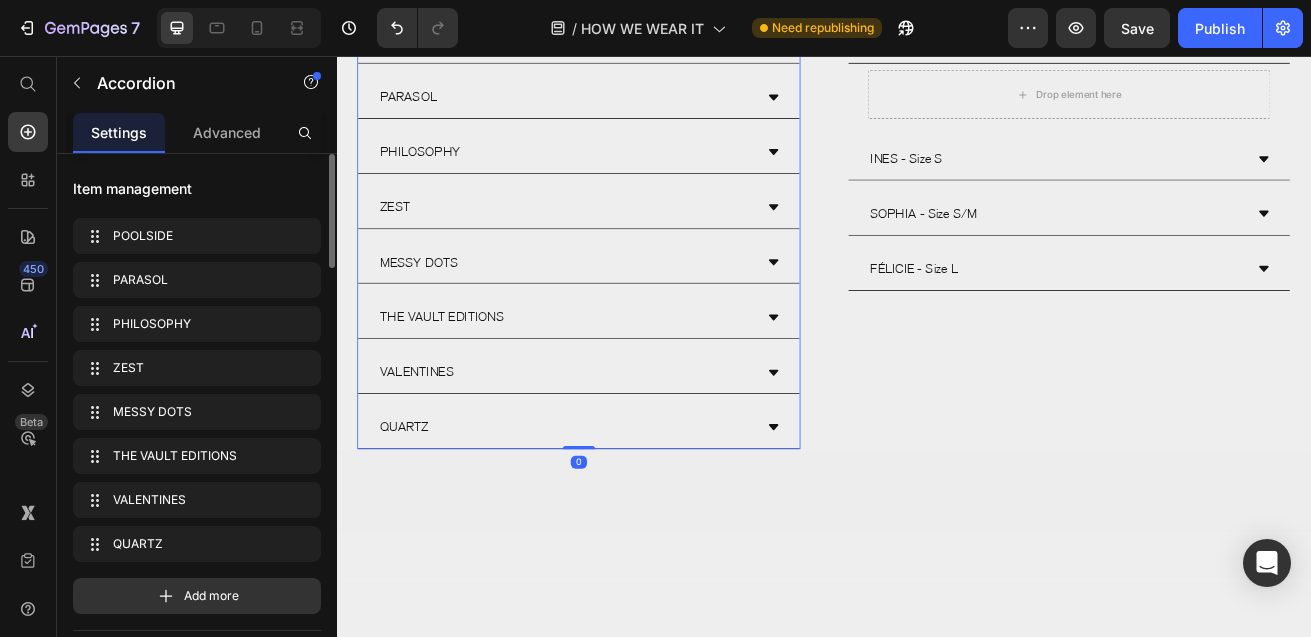 click 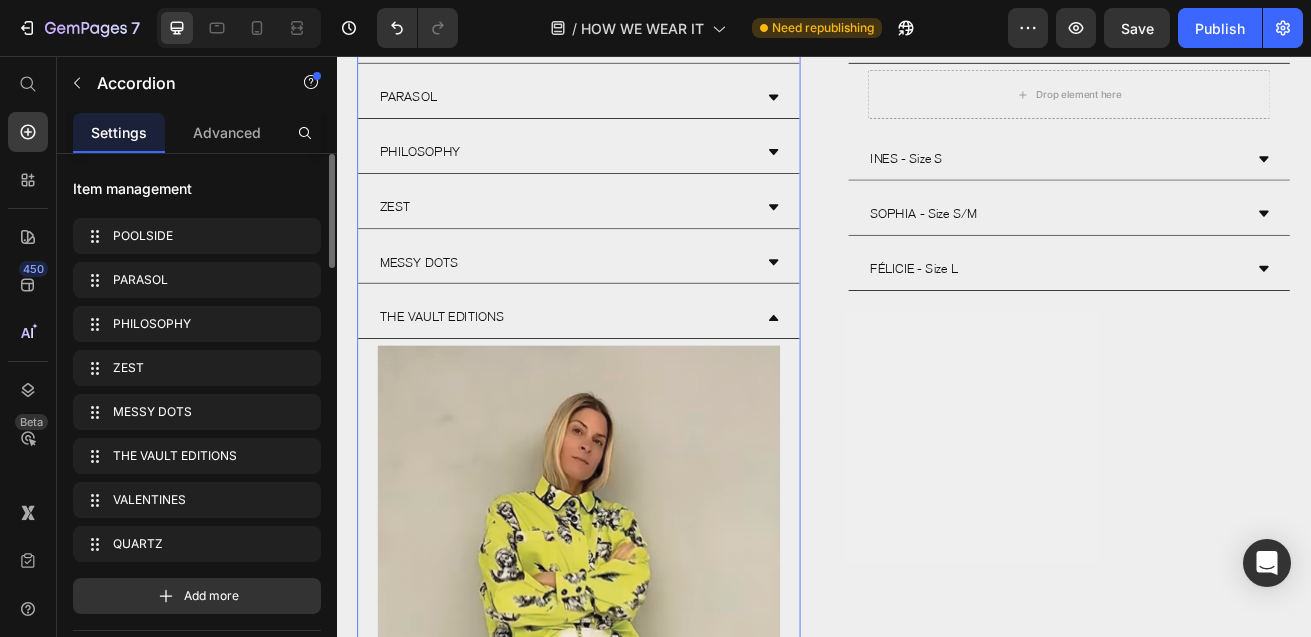 click 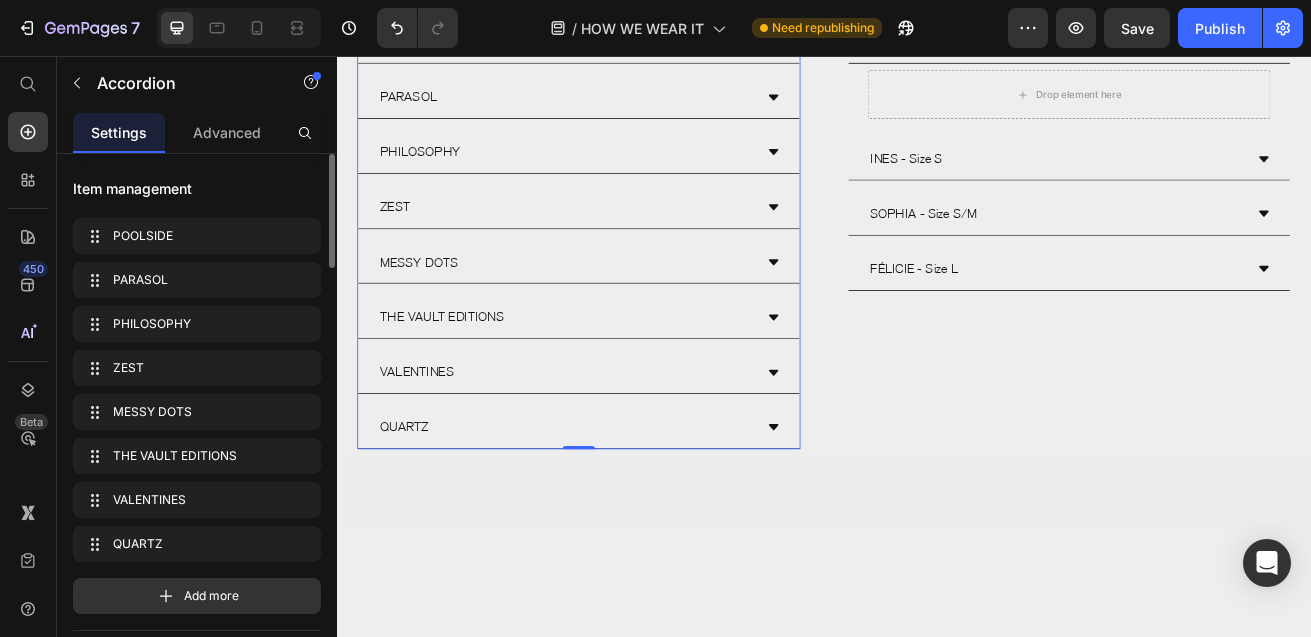 click 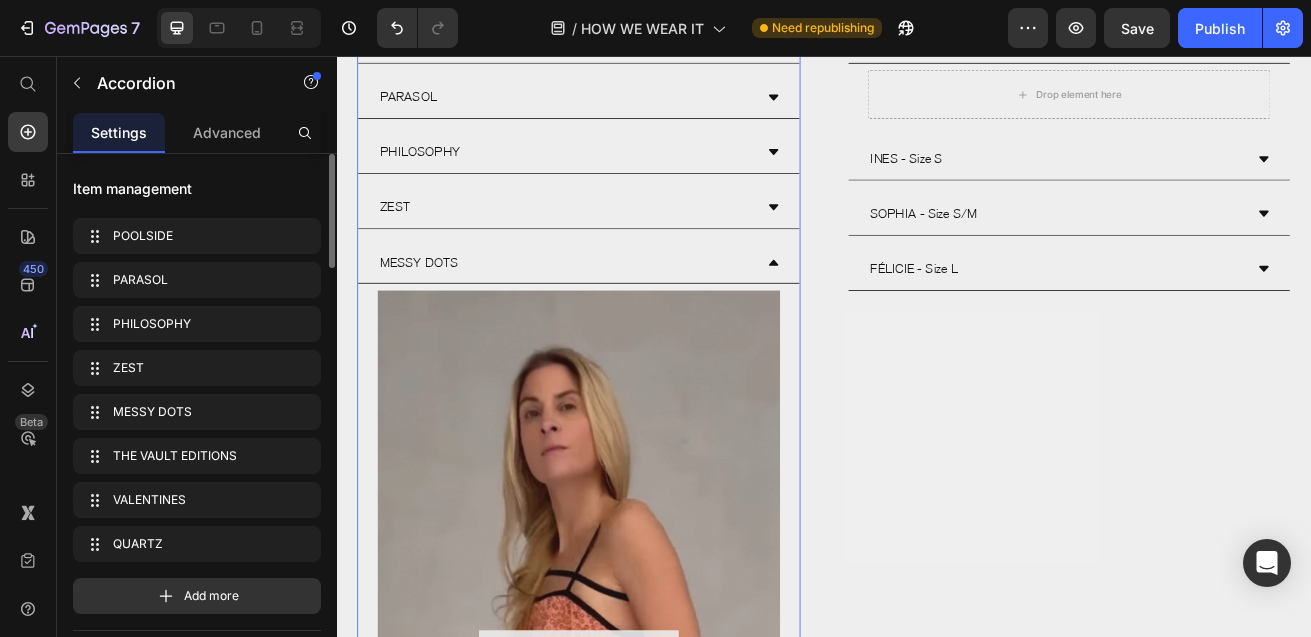 click 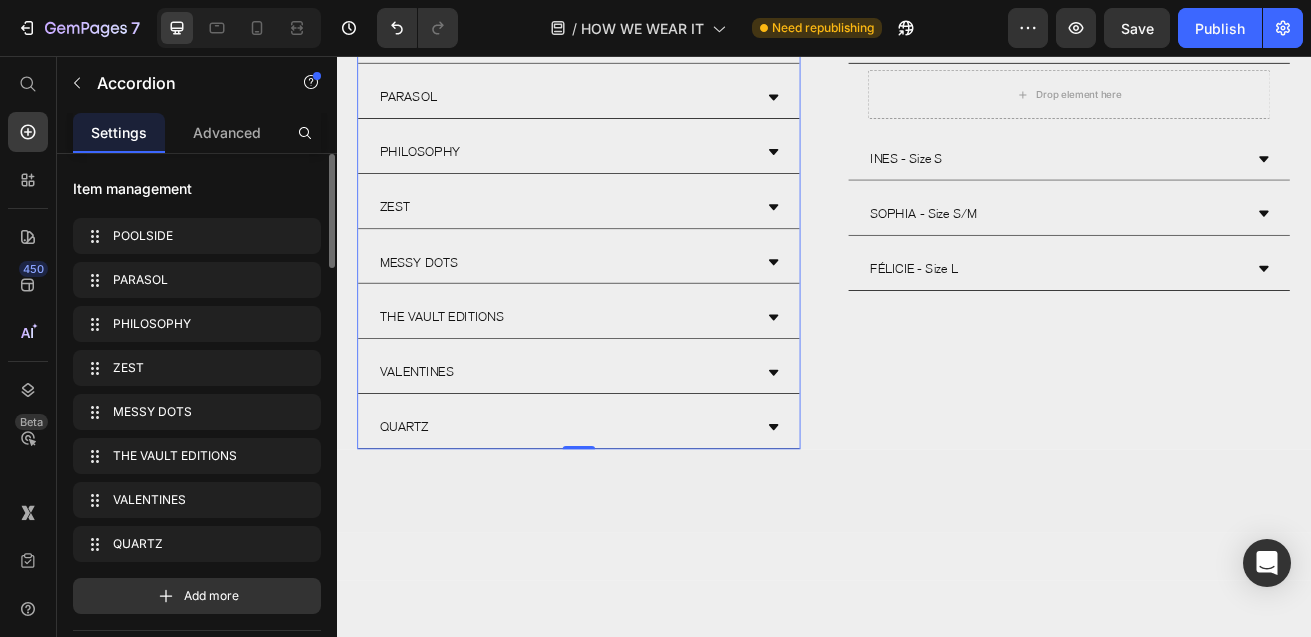 click on "ZEST" at bounding box center (635, 243) 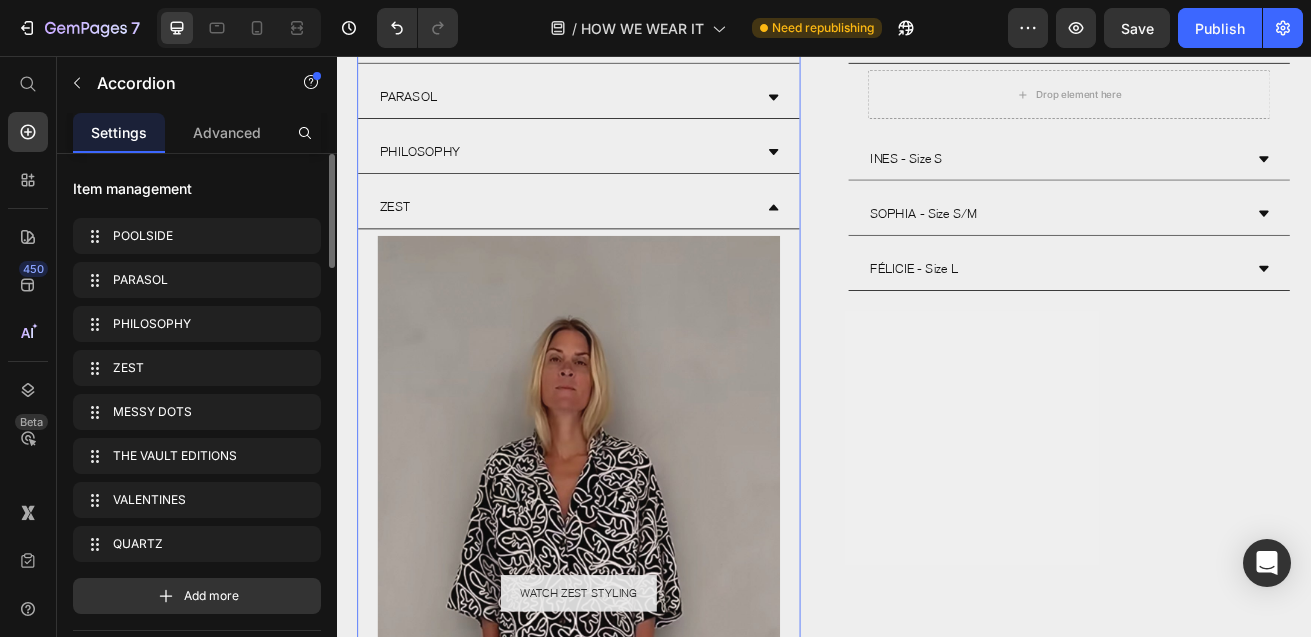 click on "ZEST" at bounding box center (635, 243) 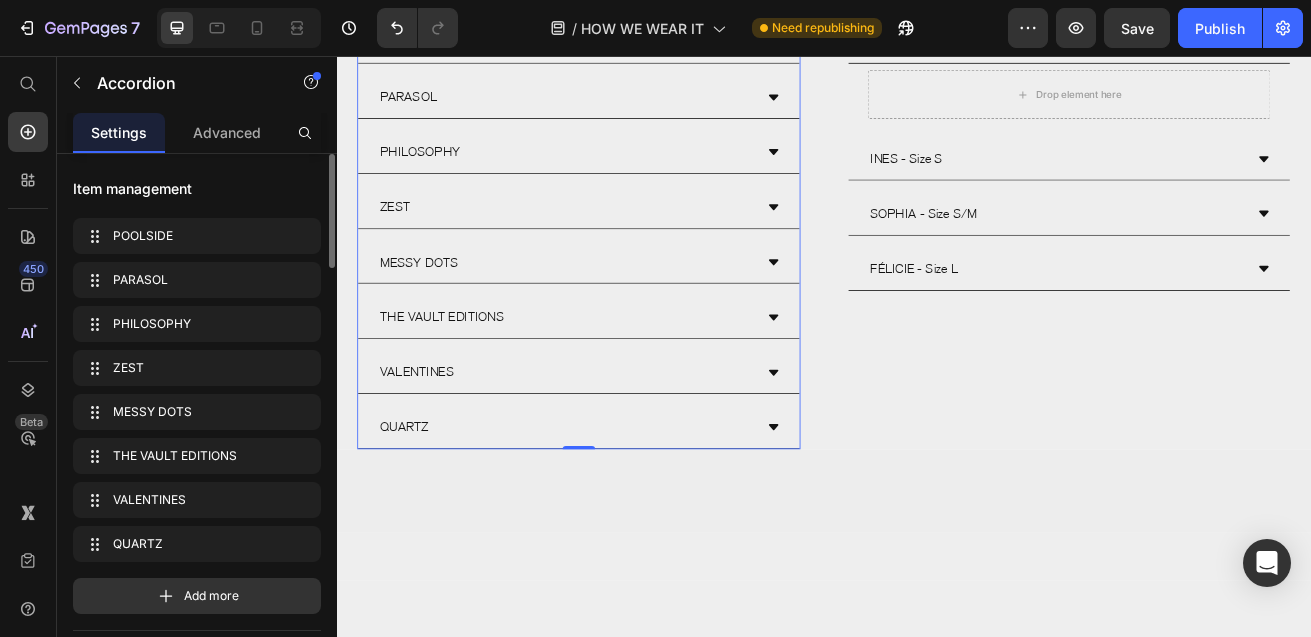 click on "PHILOSOPHY" at bounding box center (635, 175) 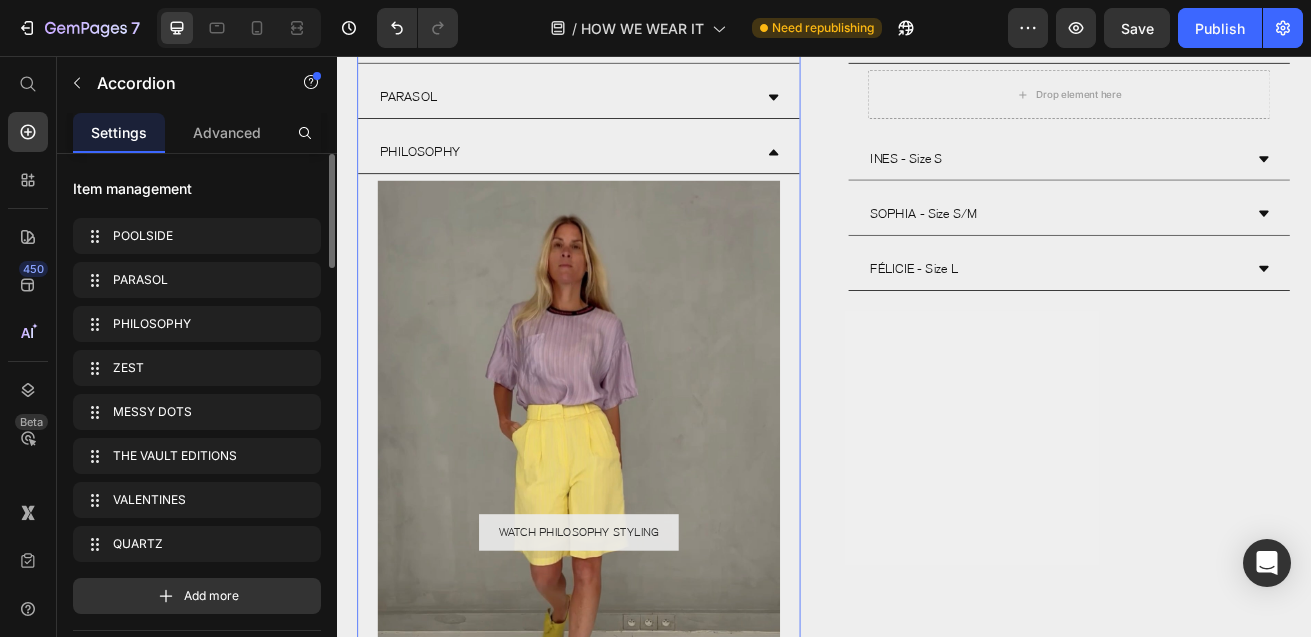 click on "PHILOSOPHY" at bounding box center [635, 175] 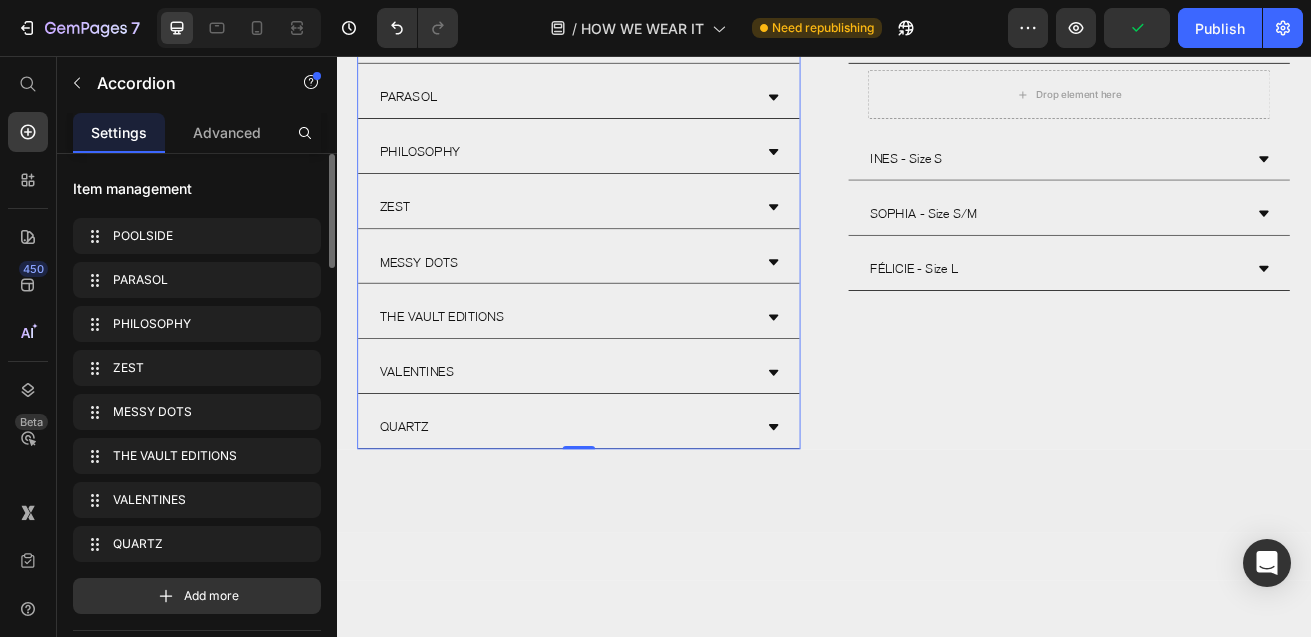 click on "PARASOL" at bounding box center (635, 107) 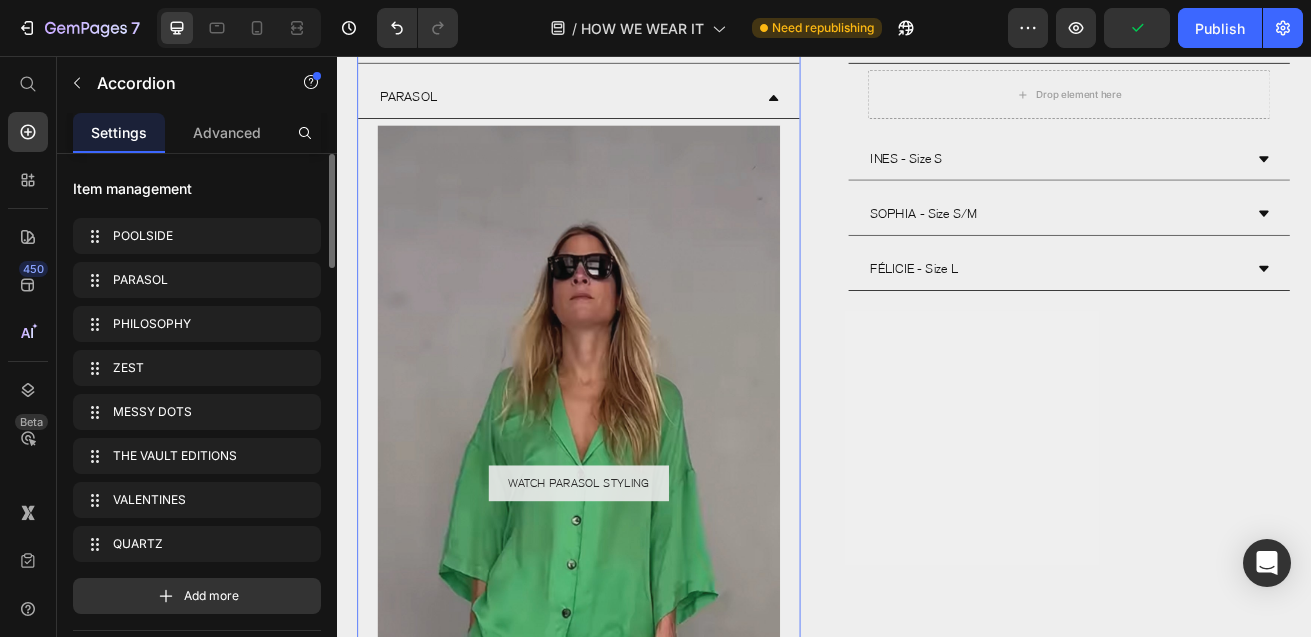 click on "PARASOL" at bounding box center [635, 107] 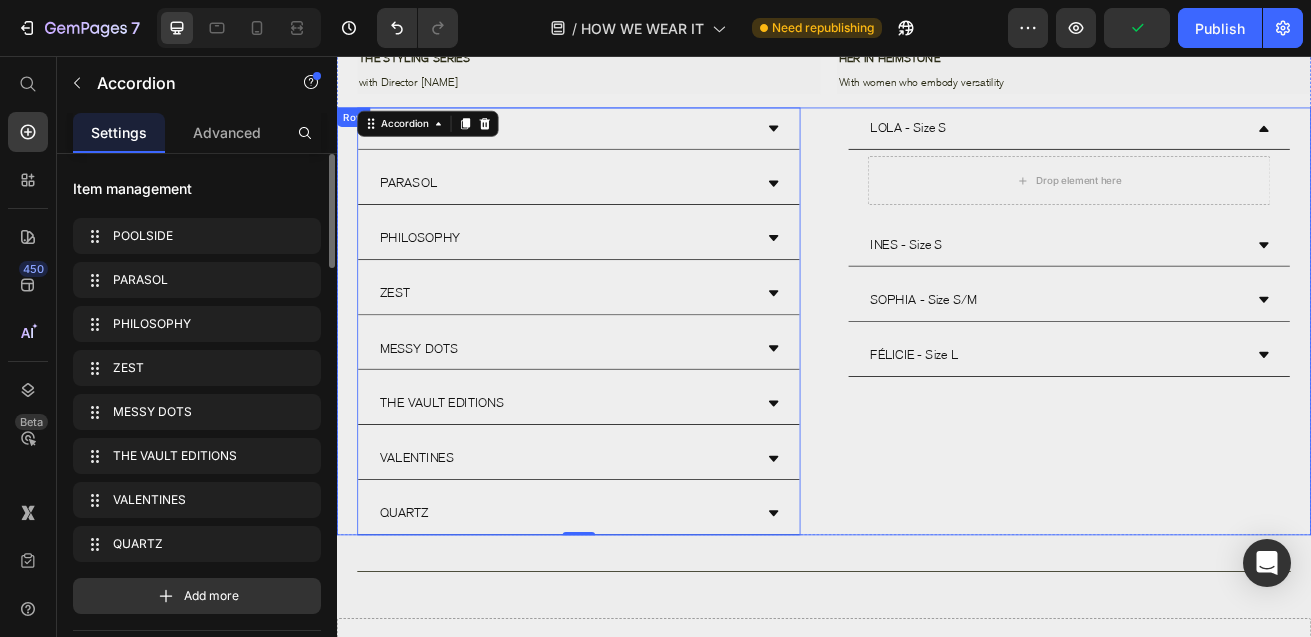 scroll, scrollTop: 953, scrollLeft: 0, axis: vertical 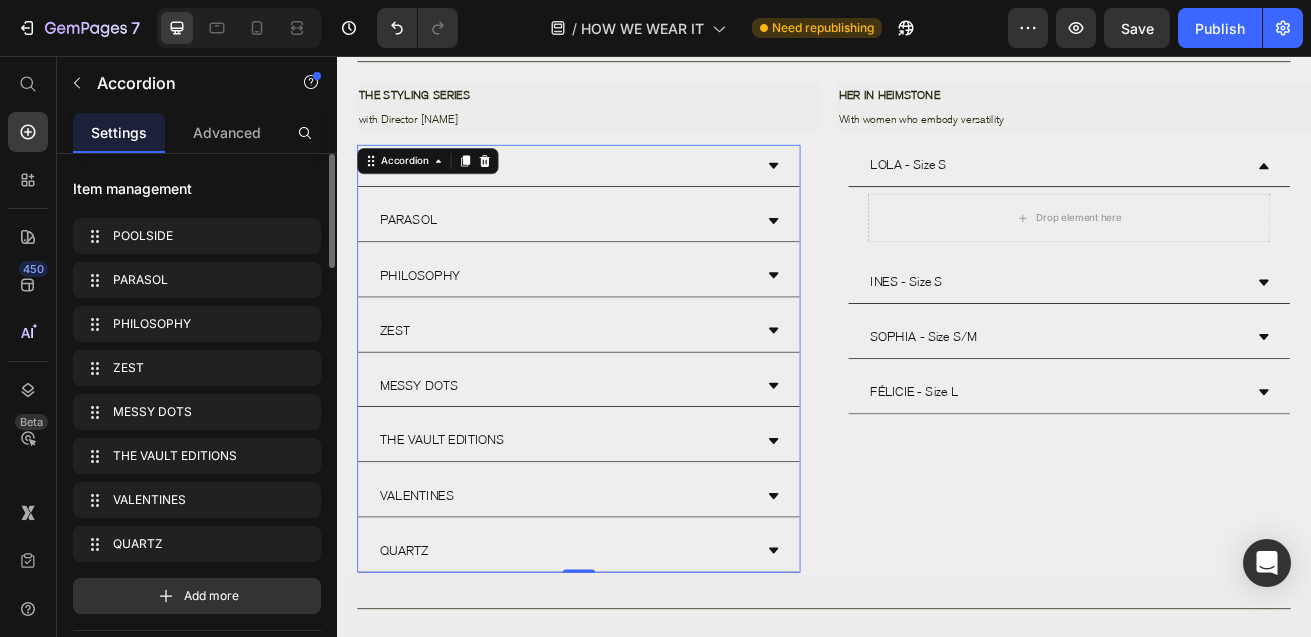 click 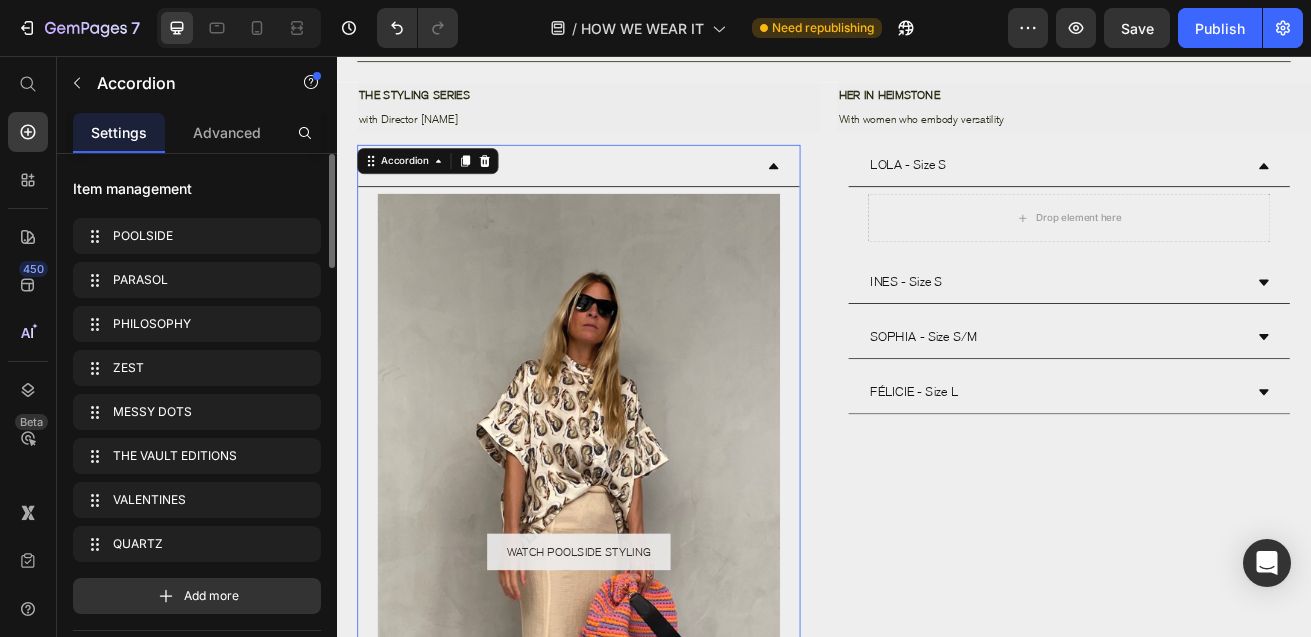 click on "POOLSIDE" at bounding box center [635, 191] 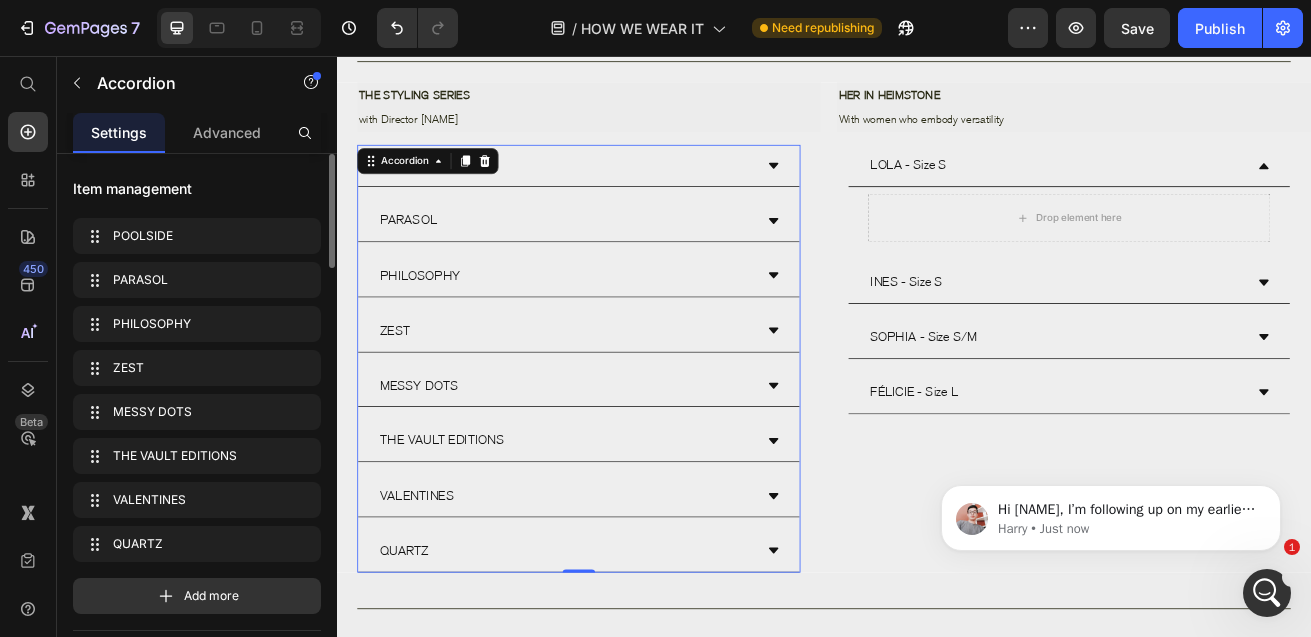 scroll, scrollTop: 0, scrollLeft: 0, axis: both 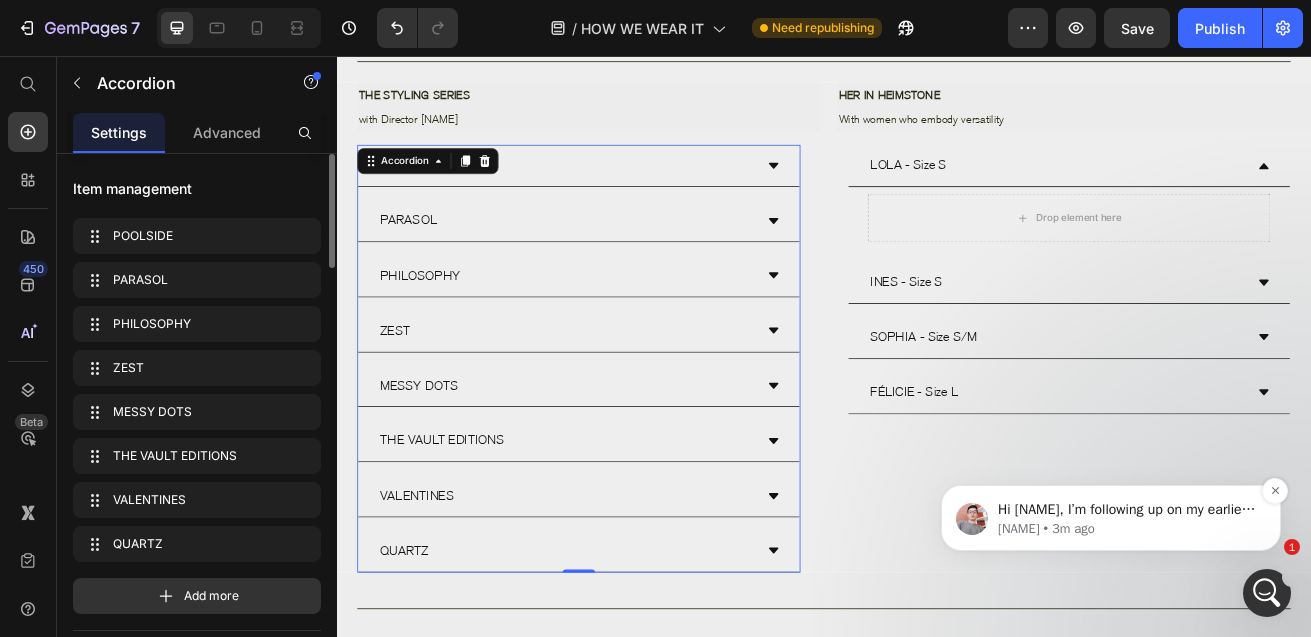click on "Harry • 3m ago" at bounding box center [1127, 529] 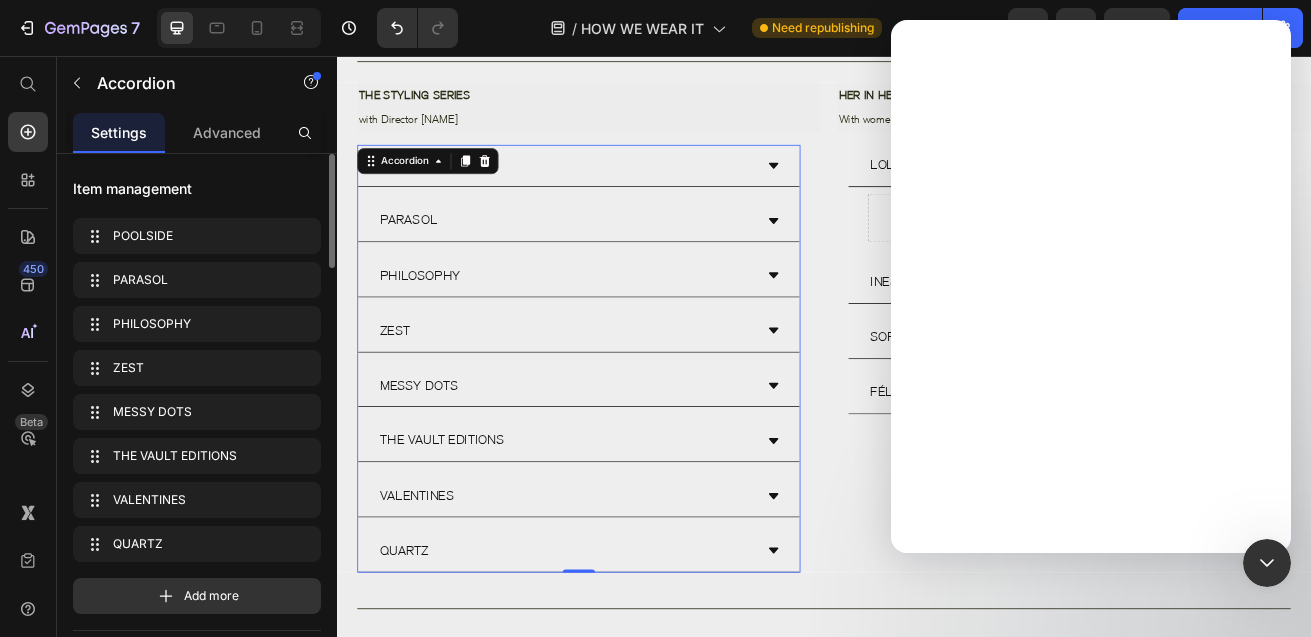 scroll, scrollTop: 0, scrollLeft: 0, axis: both 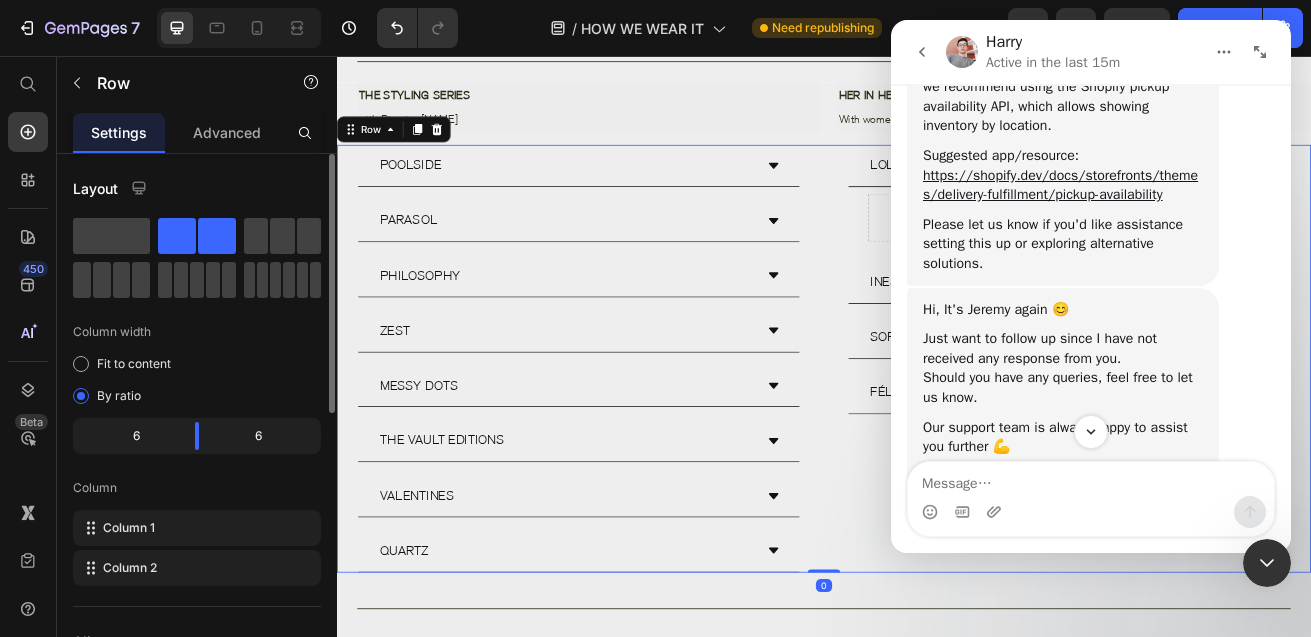 click on "LOLA - Size S
Drop element here
INES - Size S
SOPHIA - Size S/M
FÉLICIE - Size L  Accordion" at bounding box center (1239, 428) 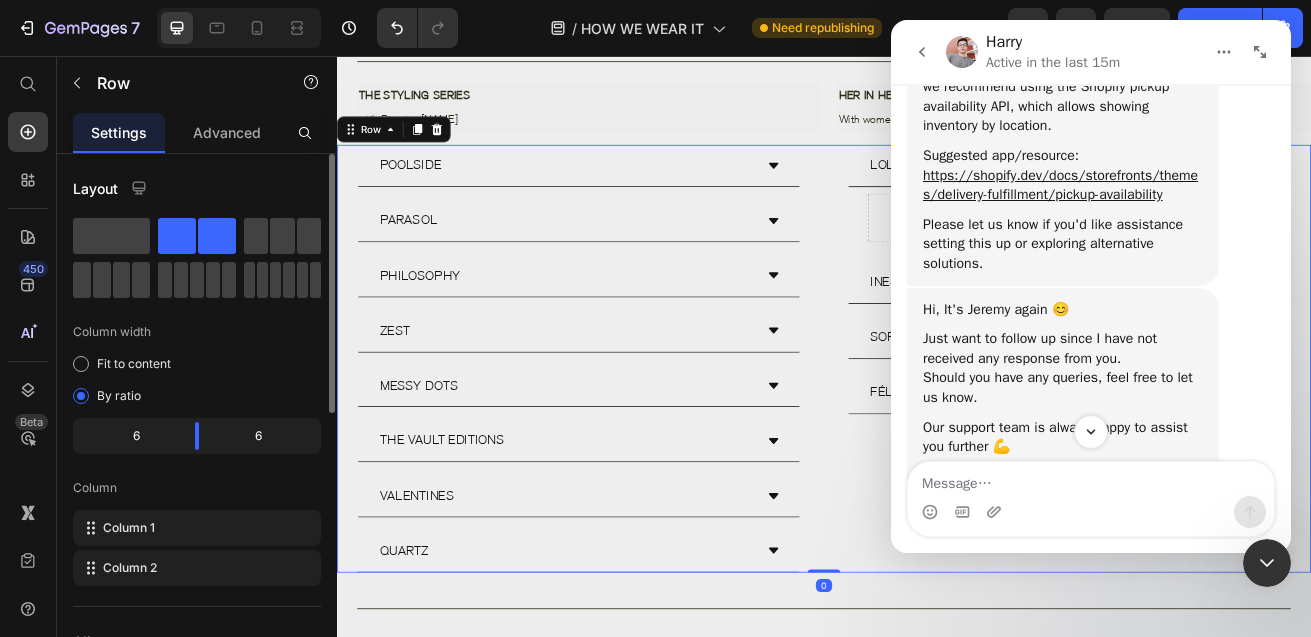 click at bounding box center [1260, 52] 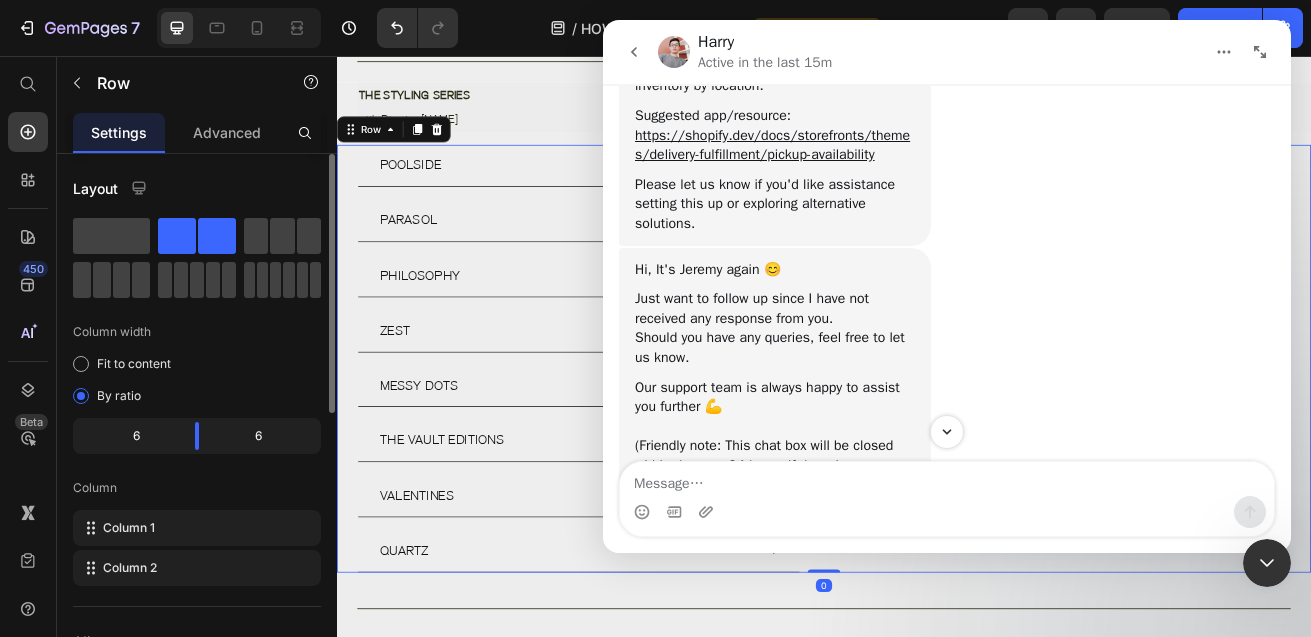 scroll, scrollTop: 4018, scrollLeft: 0, axis: vertical 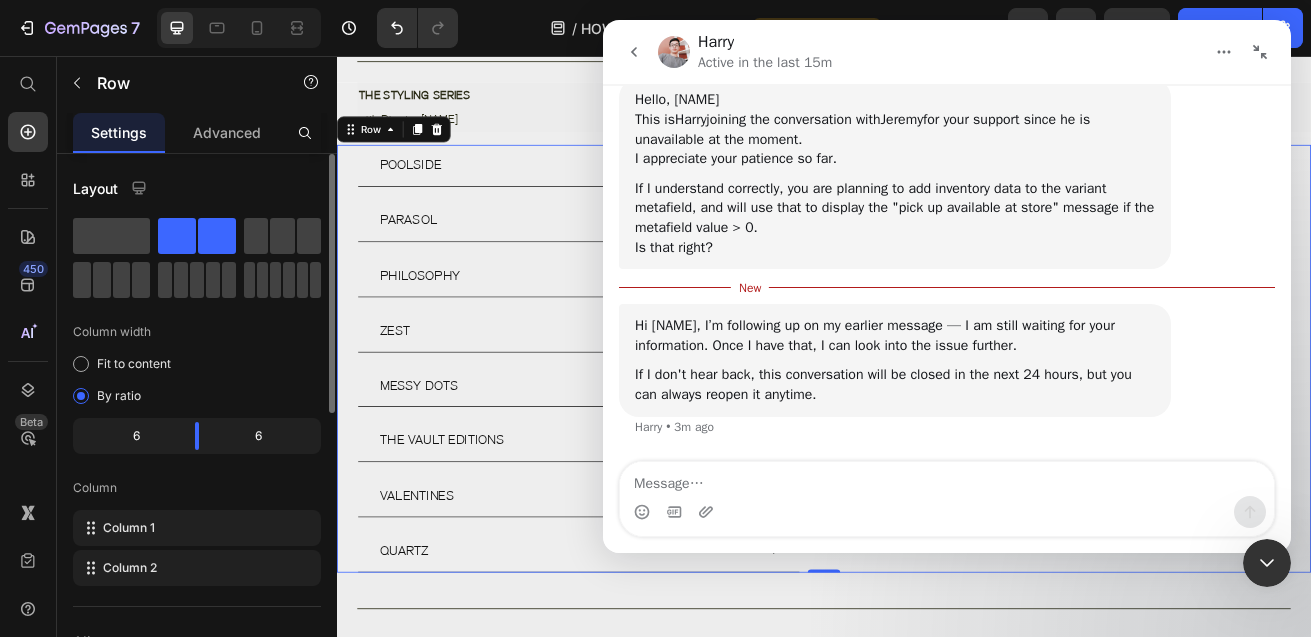 click 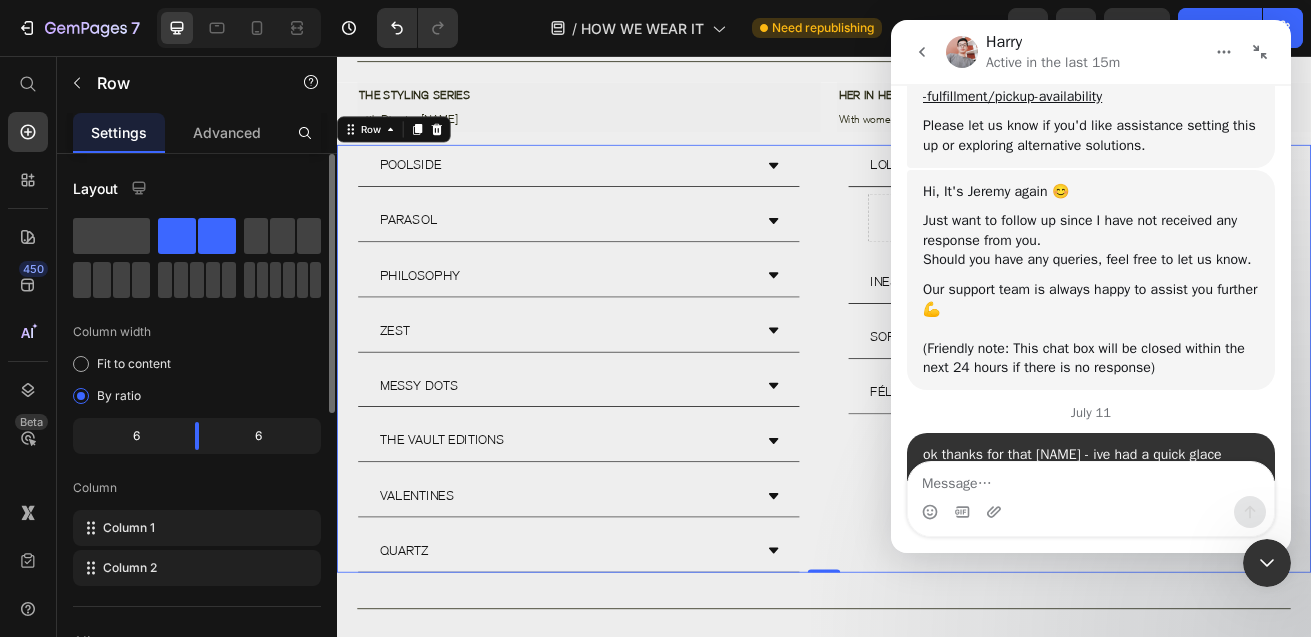 scroll, scrollTop: 4331, scrollLeft: 0, axis: vertical 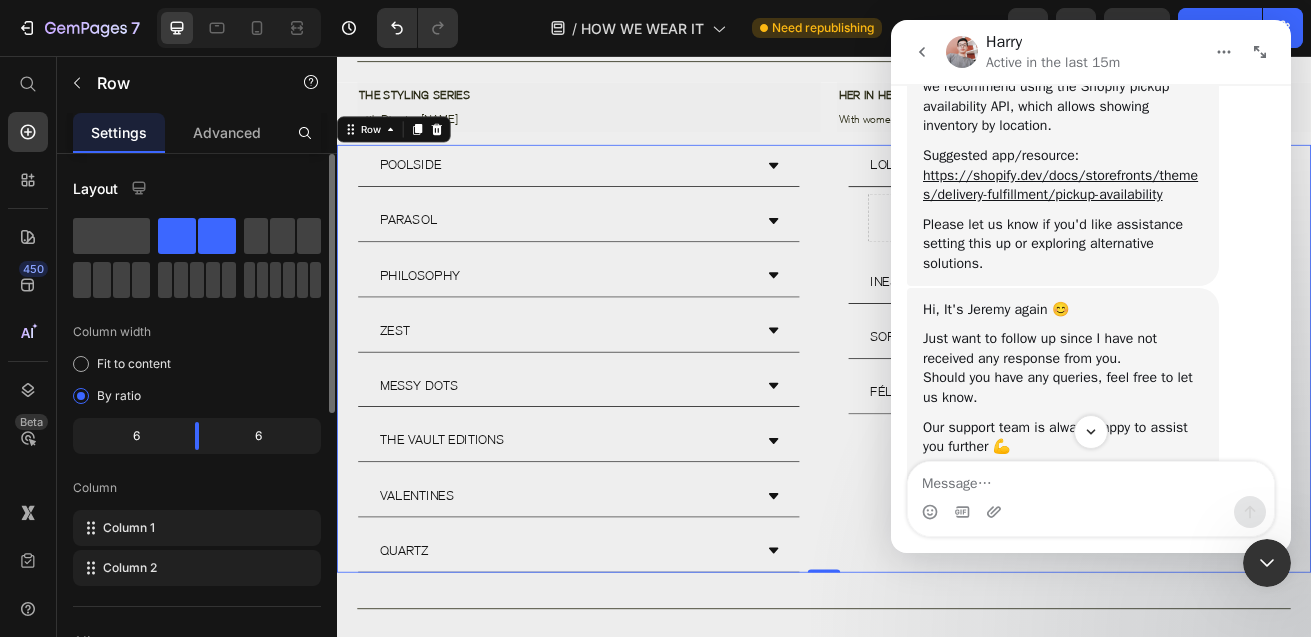 click 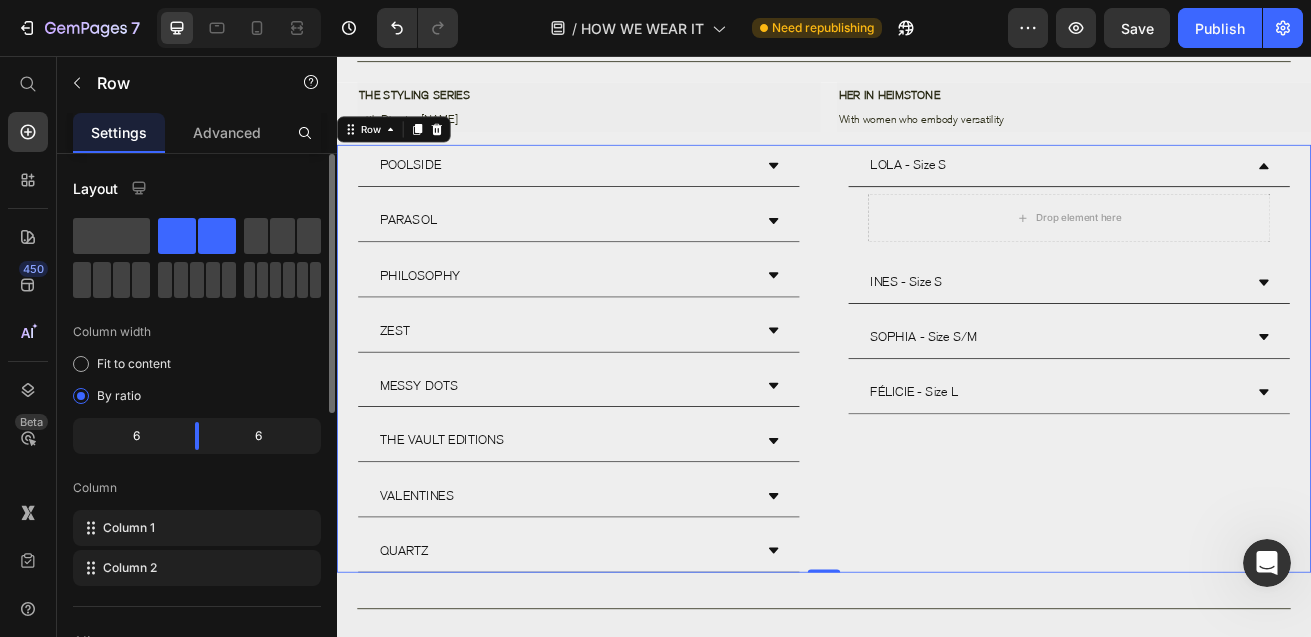 scroll, scrollTop: 0, scrollLeft: 0, axis: both 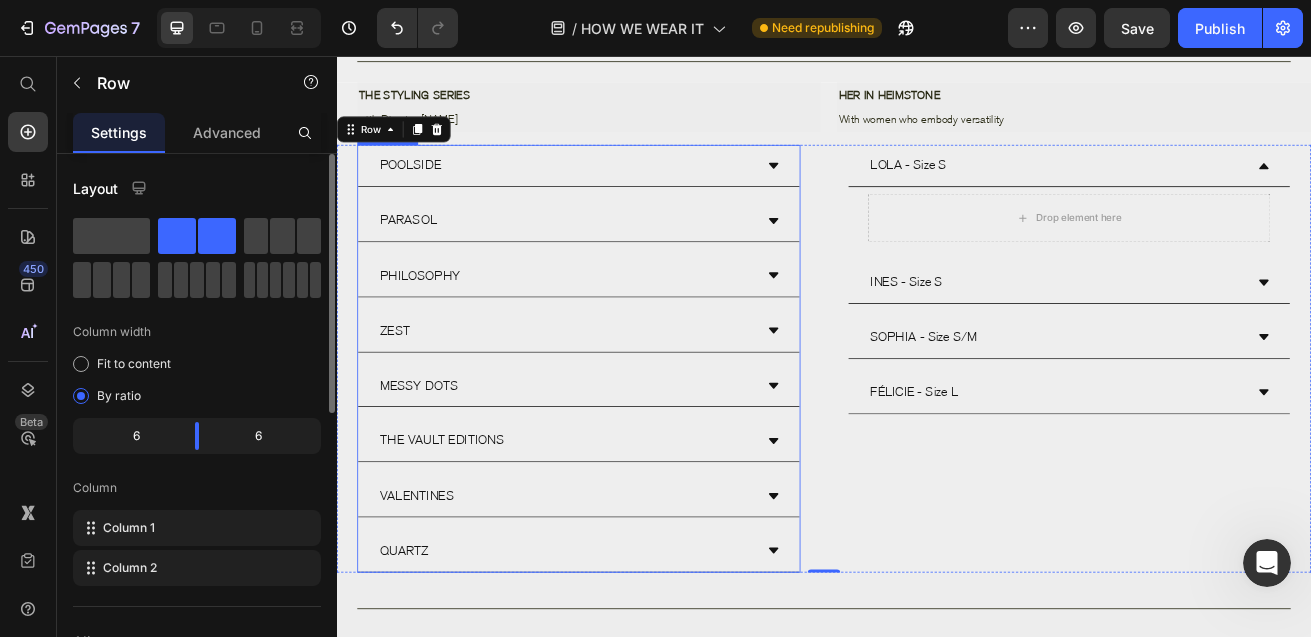 click on "POOLSIDE" at bounding box center (619, 190) 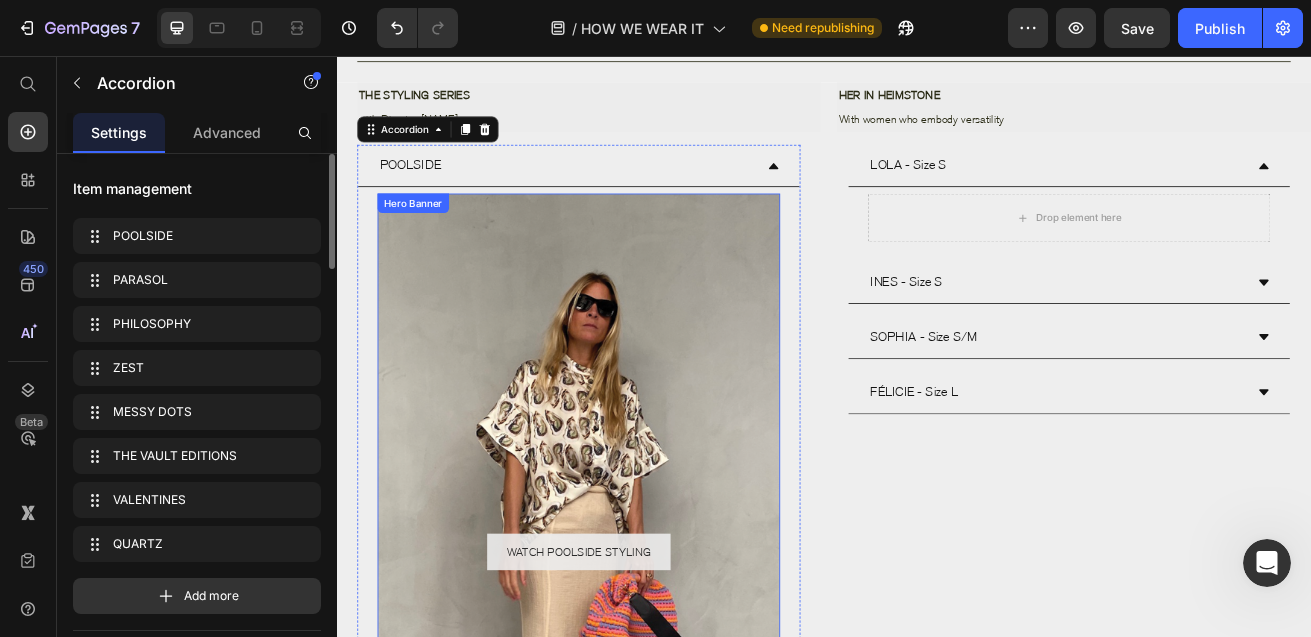 click at bounding box center (635, 666) 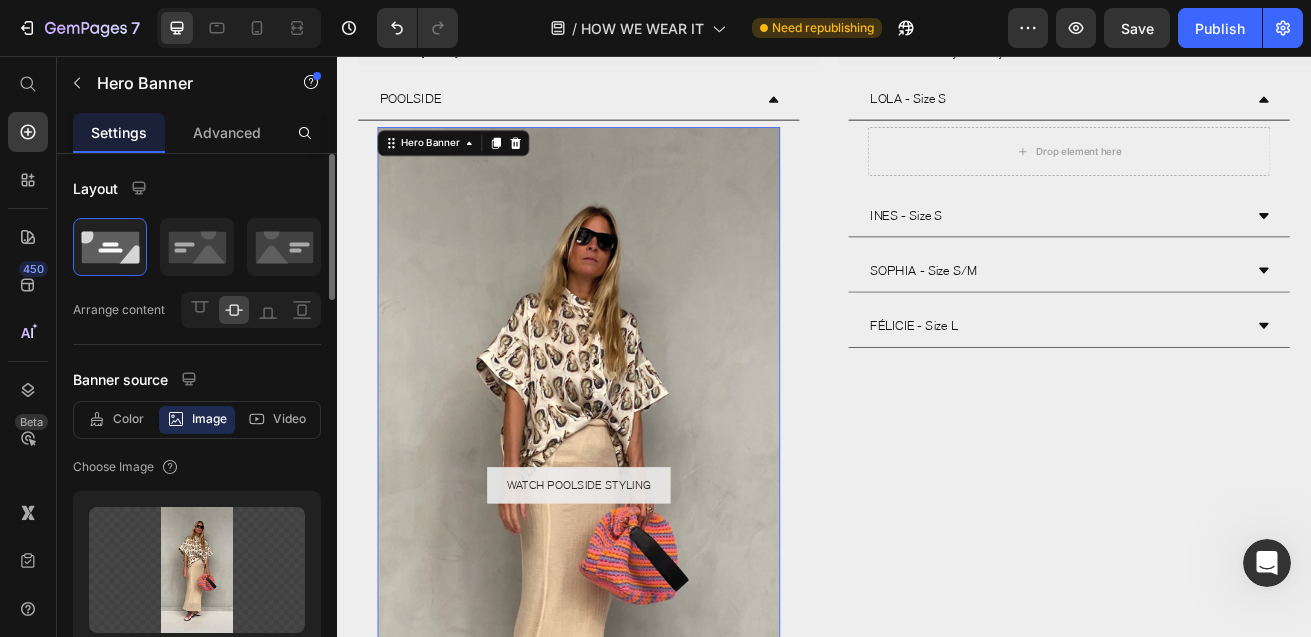 scroll, scrollTop: 976, scrollLeft: 0, axis: vertical 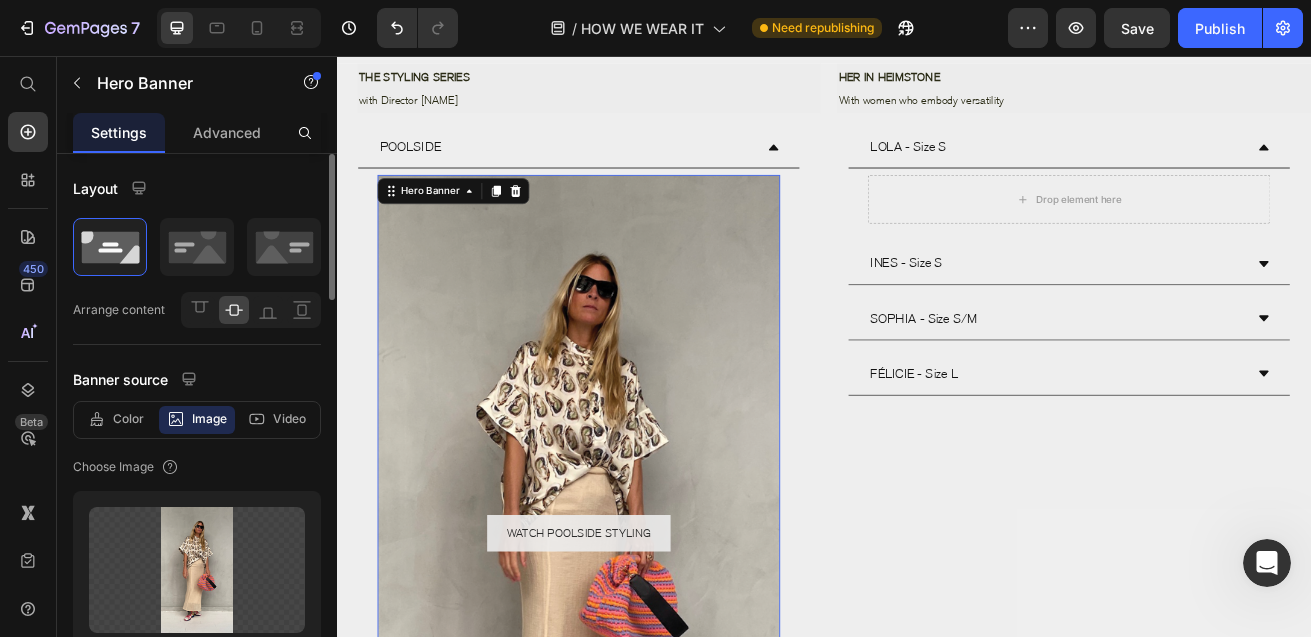 click on "Hero Banner" at bounding box center (480, 222) 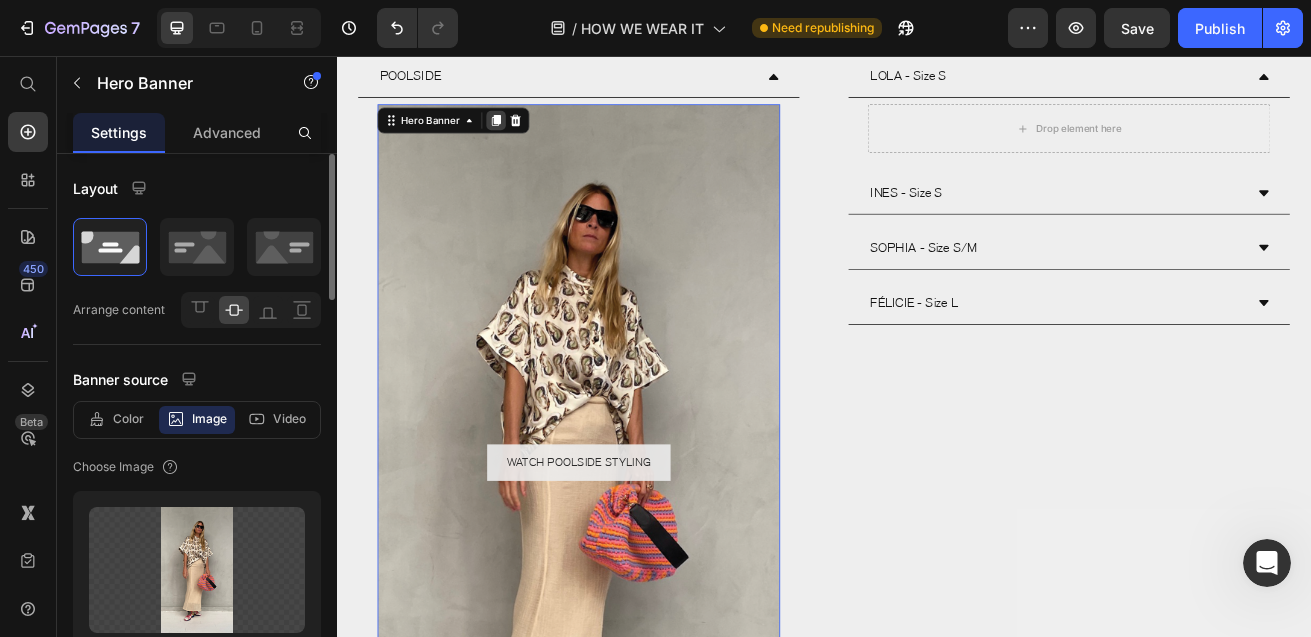 click 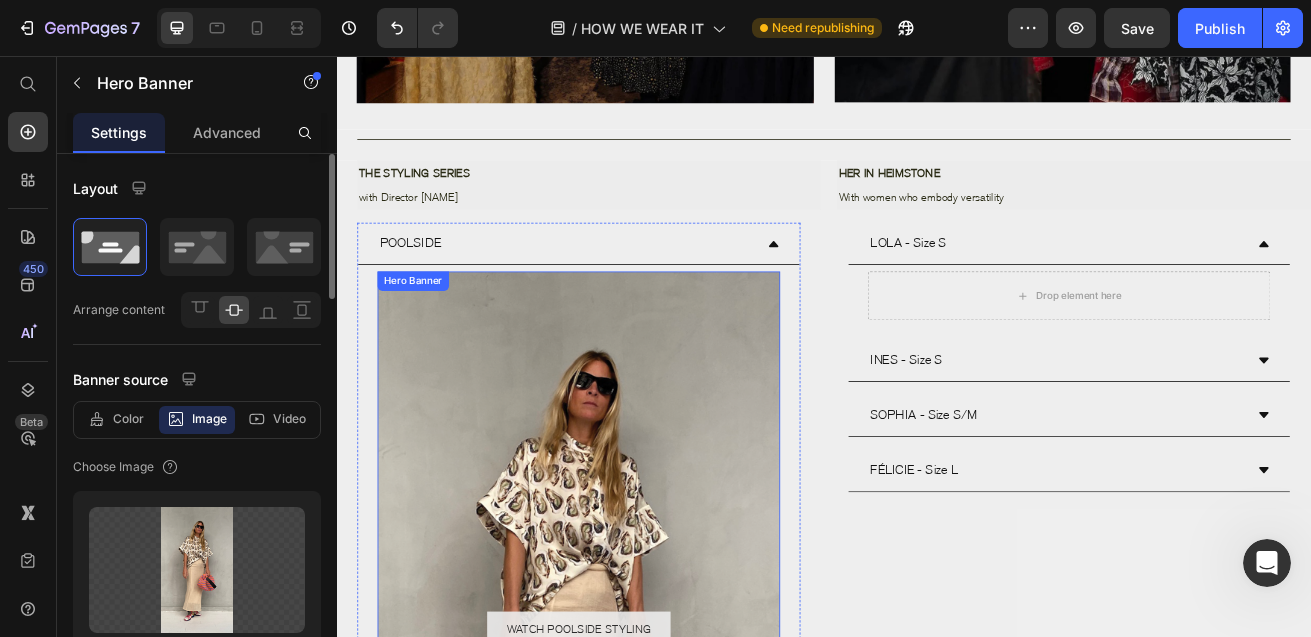 scroll, scrollTop: 838, scrollLeft: 0, axis: vertical 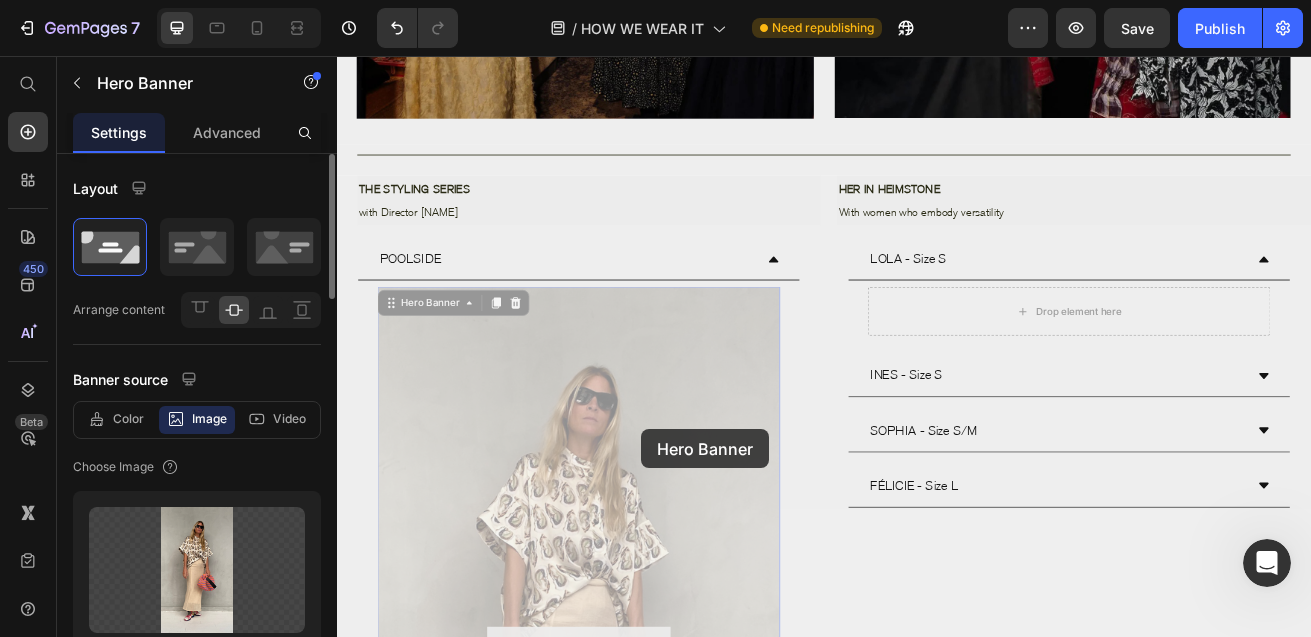 click on "Drop element here" at bounding box center (1251, 370) 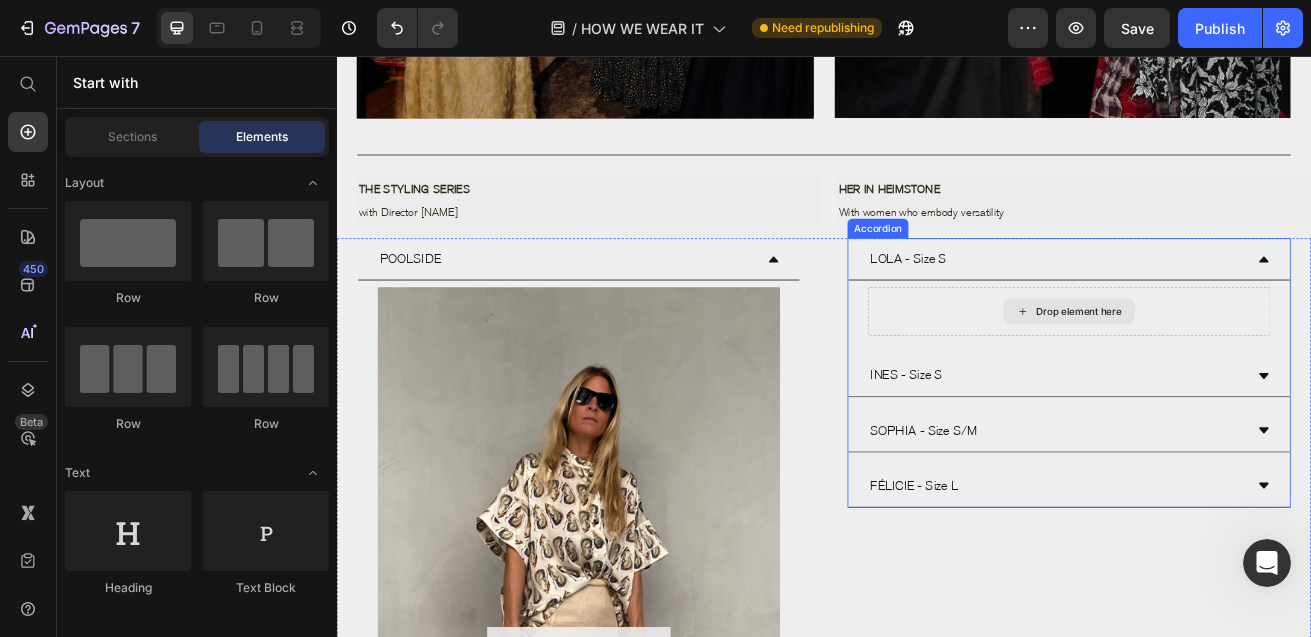 click on "Drop element here" at bounding box center [1251, 370] 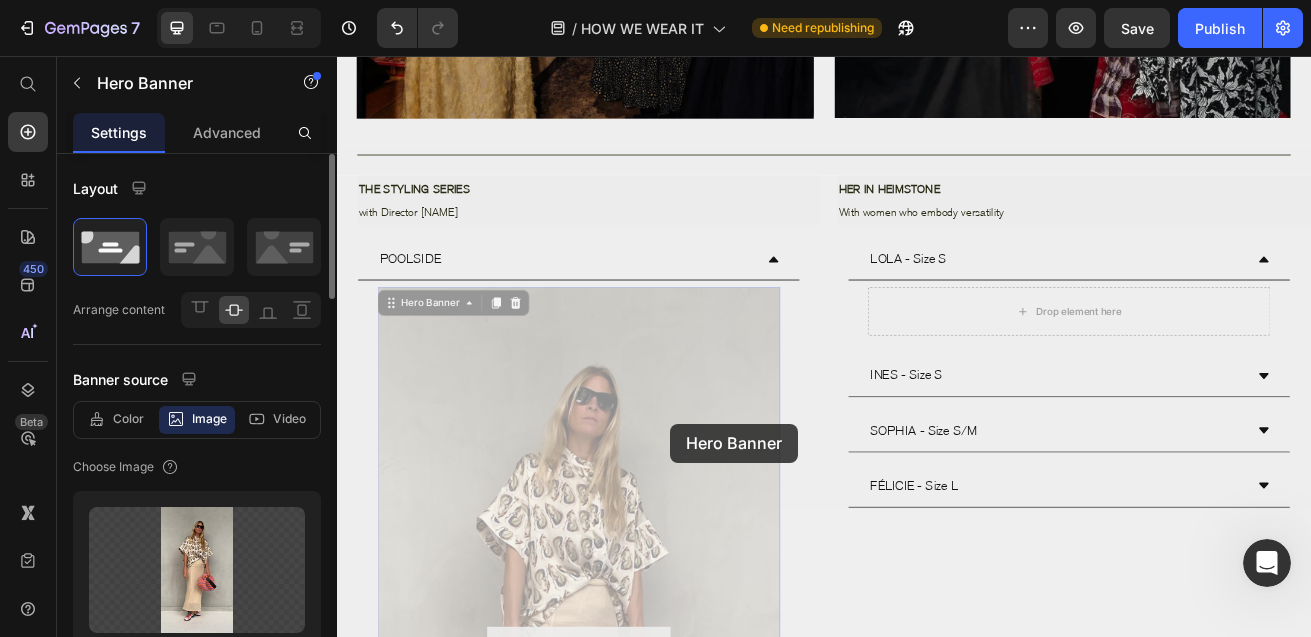 click on "Drop element here" at bounding box center (1239, 370) 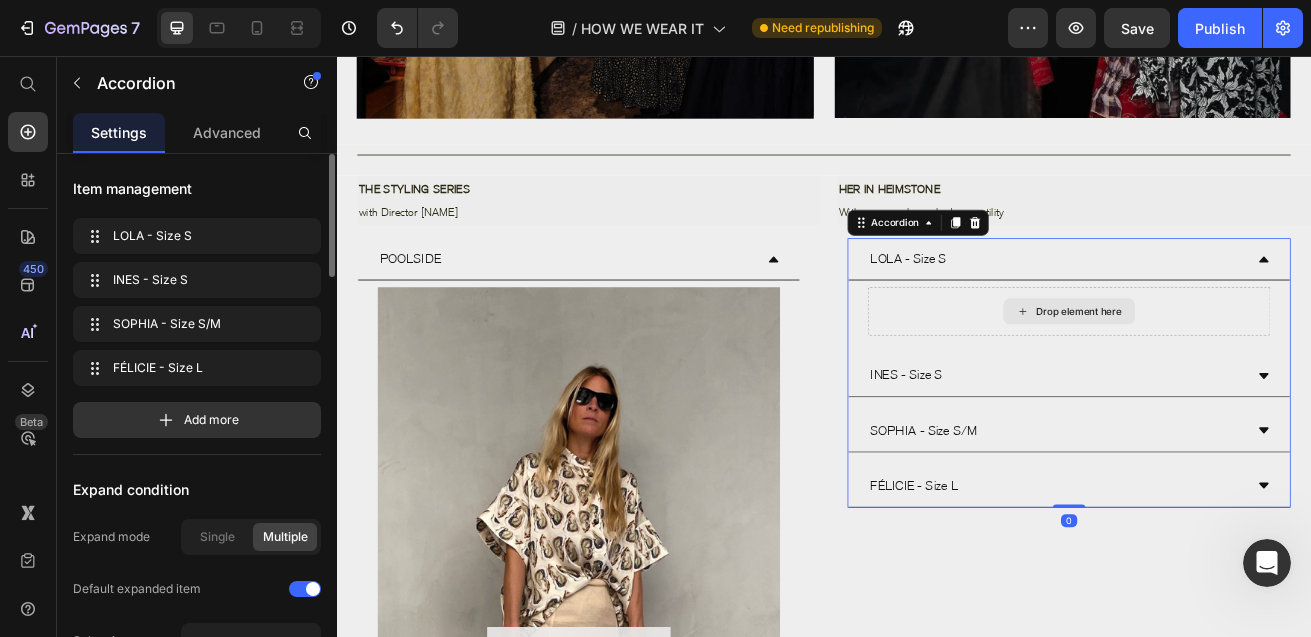 click on "Drop element here" at bounding box center [1239, 370] 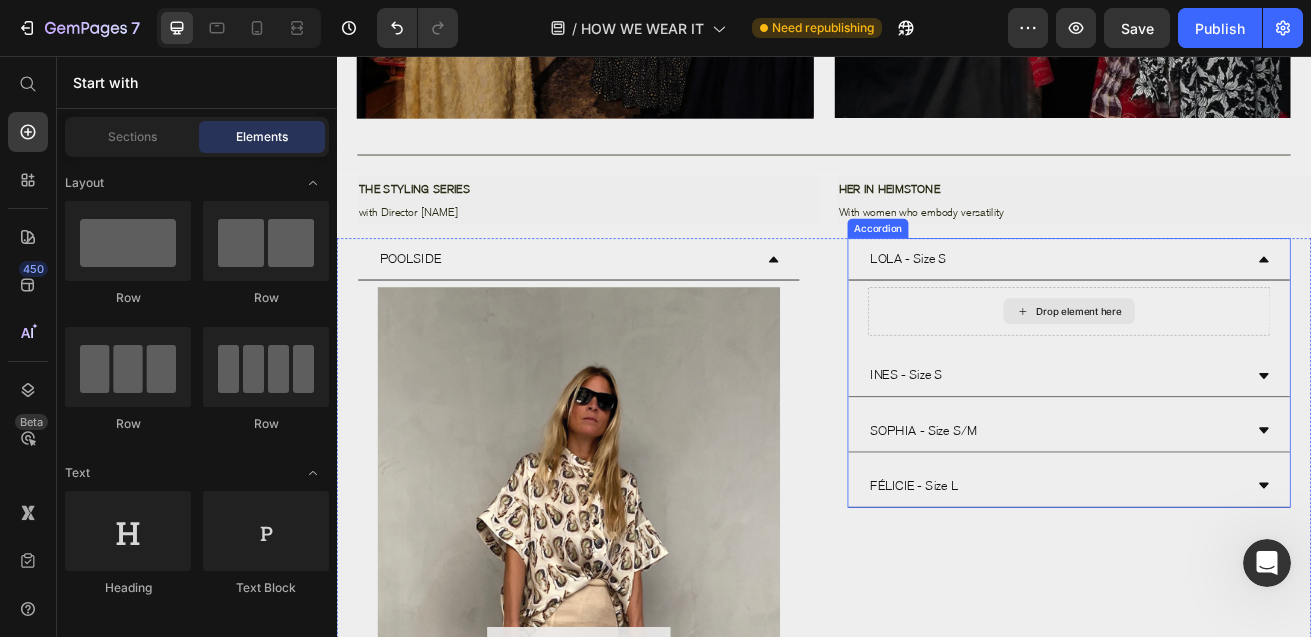 click on "Drop element here" at bounding box center (1251, 370) 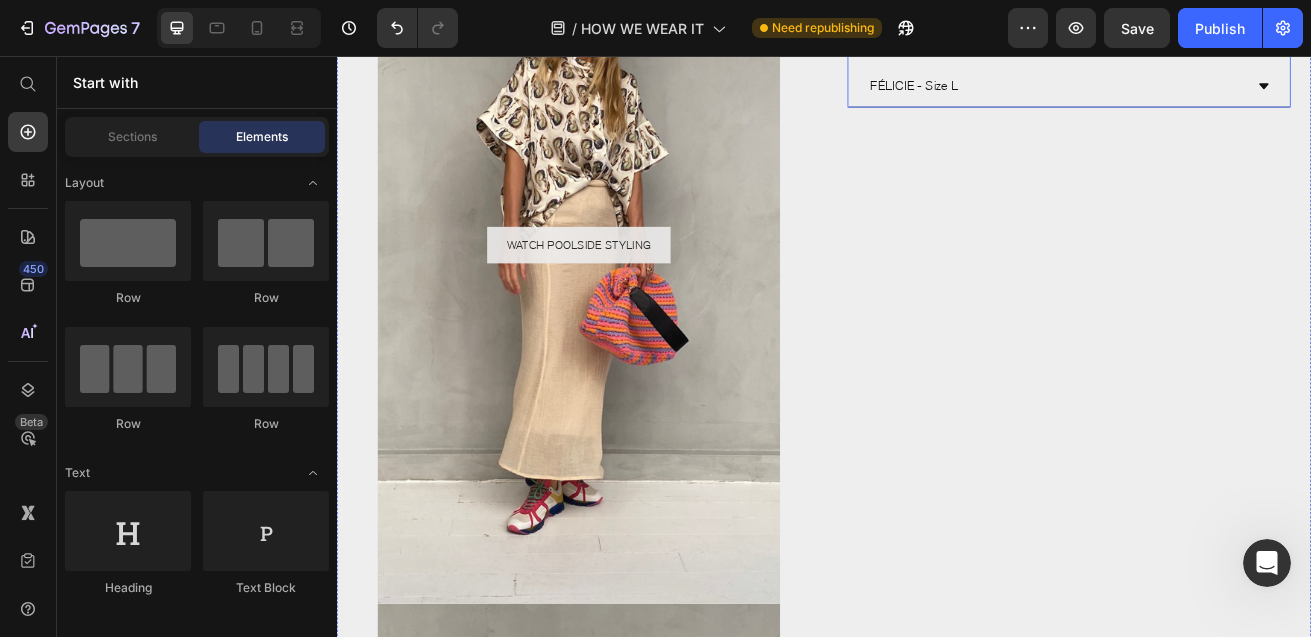 scroll, scrollTop: 1058, scrollLeft: 0, axis: vertical 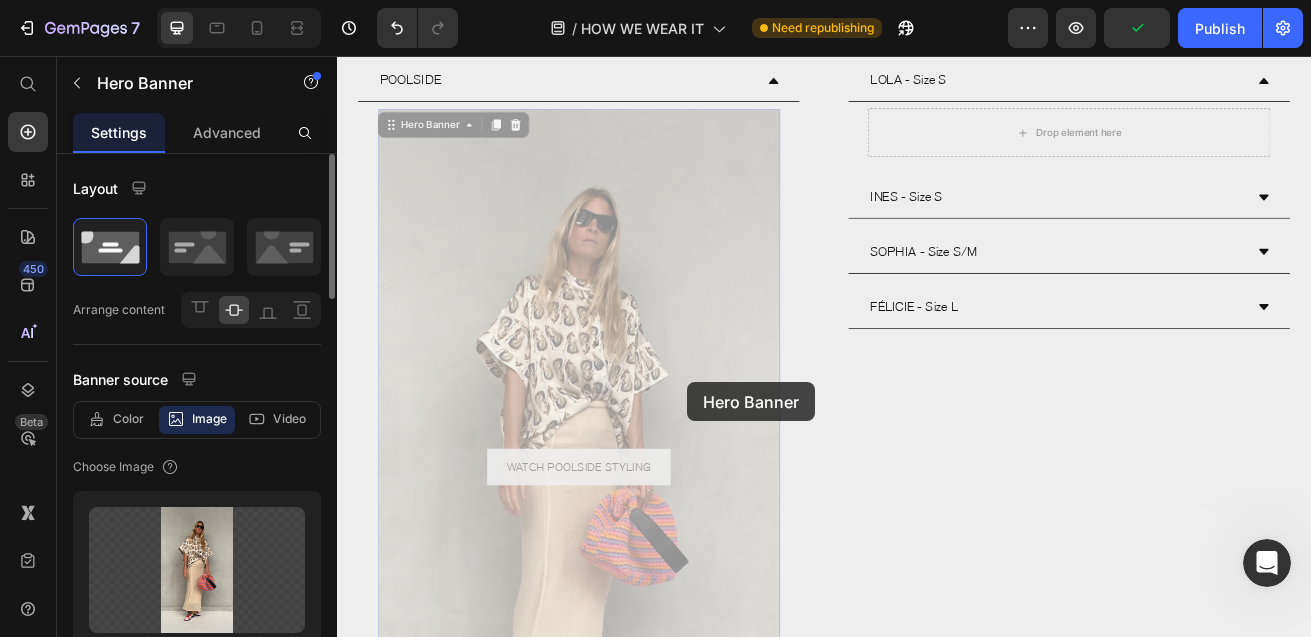 click on "Drop element here" at bounding box center (1251, 150) 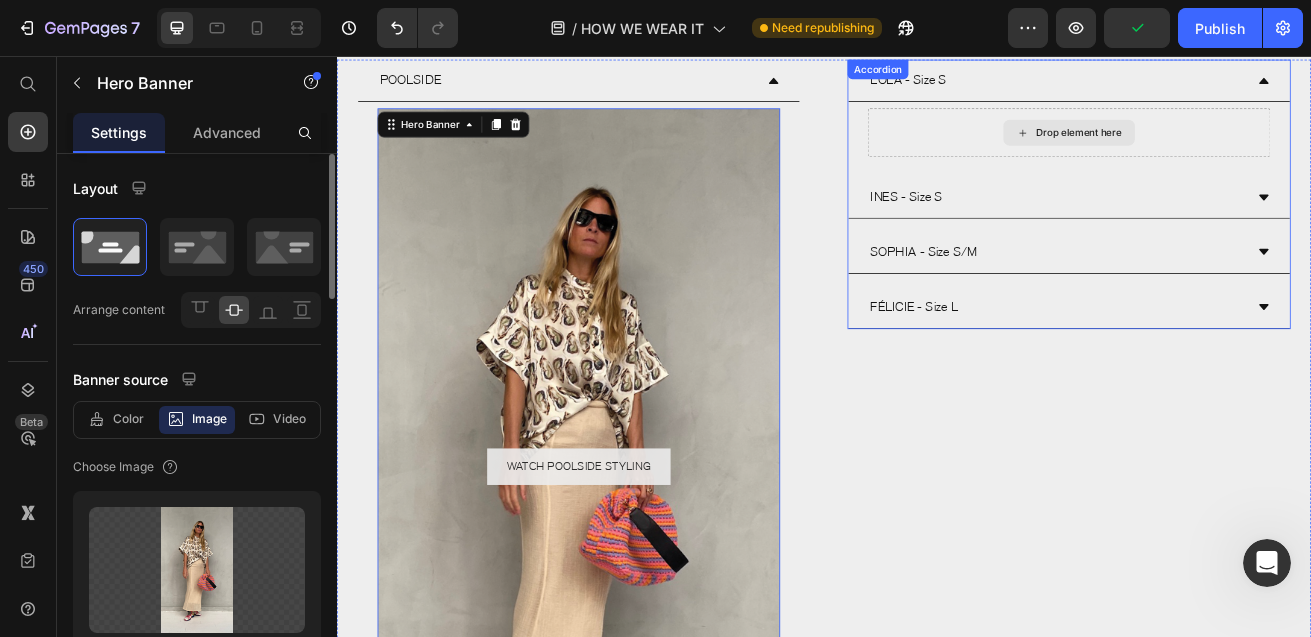 click on "Drop element here" at bounding box center [1251, 150] 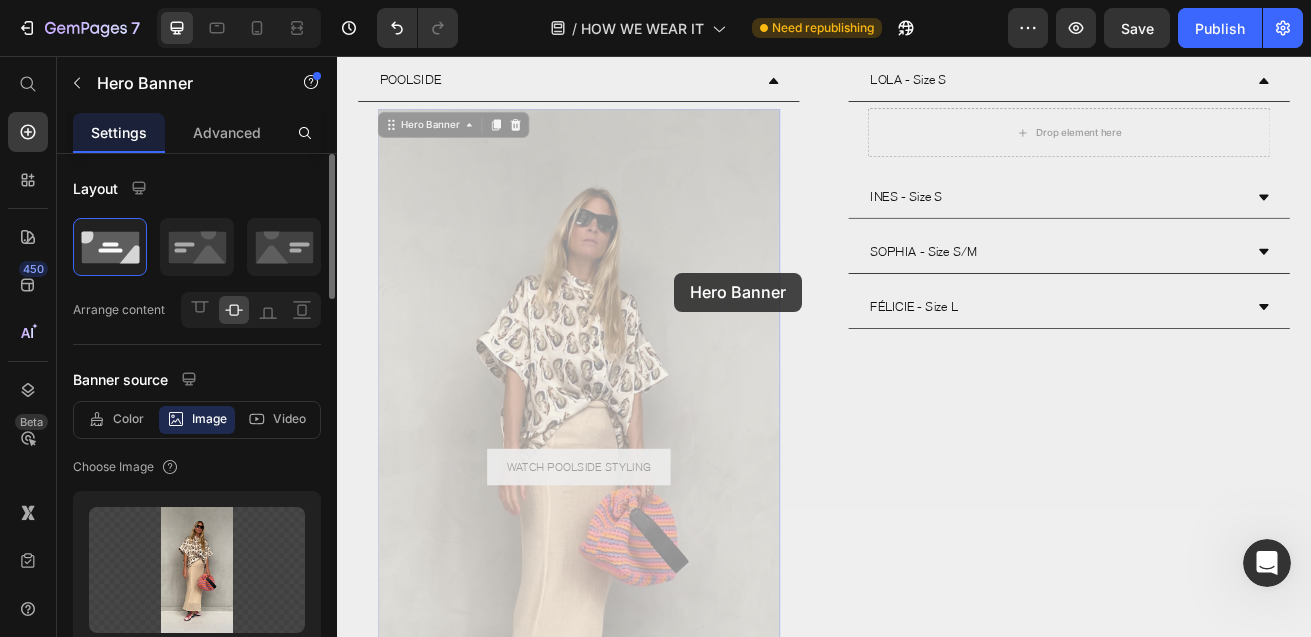 click on "Drop element here" at bounding box center [1239, 150] 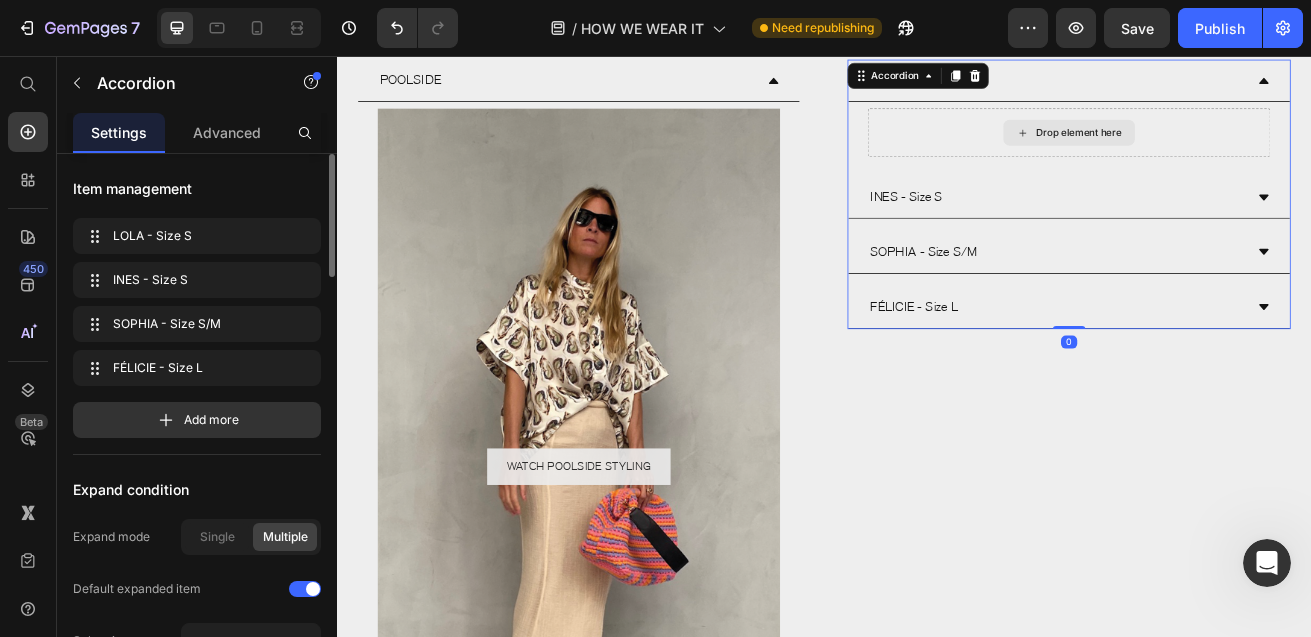 click on "Drop element here" at bounding box center [1239, 150] 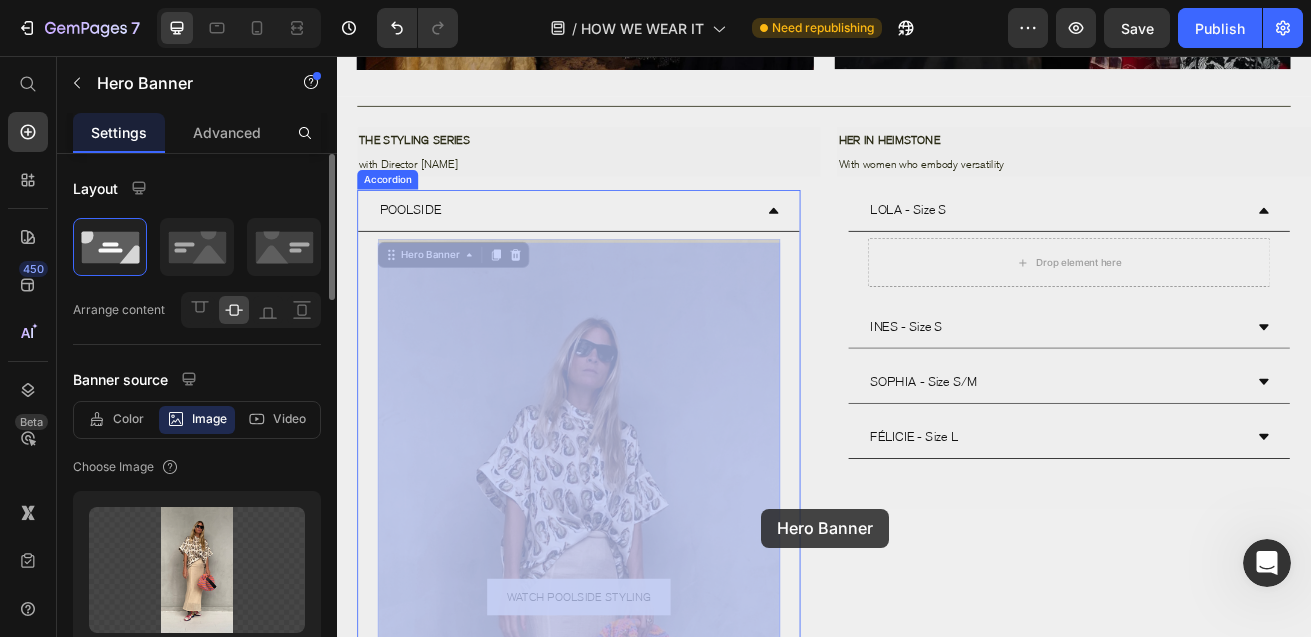 scroll, scrollTop: 903, scrollLeft: 0, axis: vertical 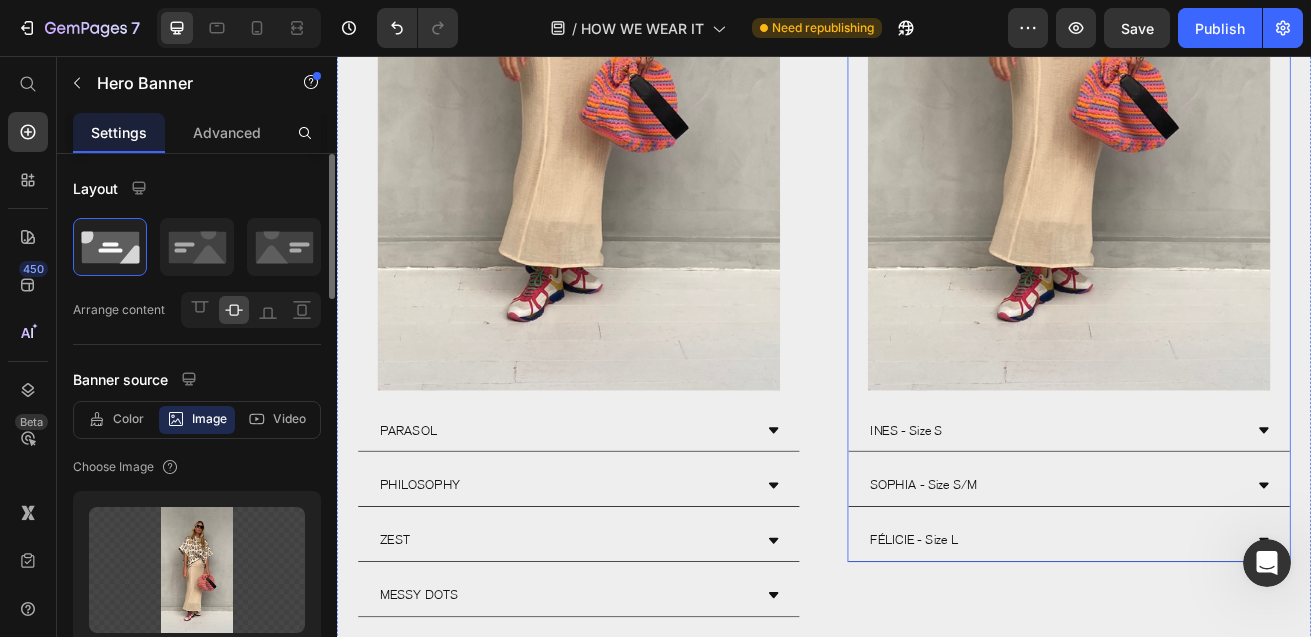 click on "[PERSON] - Size S" at bounding box center [1223, 517] 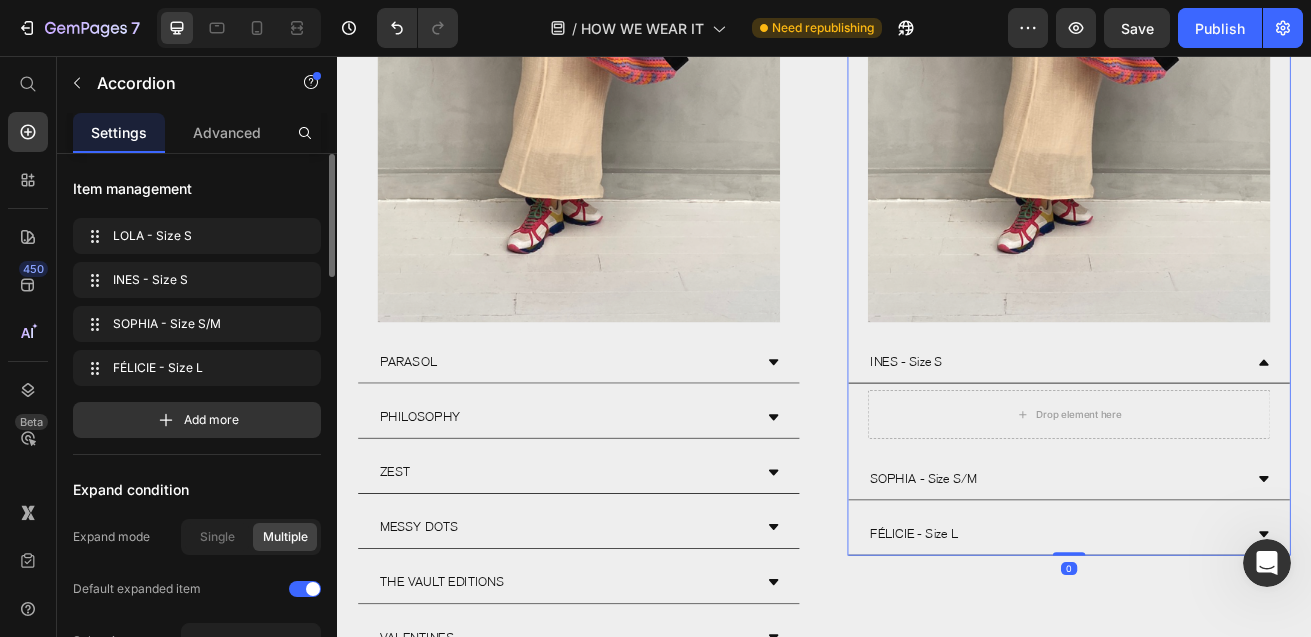 scroll, scrollTop: 1728, scrollLeft: 0, axis: vertical 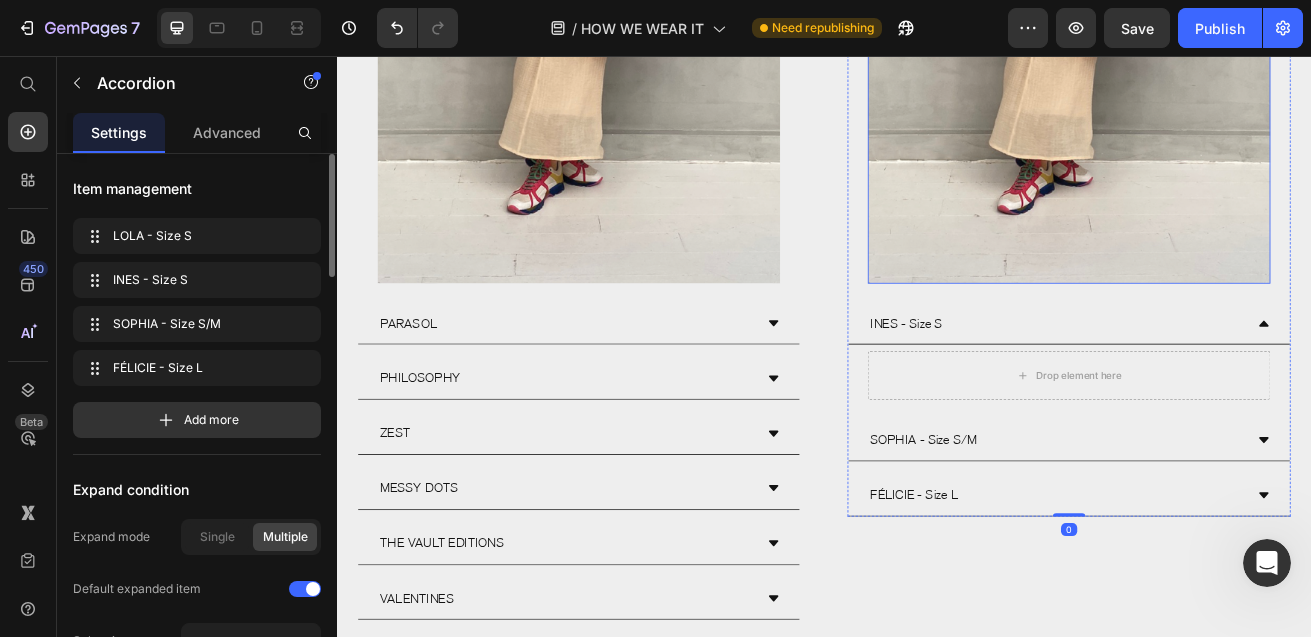 click at bounding box center (1239, -105) 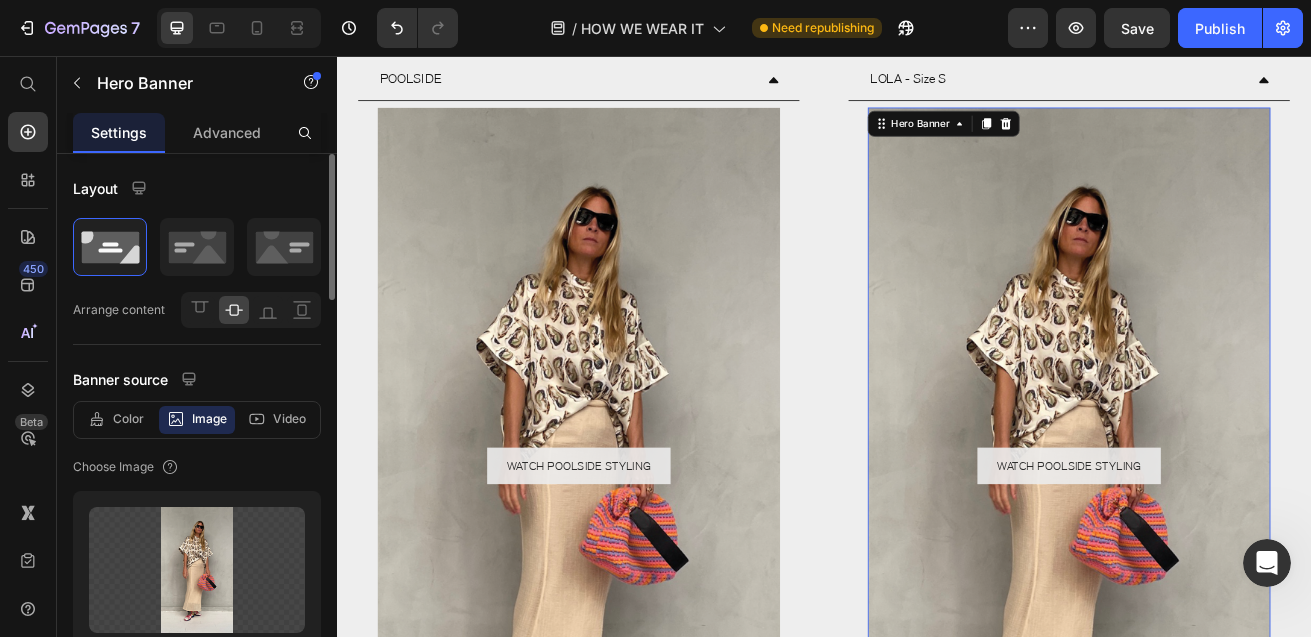 scroll, scrollTop: 1038, scrollLeft: 0, axis: vertical 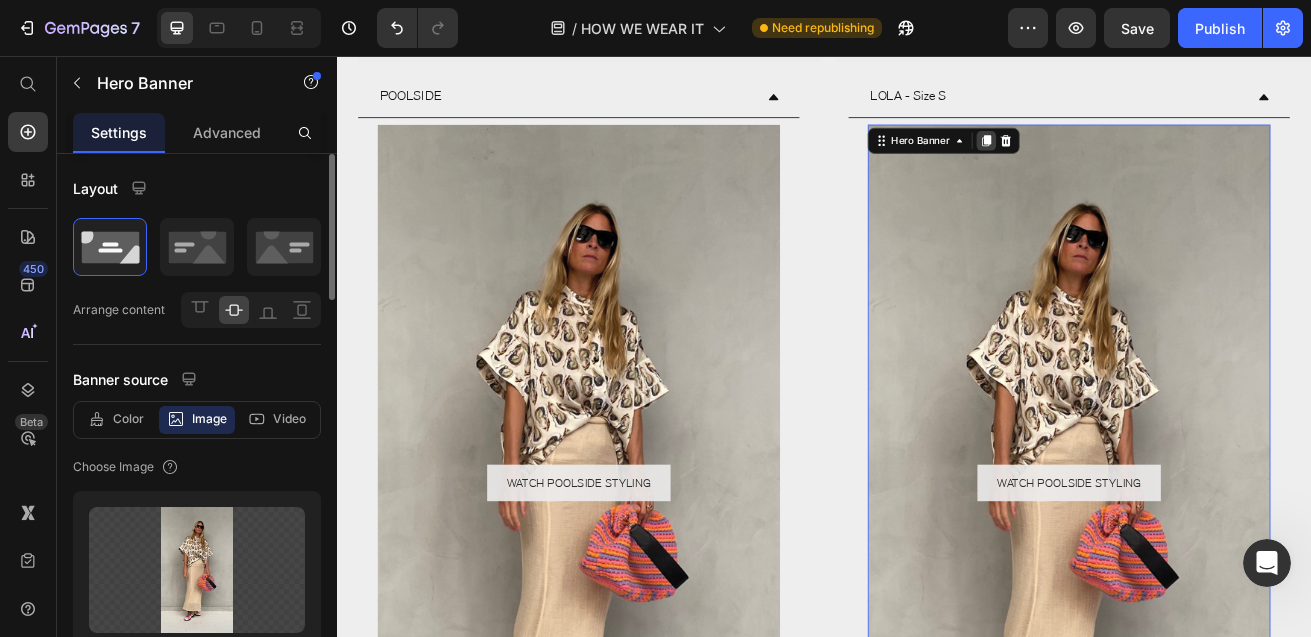 click 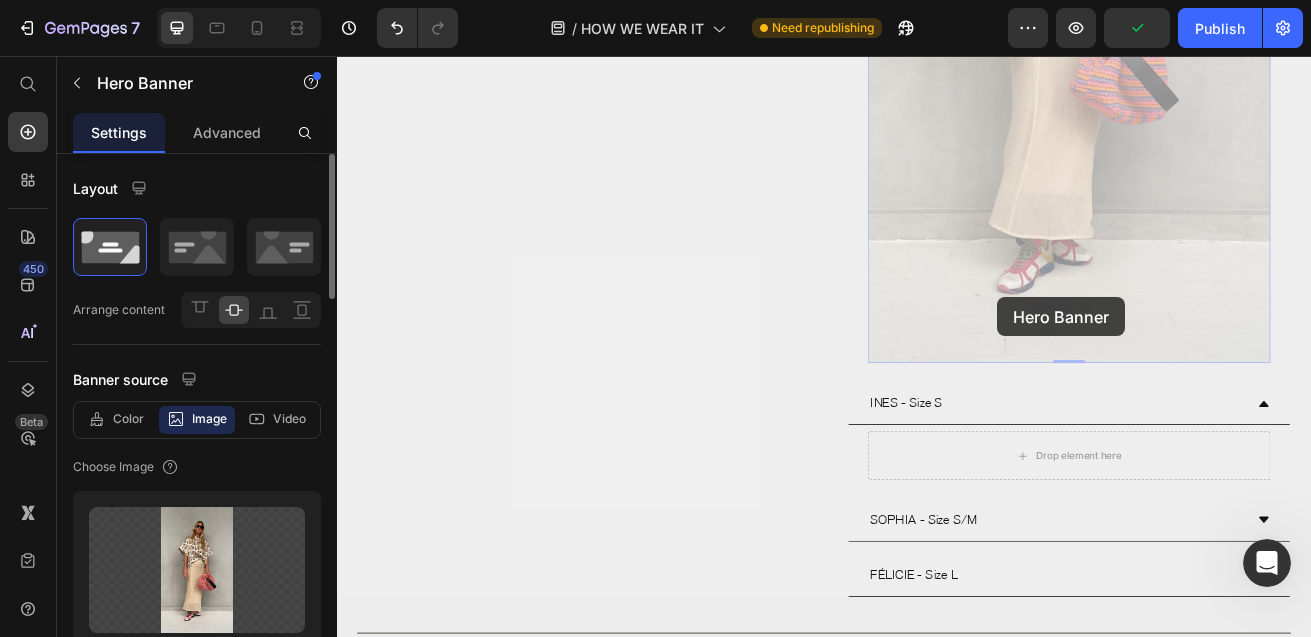 scroll, scrollTop: 2554, scrollLeft: 0, axis: vertical 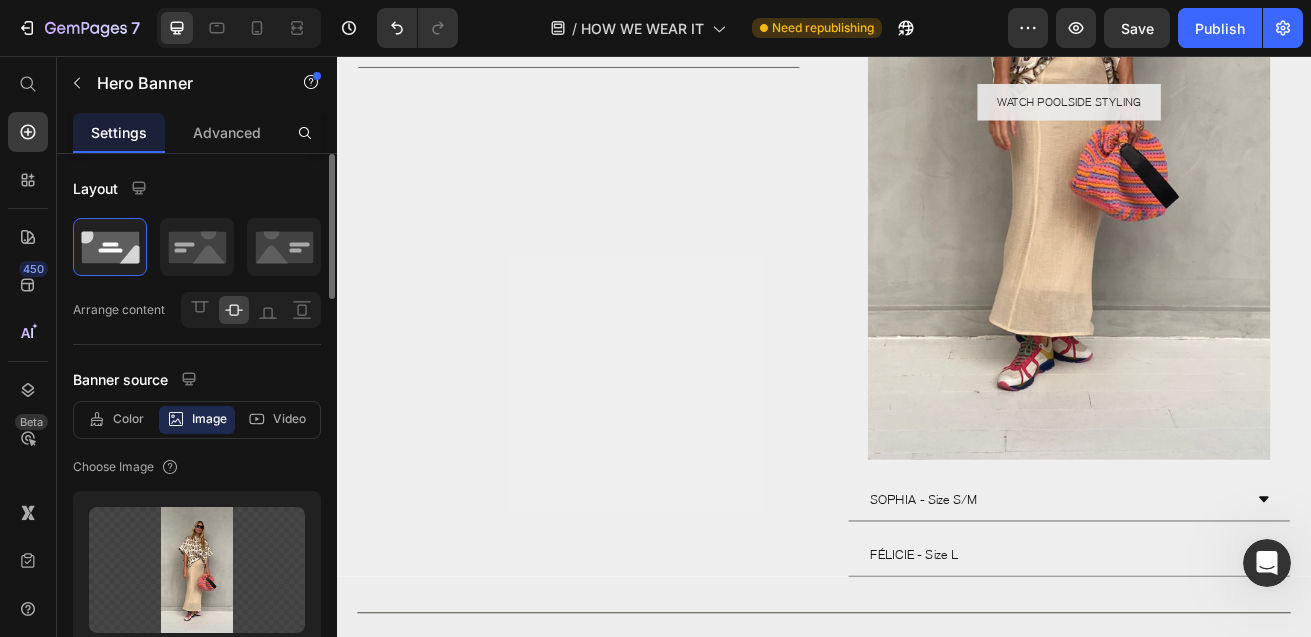 click at bounding box center [1239, 112] 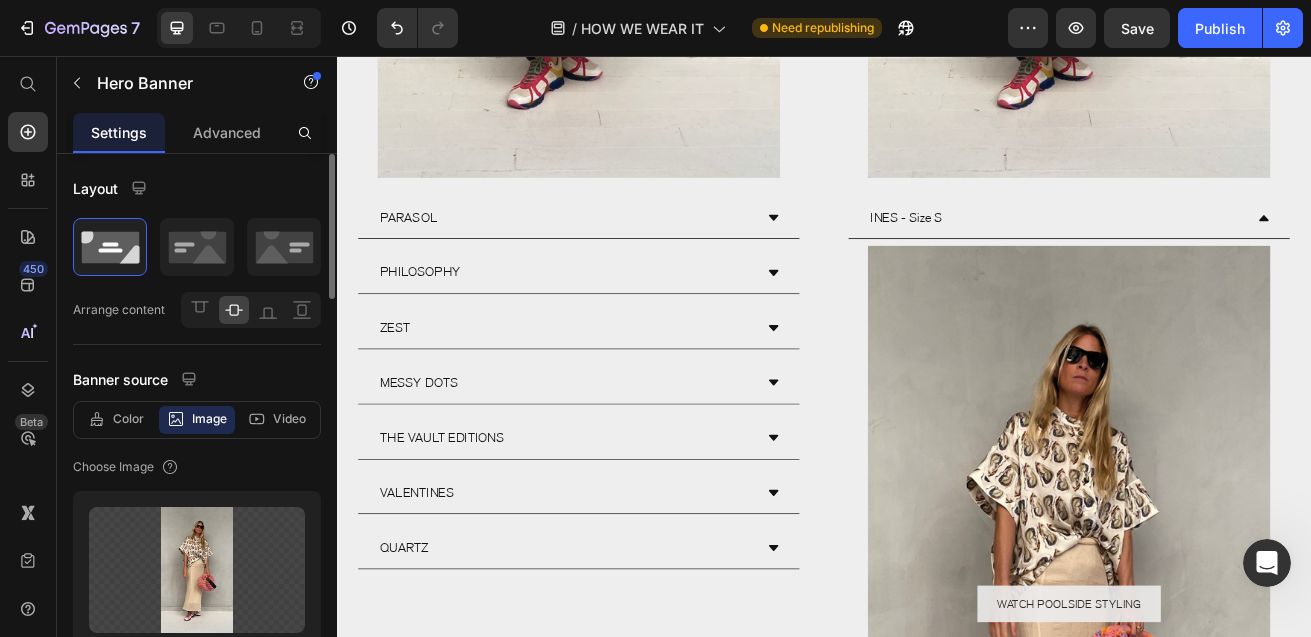 scroll, scrollTop: 1832, scrollLeft: 0, axis: vertical 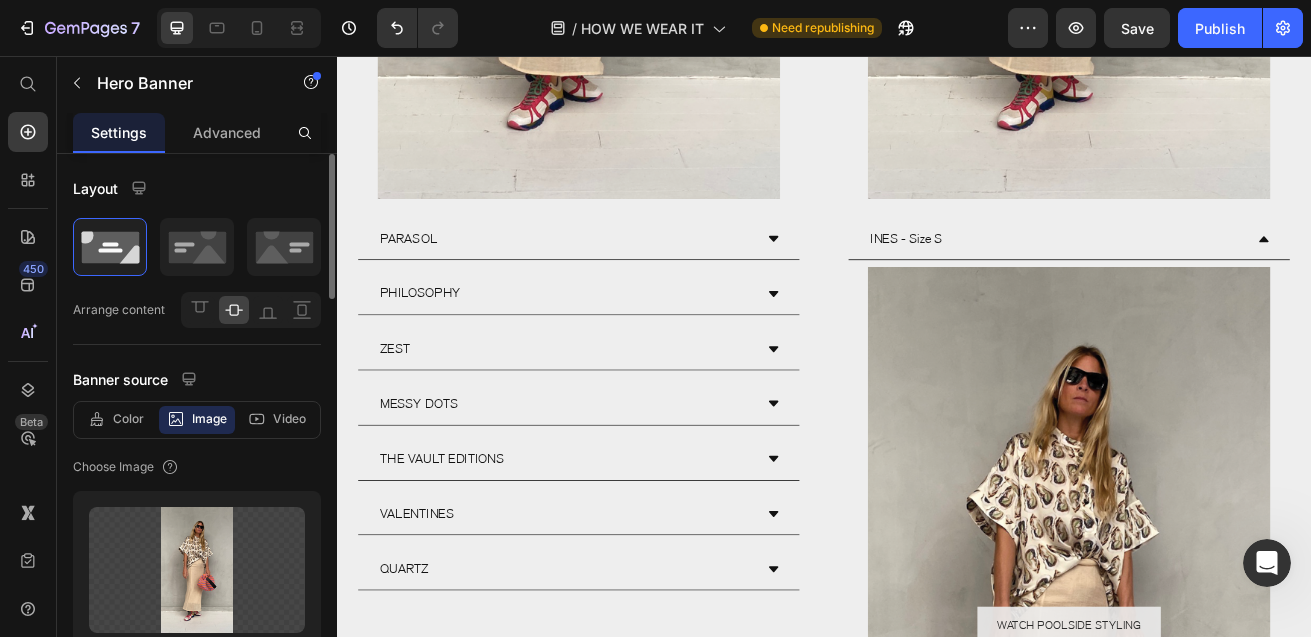 click at bounding box center (1239, 756) 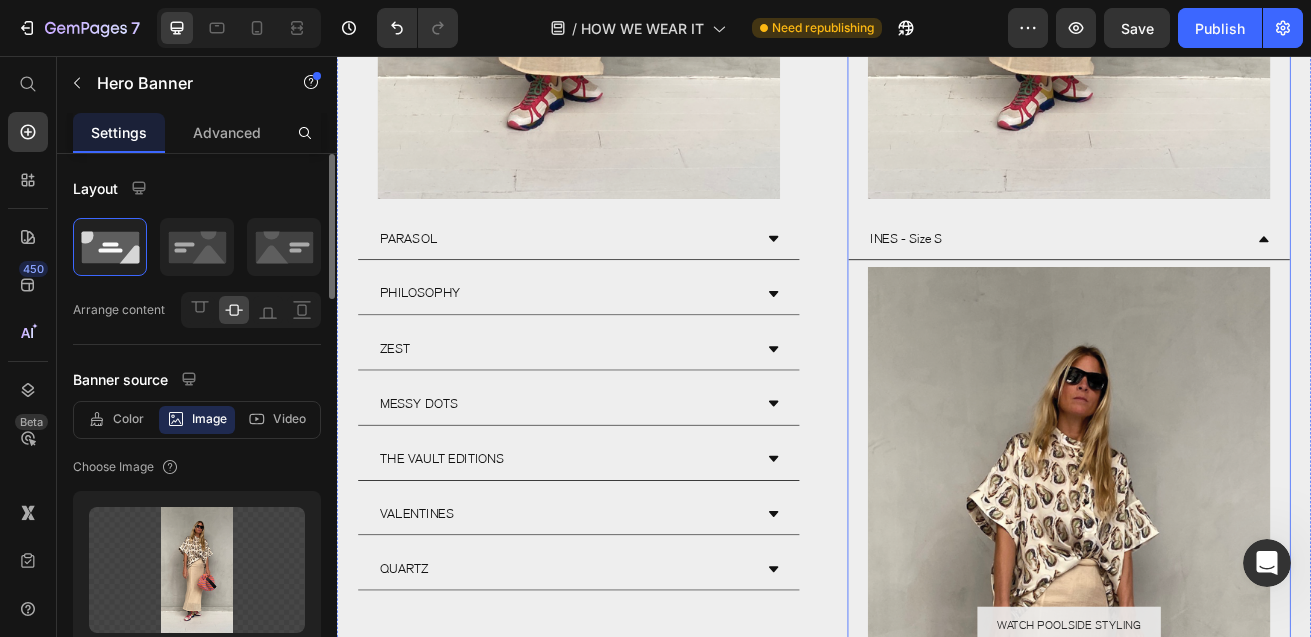 click on "WATCH POOLSIDE STYLING Button Hero Banner   0" at bounding box center (1239, 756) 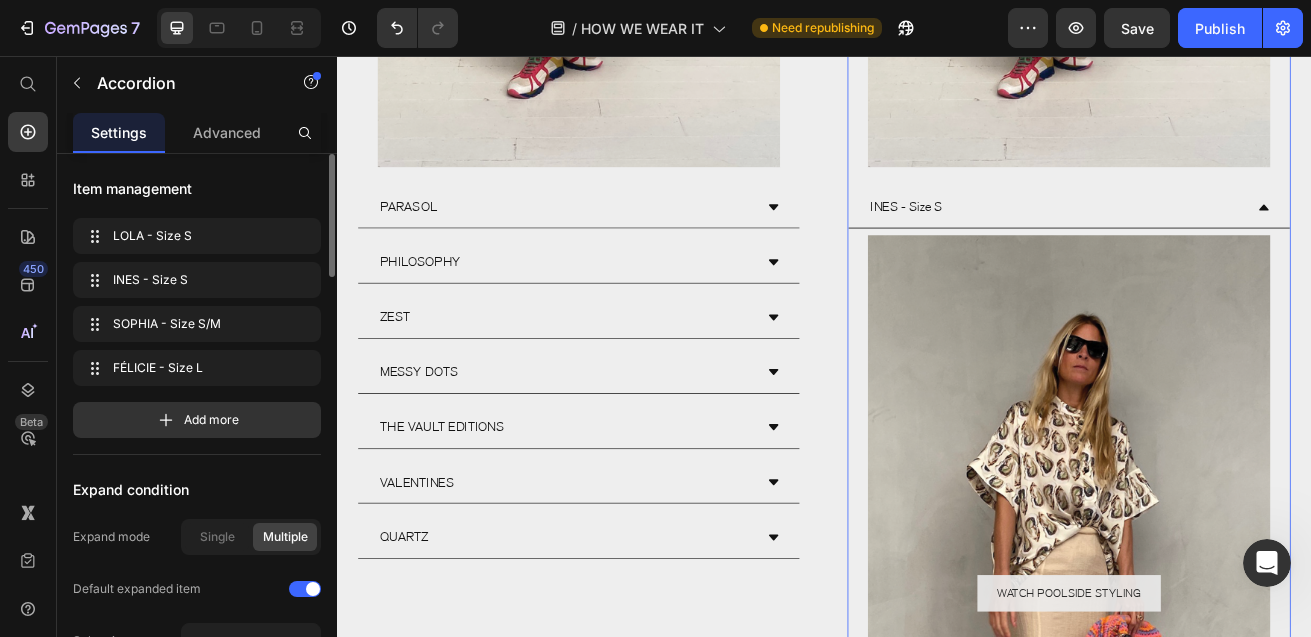 scroll, scrollTop: 1873, scrollLeft: 0, axis: vertical 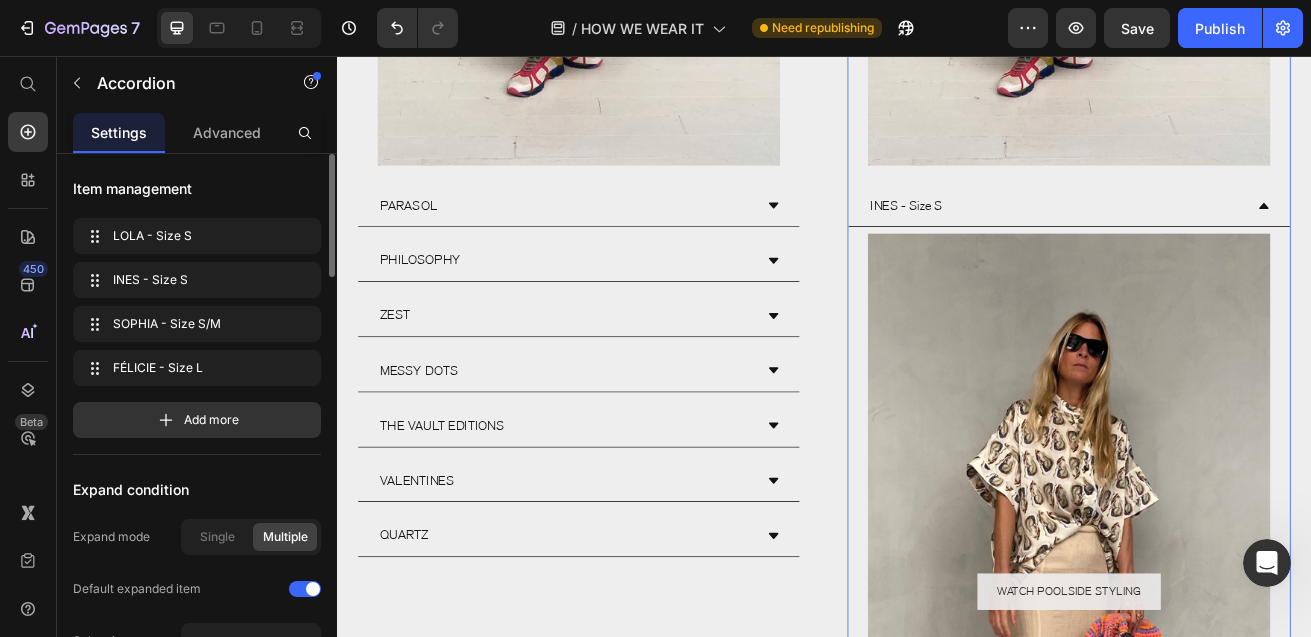 click at bounding box center [1239, 715] 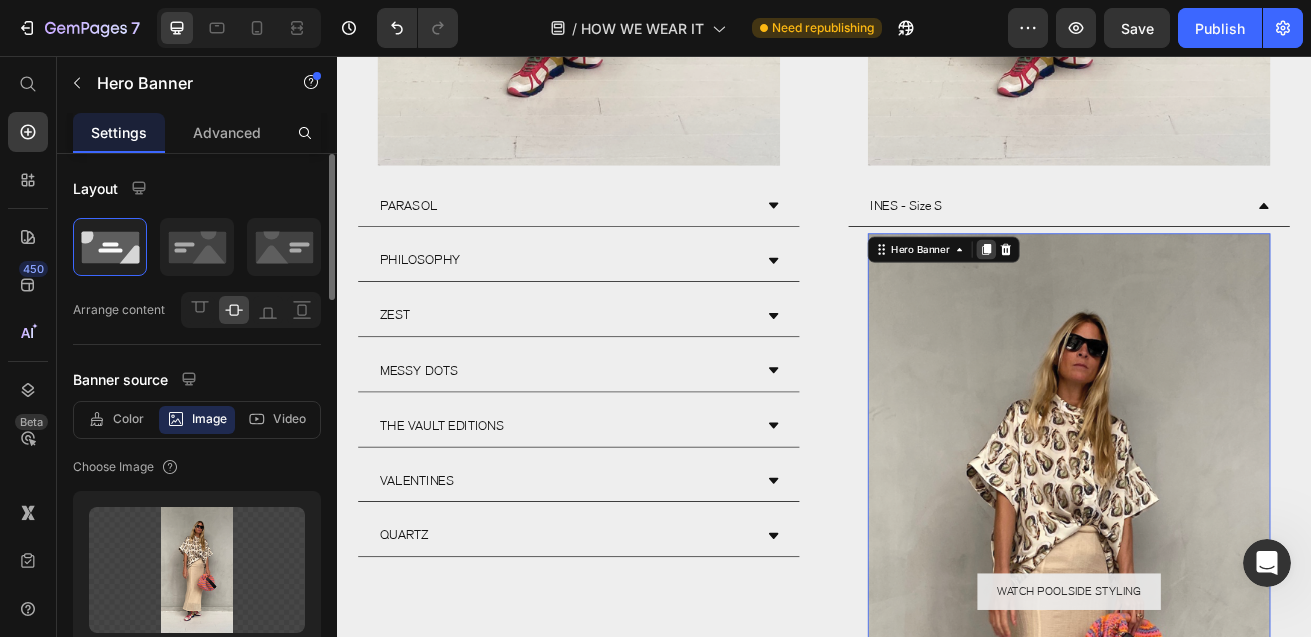 click 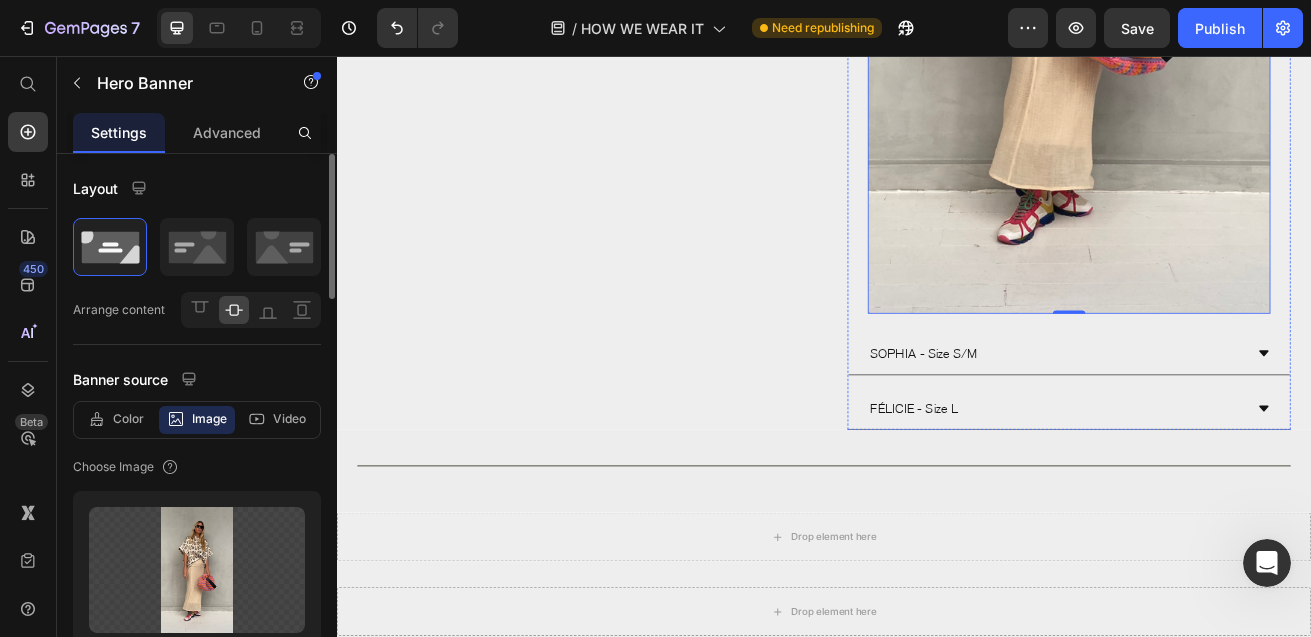 scroll, scrollTop: 3545, scrollLeft: 0, axis: vertical 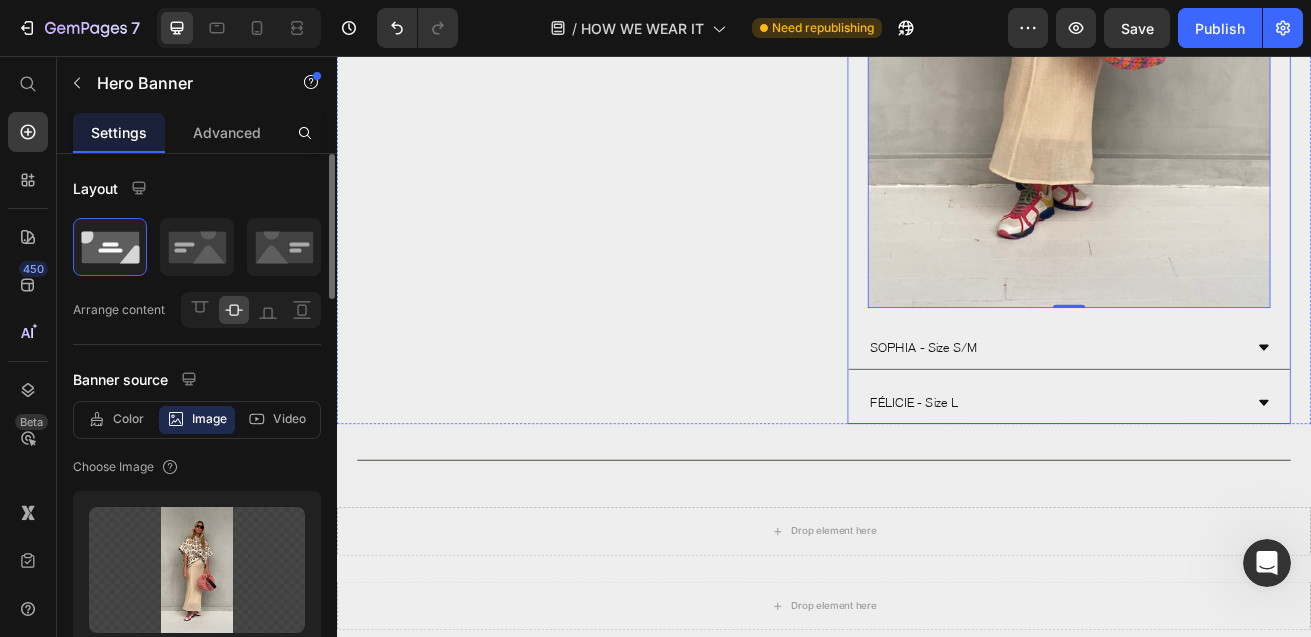 click on "[PERSON] - Size S/M" at bounding box center (1239, 416) 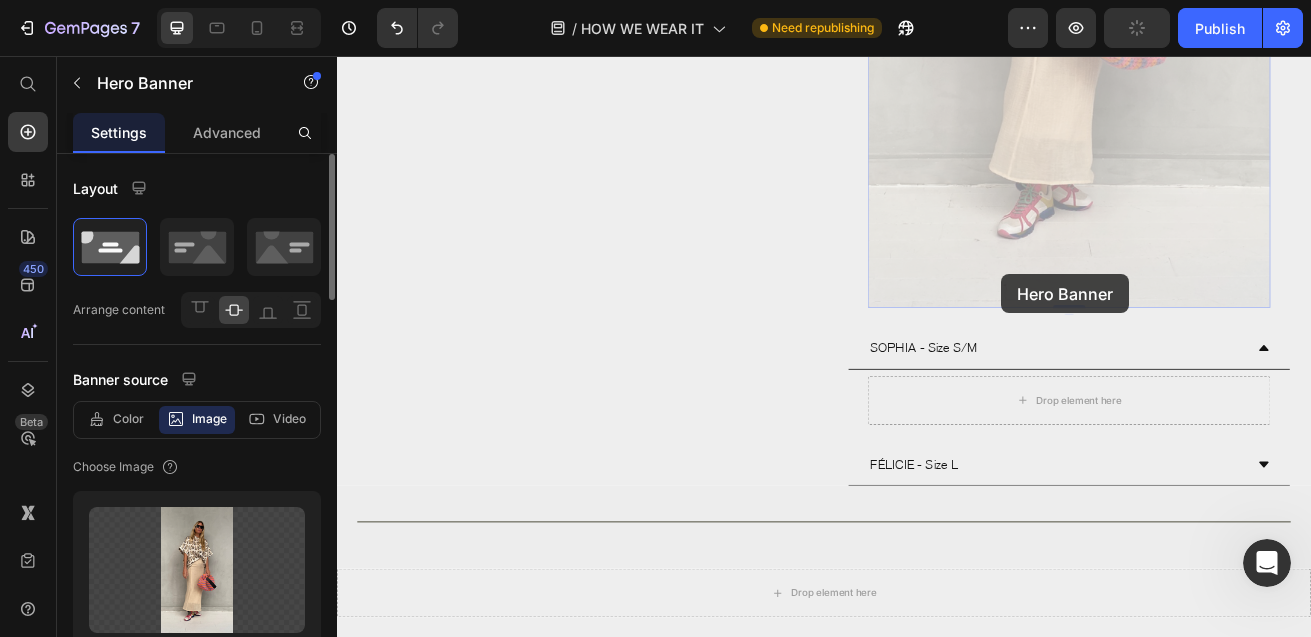 drag, startPoint x: 1155, startPoint y: 325, endPoint x: 1228, endPoint y: 495, distance: 185.0108 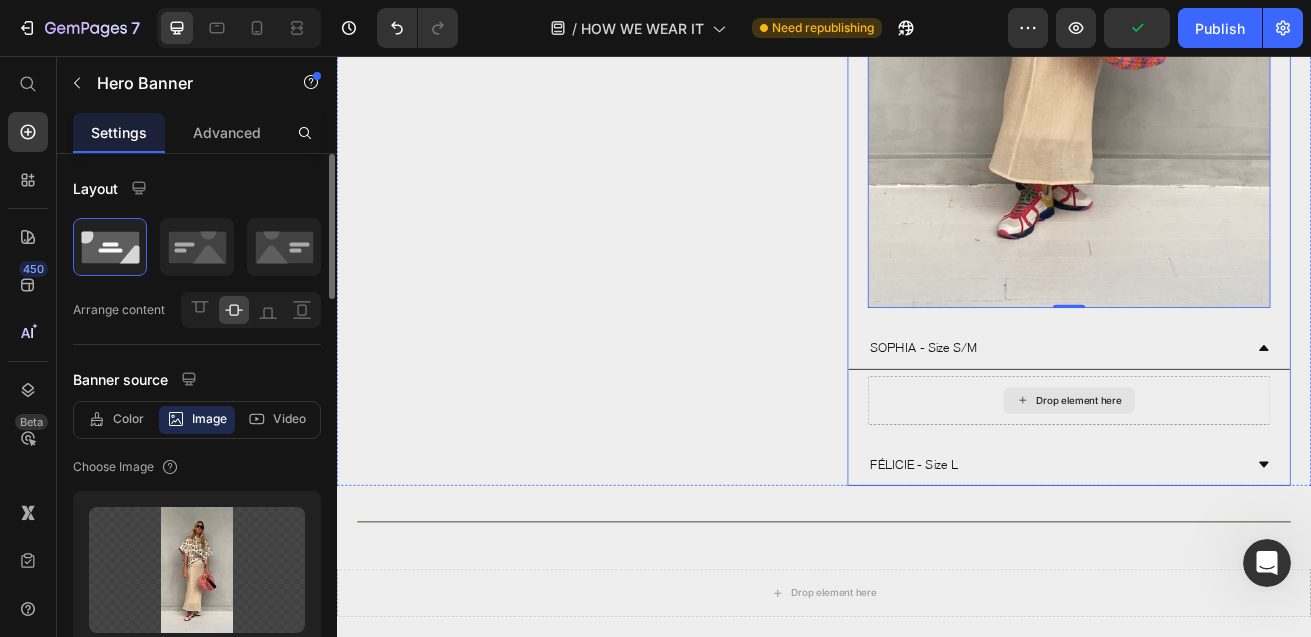 click on "Drop element here" at bounding box center [1251, 480] 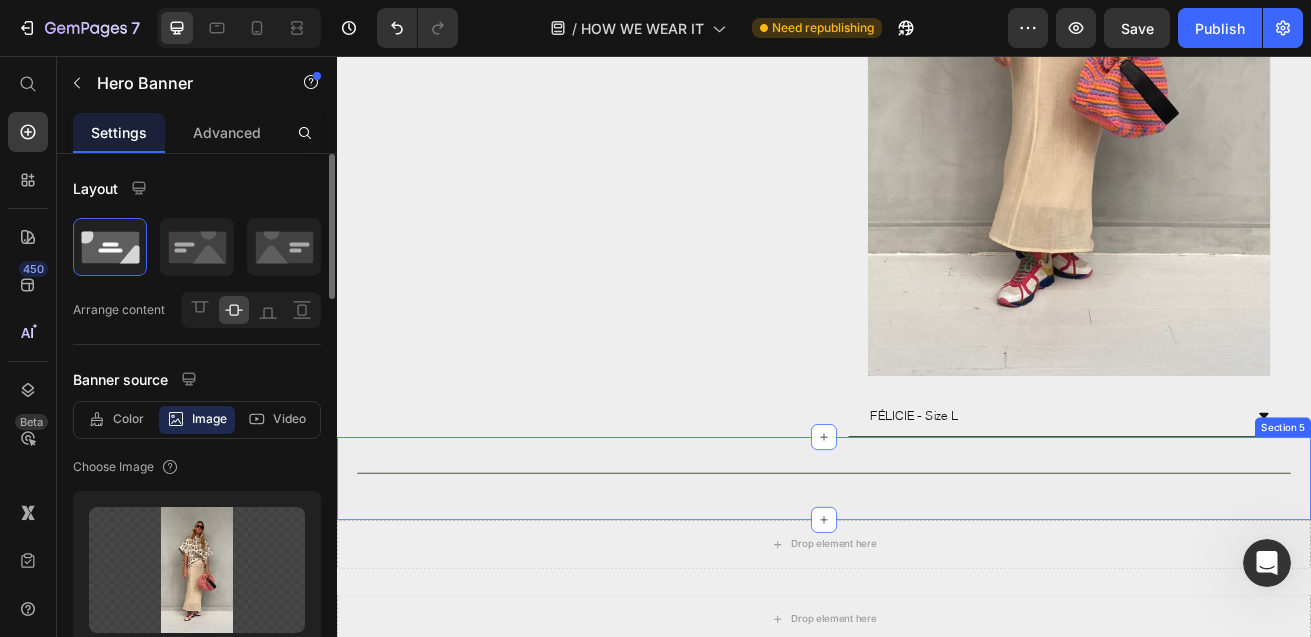 click on "FÉLICIE - Size L" at bounding box center [1223, 499] 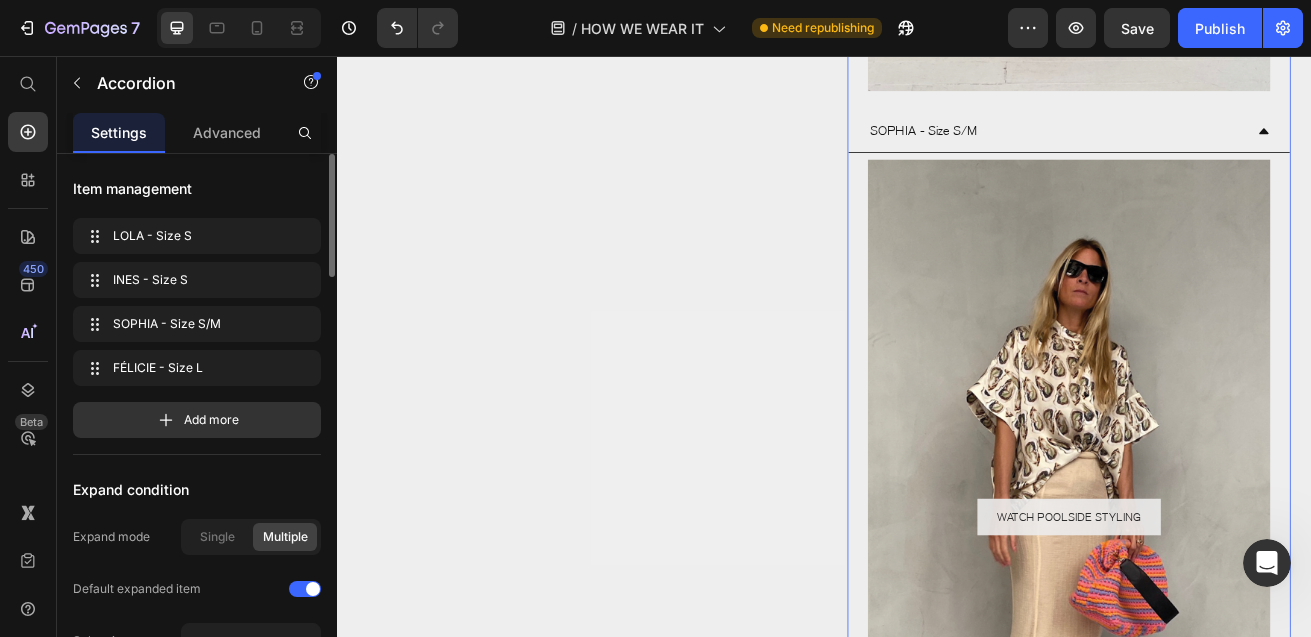 scroll, scrollTop: 2858, scrollLeft: 0, axis: vertical 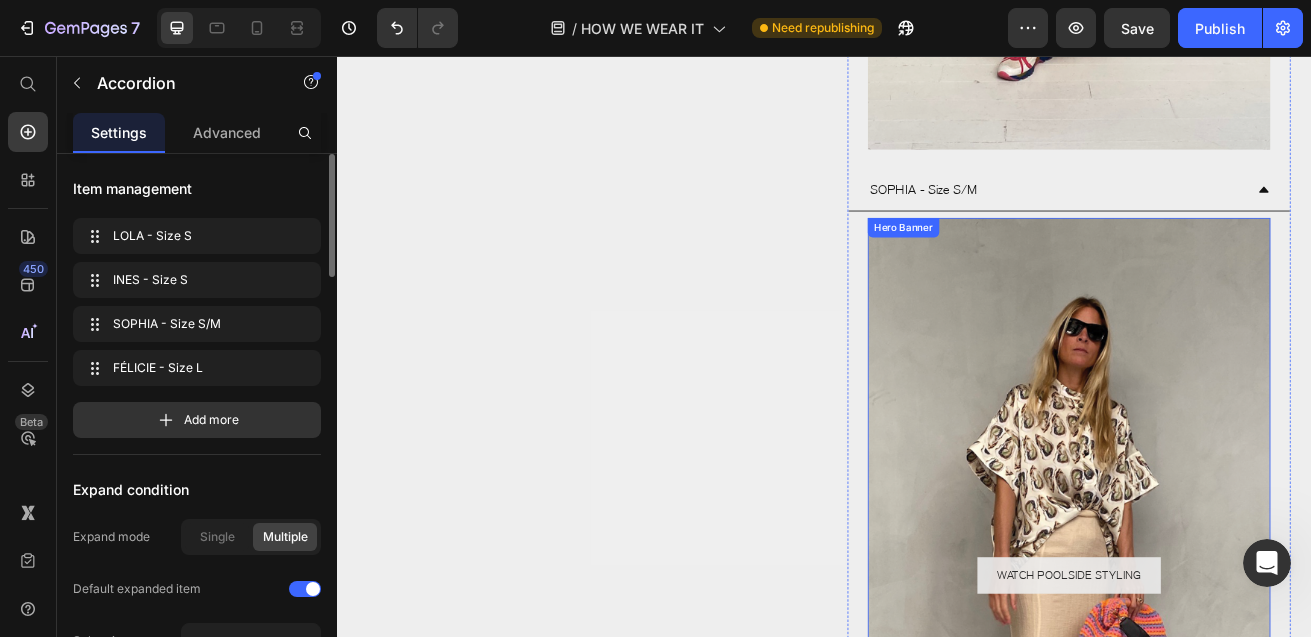 click at bounding box center [1239, 696] 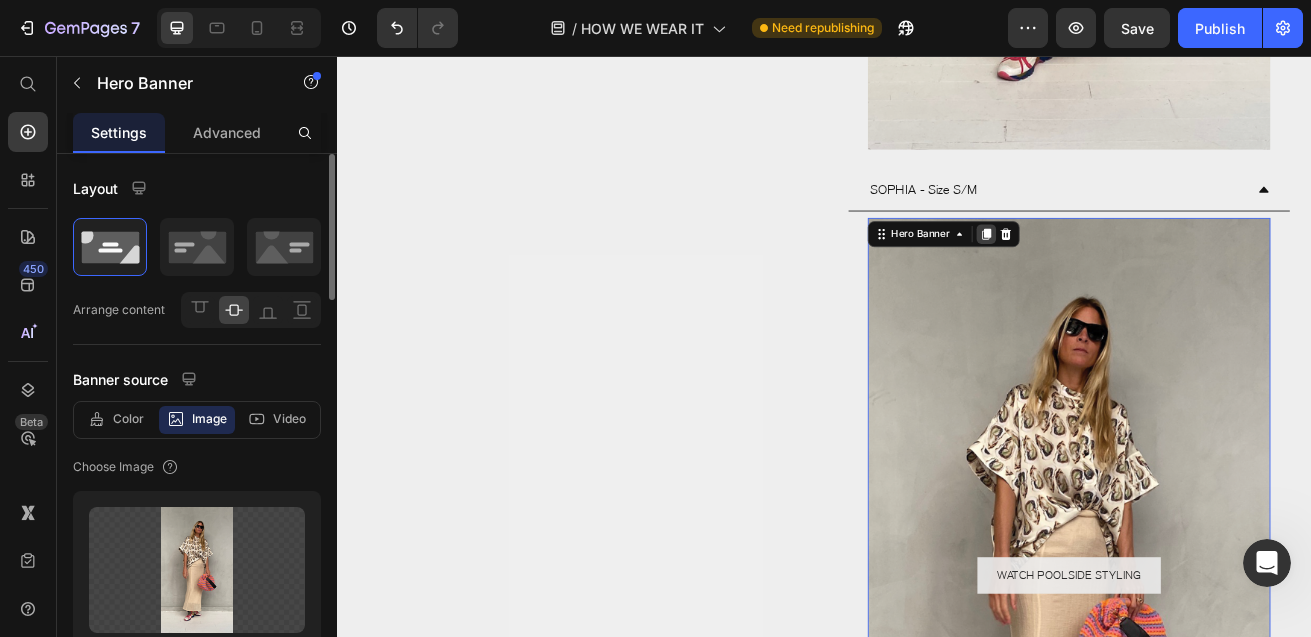 click 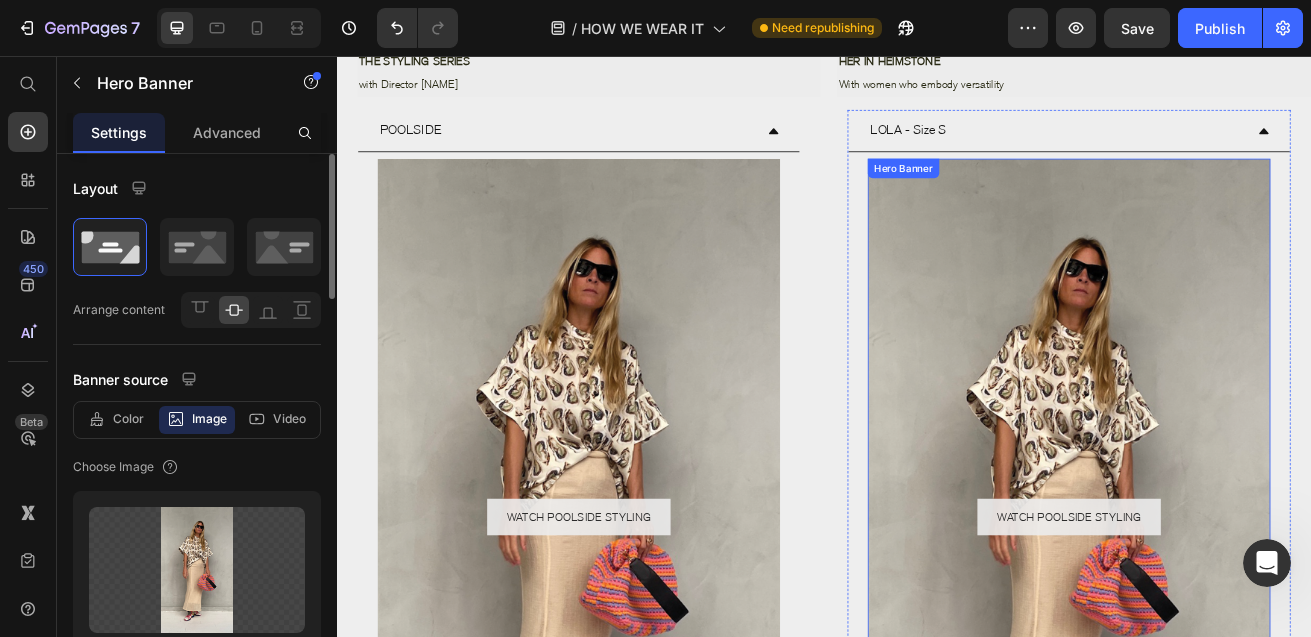 scroll, scrollTop: 995, scrollLeft: 0, axis: vertical 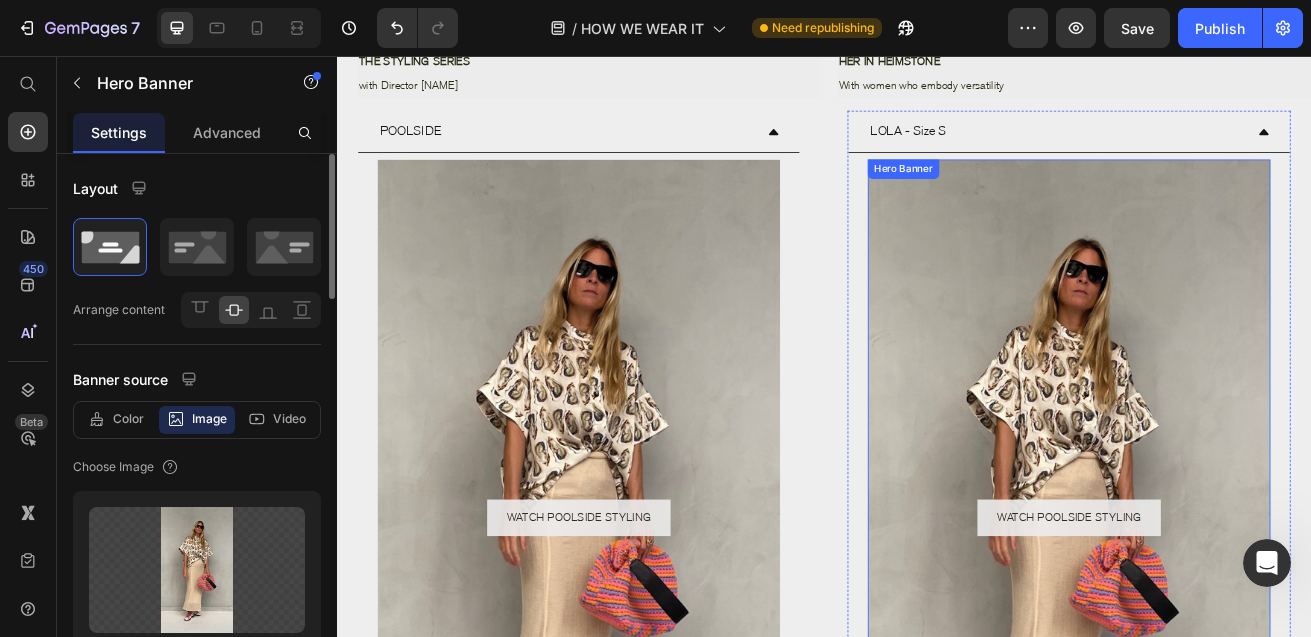 click at bounding box center [1239, 624] 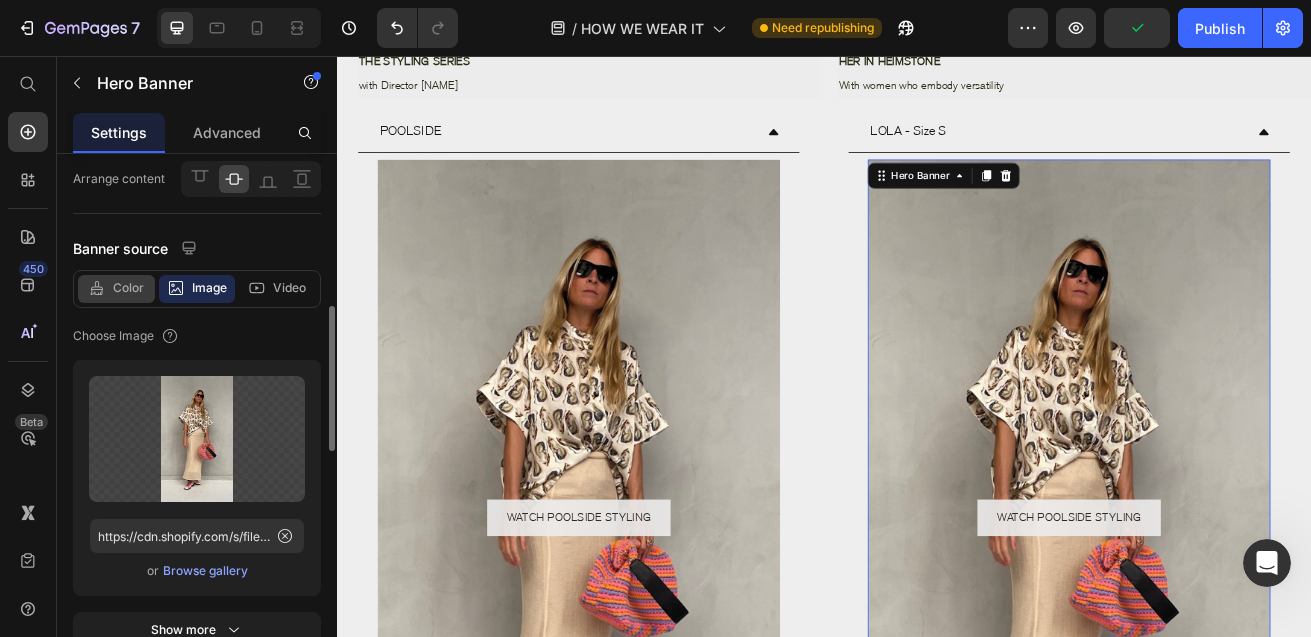 scroll, scrollTop: 223, scrollLeft: 0, axis: vertical 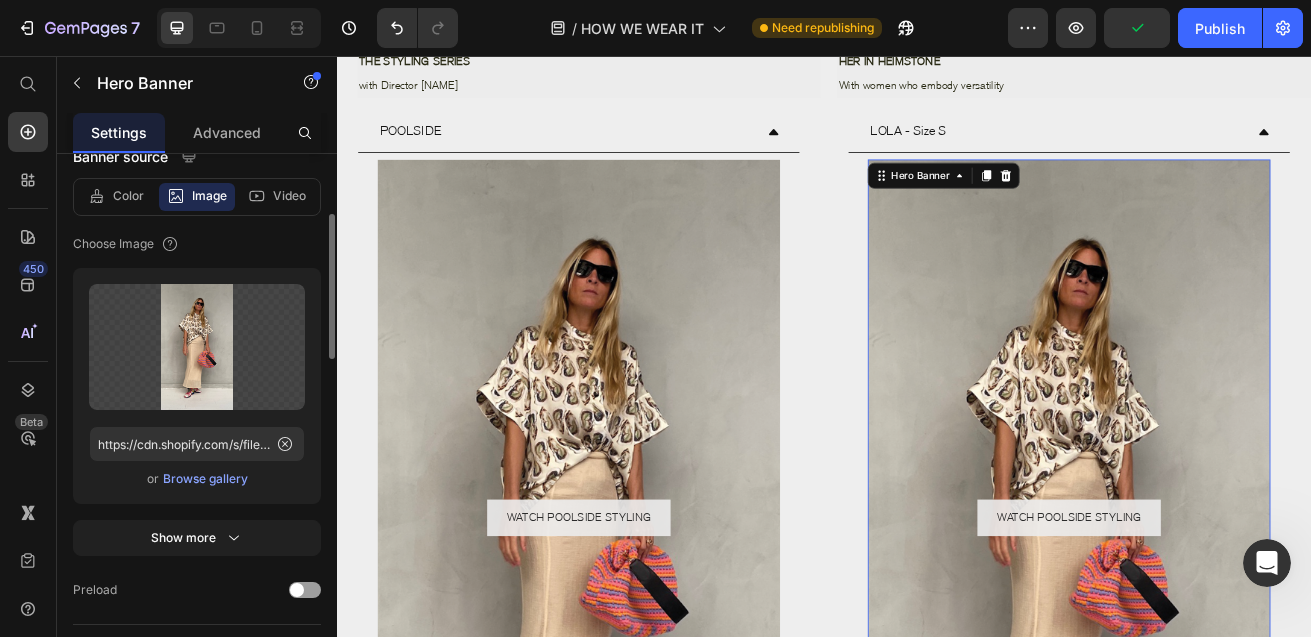 click on "Browse gallery" at bounding box center [205, 479] 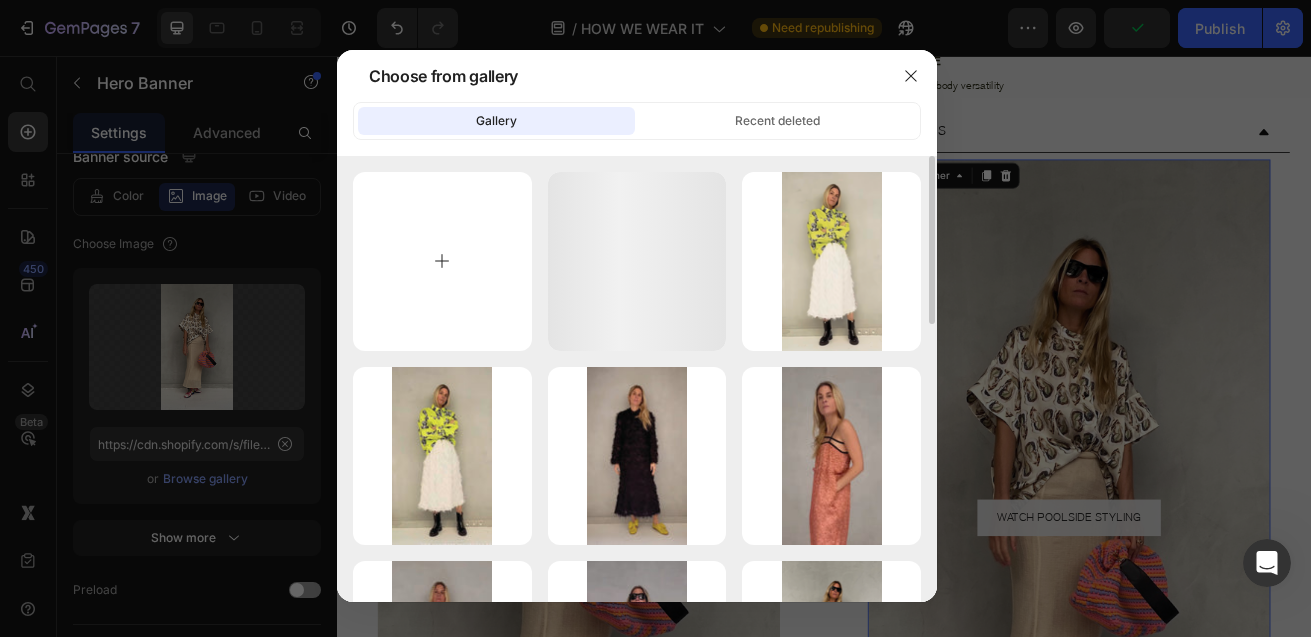 click at bounding box center (442, 261) 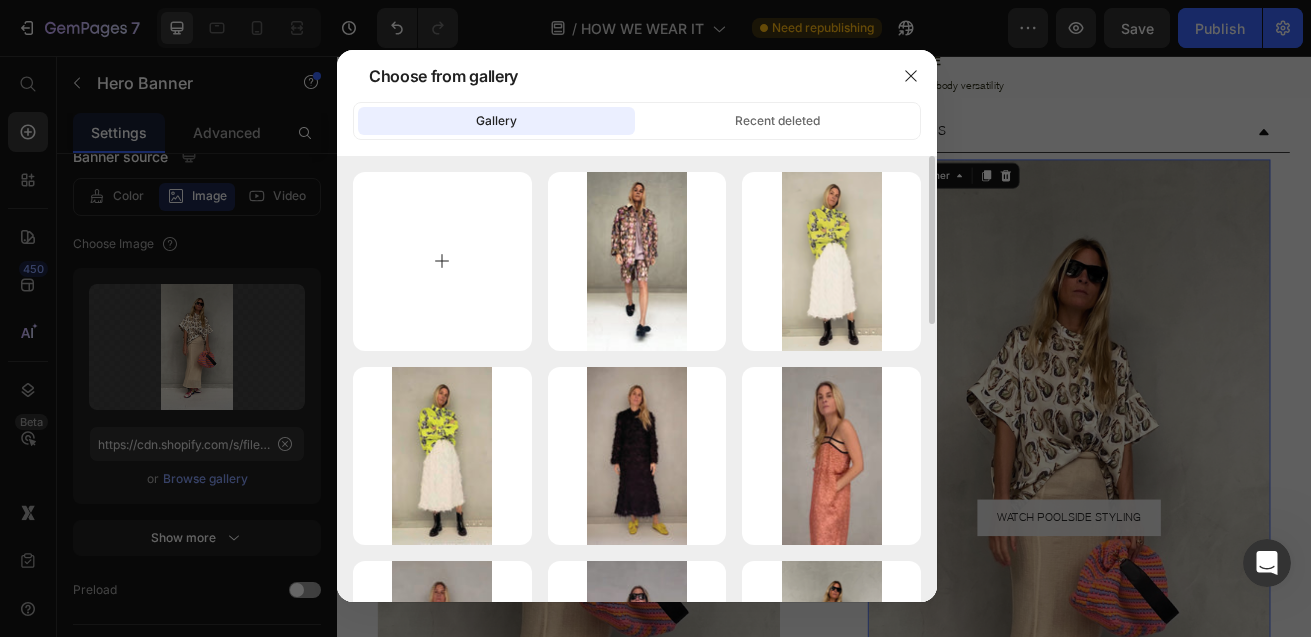 type on "C:\fakepath\StylingSeriesThumbnail_HIH.jpg" 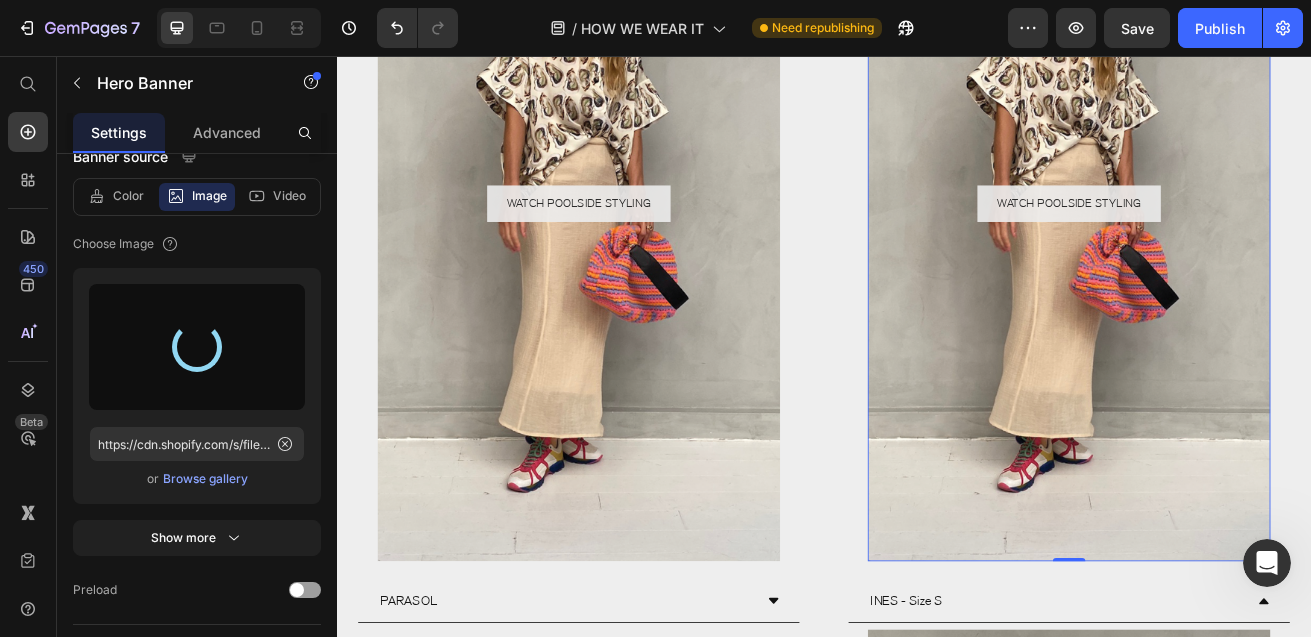 scroll, scrollTop: 1377, scrollLeft: 0, axis: vertical 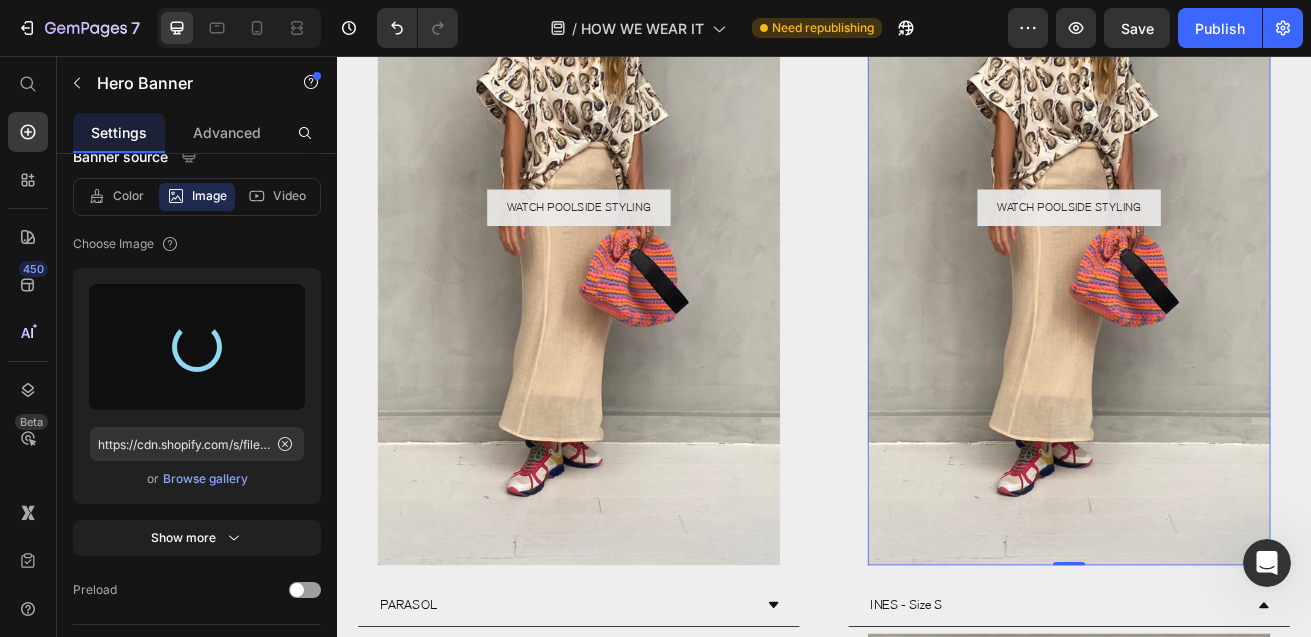 type on "https://cdn.shopify.com/s/files/1/1920/4113/files/gempages_524653639306838848-0857912c-59e7-4b2e-acd3-e6c4133045fd.jpg" 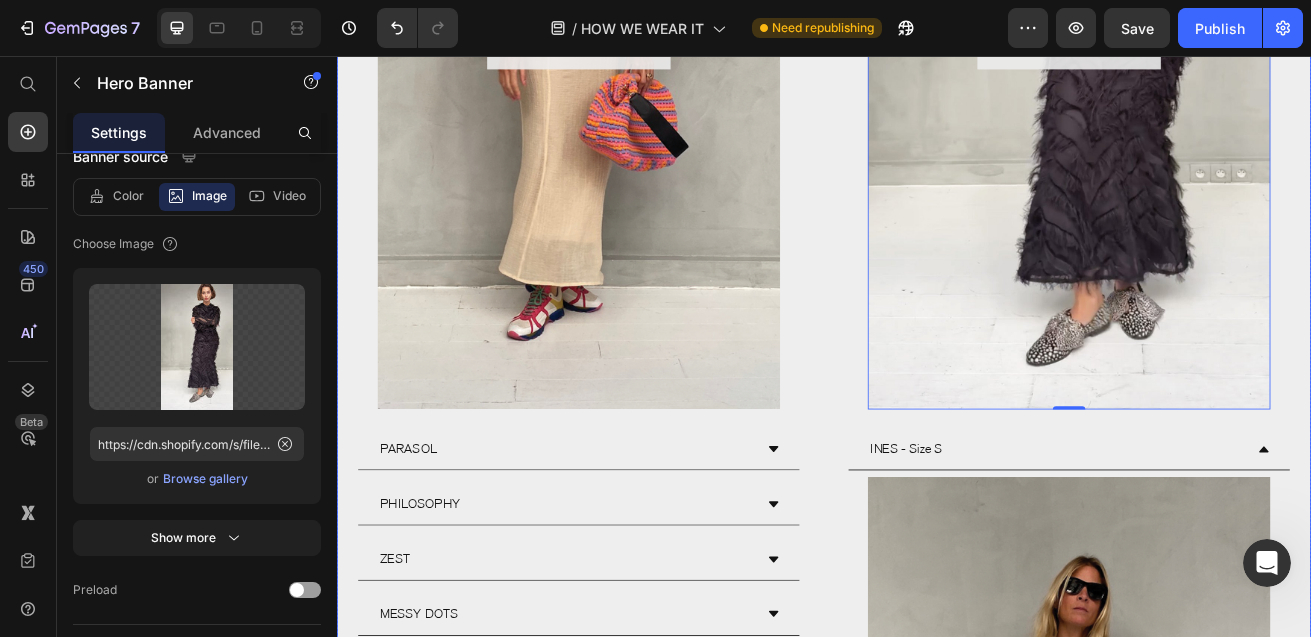 scroll, scrollTop: 1682, scrollLeft: 0, axis: vertical 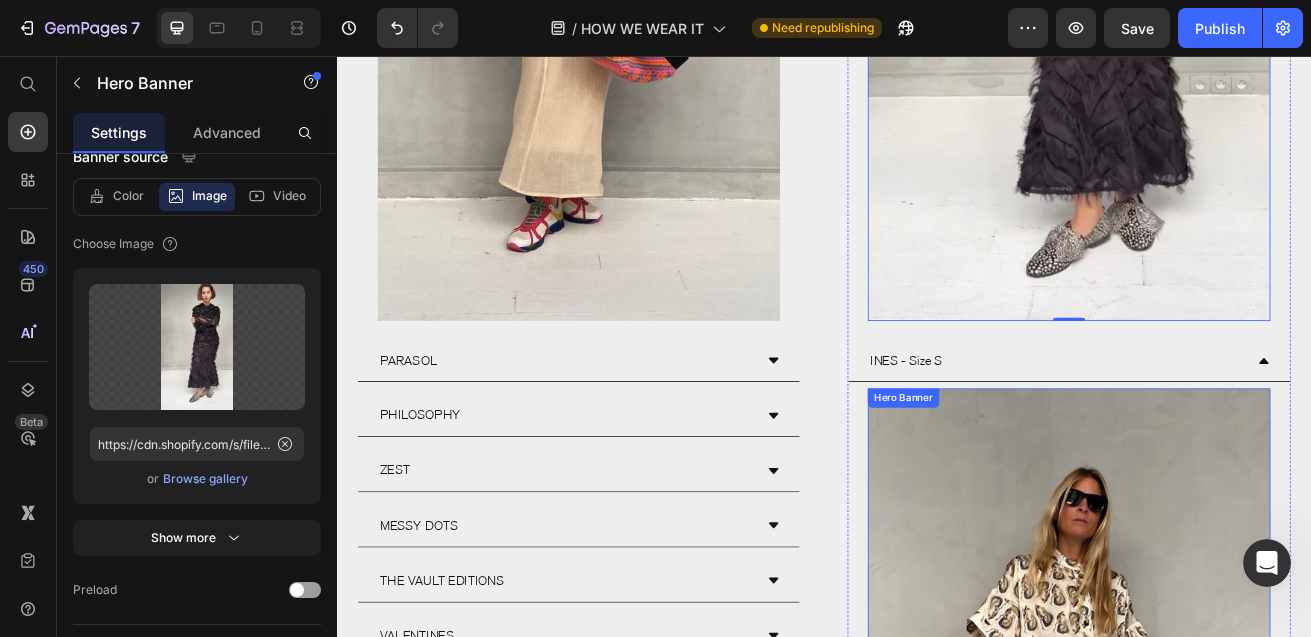 click at bounding box center (1239, 906) 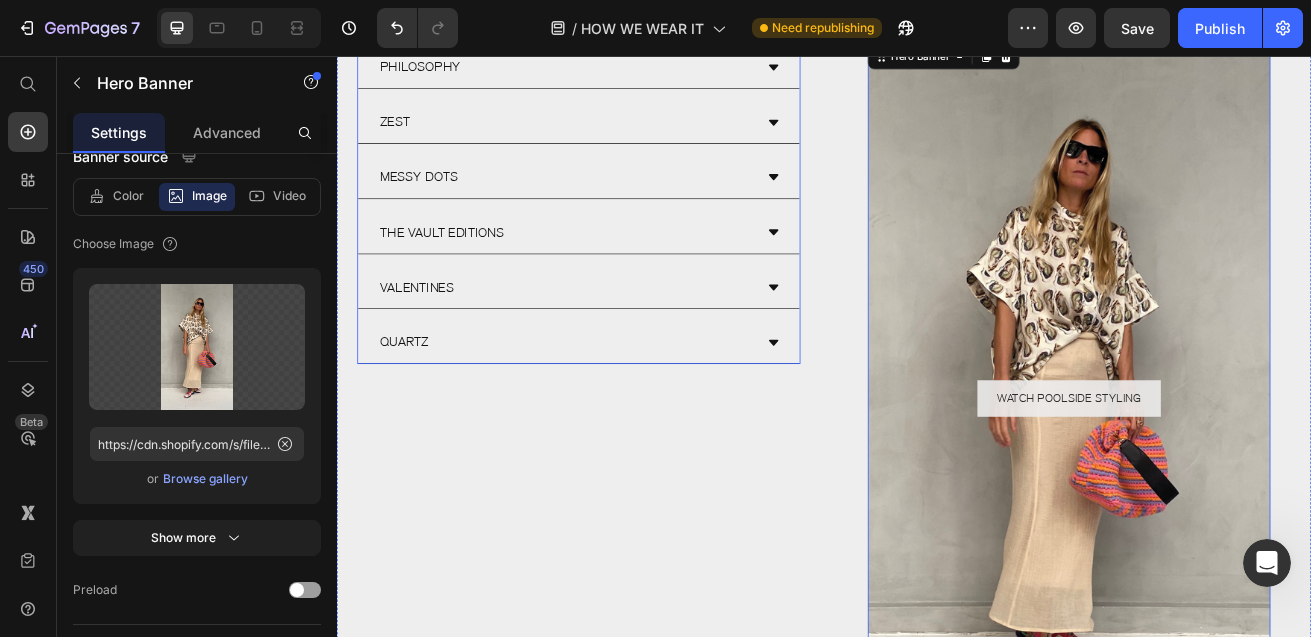 scroll, scrollTop: 2145, scrollLeft: 0, axis: vertical 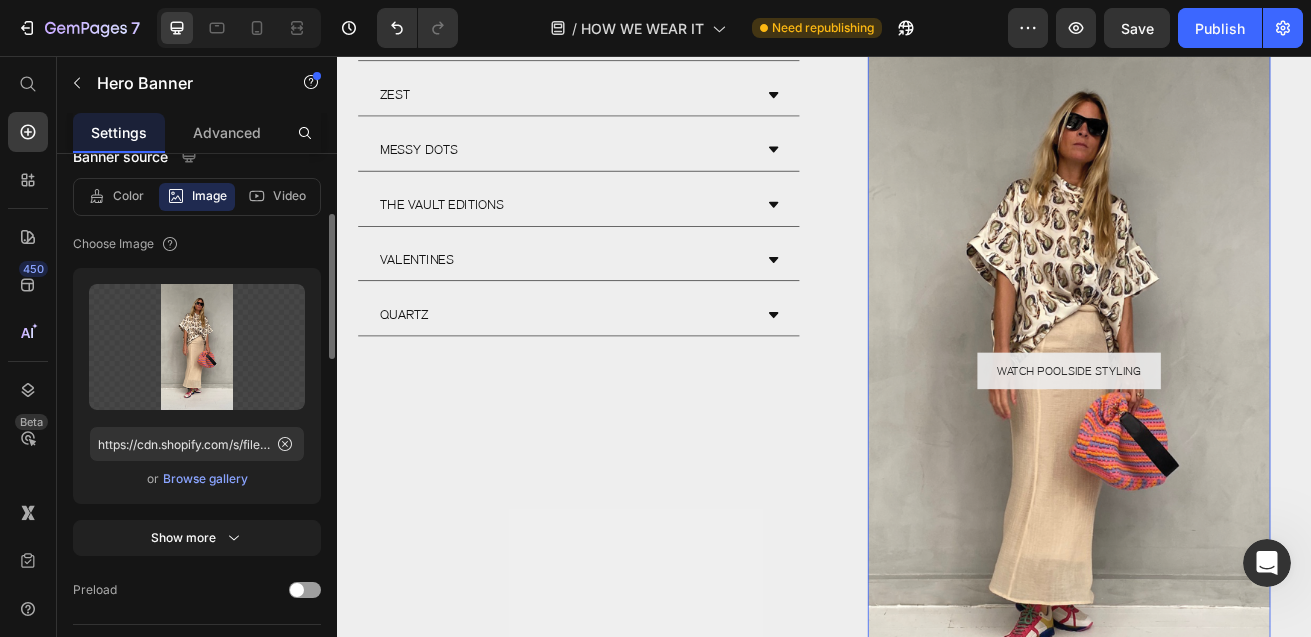 click on "Browse gallery" at bounding box center [205, 479] 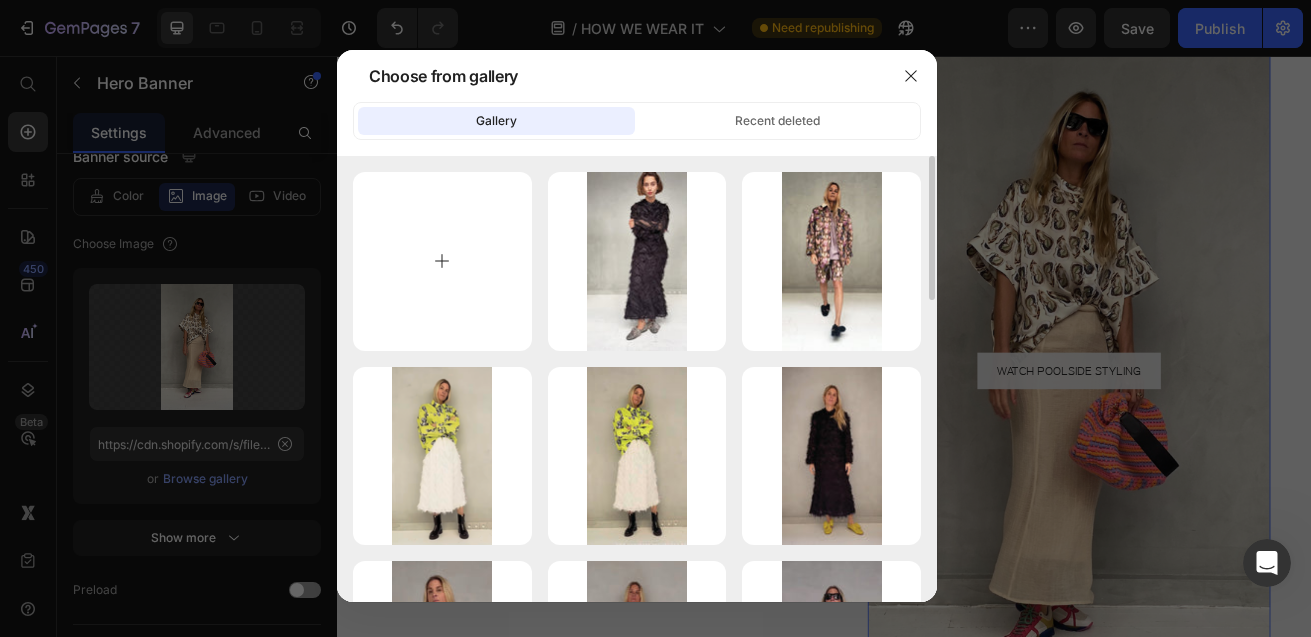 click at bounding box center (442, 261) 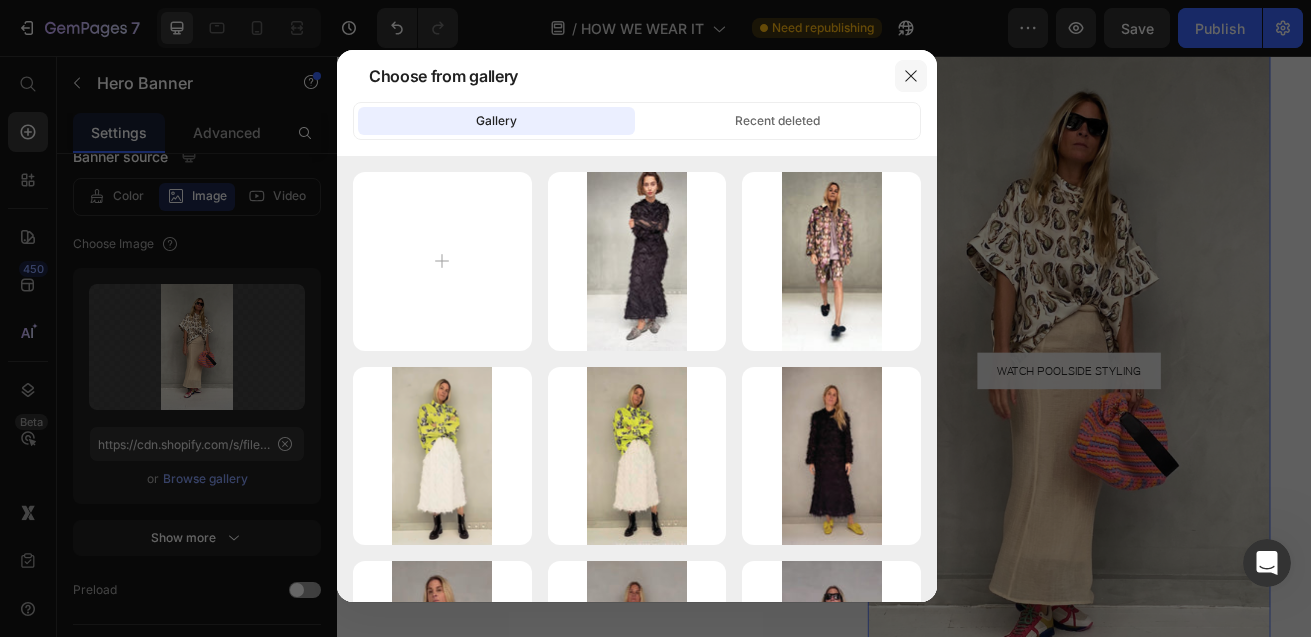 click at bounding box center (911, 76) 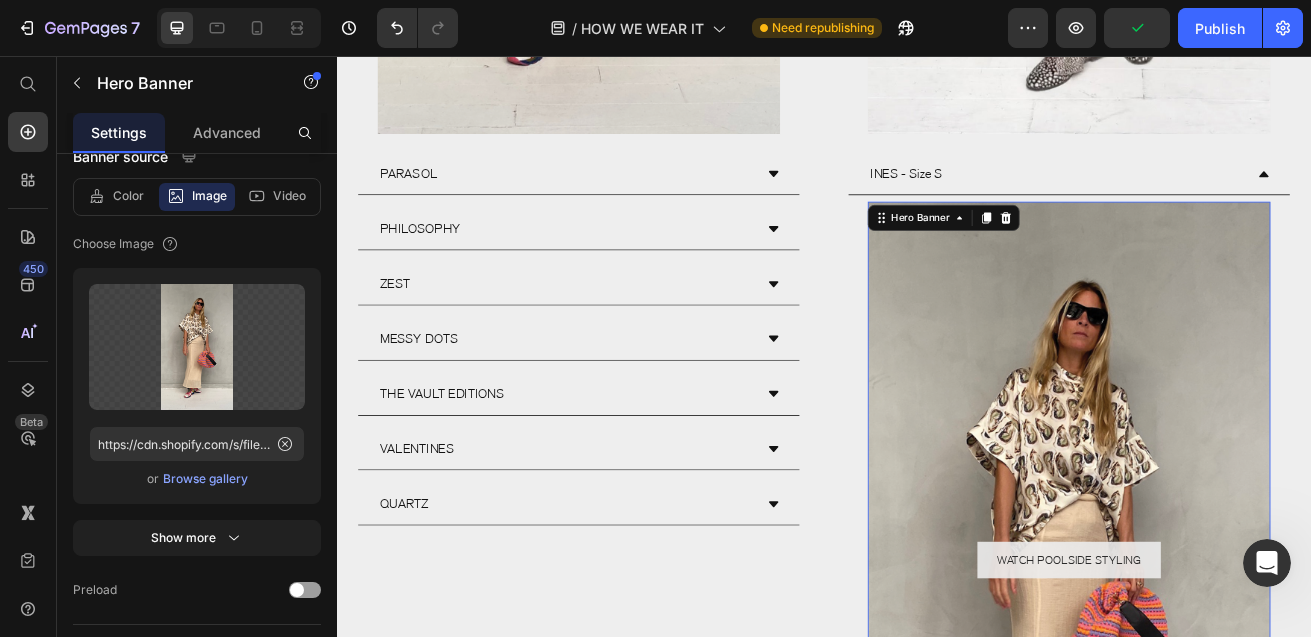 scroll, scrollTop: 1910, scrollLeft: 0, axis: vertical 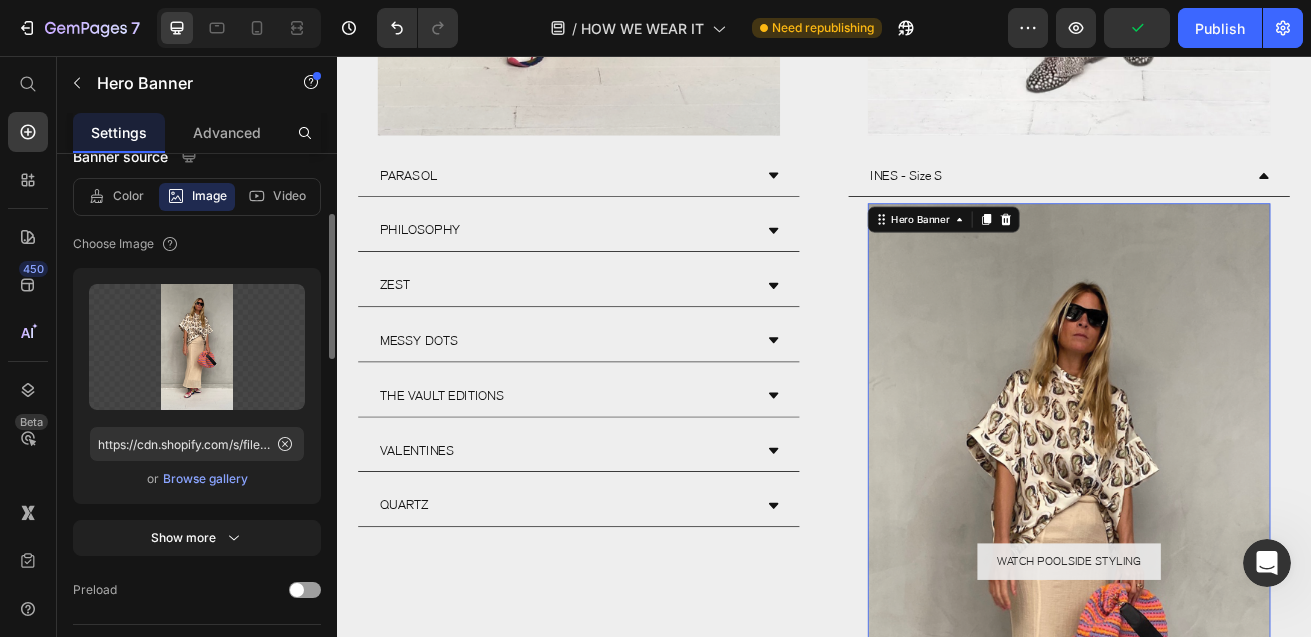 click on "Browse gallery" at bounding box center [205, 479] 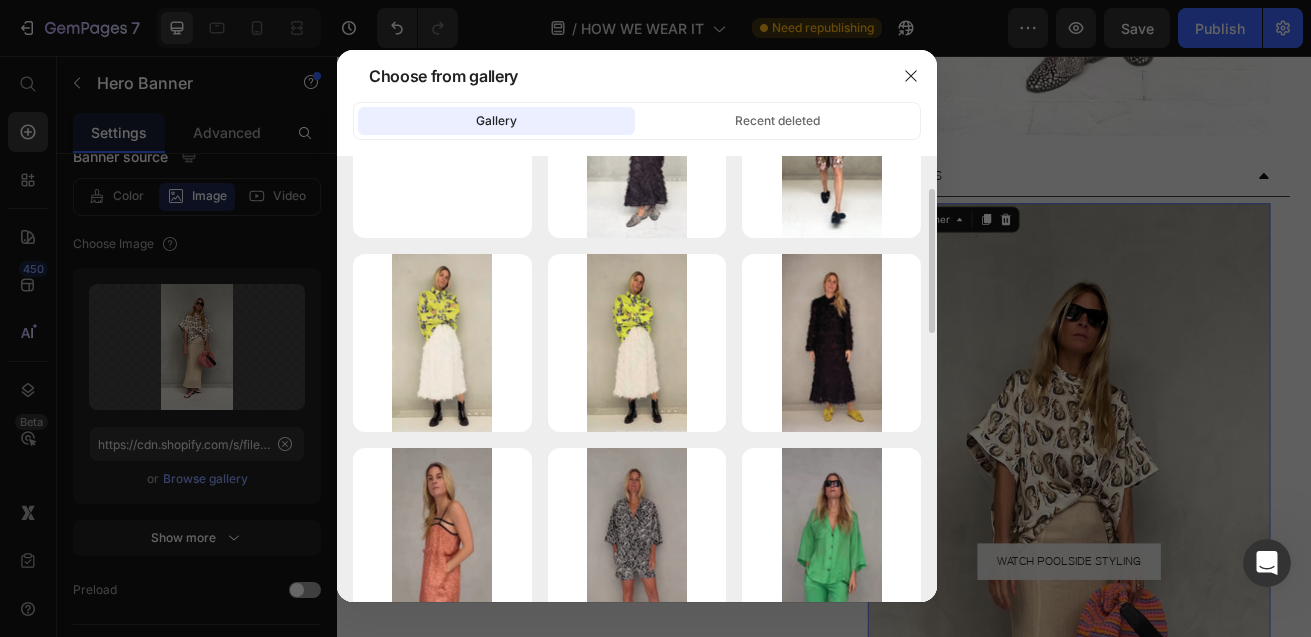 scroll, scrollTop: 111, scrollLeft: 0, axis: vertical 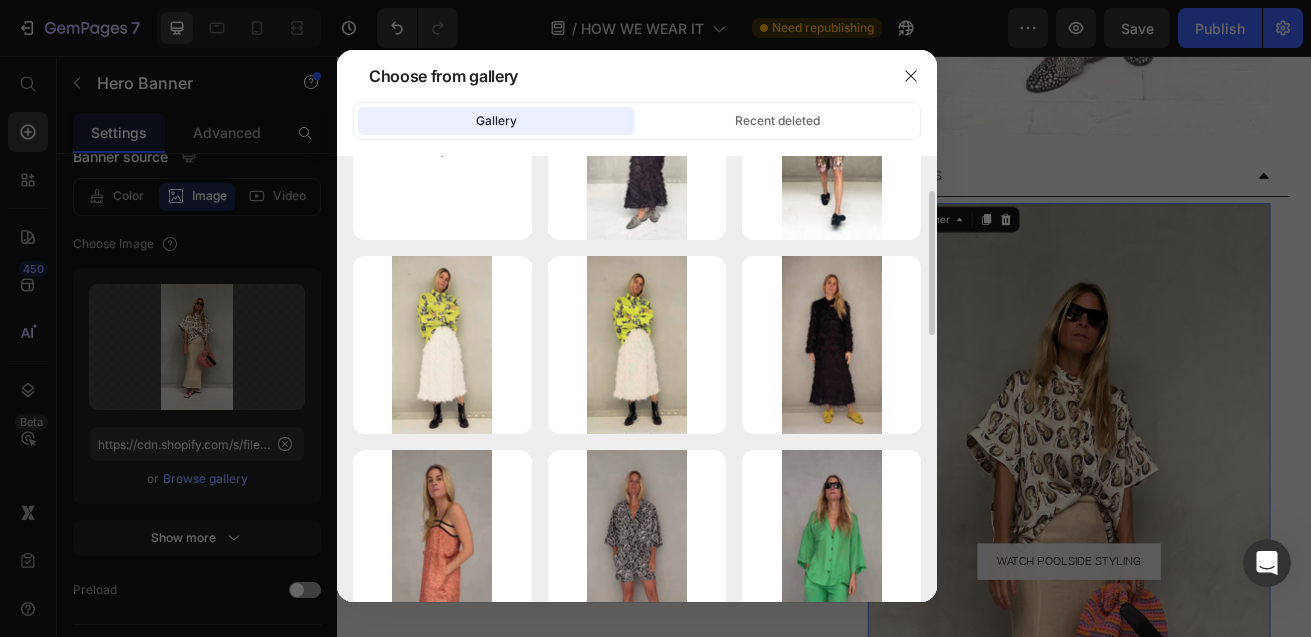 click at bounding box center [442, 150] 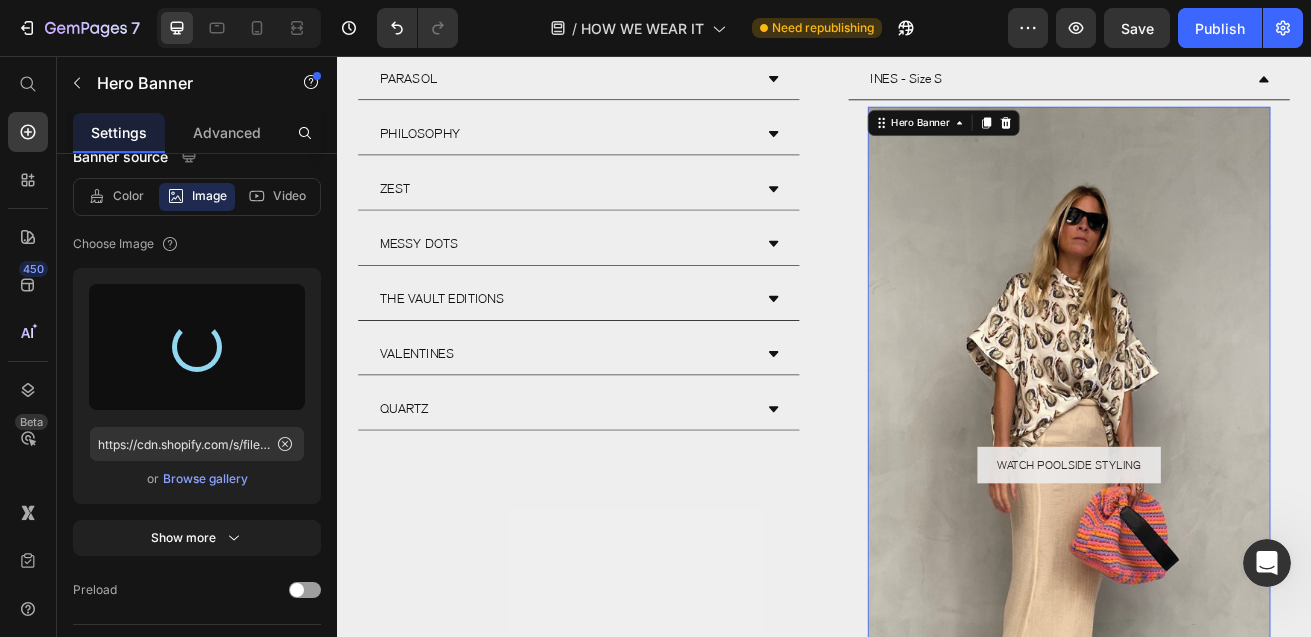 scroll, scrollTop: 2042, scrollLeft: 0, axis: vertical 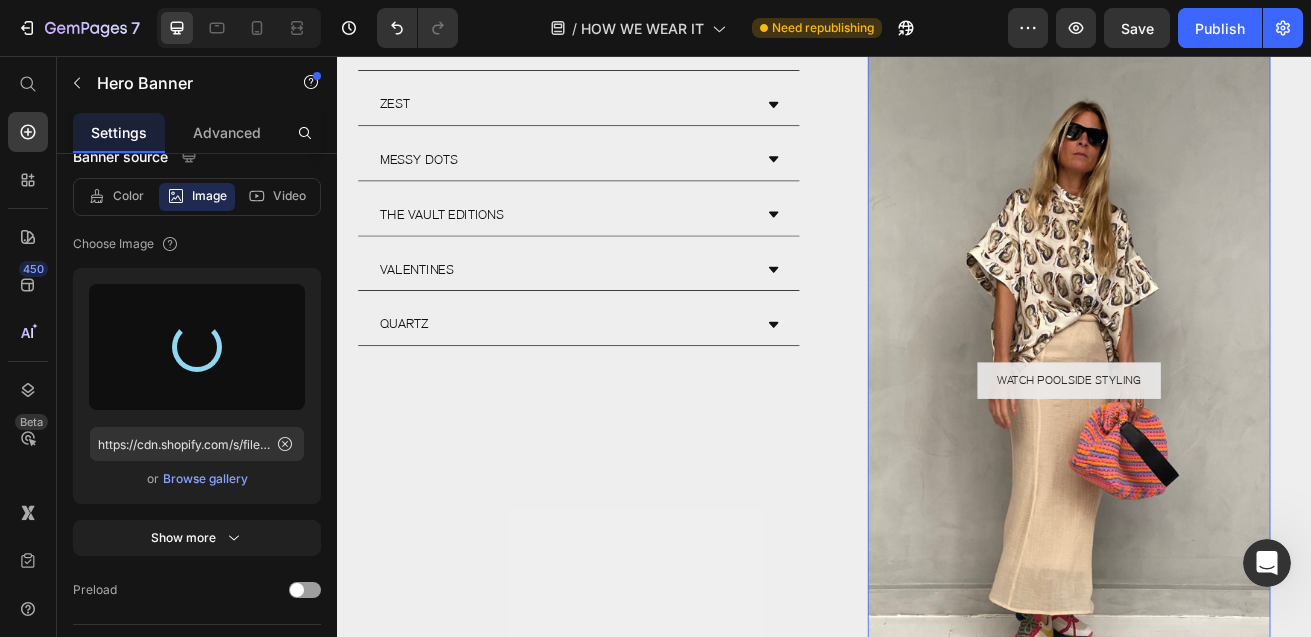 type on "https://cdn.shopify.com/s/files/1/1920/4113/files/gempages_524653639306838848-e55da77c-f6a7-45dd-b321-5806da9cb203.jpg" 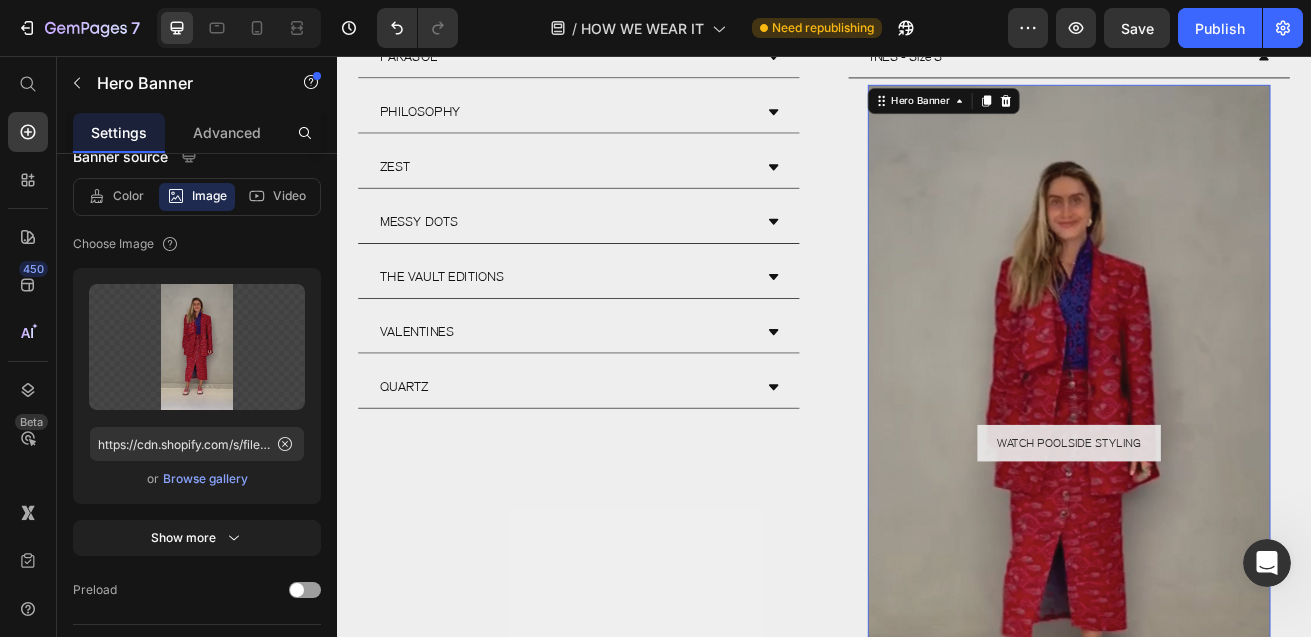 scroll, scrollTop: 2054, scrollLeft: 0, axis: vertical 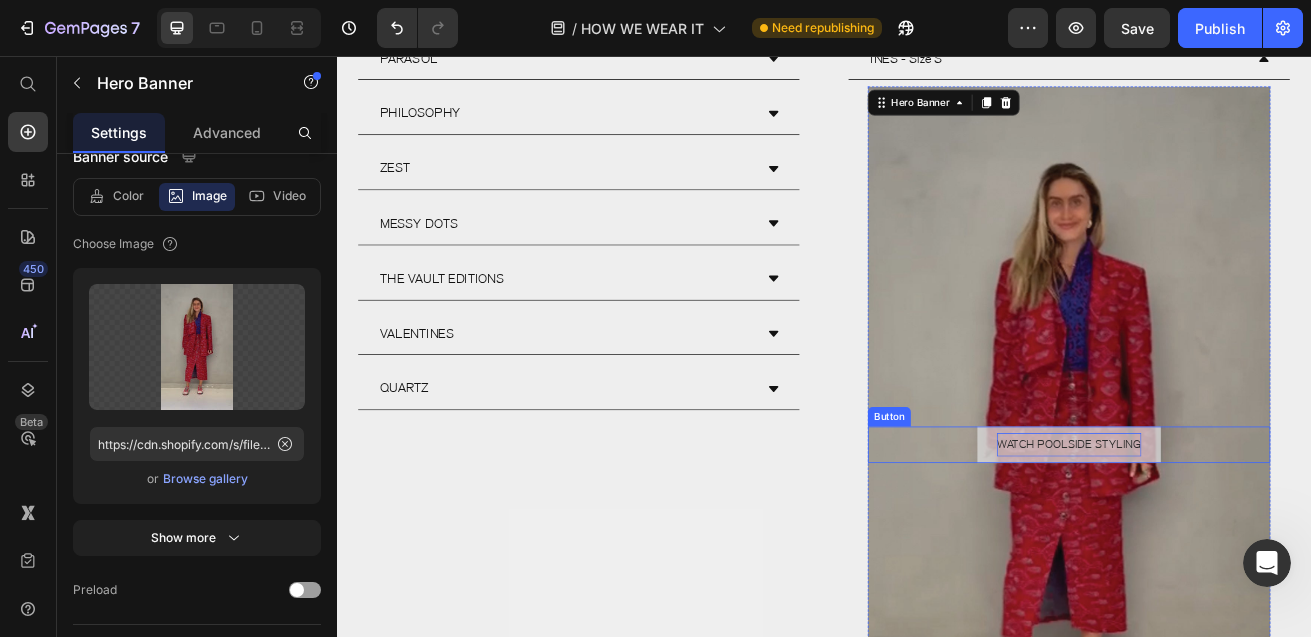 click on "WATCH POOLSIDE STYLING" at bounding box center [1239, 534] 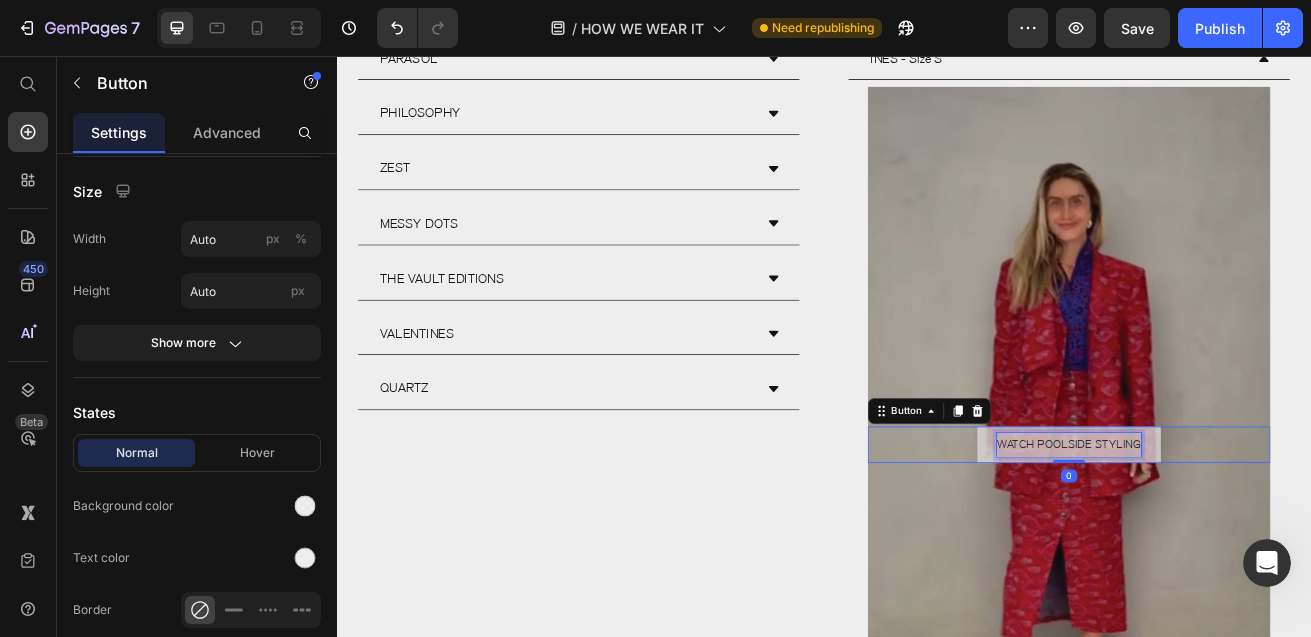 click on "WATCH POOLSIDE STYLING" at bounding box center [1239, 534] 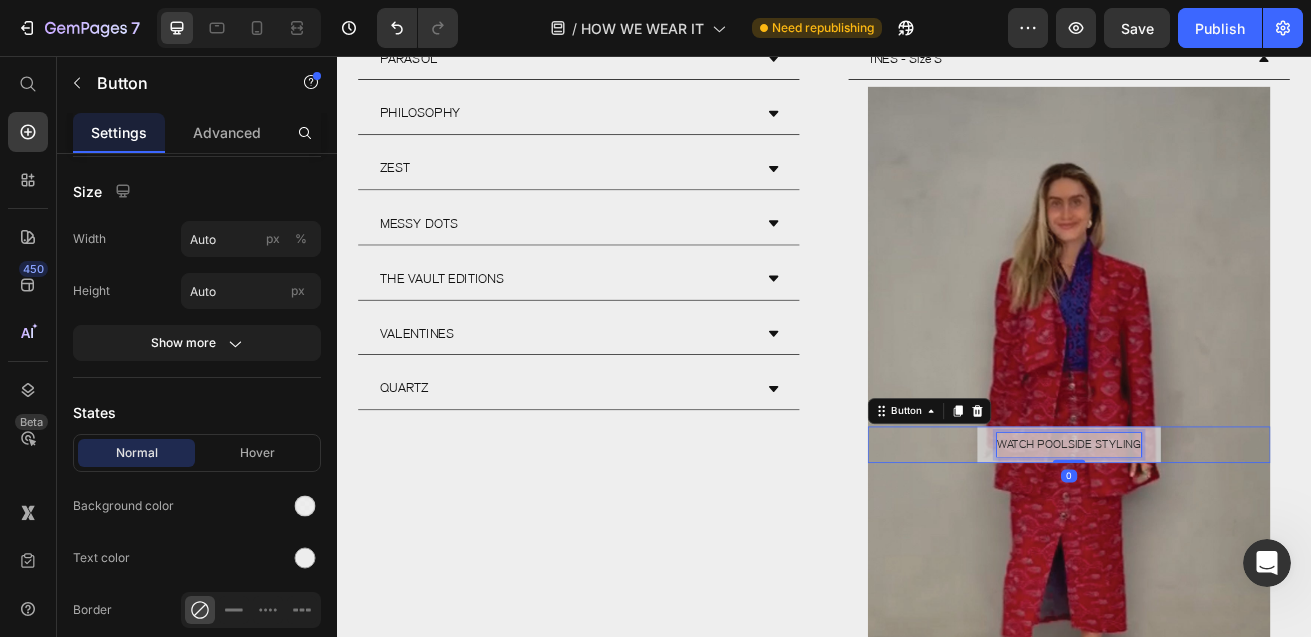 scroll, scrollTop: 0, scrollLeft: 0, axis: both 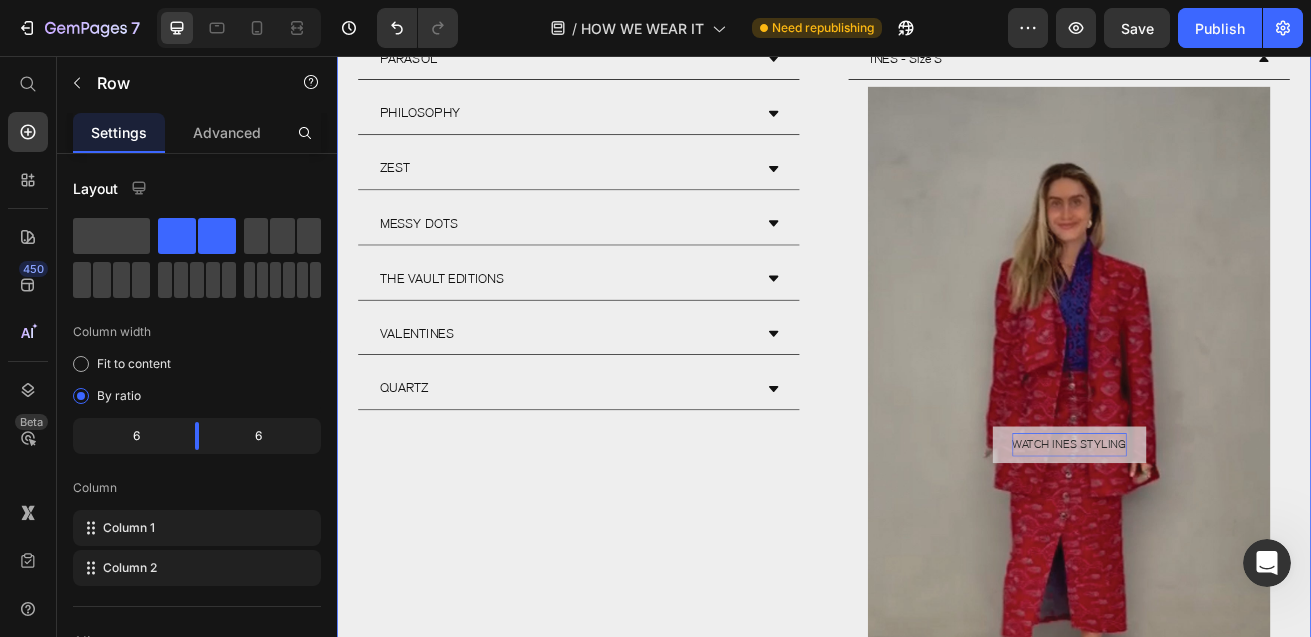 click on "POOLSIDE  WATCH POOLSIDE STYLING Button Hero Banner
PARASOL
PHILOSOPHY
ZEST
MESSY DOTS
THE VAULT EDITIONS
VALENTINES
QUARTZ Accordion" at bounding box center (635, 991) 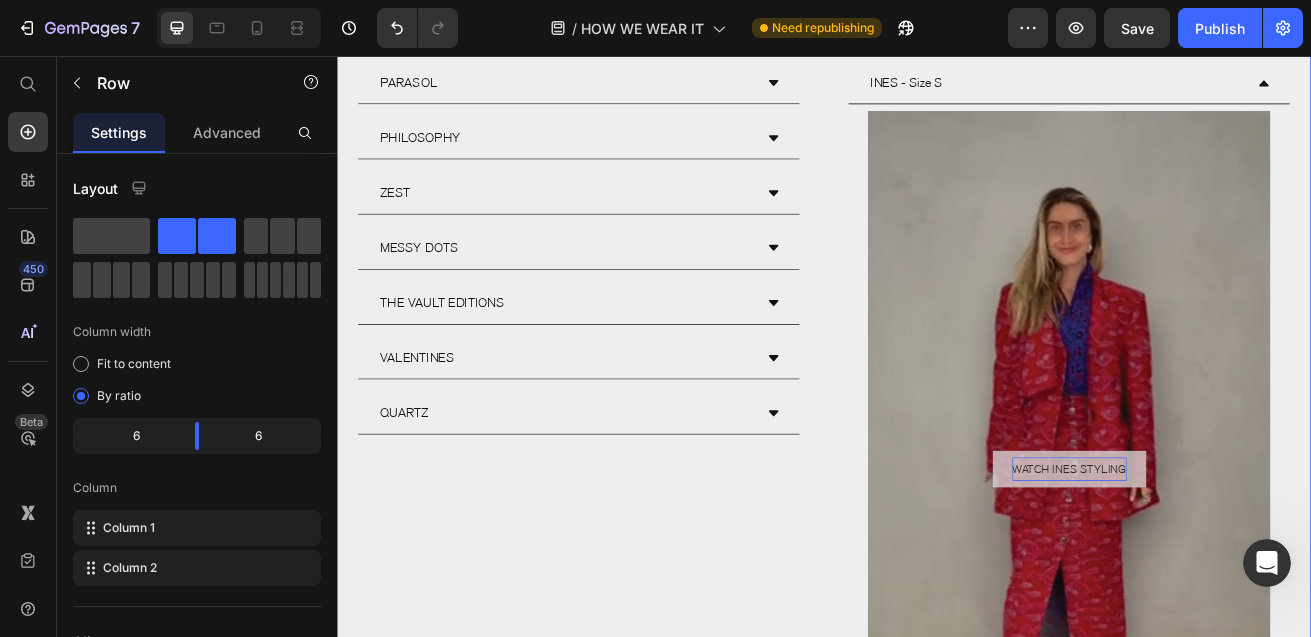 scroll, scrollTop: 2020, scrollLeft: 0, axis: vertical 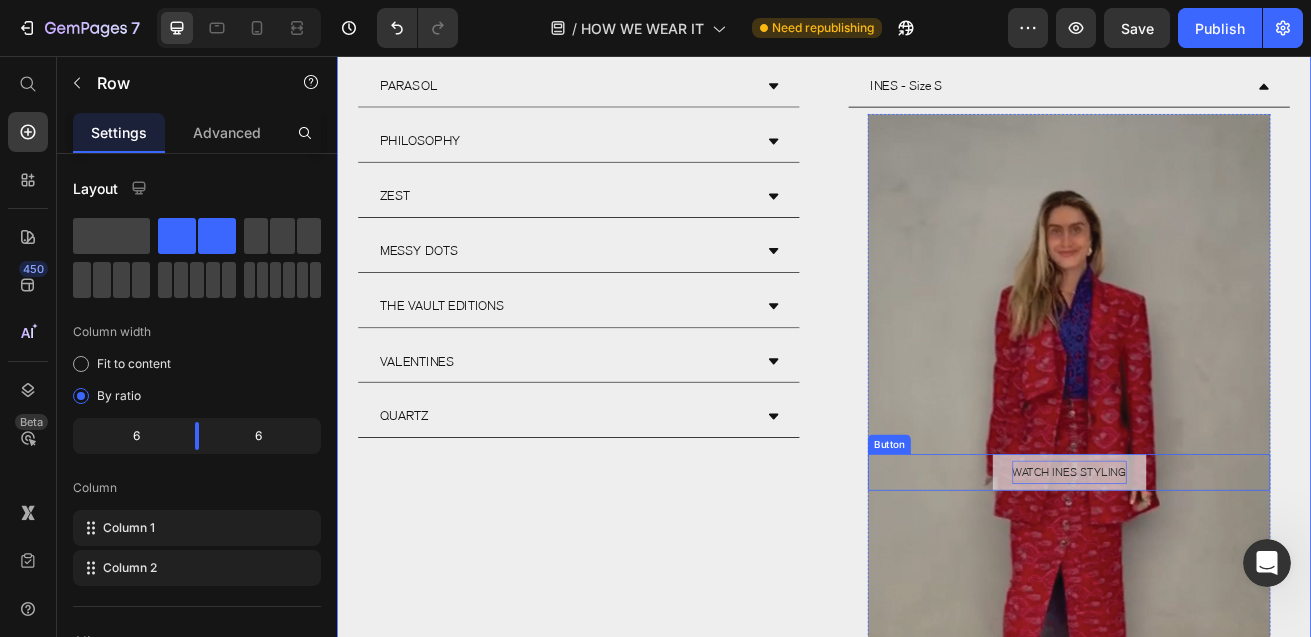 click on "WATCH INES STYLING" at bounding box center (1239, 568) 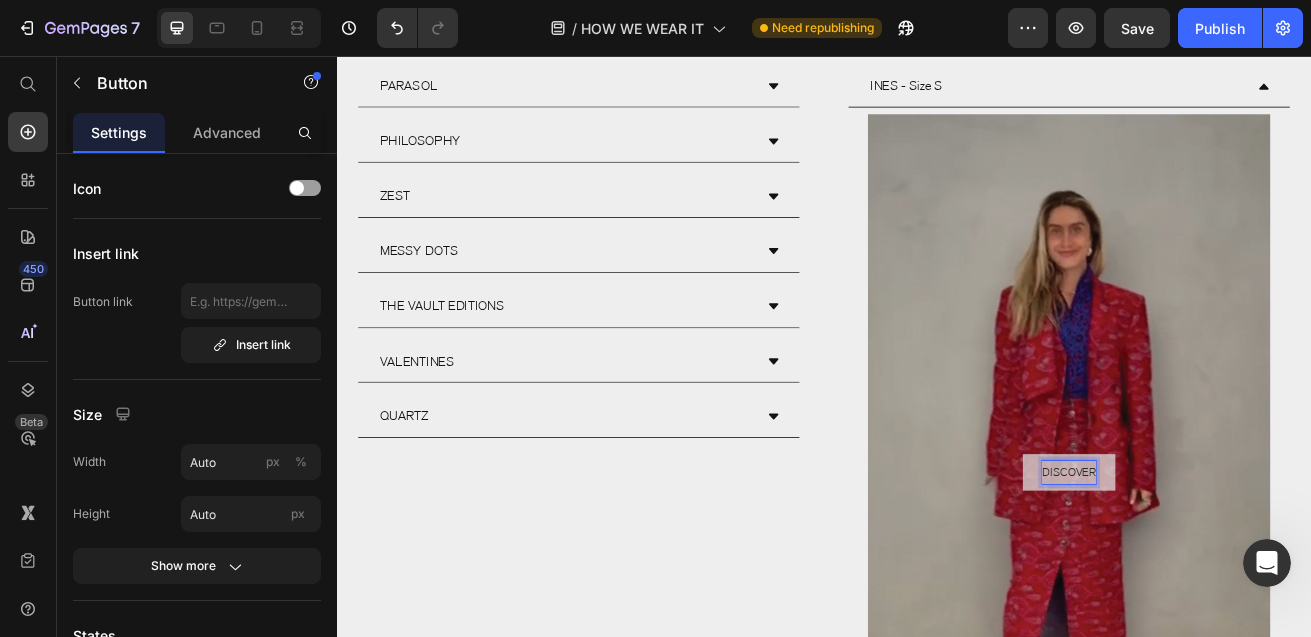 click on "DISCOVER" at bounding box center [1239, 568] 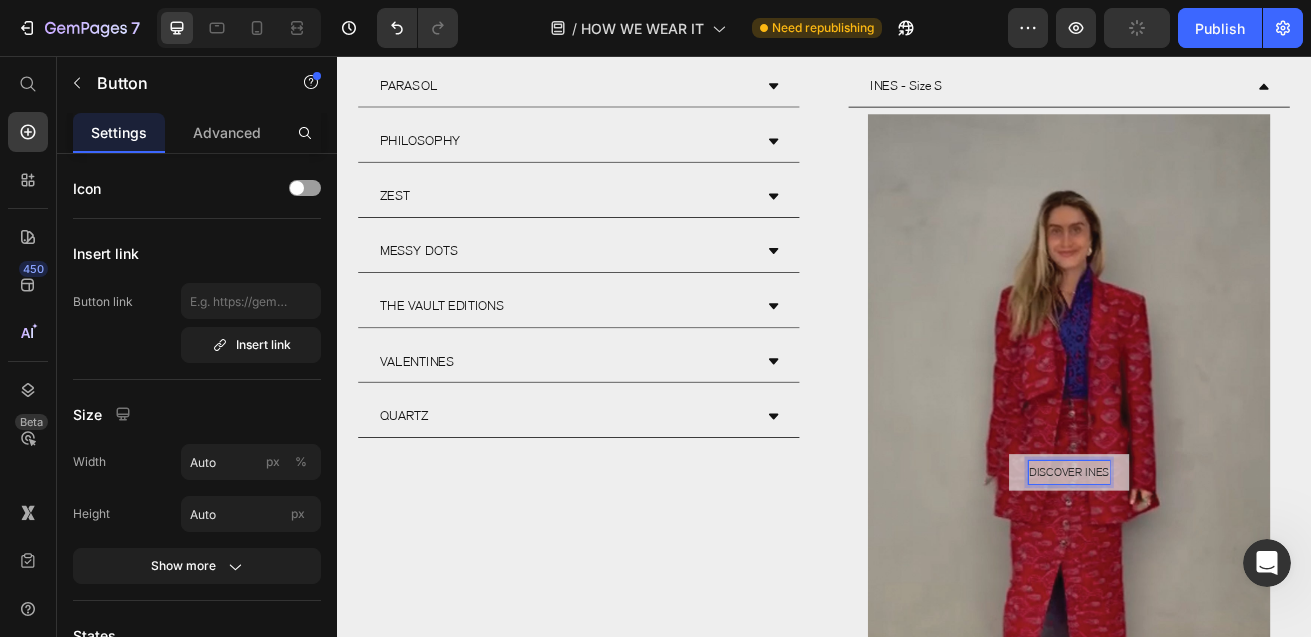 click on "DISCOVER INES" at bounding box center [1239, 568] 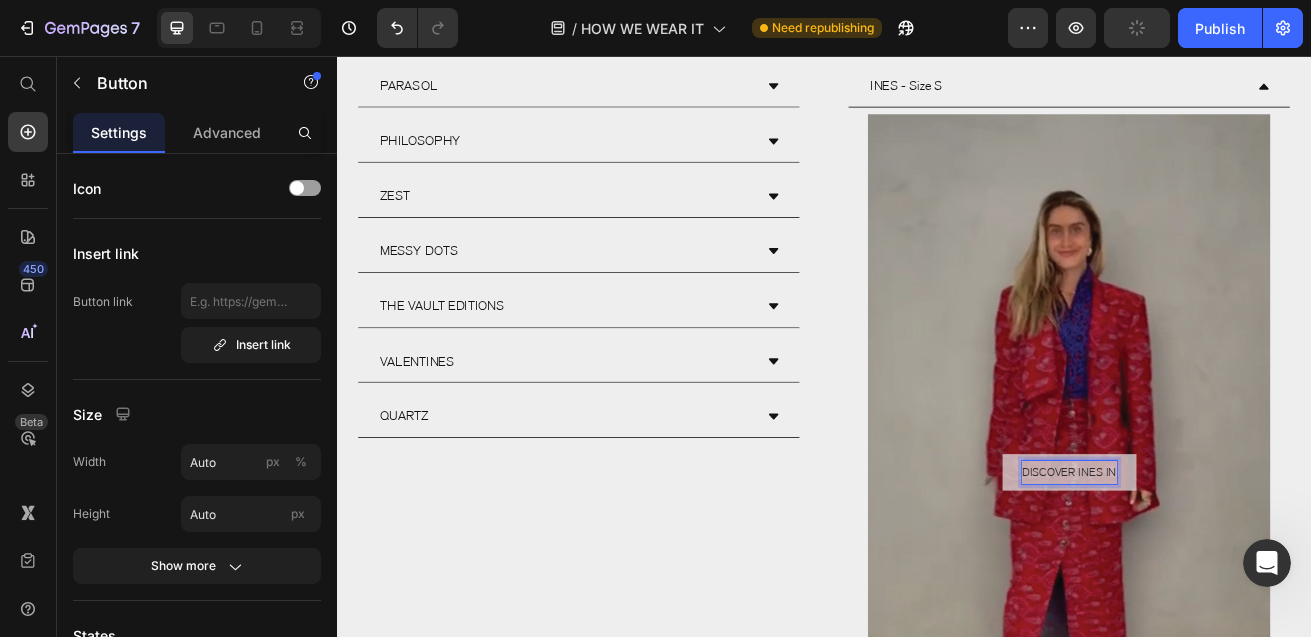 click on "DISCOVER INES IN" at bounding box center (1239, 568) 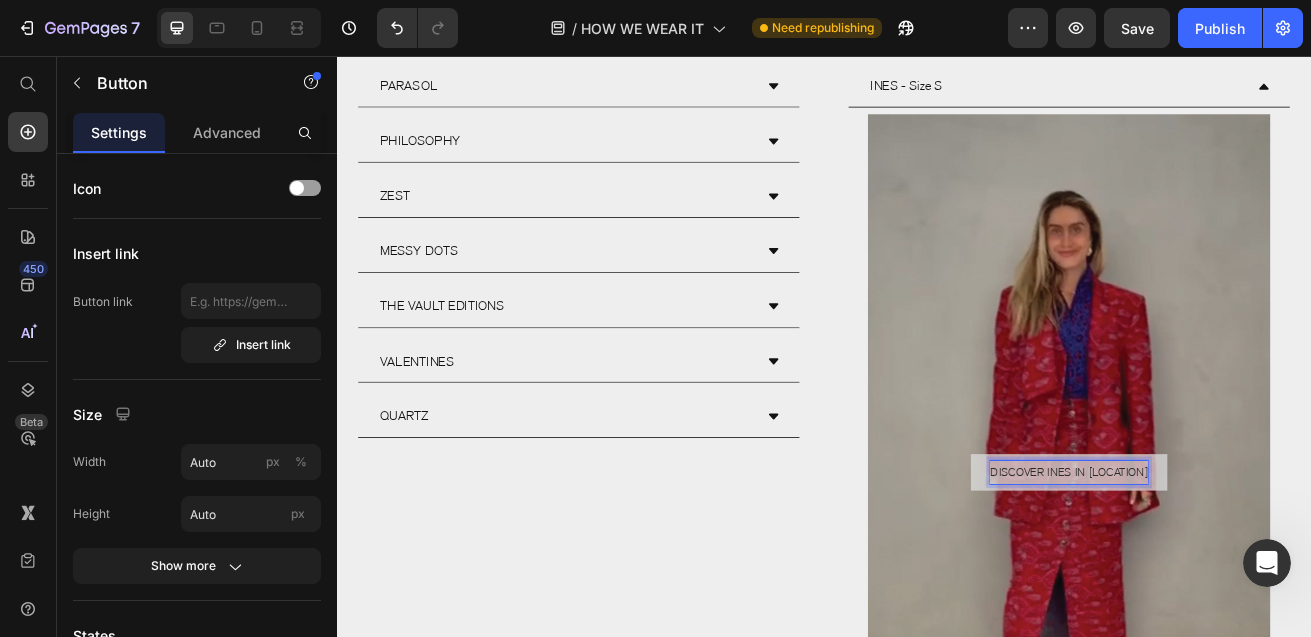 click on "DISCOVER INES IN HEIMSTONE" at bounding box center [1239, 568] 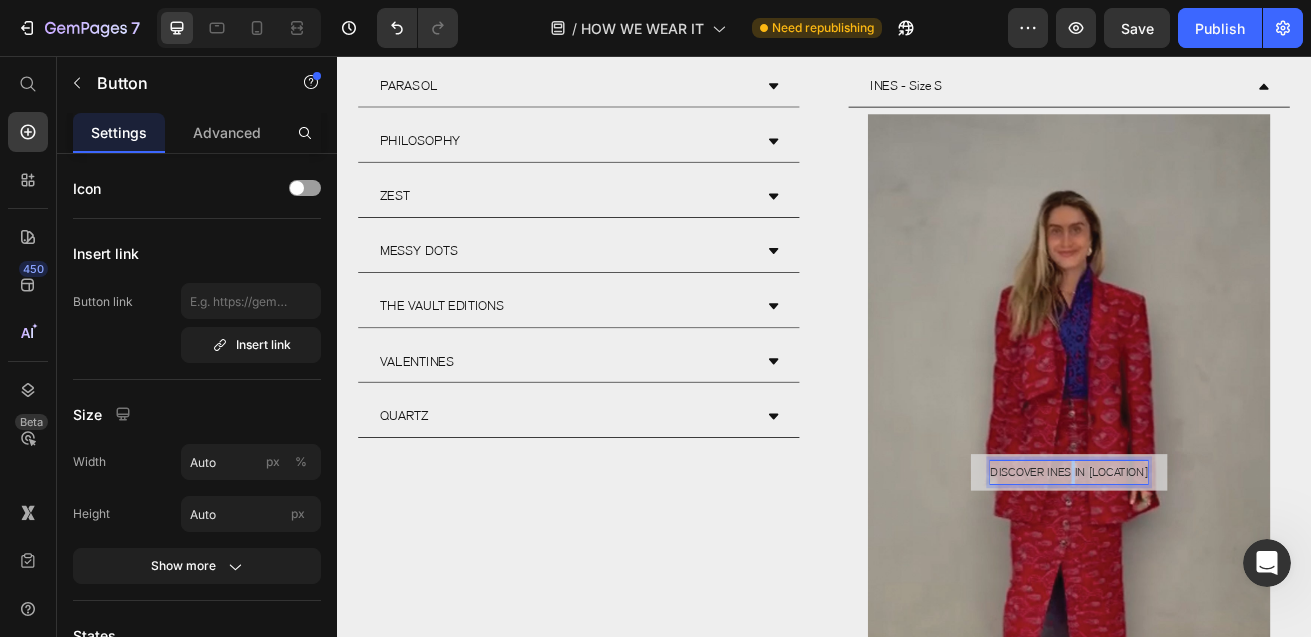 click on "DISCOVER INES IN HEIMSTONE" at bounding box center [1239, 568] 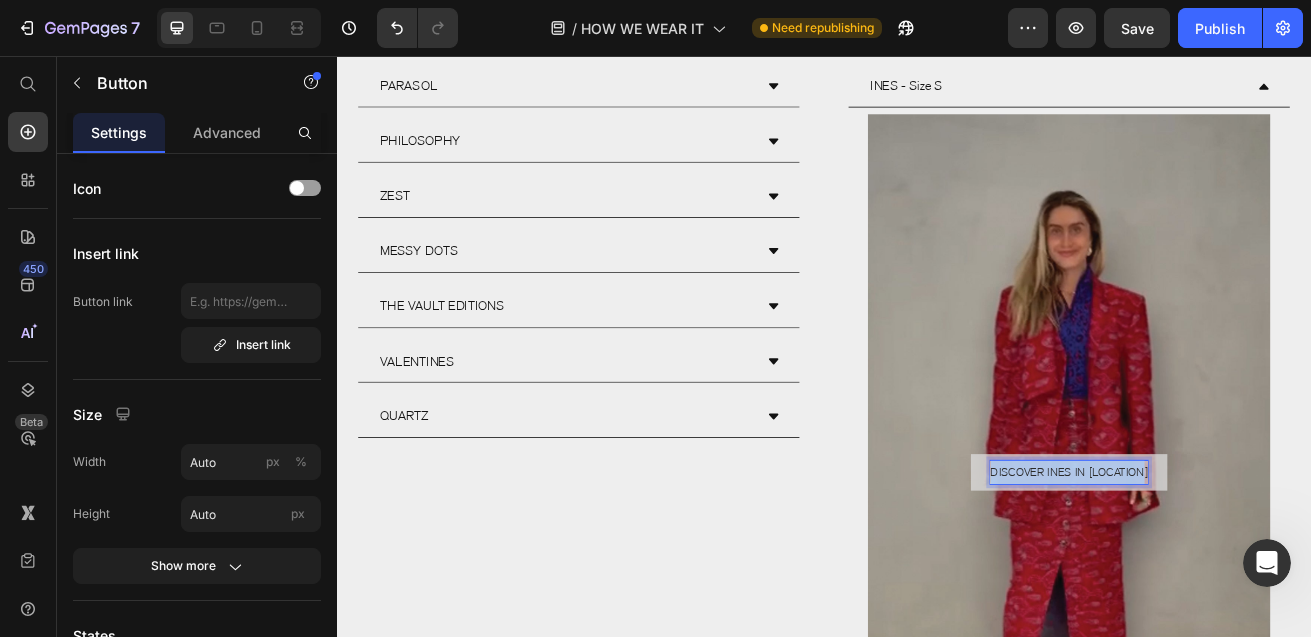 click on "DISCOVER INES IN HEIMSTONE" at bounding box center [1239, 568] 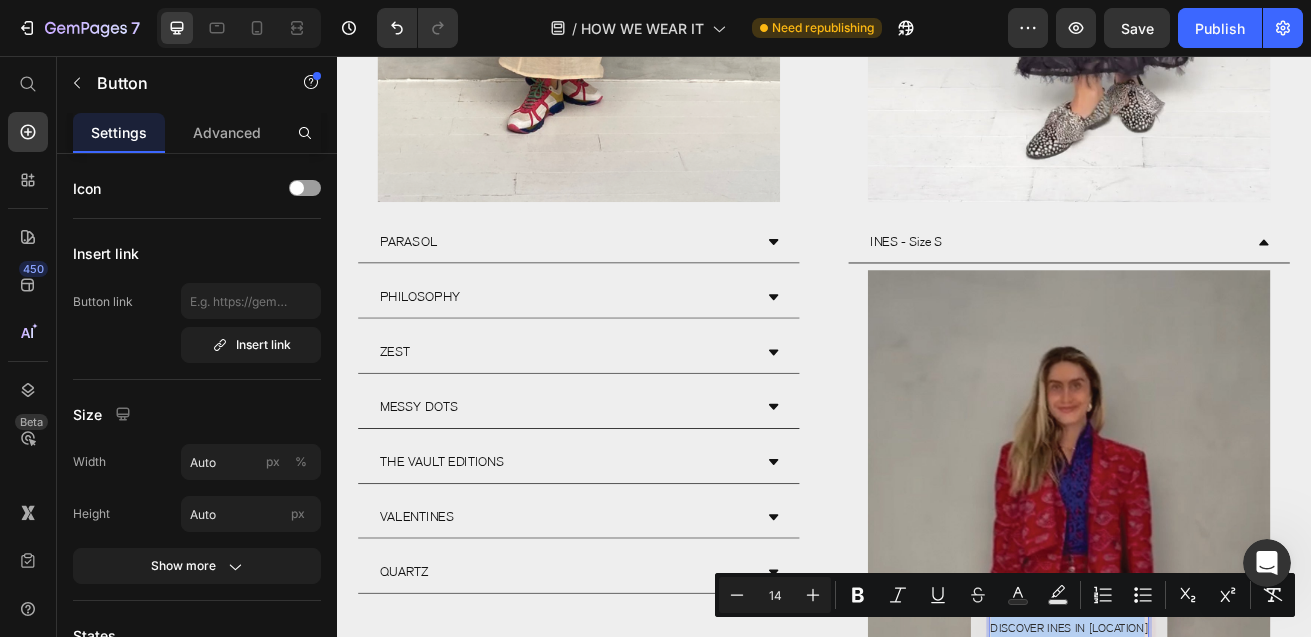 scroll, scrollTop: 1499, scrollLeft: 0, axis: vertical 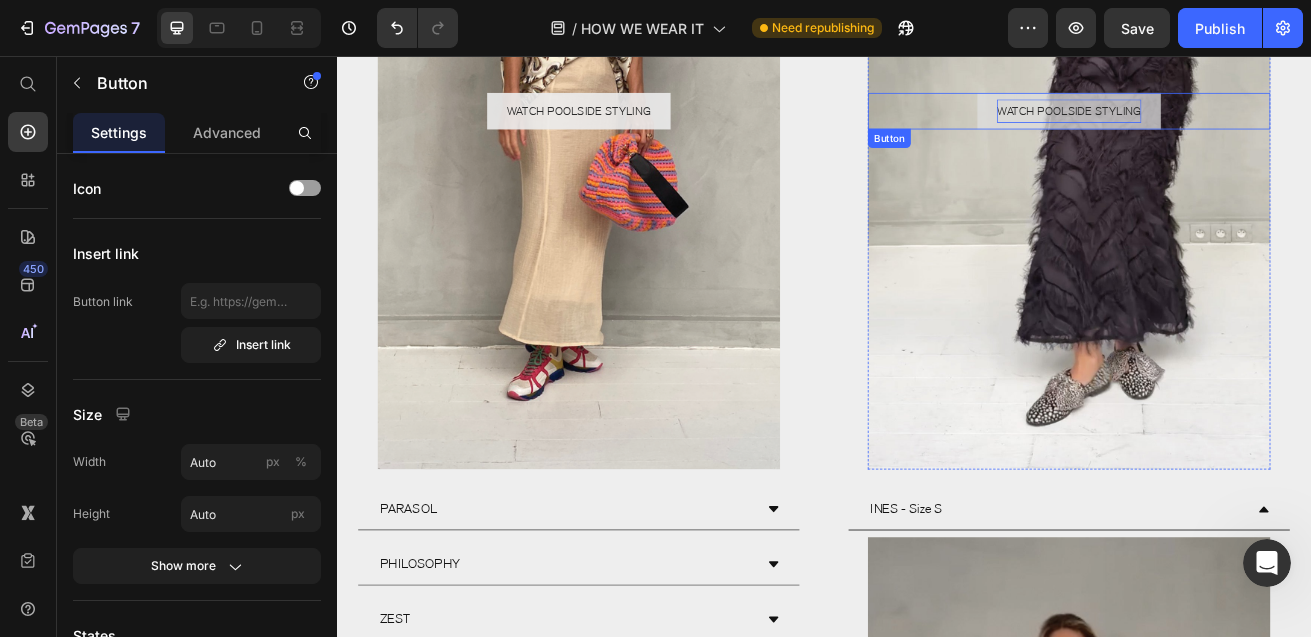 click on "WATCH POOLSIDE STYLING" at bounding box center (1239, 123) 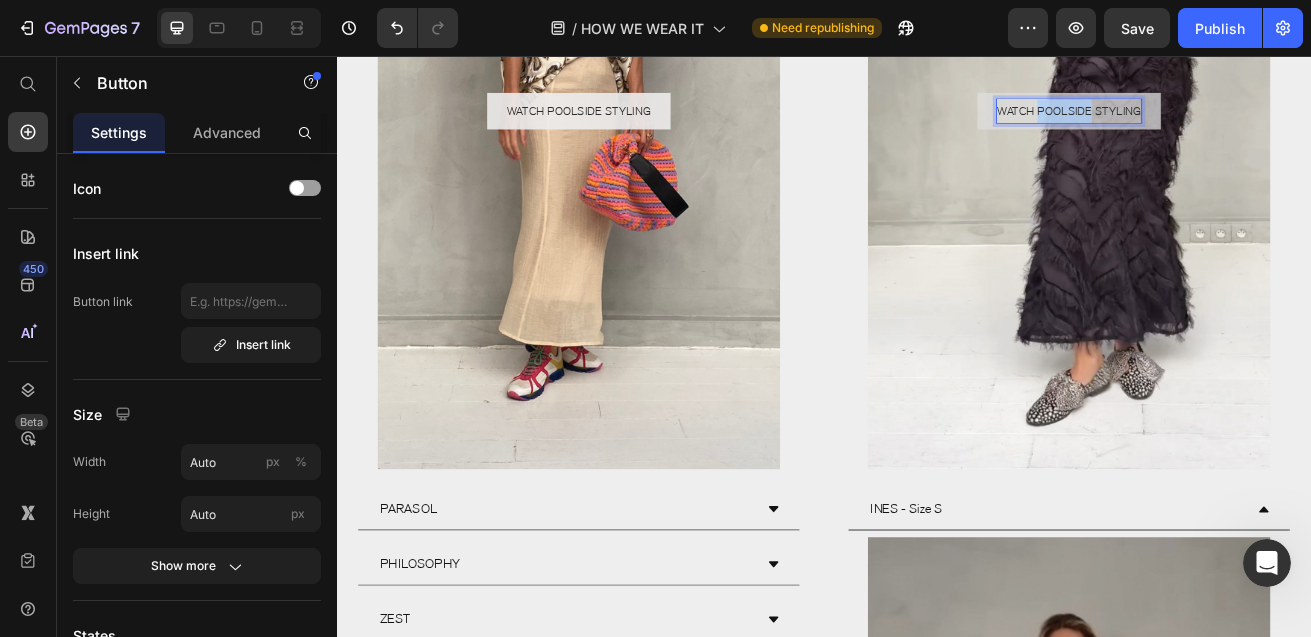click on "WATCH POOLSIDE STYLING" at bounding box center (1239, 123) 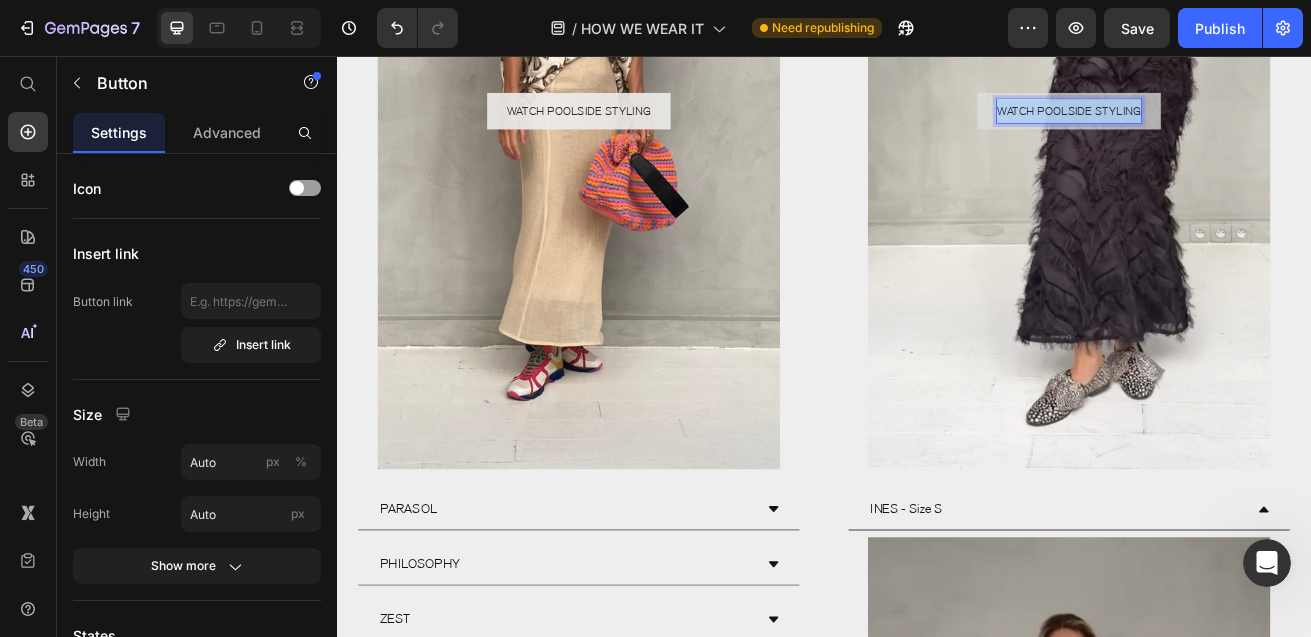 click on "WATCH POOLSIDE STYLING" at bounding box center (1239, 123) 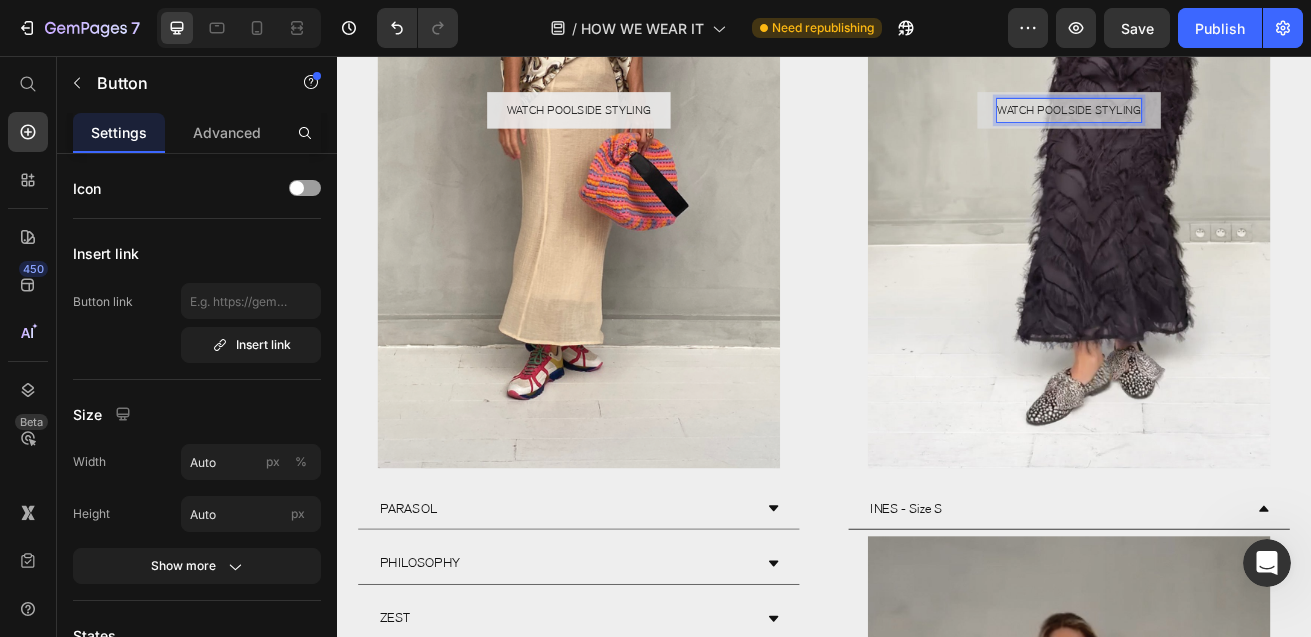 scroll, scrollTop: 1499, scrollLeft: 0, axis: vertical 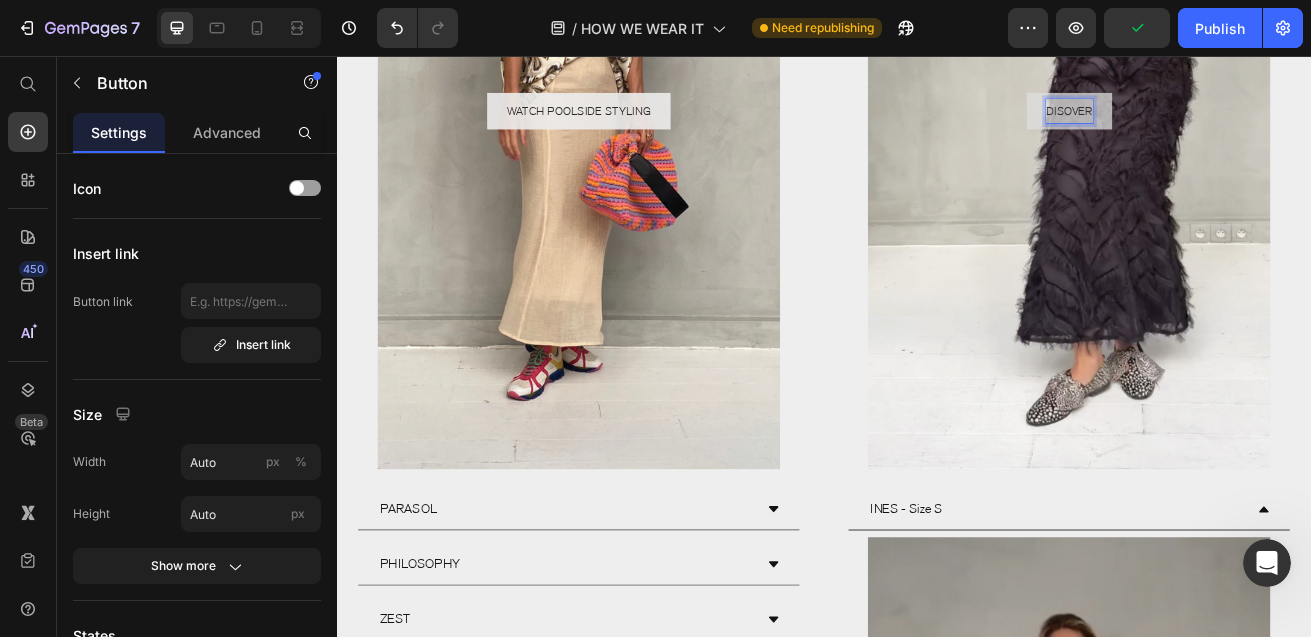 click on "DISOVER" at bounding box center [1239, 123] 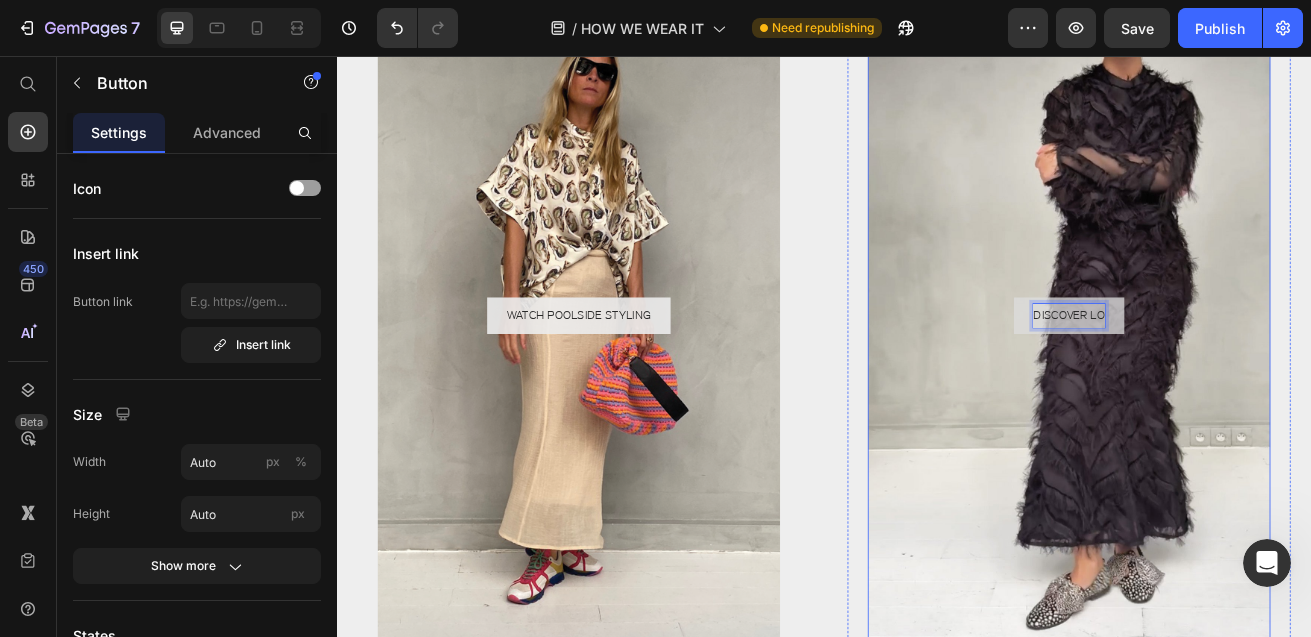 scroll, scrollTop: 1238, scrollLeft: 0, axis: vertical 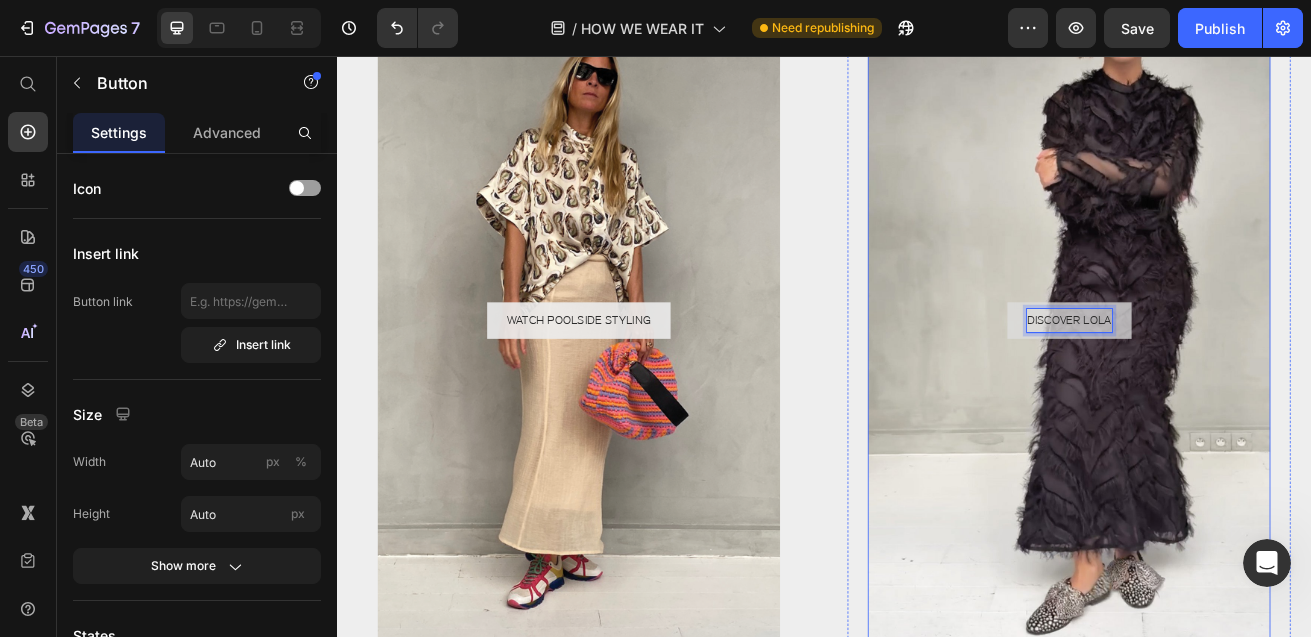 click on "DISOVER LOLA" at bounding box center [1239, 381] 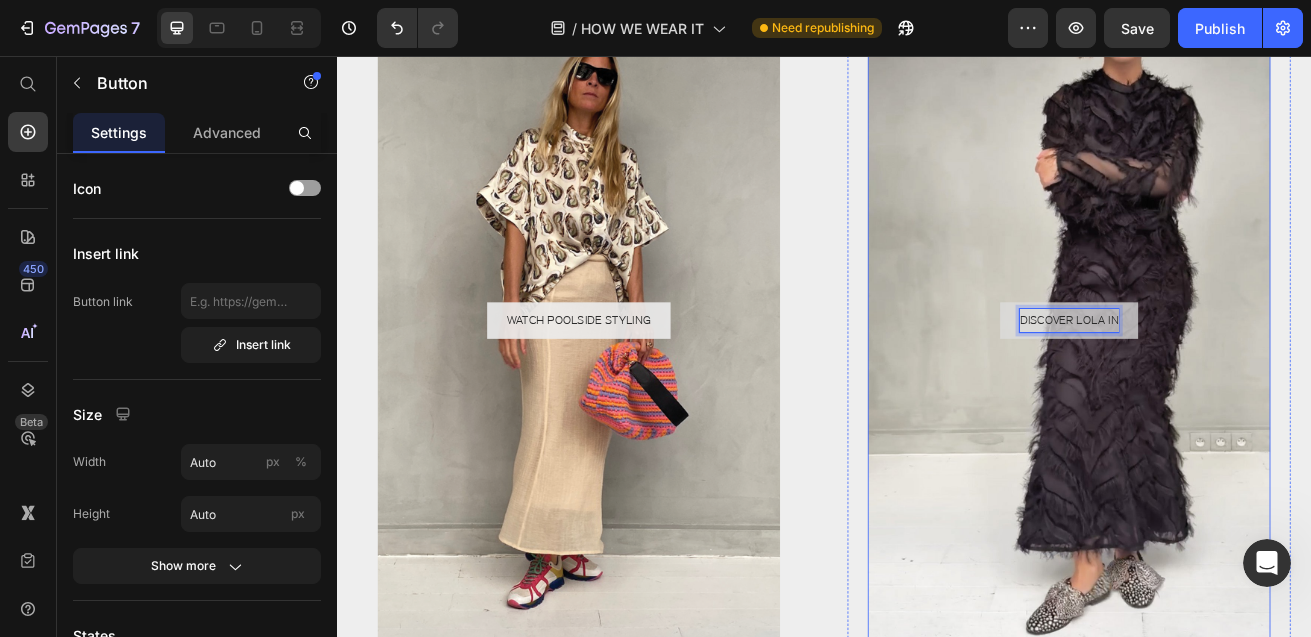 click on "DISOVER LOLA IN" at bounding box center [1239, 381] 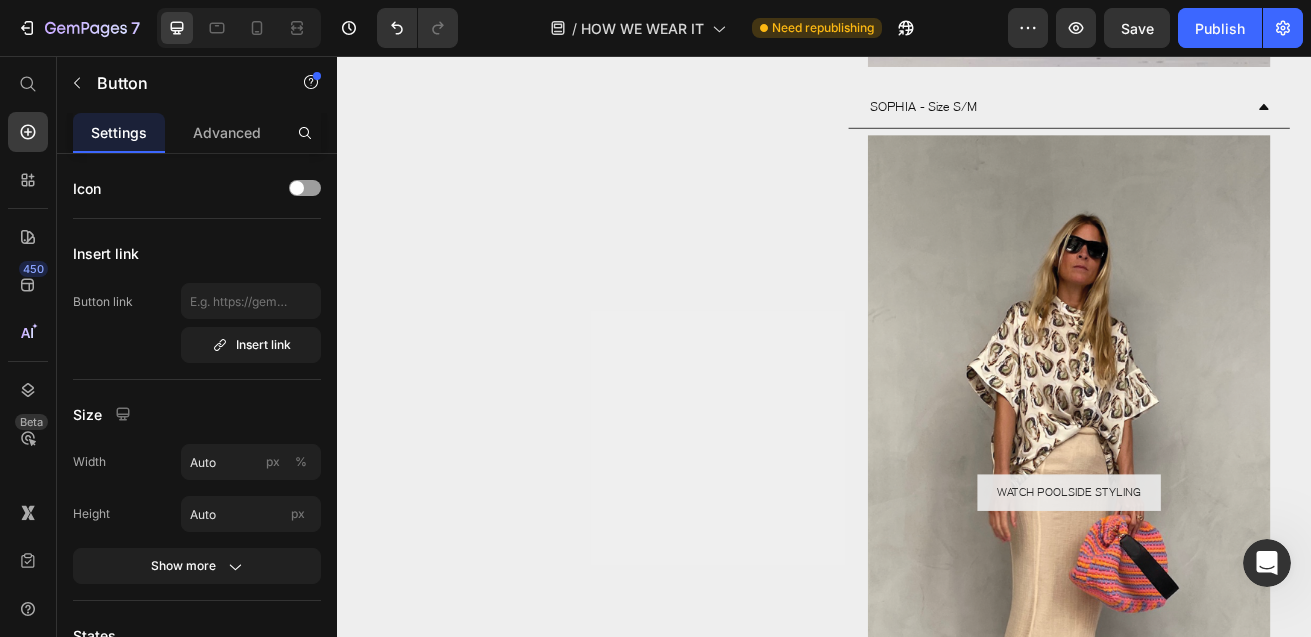 scroll, scrollTop: 2997, scrollLeft: 0, axis: vertical 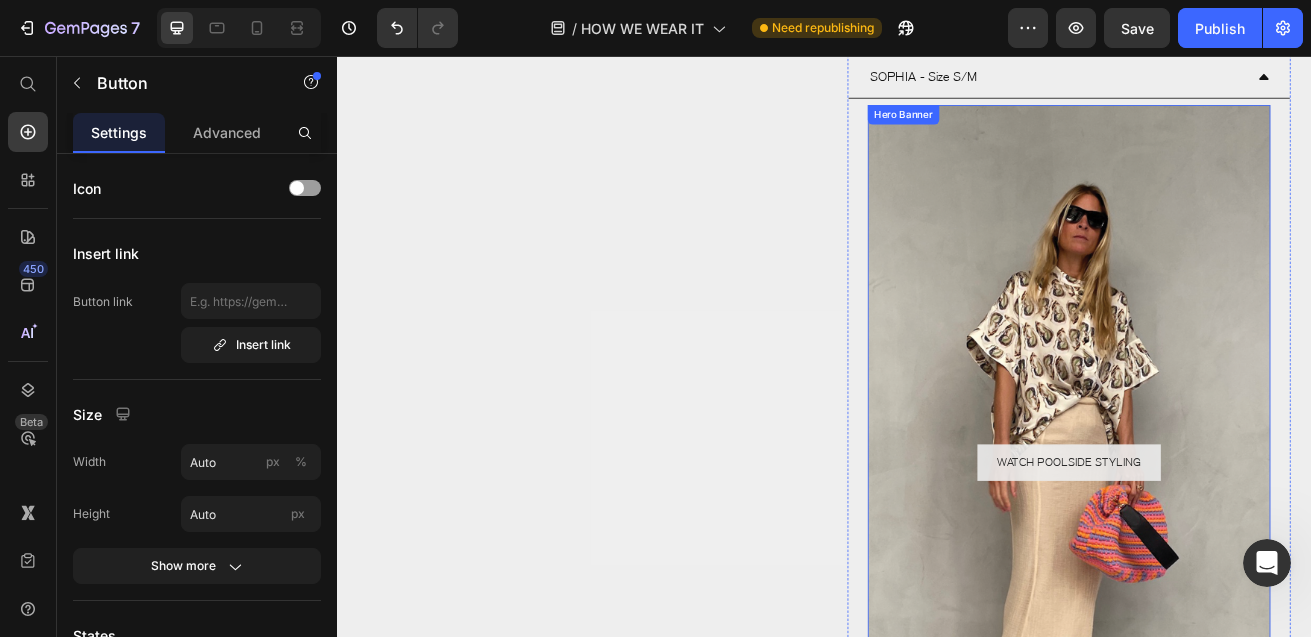 click at bounding box center [1239, 557] 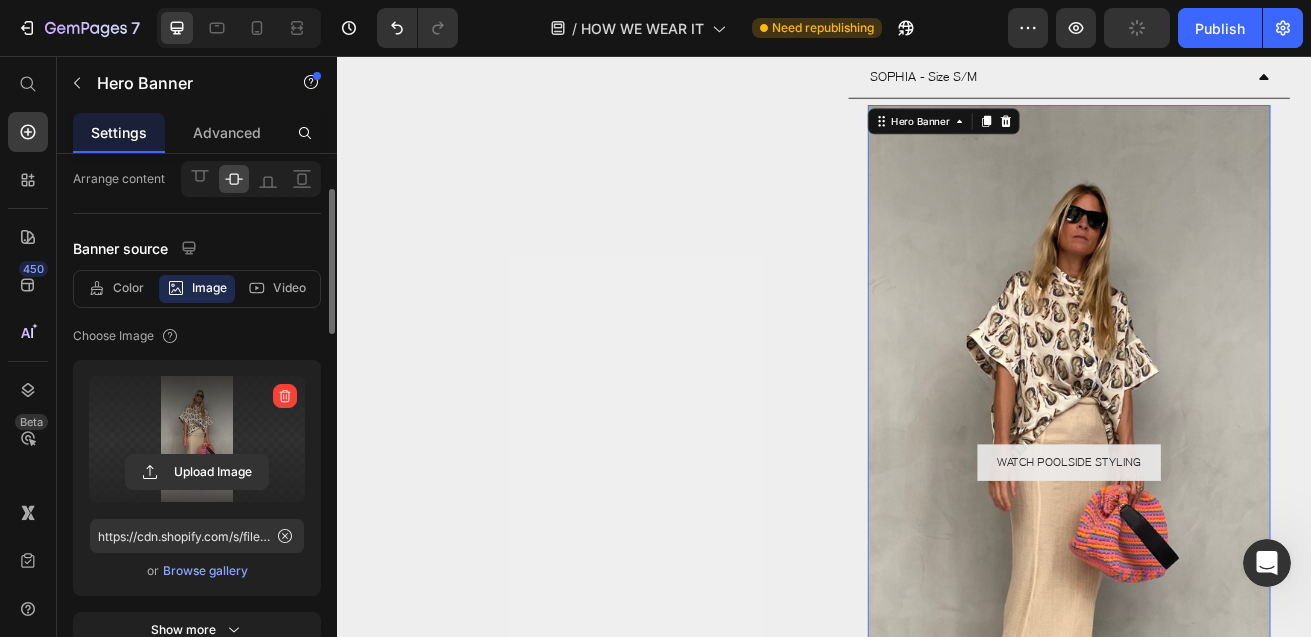 scroll, scrollTop: 166, scrollLeft: 0, axis: vertical 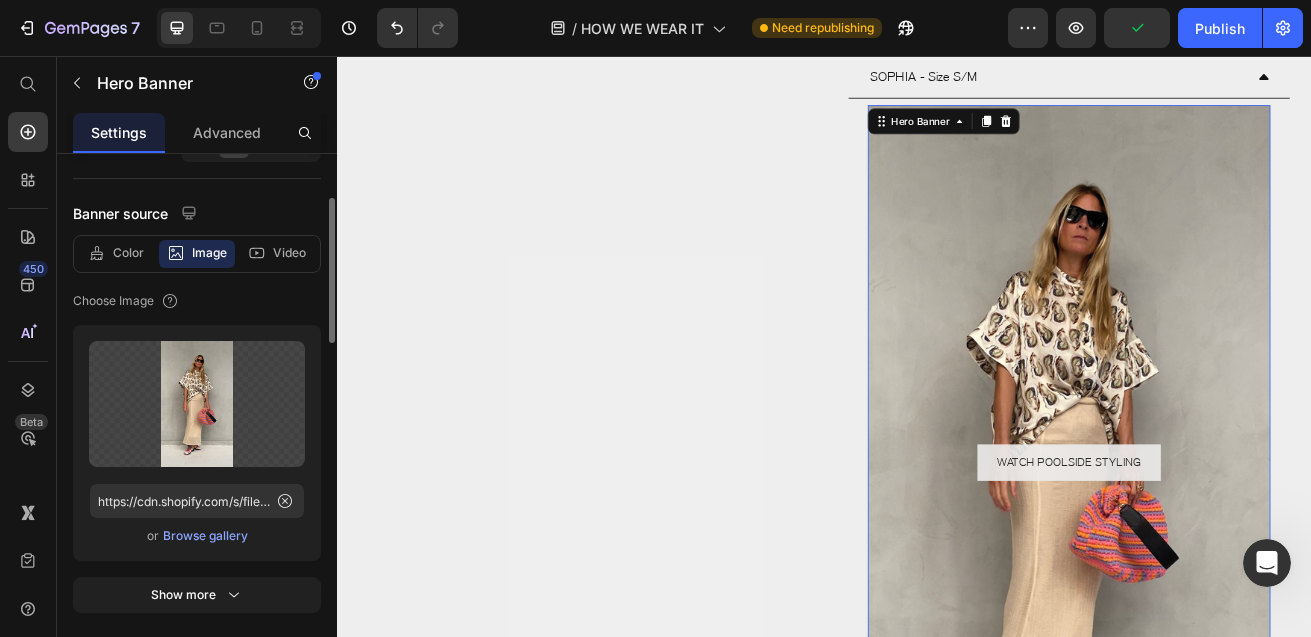 click on "Browse gallery" at bounding box center [205, 536] 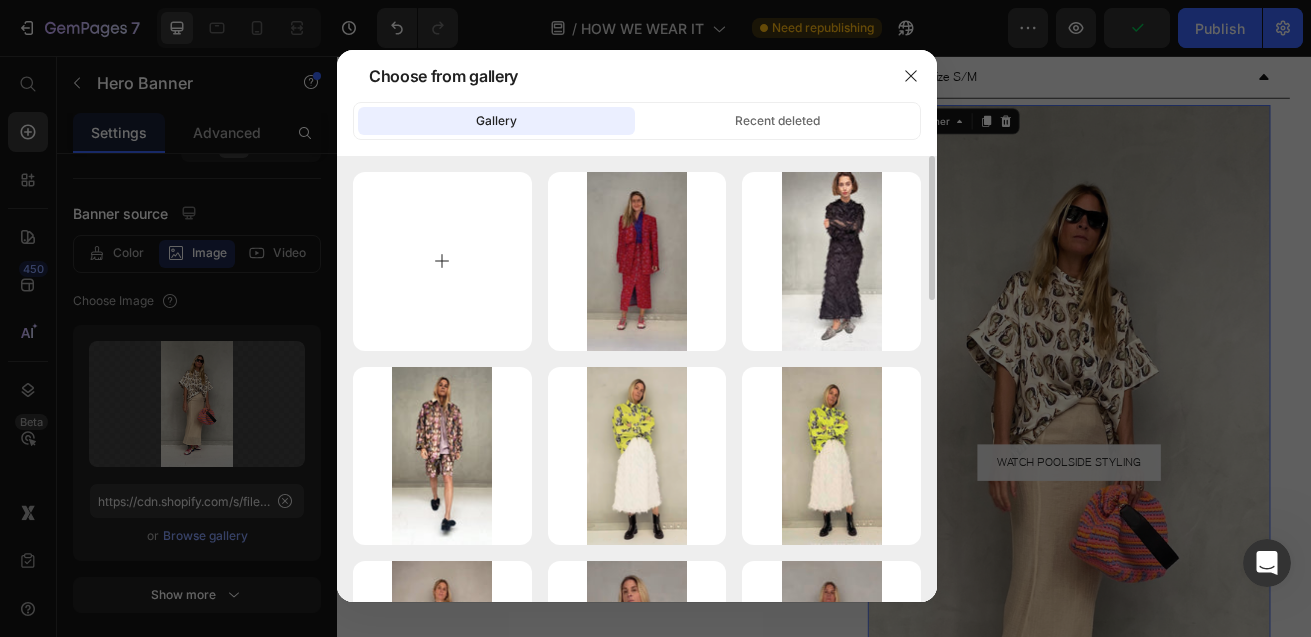 click at bounding box center (442, 261) 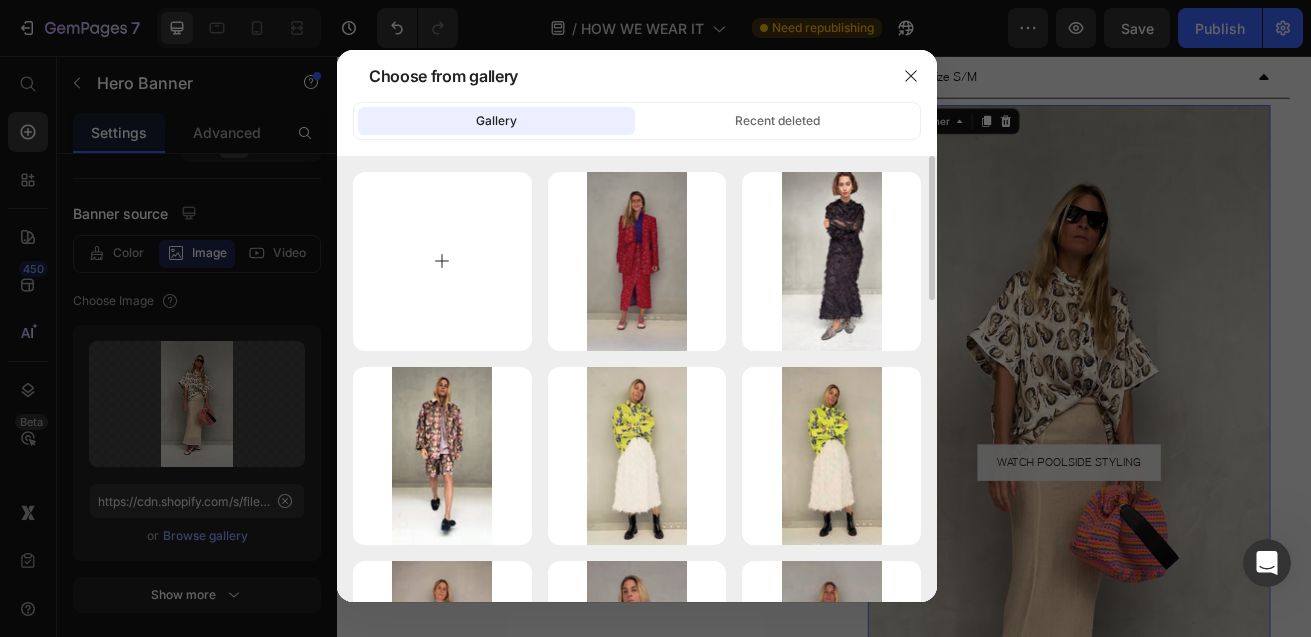type on "C:\fakepath\StylingSeriesThumbnail_HIH1_0002_IMG_8556.jpg" 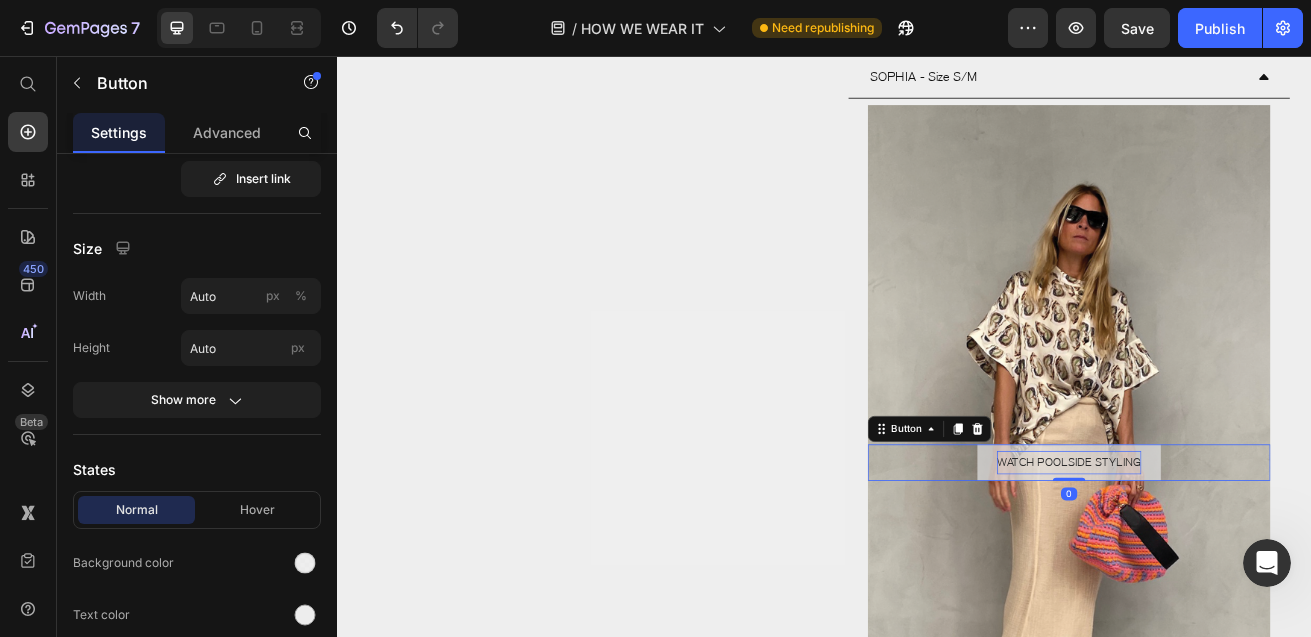 click on "WATCH POOLSIDE STYLING" at bounding box center [1239, 556] 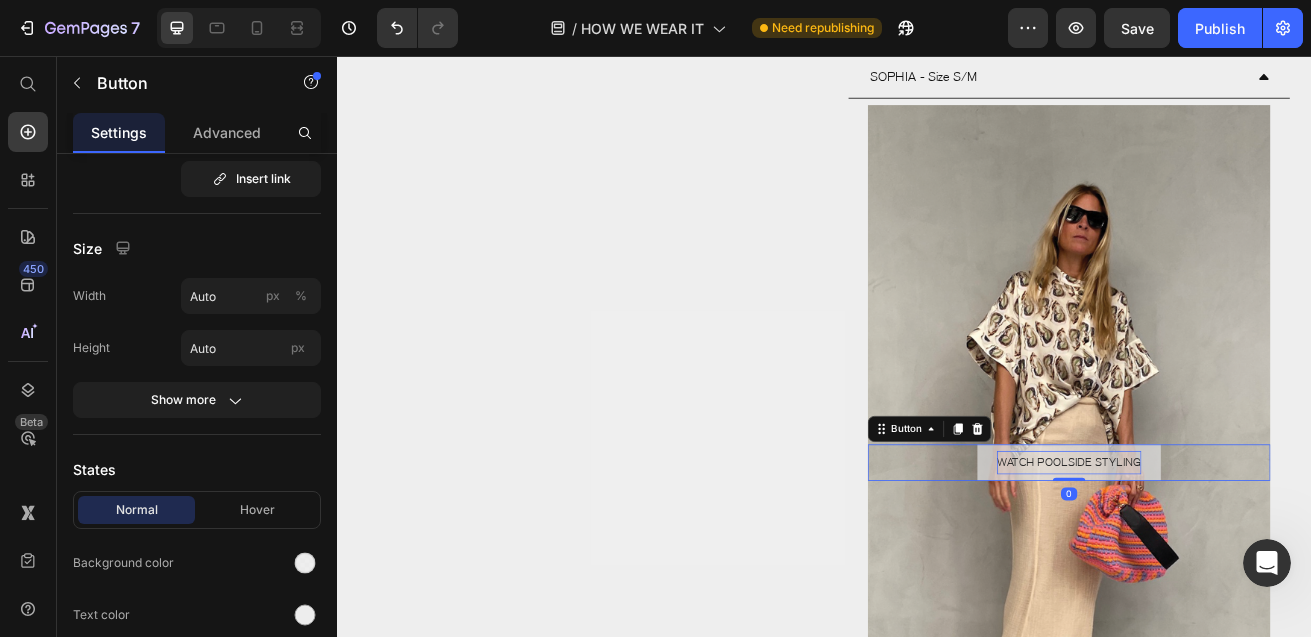 scroll, scrollTop: 0, scrollLeft: 0, axis: both 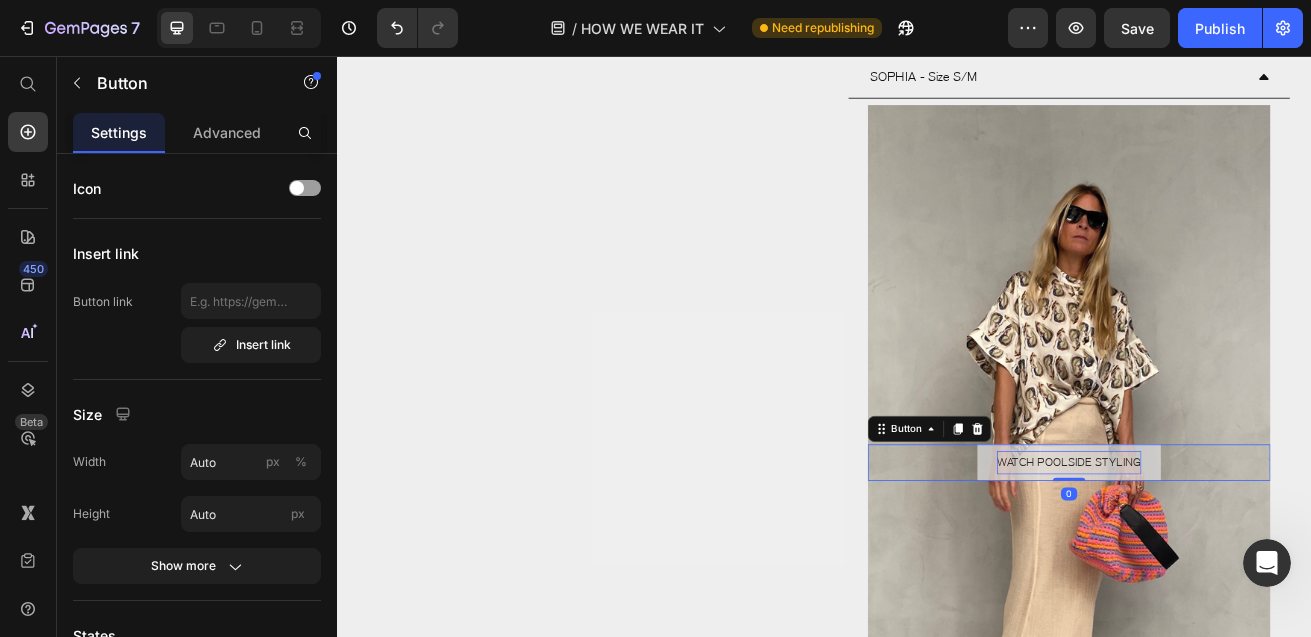 click on "WATCH POOLSIDE STYLING" at bounding box center [1239, 556] 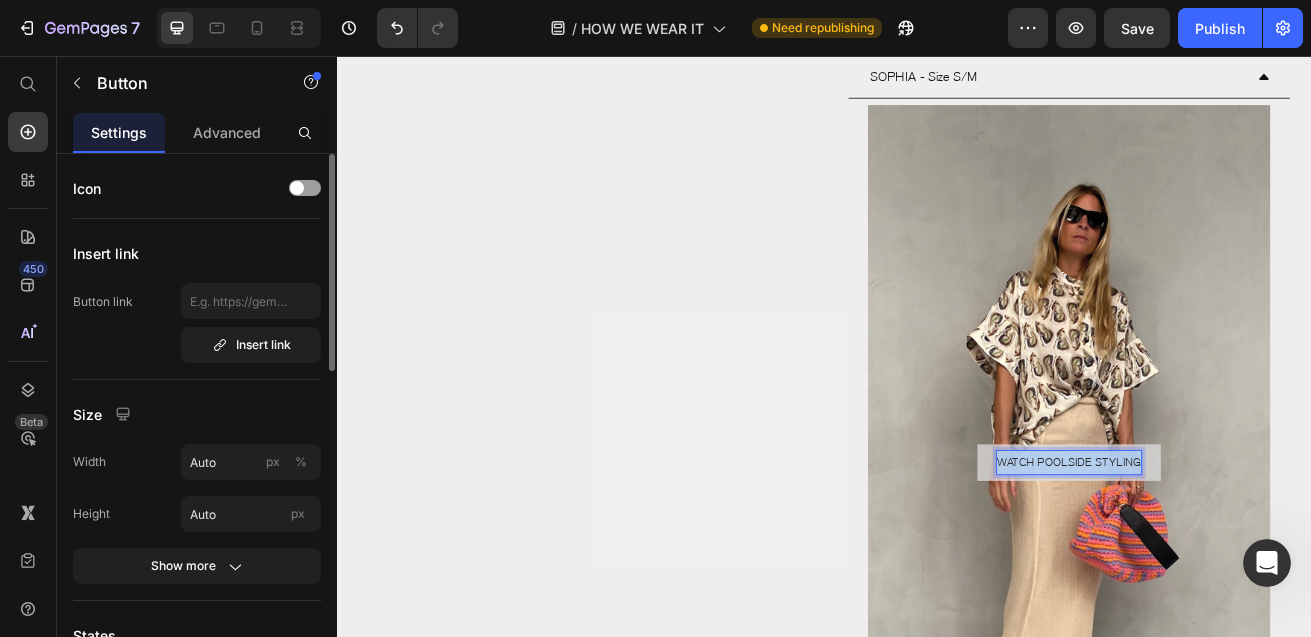 click on "WATCH POOLSIDE STYLING" at bounding box center (1239, 556) 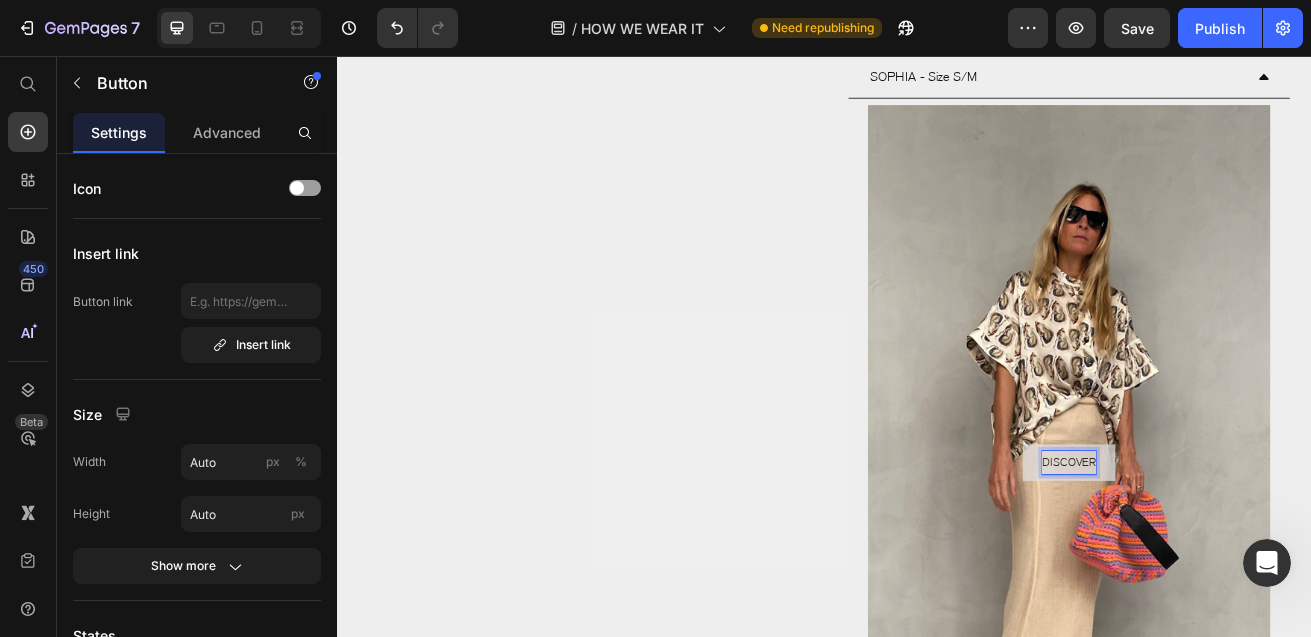 click on "DISCOVER" at bounding box center [1239, 556] 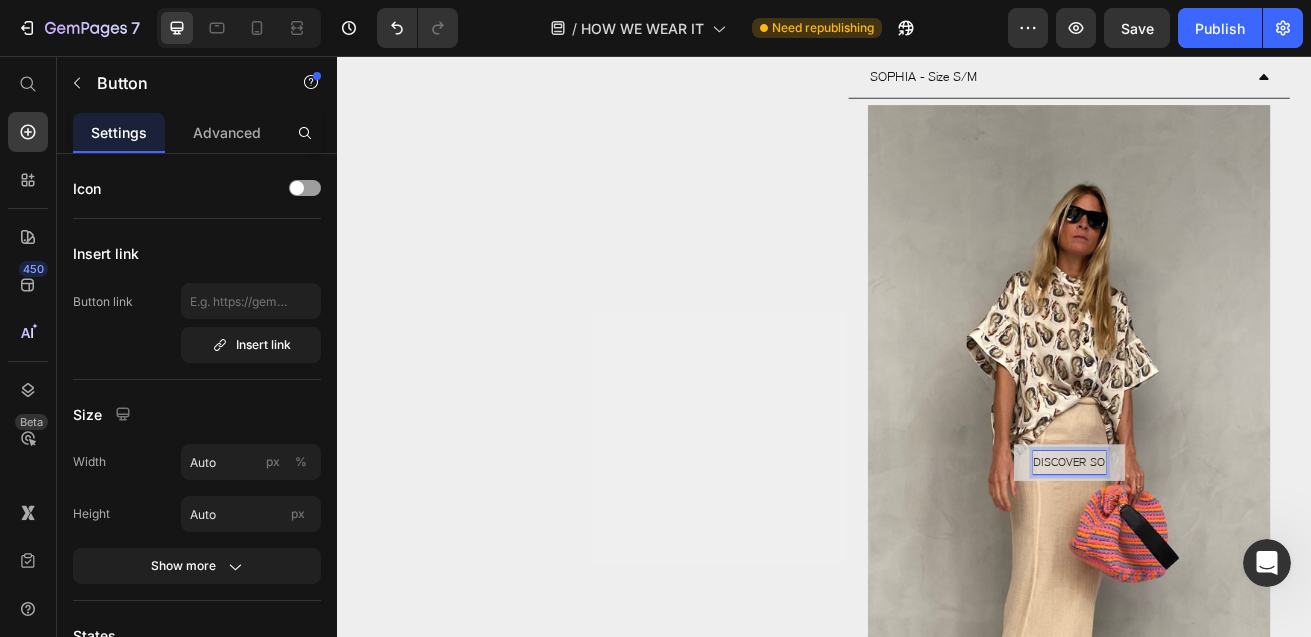 type 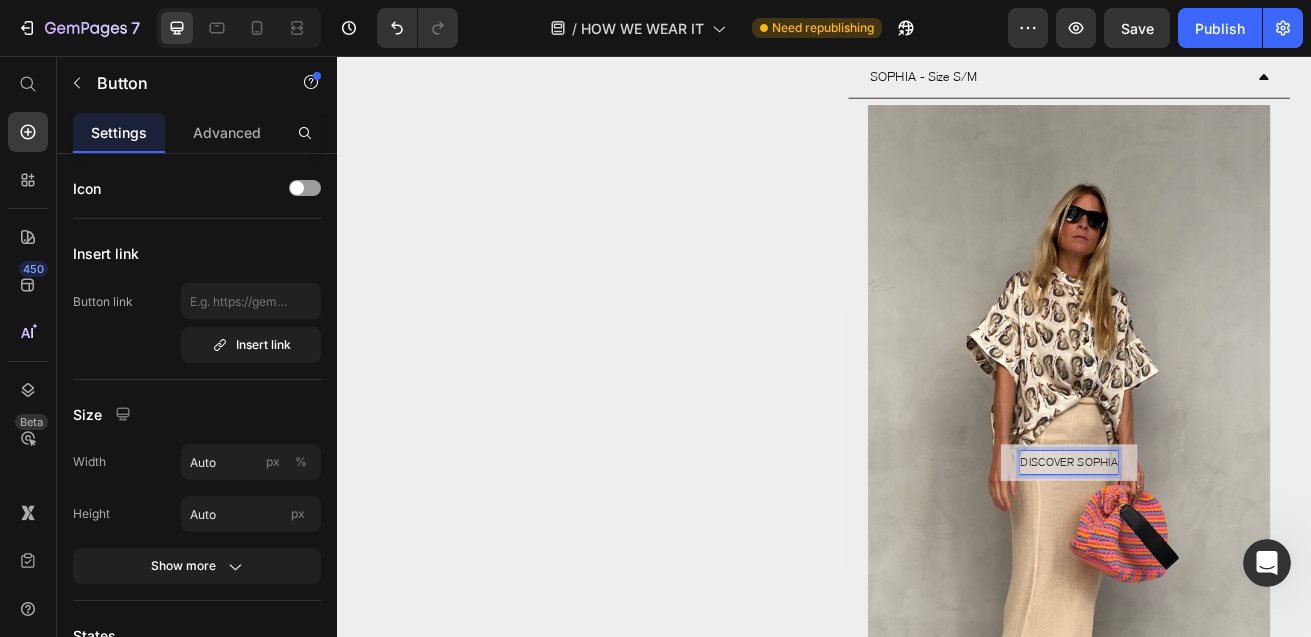 click on "DISCOVER SOPHIA" at bounding box center [1239, 556] 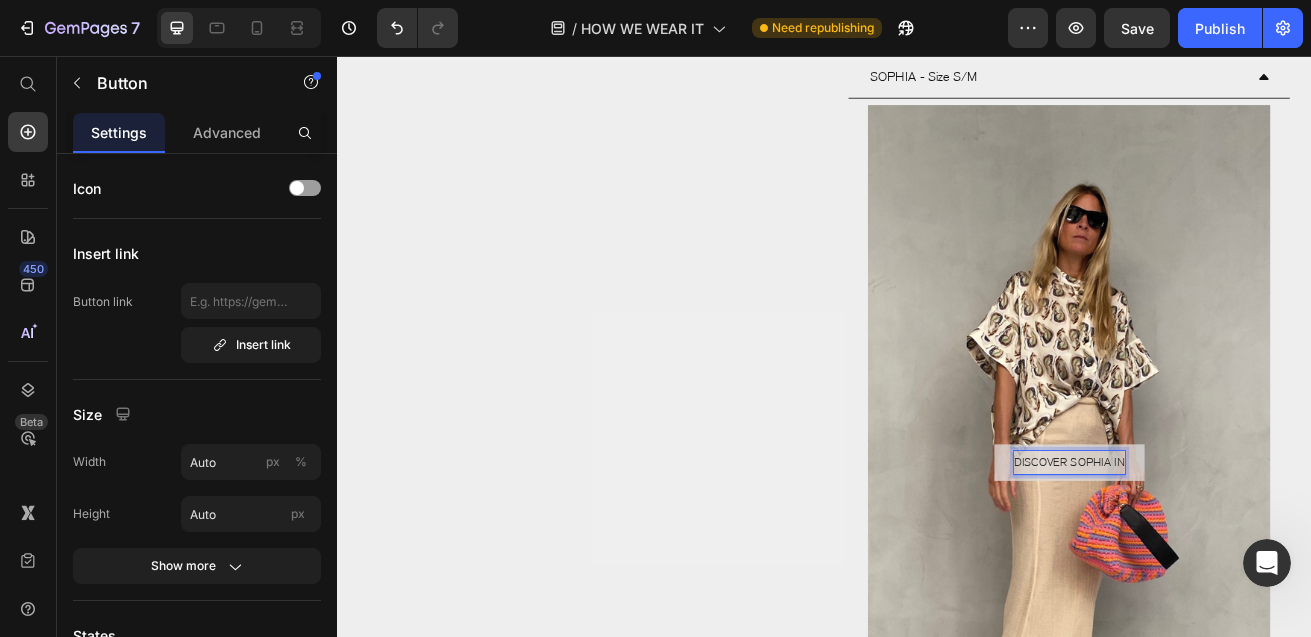 click on "DISCOVER SOPHIA IN" at bounding box center [1239, 556] 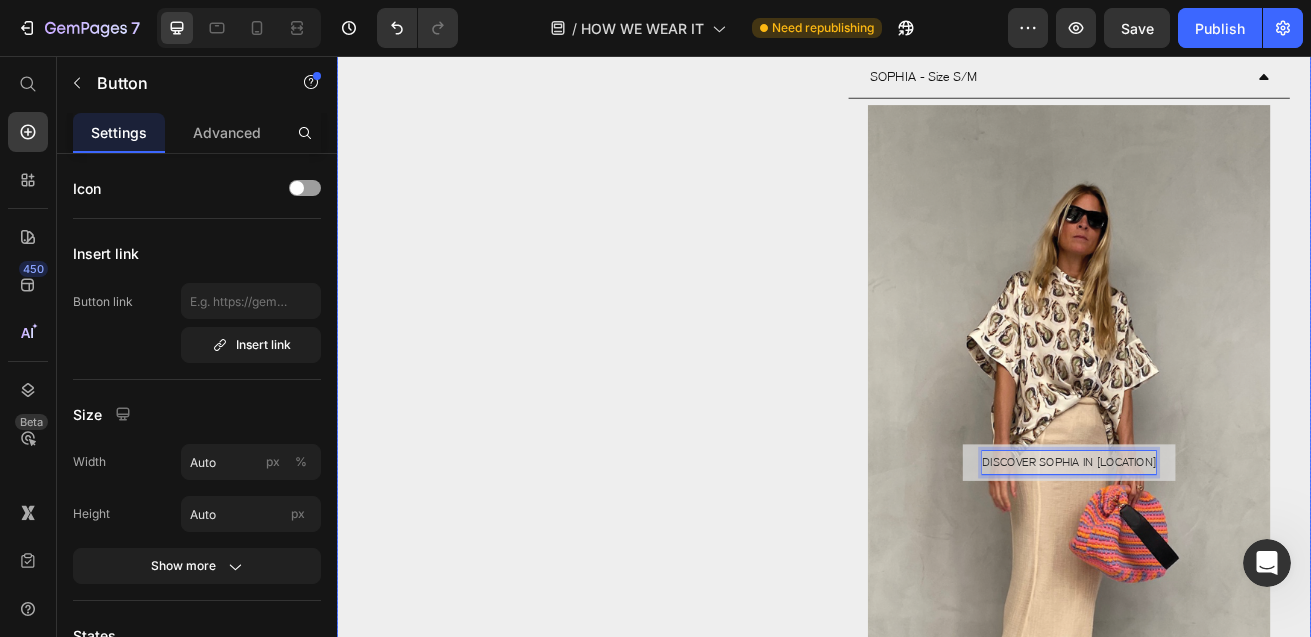 click on "POOLSIDE  WATCH POOLSIDE STYLING Button Hero Banner
PARASOL
PHILOSOPHY
ZEST
MESSY DOTS
THE VAULT EDITIONS
VALENTINES
QUARTZ Accordion" at bounding box center [635, 48] 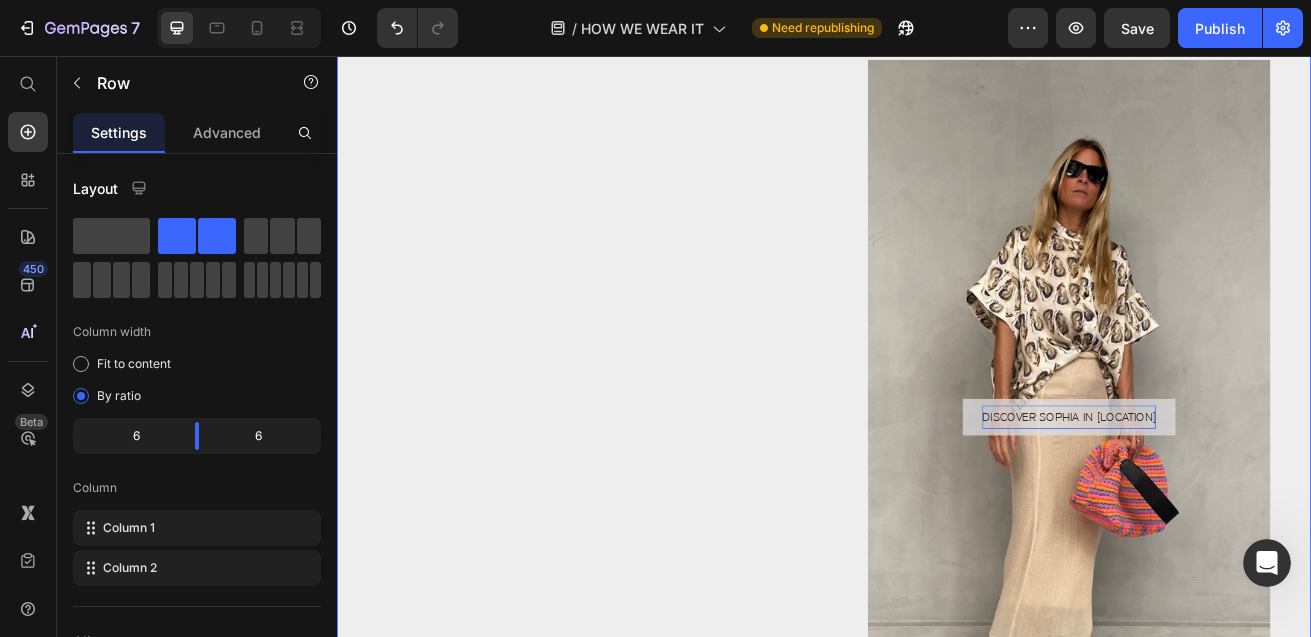 scroll, scrollTop: 3055, scrollLeft: 0, axis: vertical 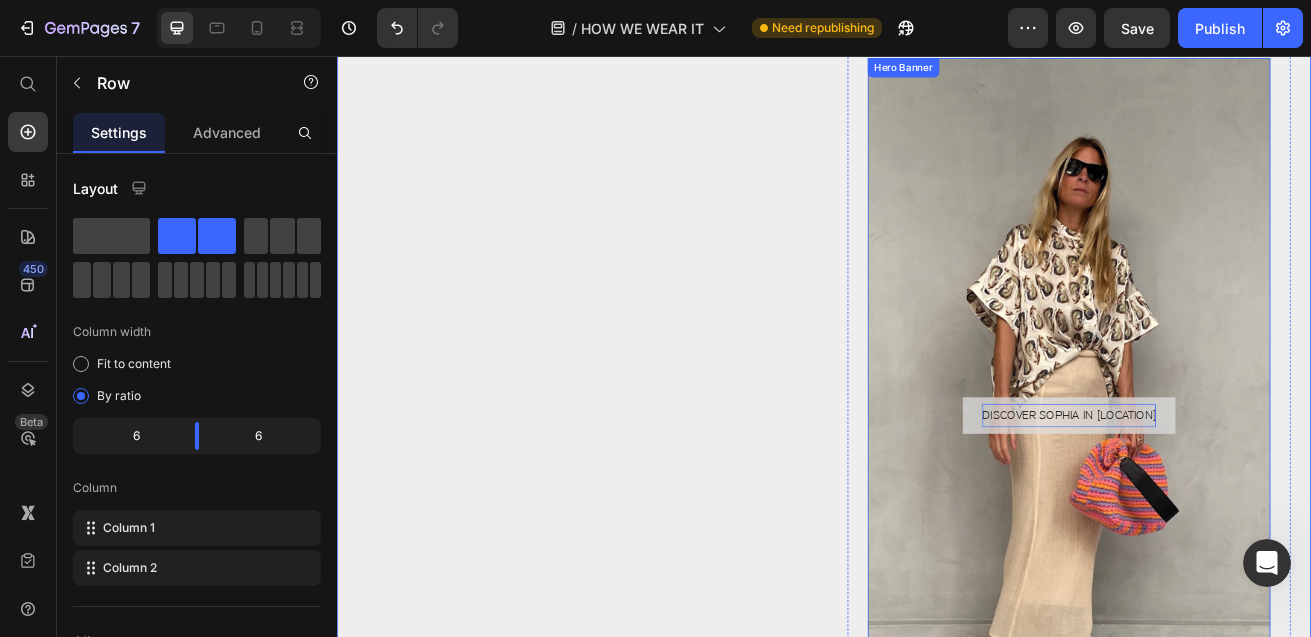 click at bounding box center [1239, 499] 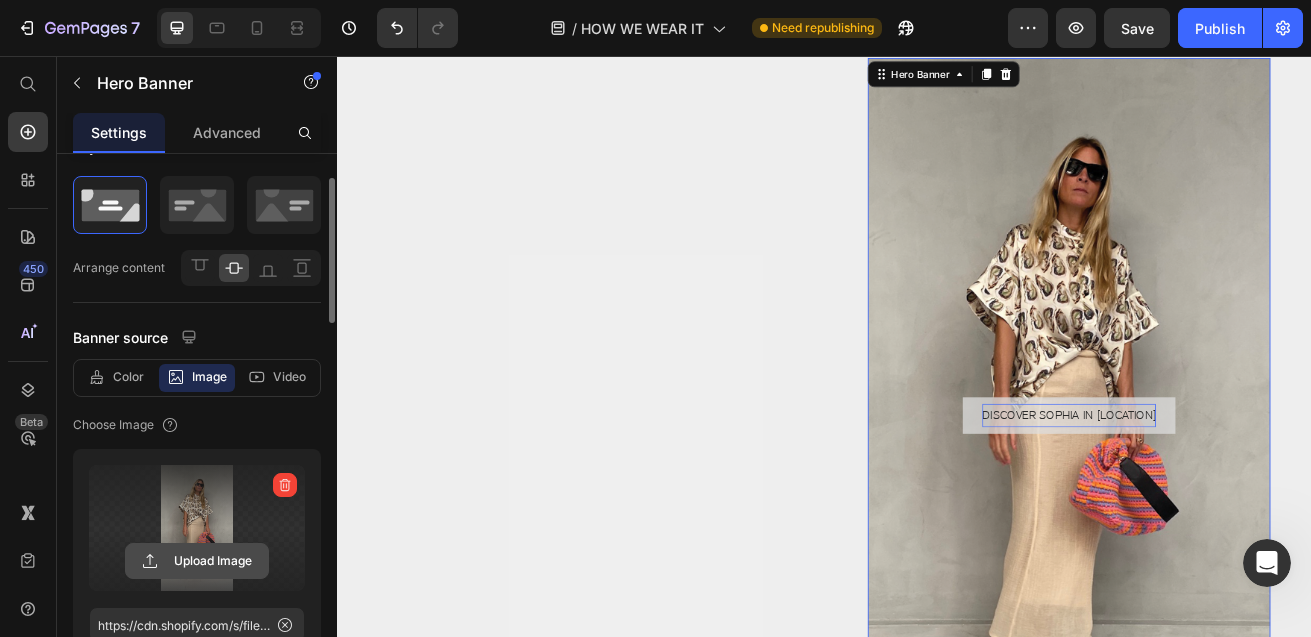 scroll, scrollTop: 50, scrollLeft: 0, axis: vertical 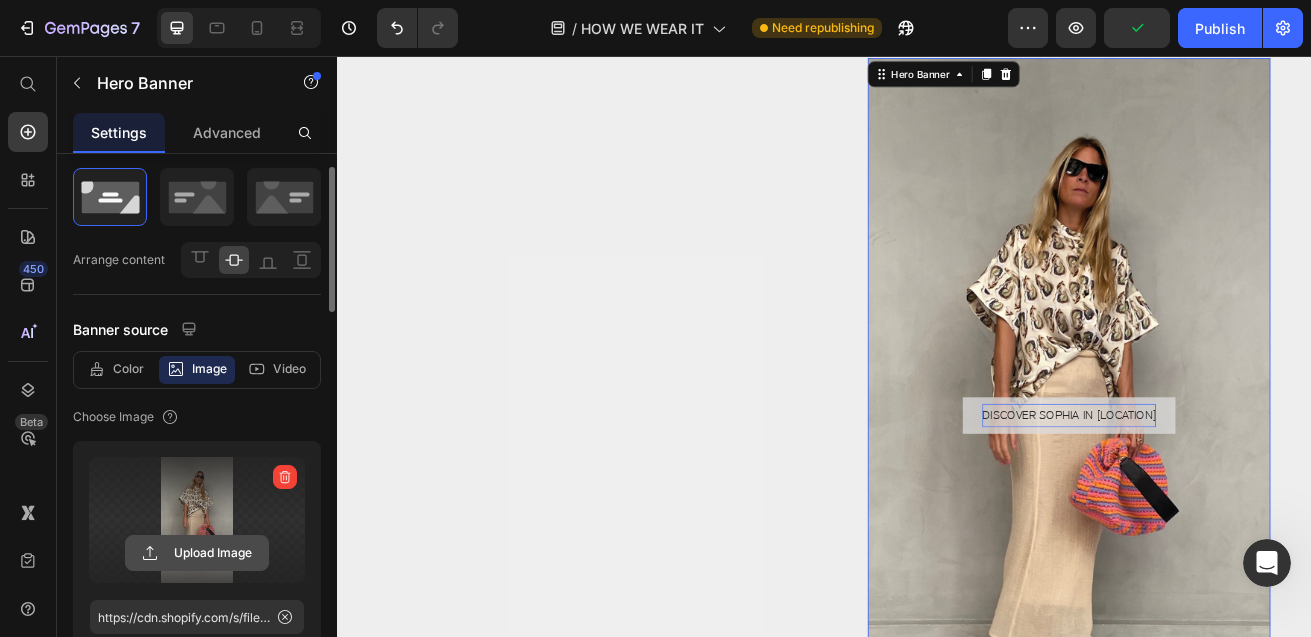 click 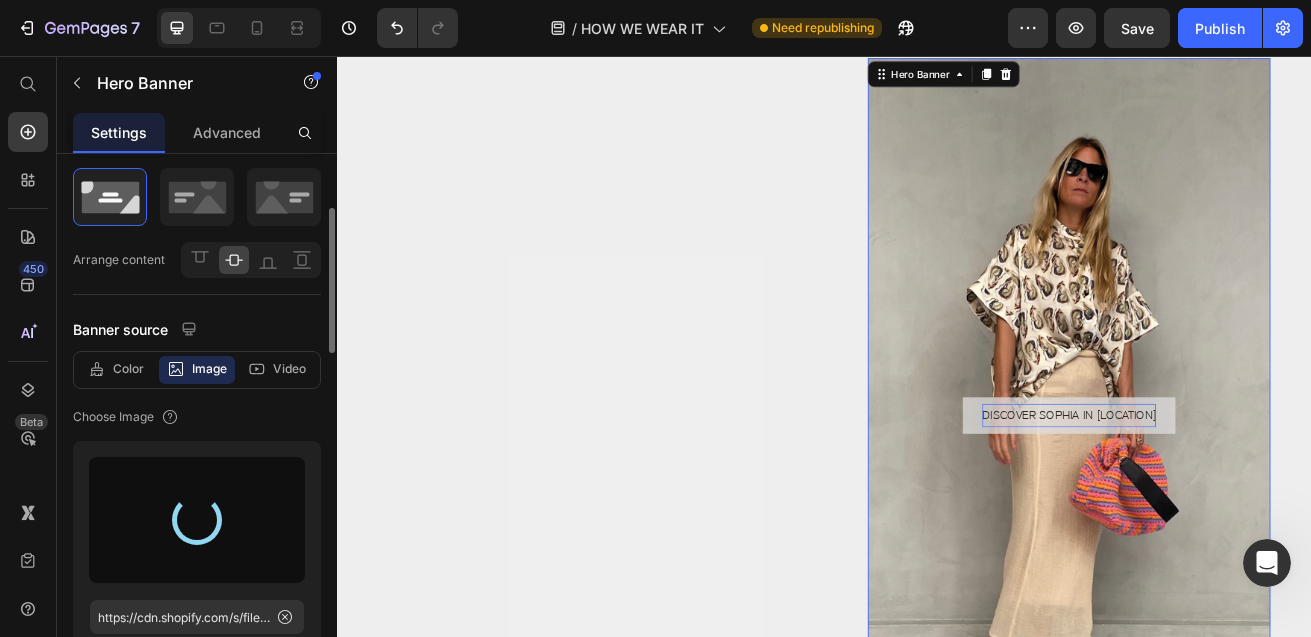 scroll, scrollTop: 148, scrollLeft: 0, axis: vertical 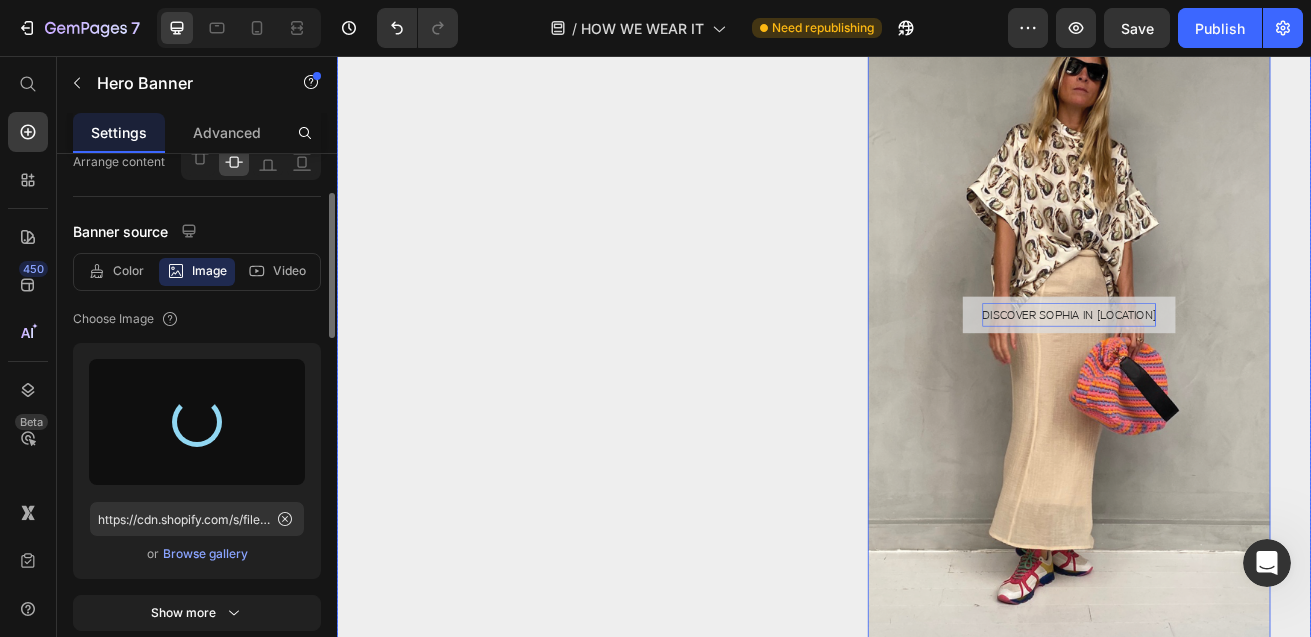 type on "https://cdn.shopify.com/s/files/1/1920/4113/files/gempages_524653639306838848-ce3f8bf8-fe2a-4258-ad0d-1356c522474c.jpg" 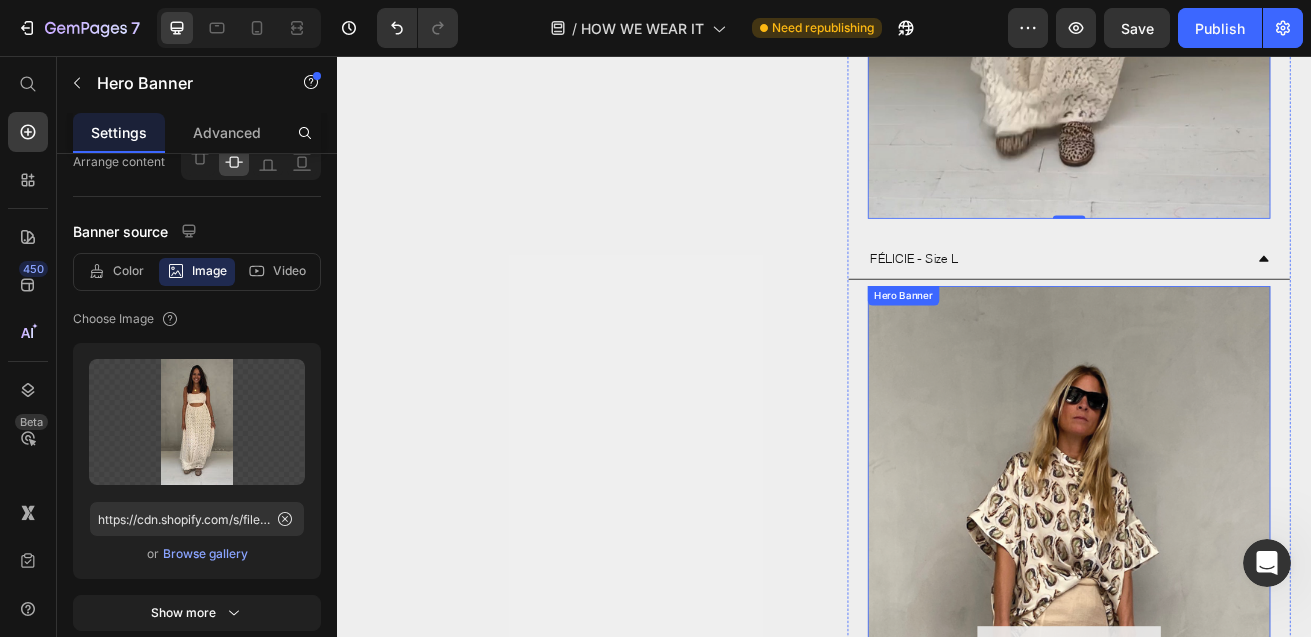 click at bounding box center [1239, 780] 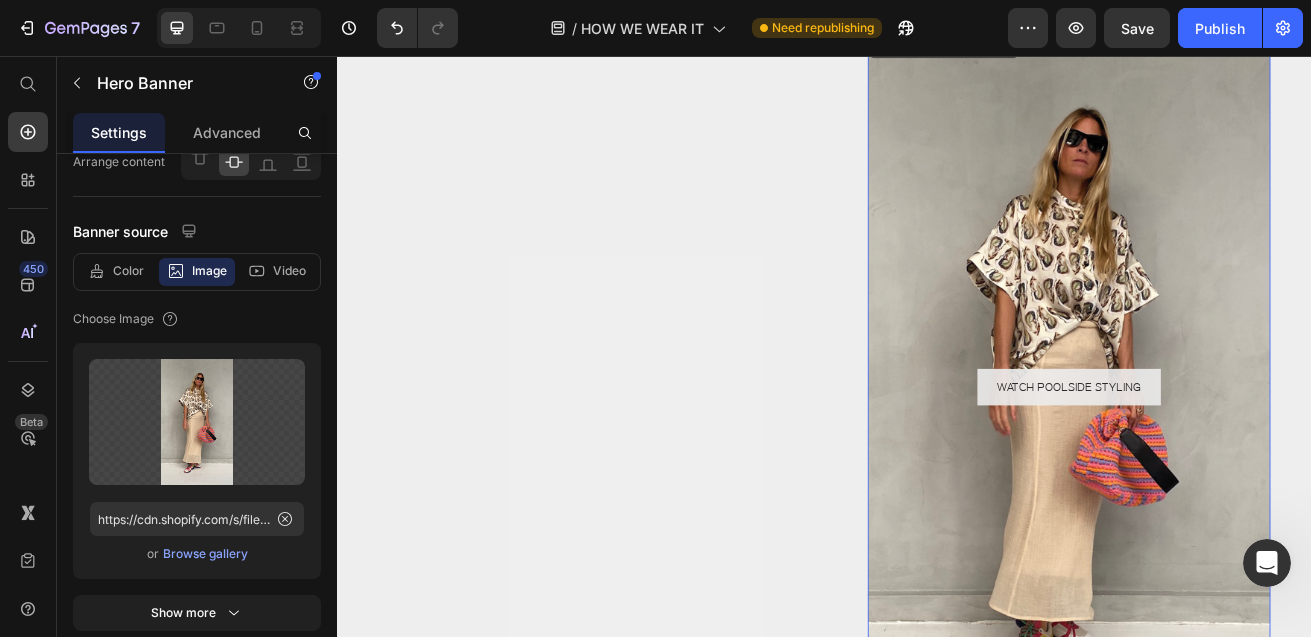 scroll, scrollTop: 4074, scrollLeft: 0, axis: vertical 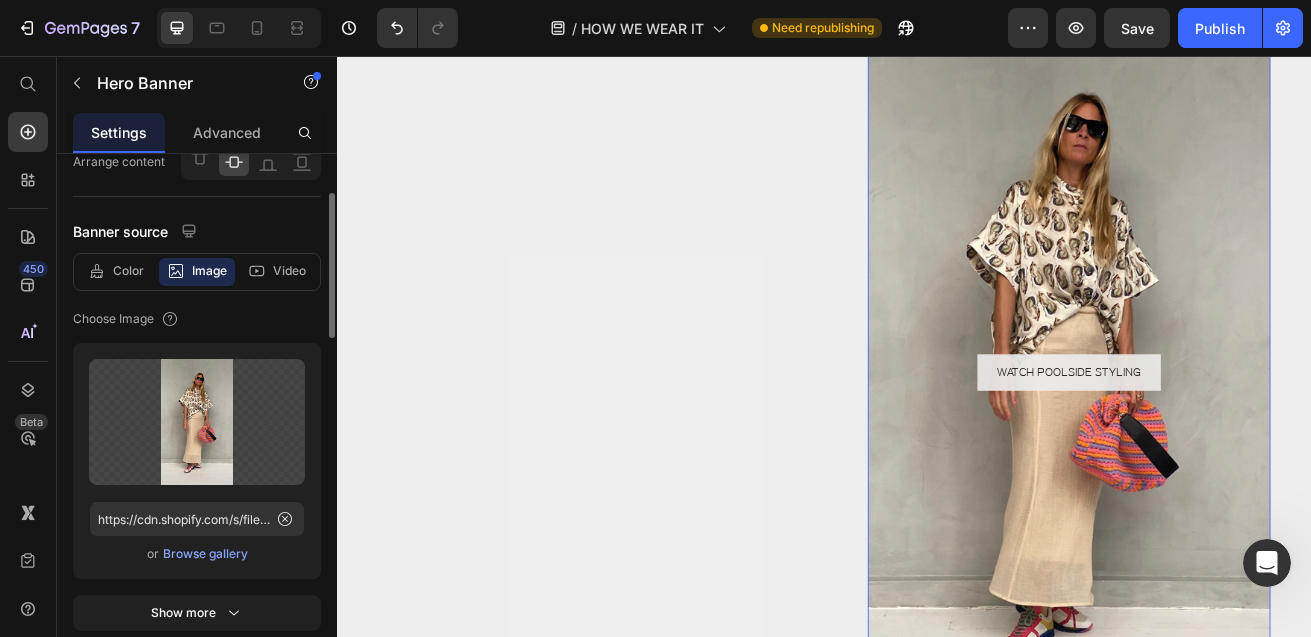 click on "Browse gallery" at bounding box center [205, 554] 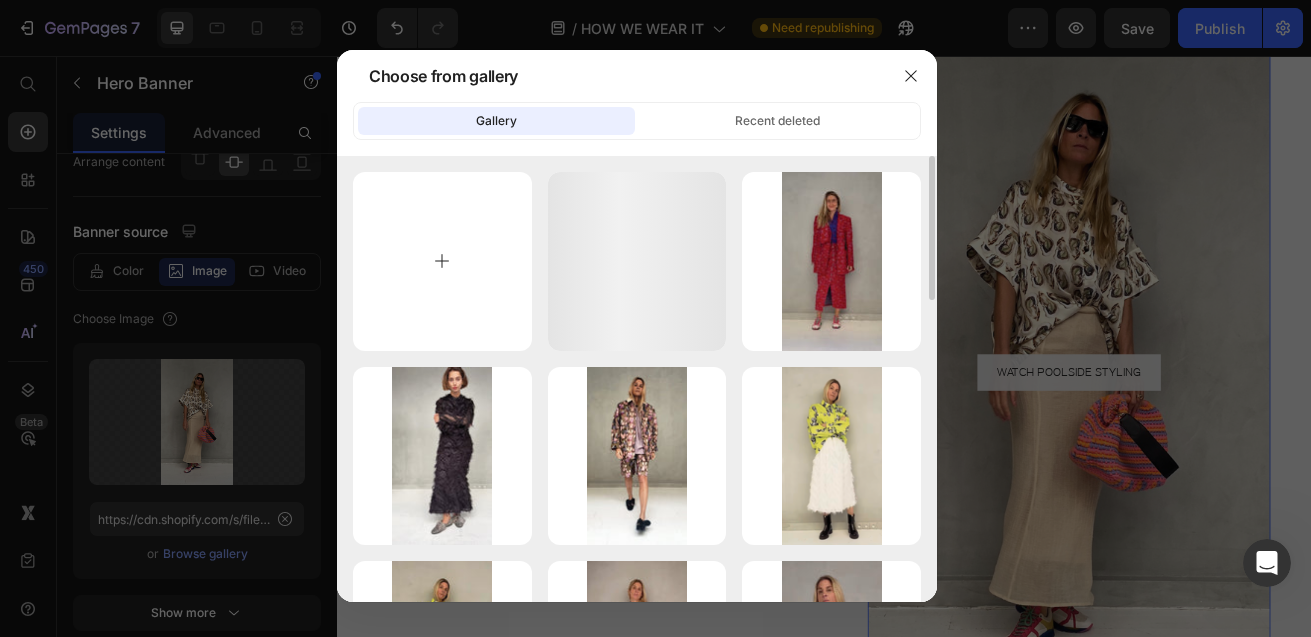 click at bounding box center (442, 261) 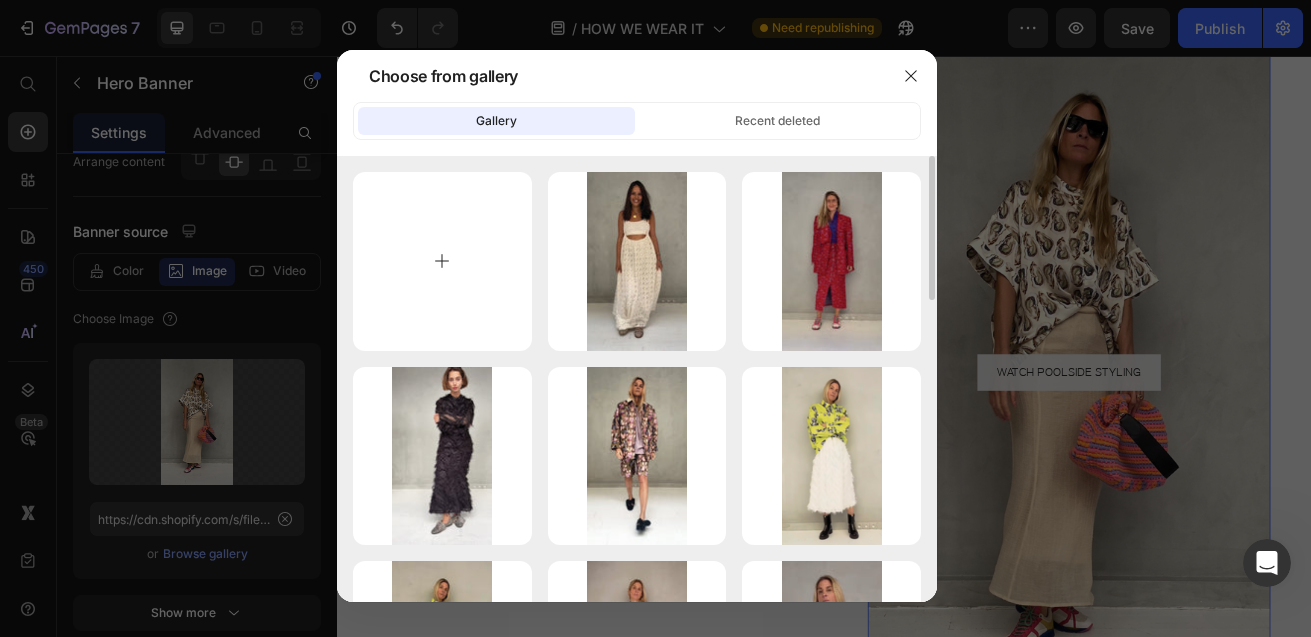type on "C:\fakepath\StylingSeriesThumbnail_HIH1_0003_IMG_8555.jpg" 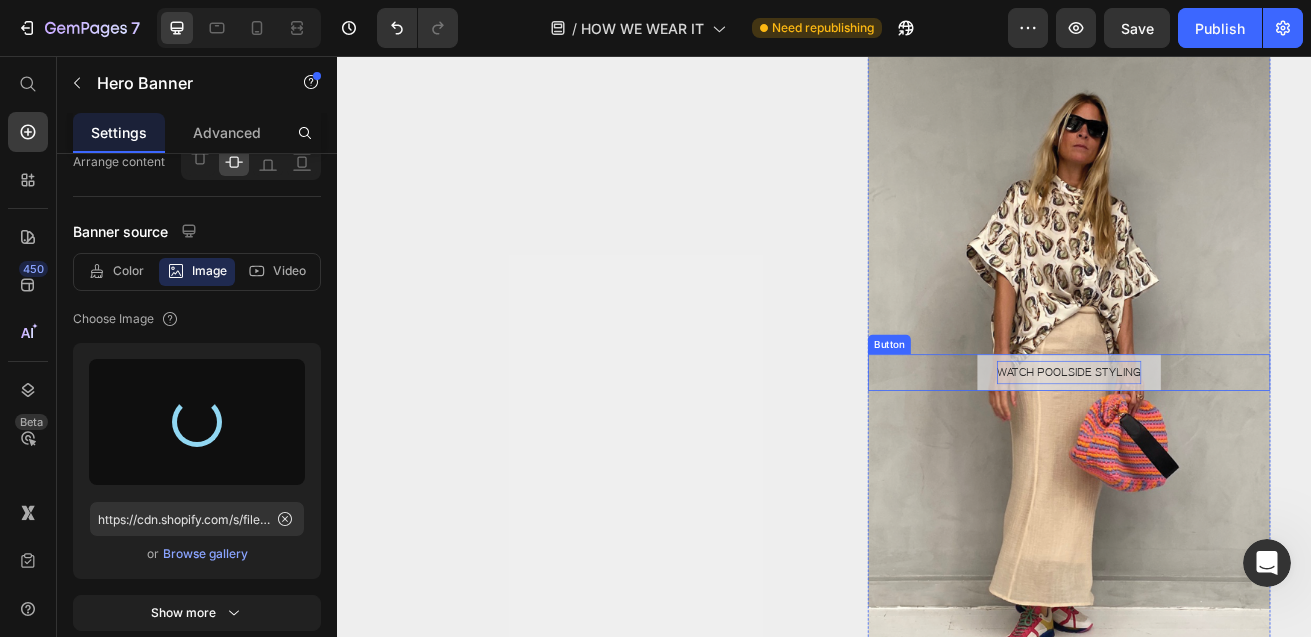 click on "WATCH POOLSIDE STYLING" at bounding box center (1239, 445) 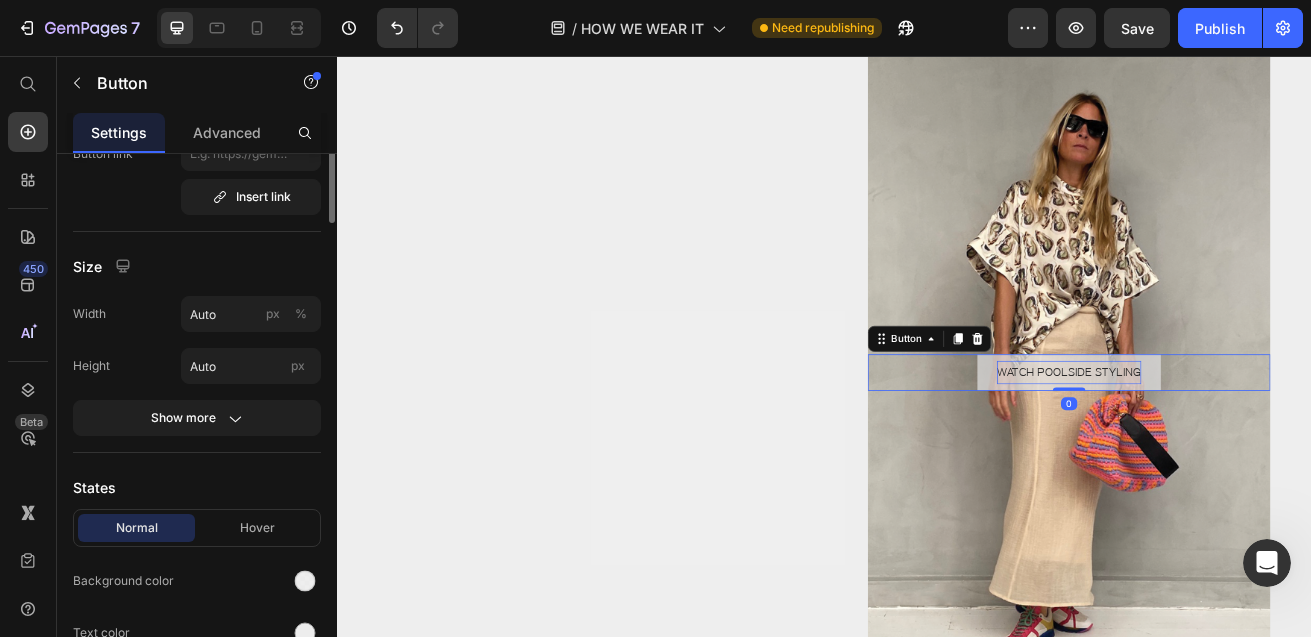 scroll, scrollTop: 0, scrollLeft: 0, axis: both 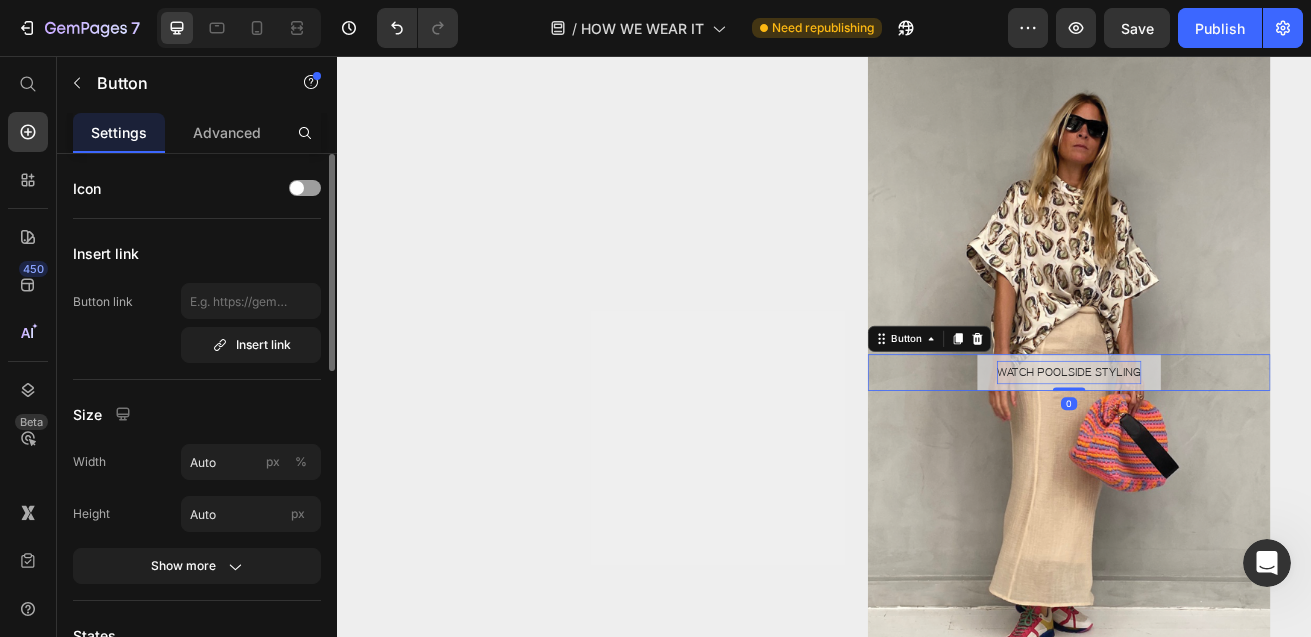 click on "WATCH POOLSIDE STYLING" at bounding box center [1239, 445] 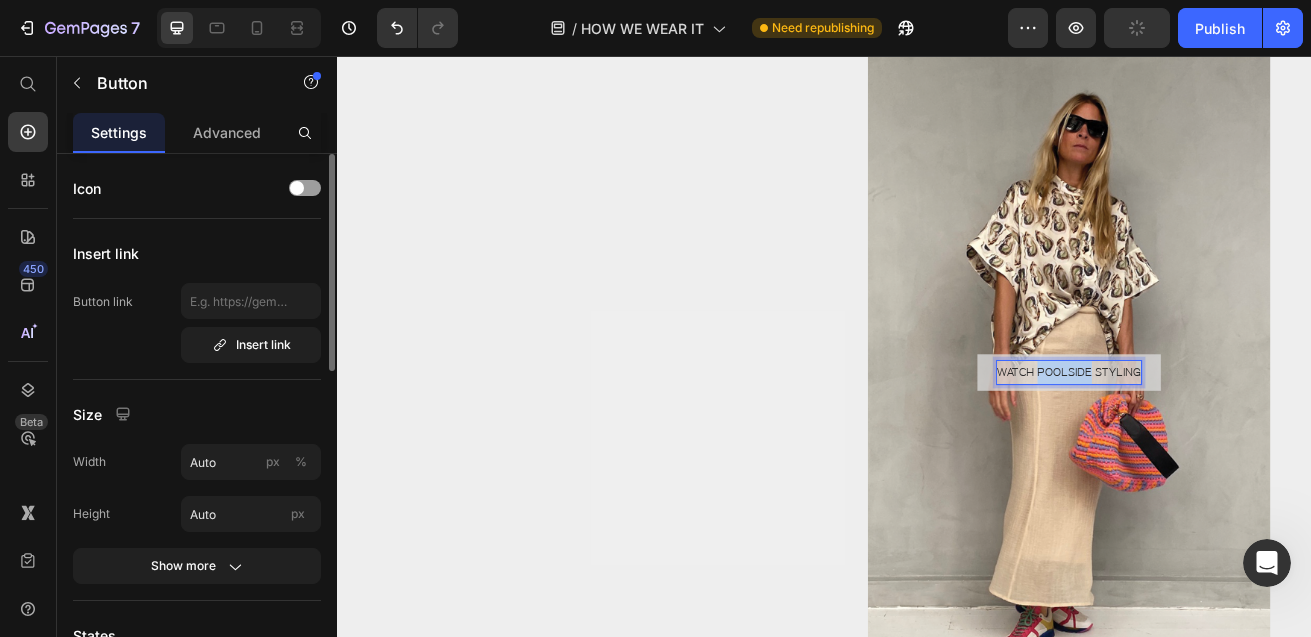 click on "WATCH POOLSIDE STYLING" at bounding box center (1239, 445) 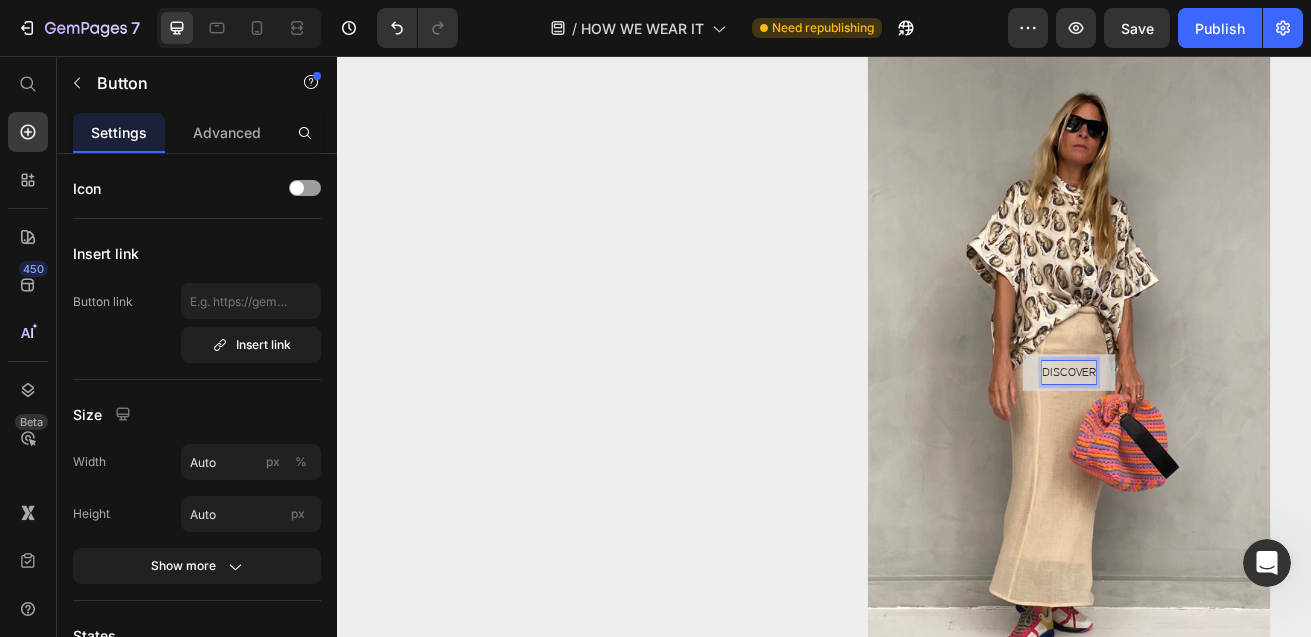 click on "DISCOVER" at bounding box center (1239, 445) 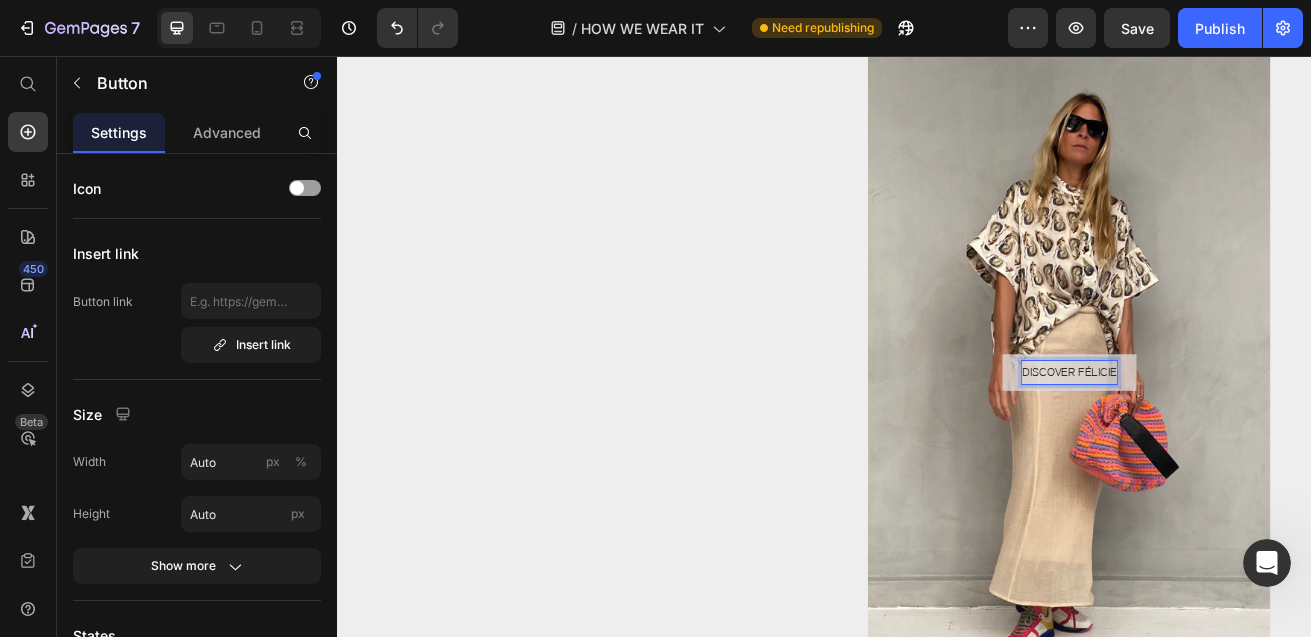 click on "DISCOVER FÉLICIE" at bounding box center [1239, 445] 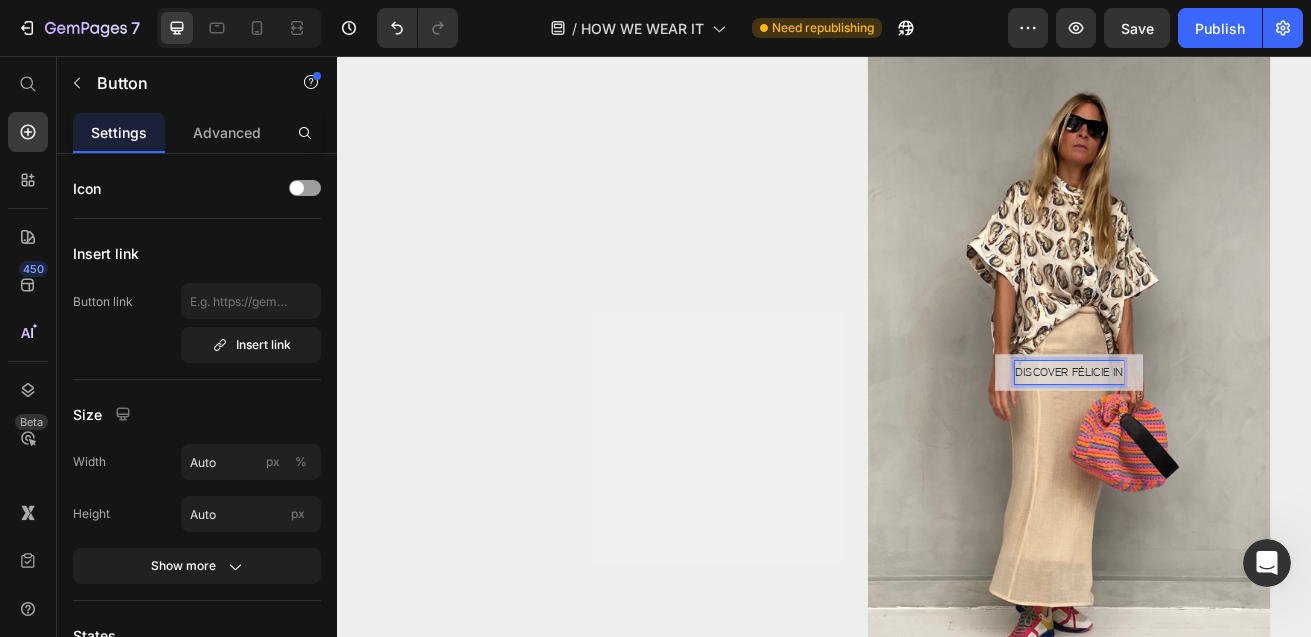 click on "DISCOVER FÉLICIE IN" at bounding box center [1239, 445] 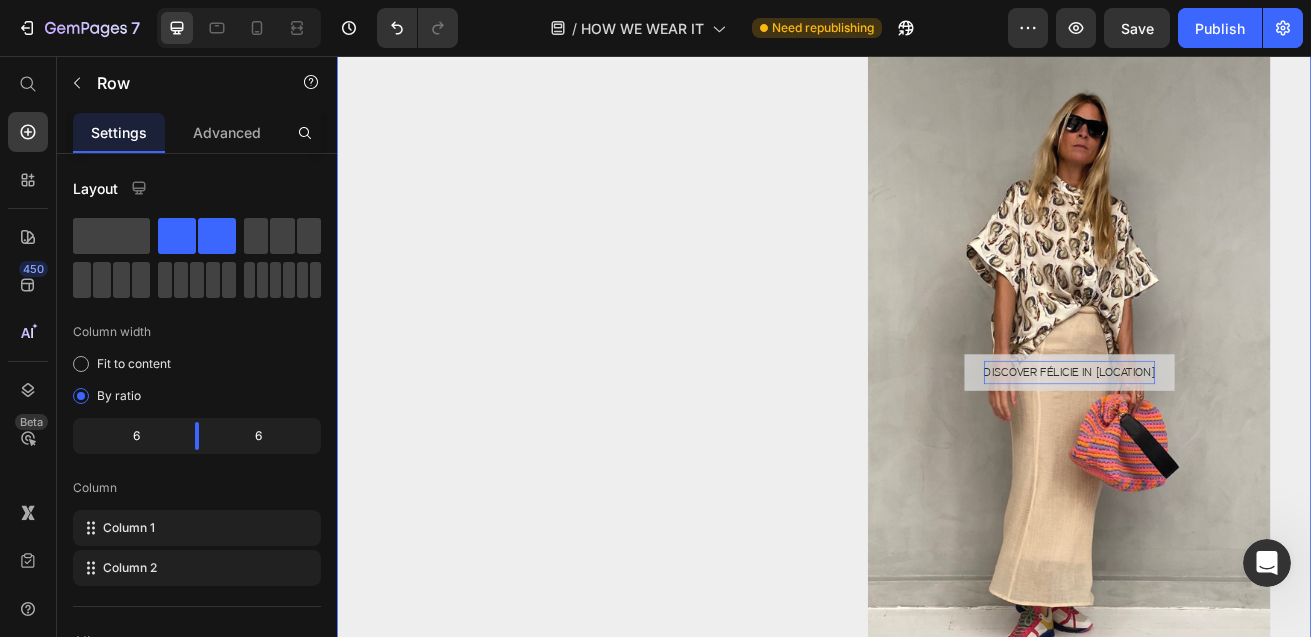 click on "POOLSIDE  WATCH POOLSIDE STYLING Button Hero Banner
PARASOL
PHILOSOPHY
ZEST
MESSY DOTS
THE VAULT EDITIONS
VALENTINES
QUARTZ Accordion" at bounding box center [635, -1029] 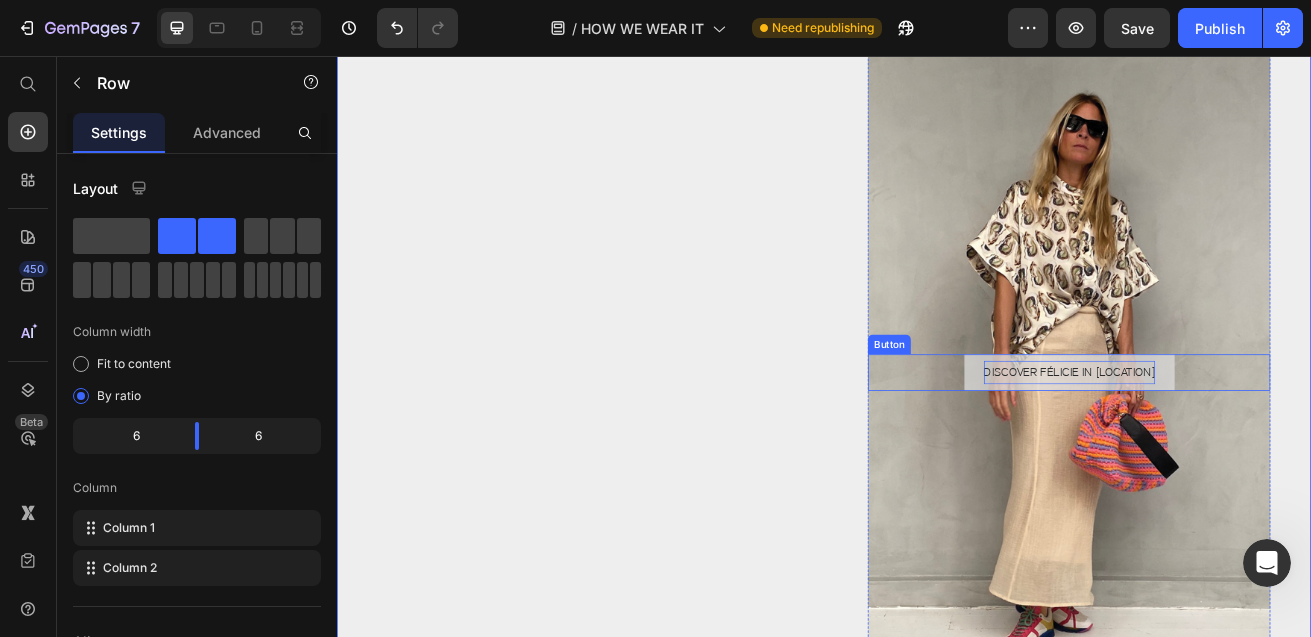 click on "DISCOVER FÉLICIE IN HEIMSTONE" at bounding box center (1239, 445) 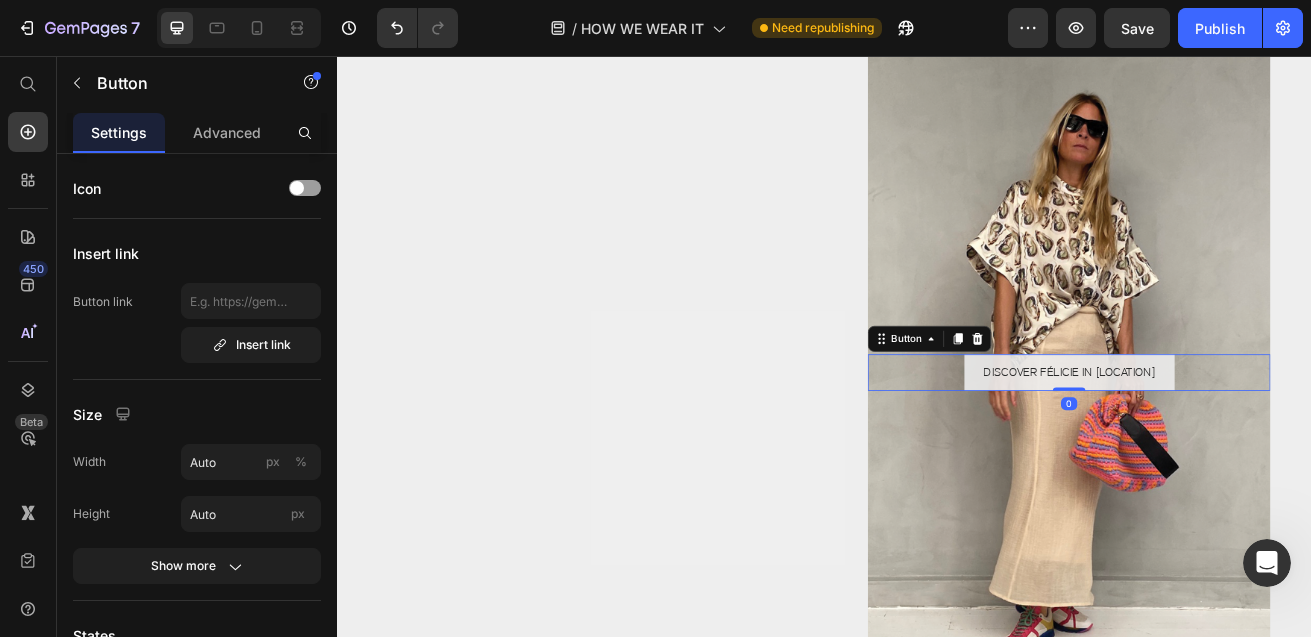 click at bounding box center (1239, 445) 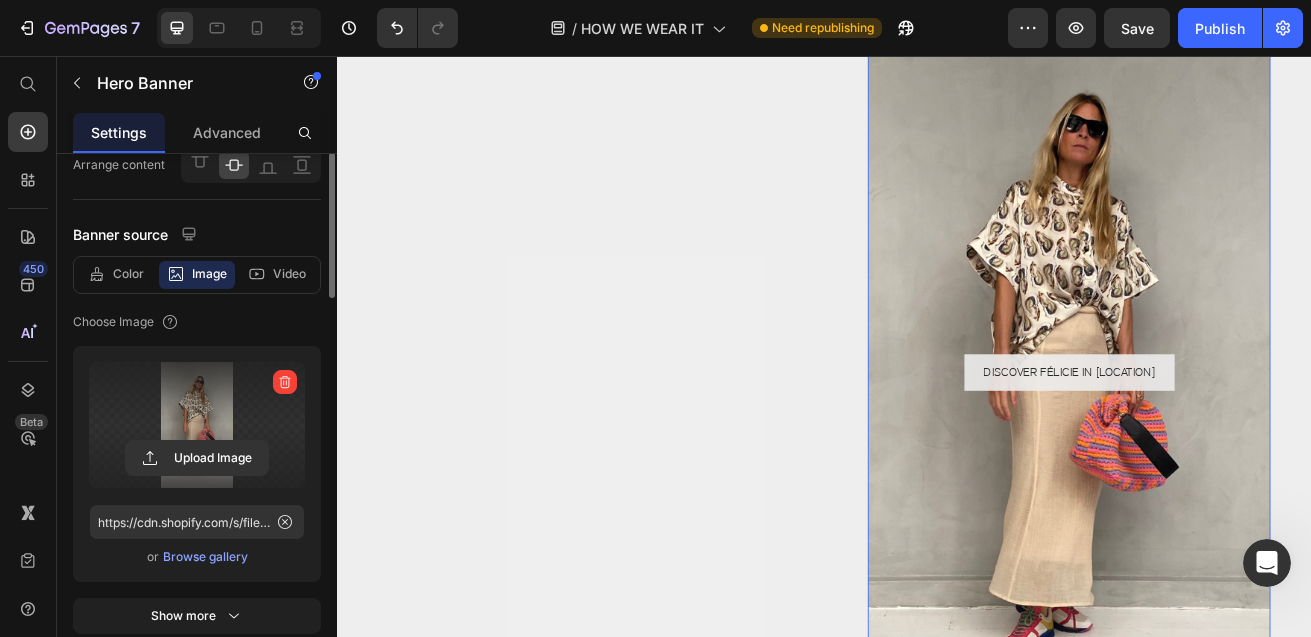 scroll, scrollTop: 146, scrollLeft: 0, axis: vertical 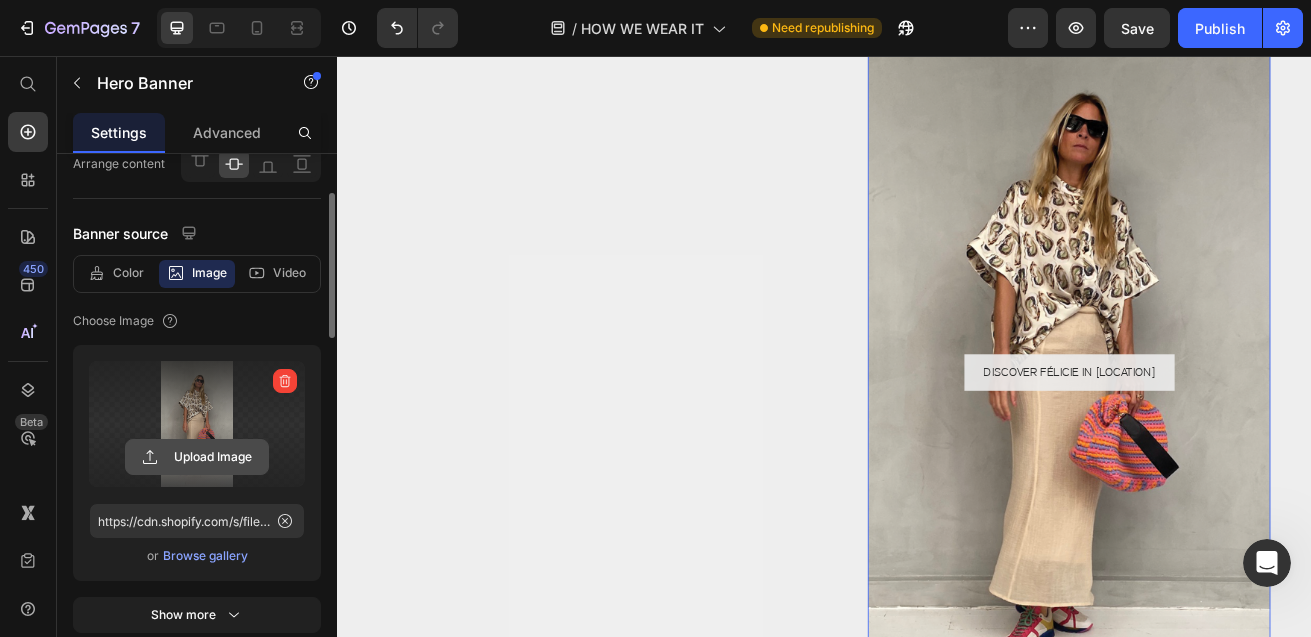 click 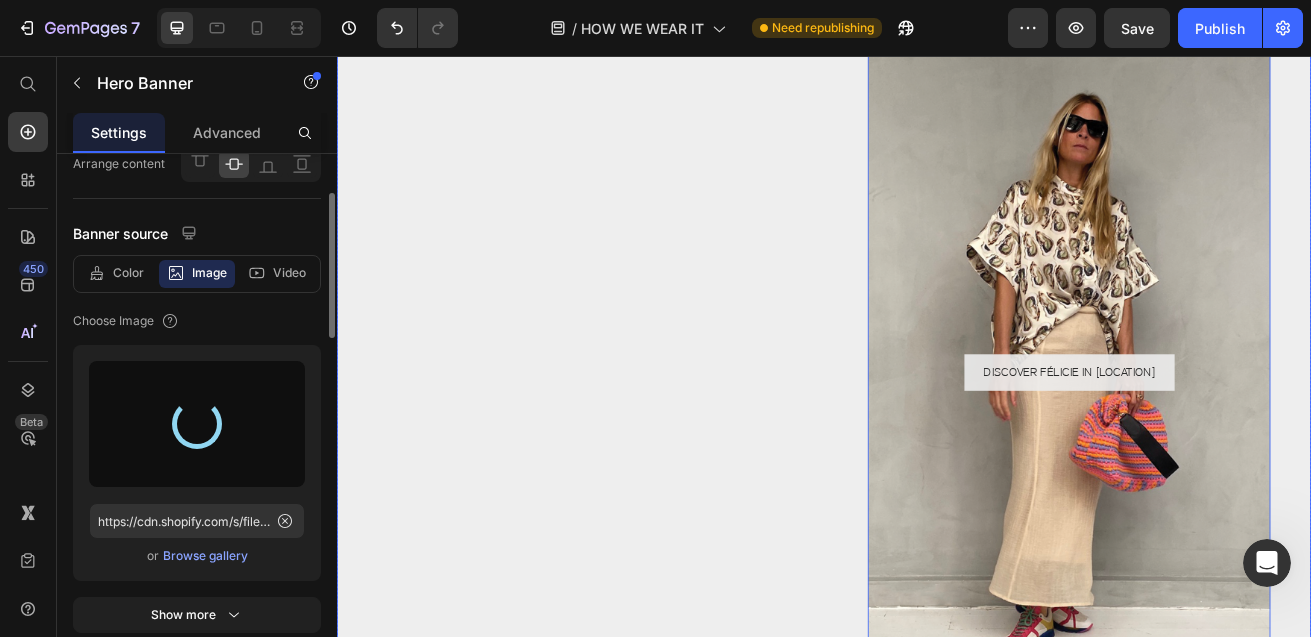 type on "https://cdn.shopify.com/s/files/1/1920/4113/files/gempages_524653639306838848-84b4de5f-2132-4941-b152-a62af0003d1c.jpg" 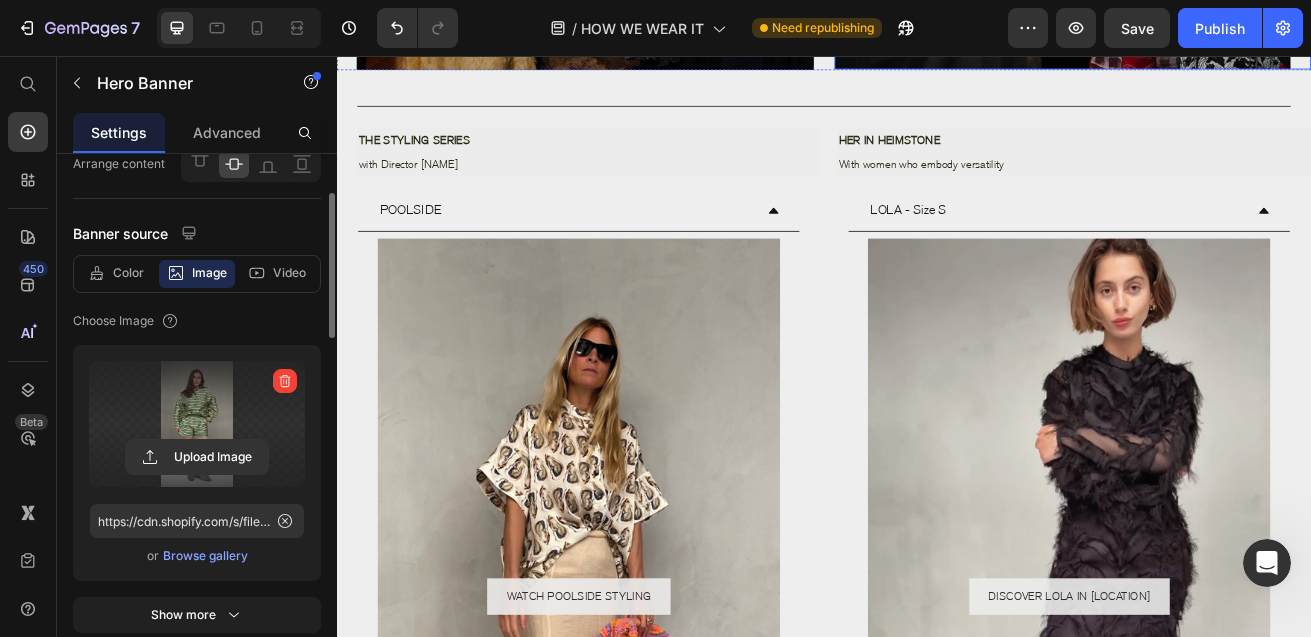 scroll, scrollTop: 850, scrollLeft: 0, axis: vertical 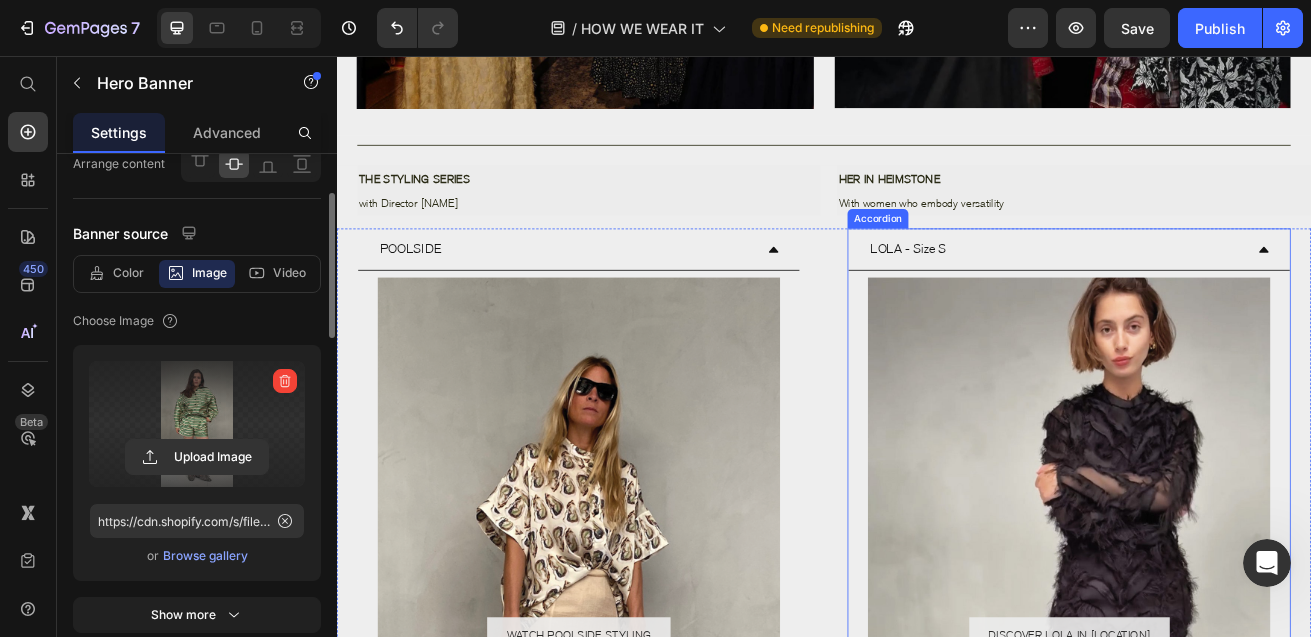 click 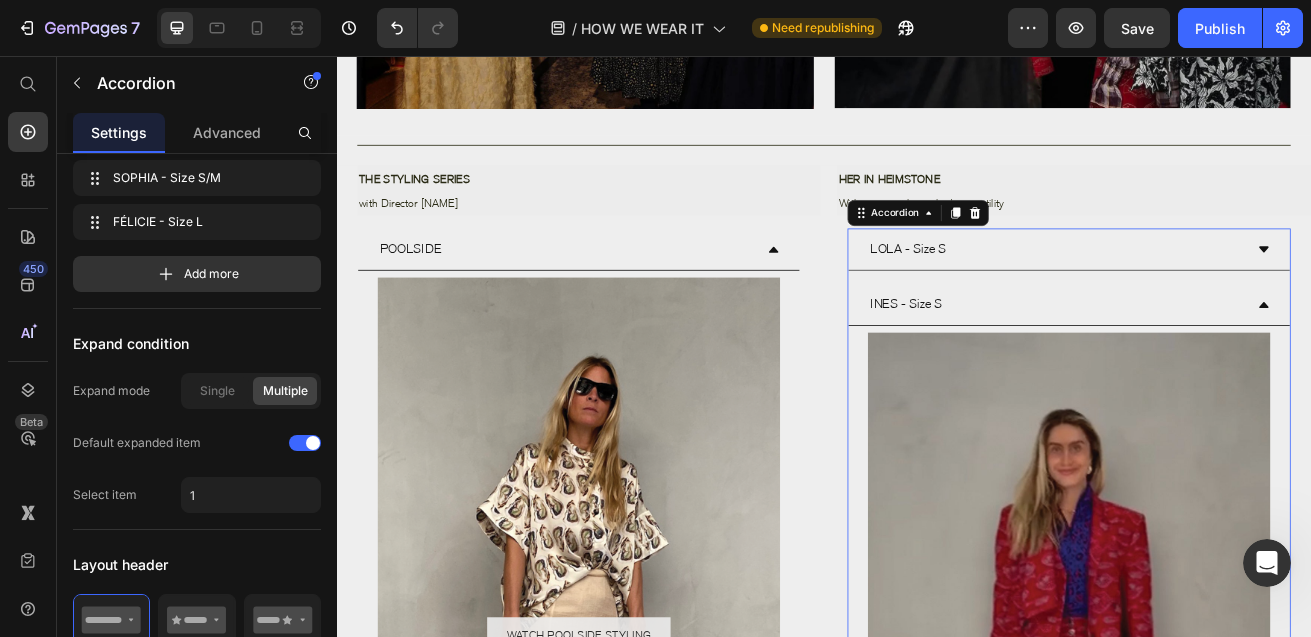 scroll, scrollTop: 0, scrollLeft: 0, axis: both 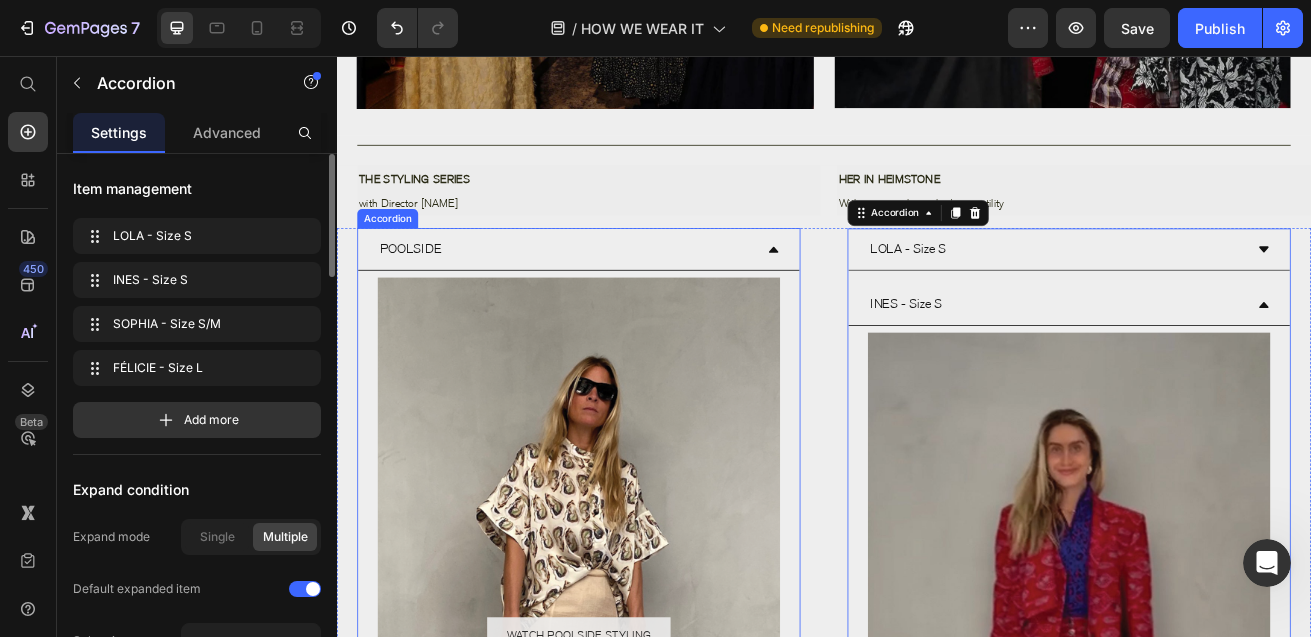 click on "POOLSIDE" at bounding box center (635, 294) 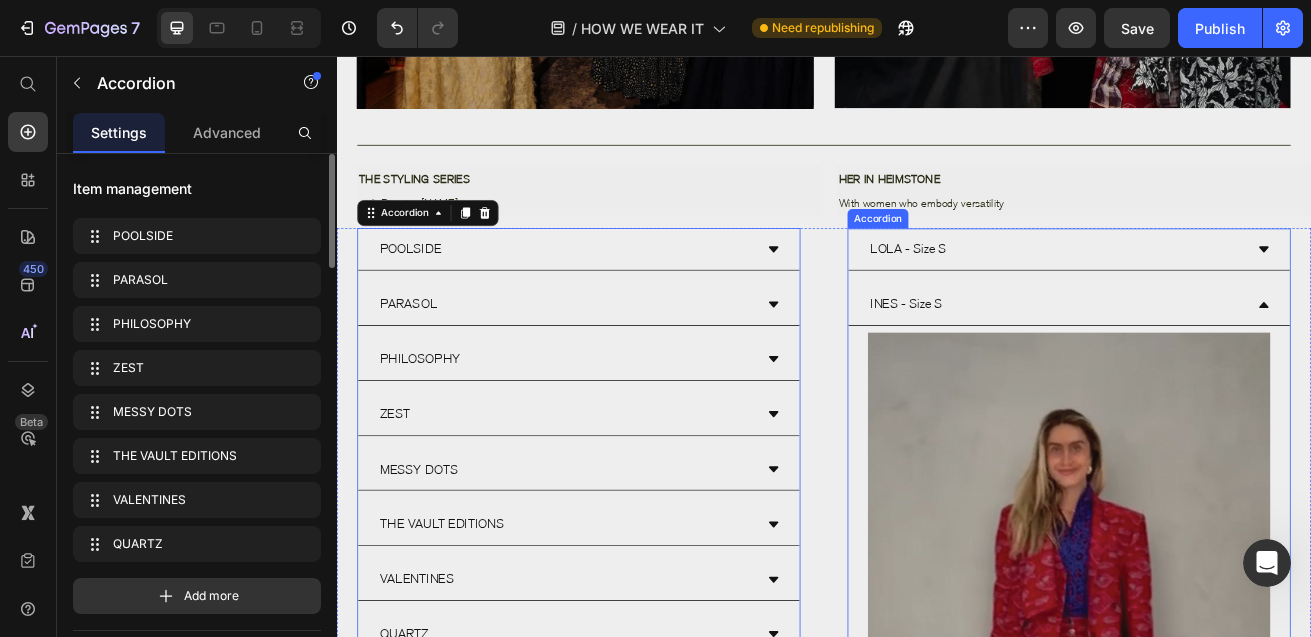 click on "[PERSON] - Size S" at bounding box center [1239, 362] 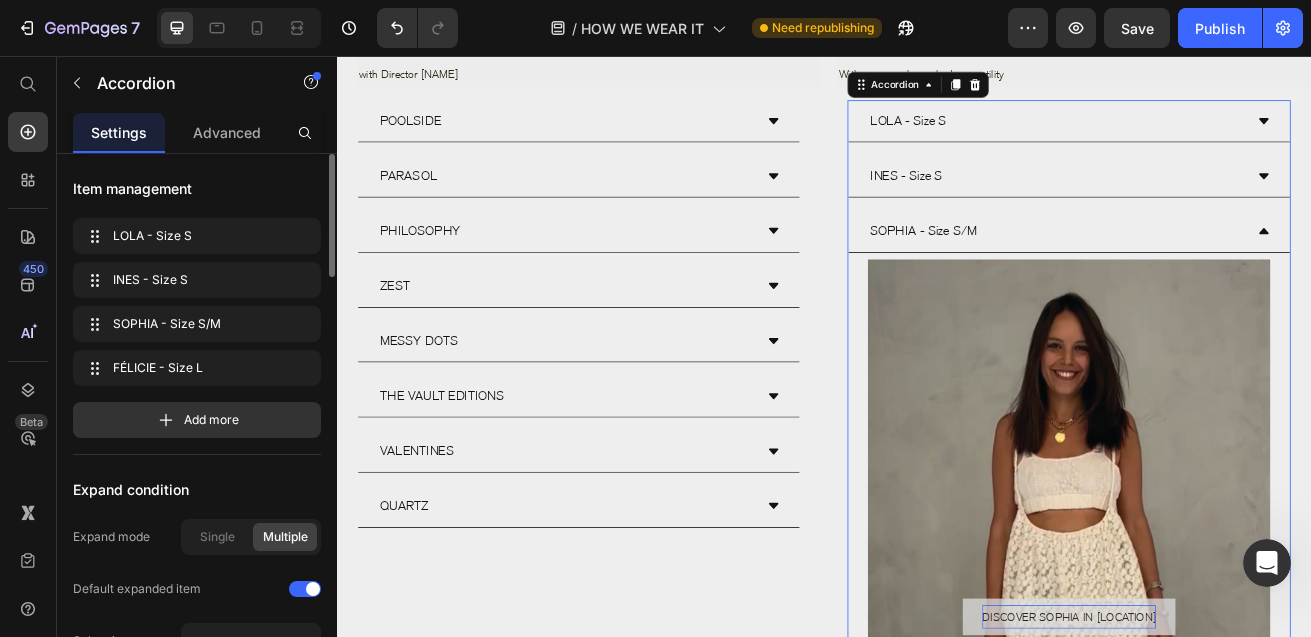 scroll, scrollTop: 1006, scrollLeft: 0, axis: vertical 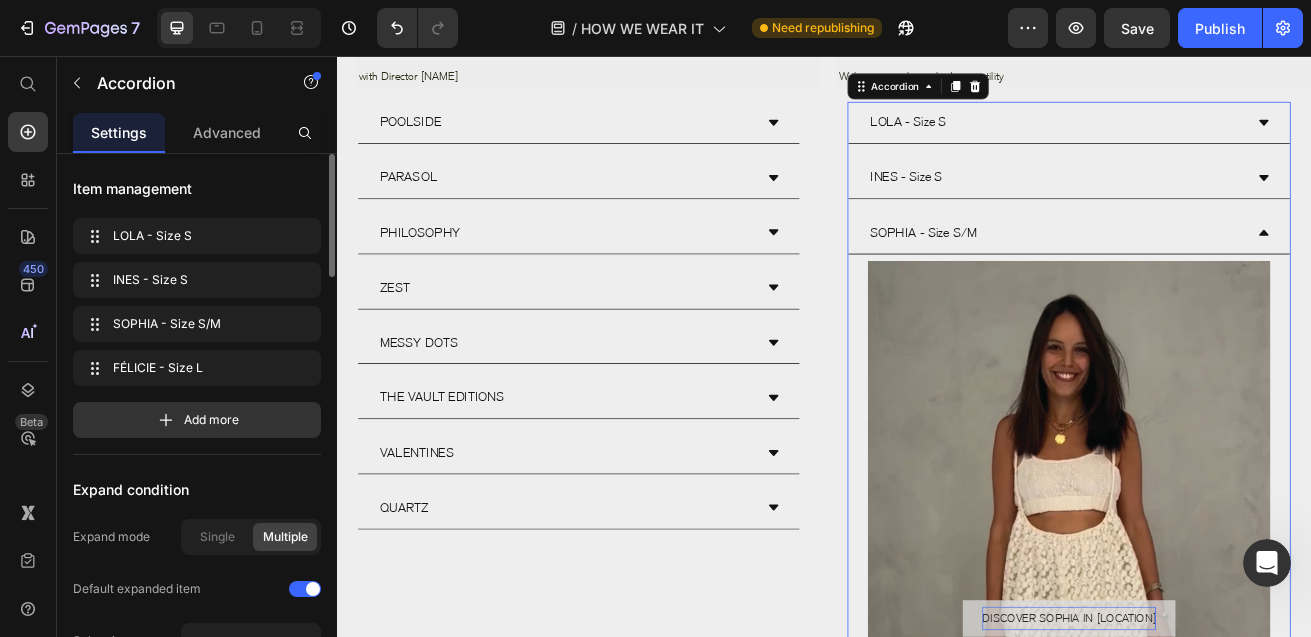 click on "[PERSON] - Size S/M" at bounding box center (1239, 274) 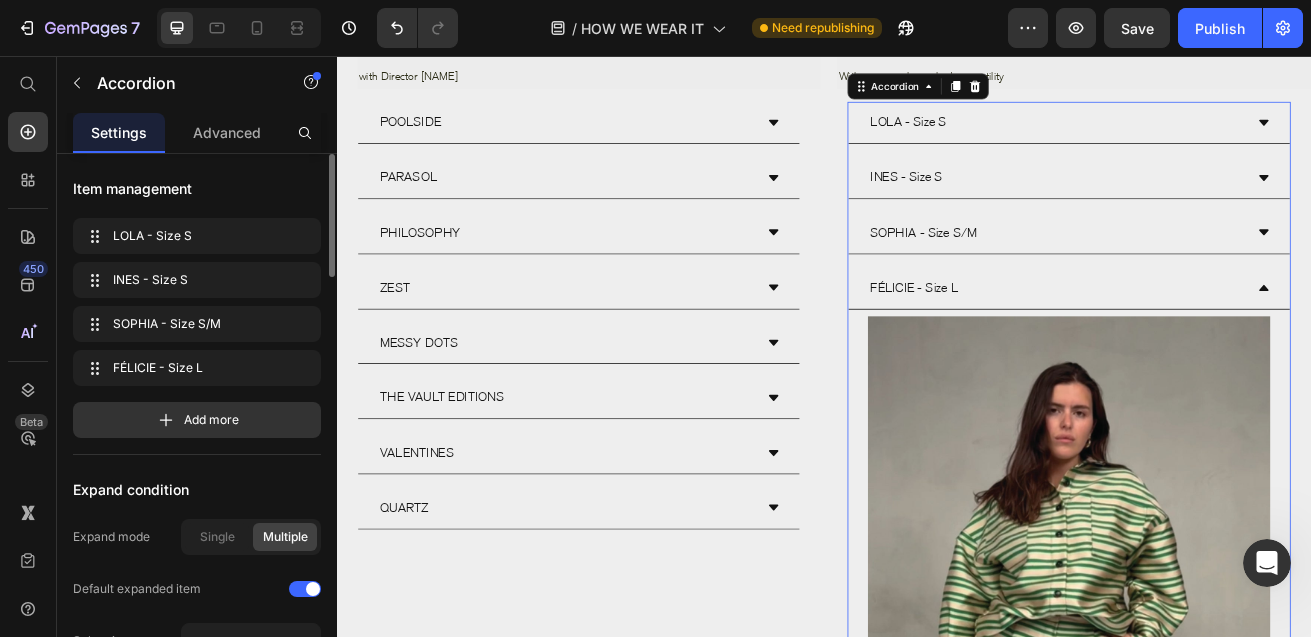 click 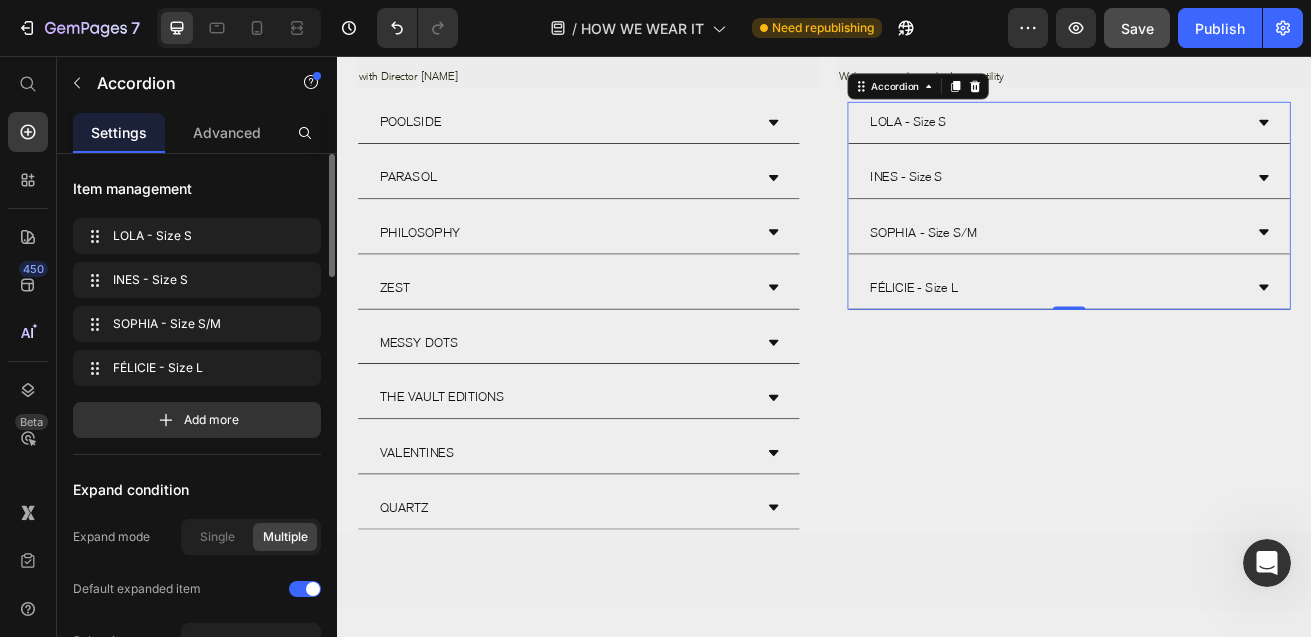 click on "Save" 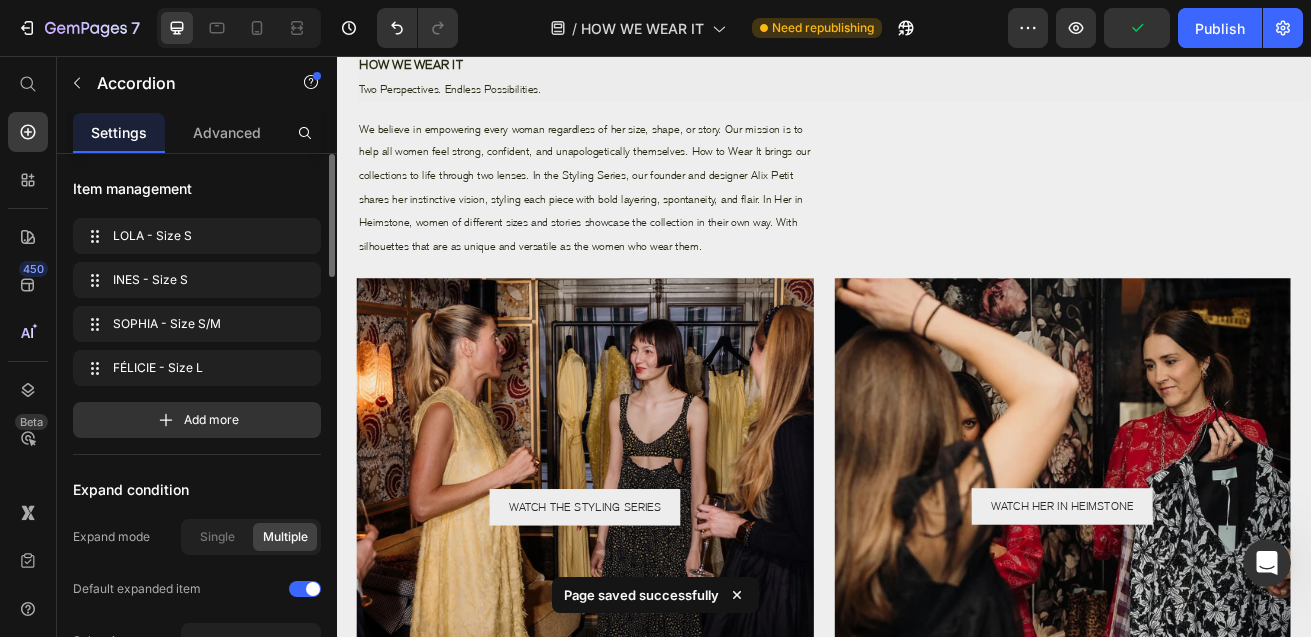 scroll, scrollTop: 0, scrollLeft: 0, axis: both 